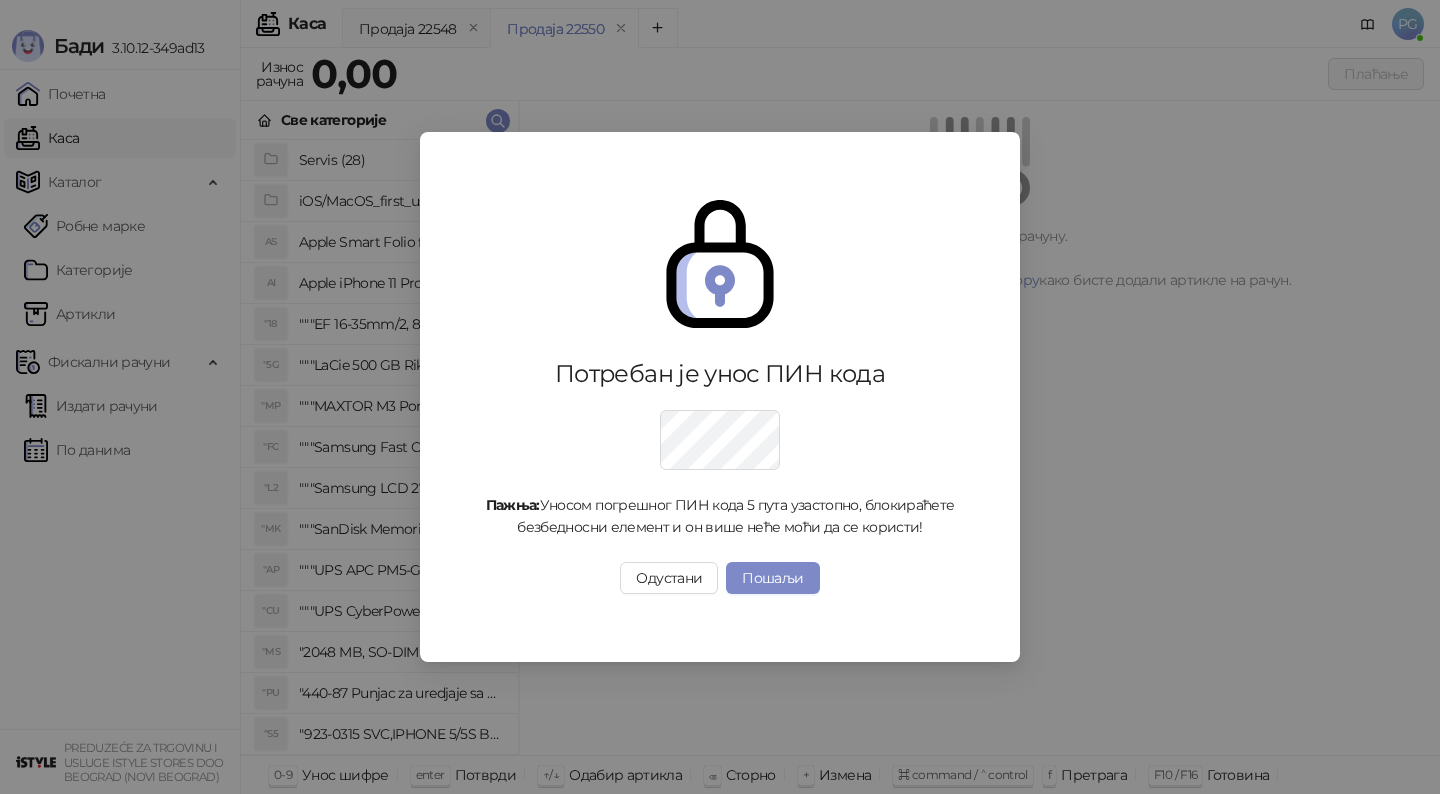 scroll, scrollTop: 0, scrollLeft: 0, axis: both 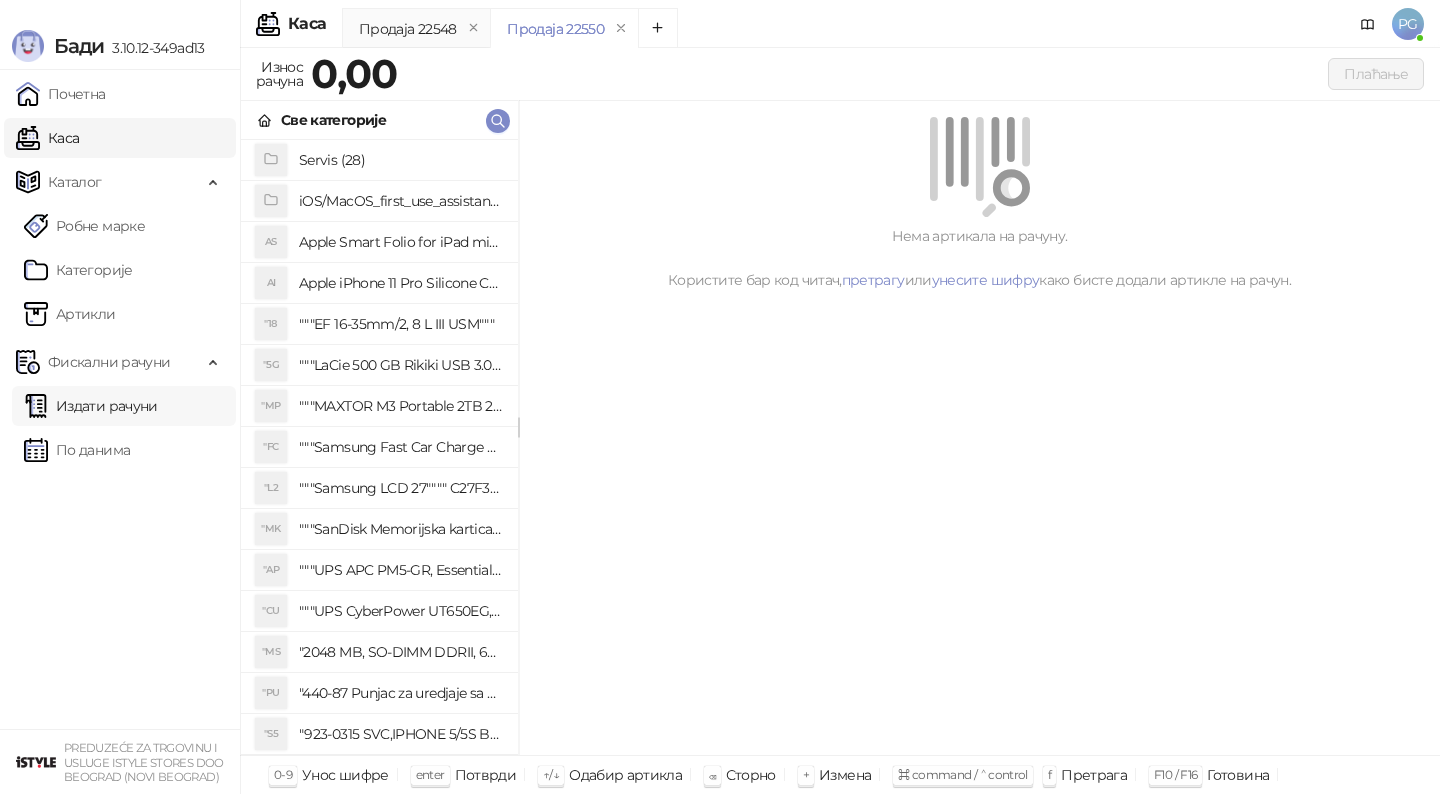 click on "Издати рачуни" at bounding box center (91, 406) 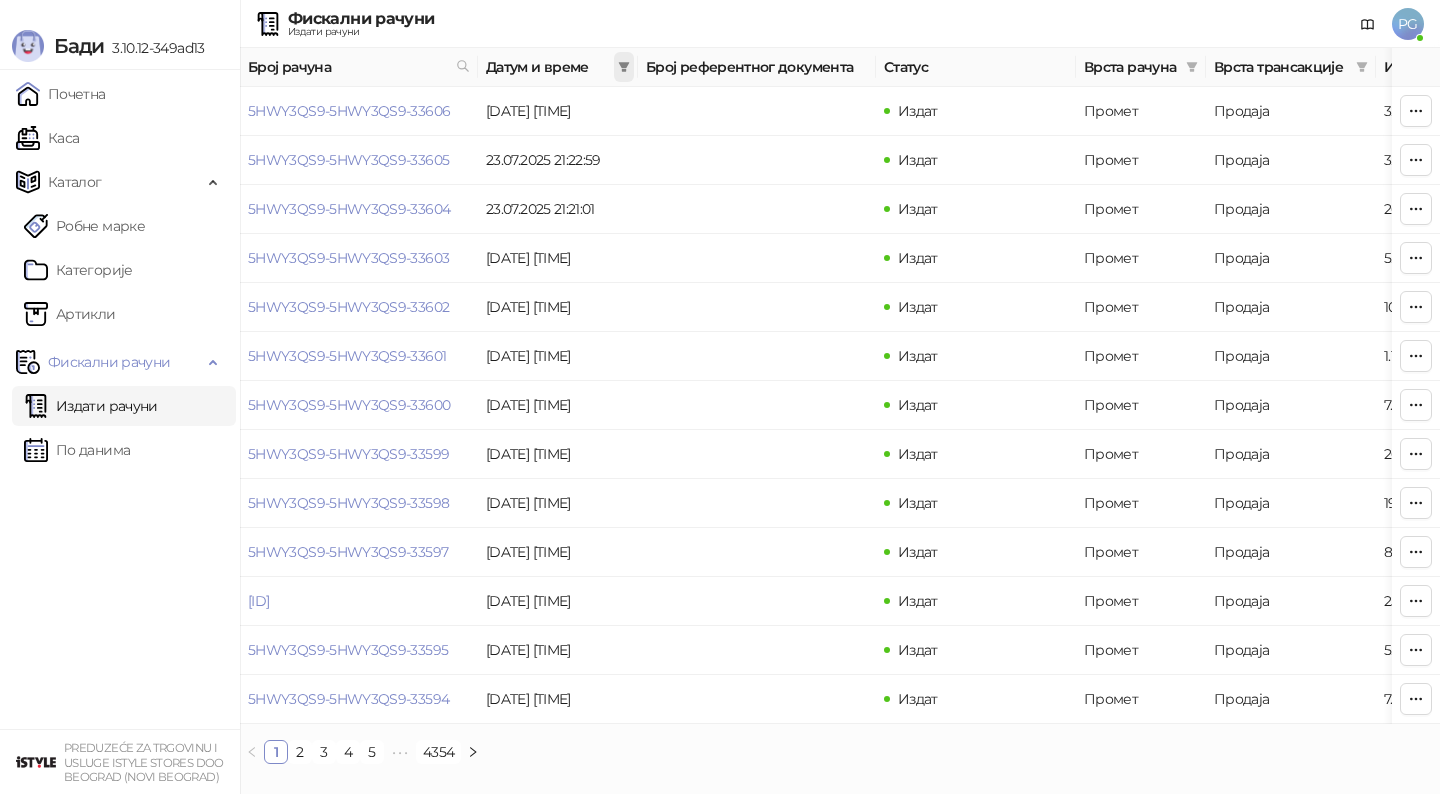 click 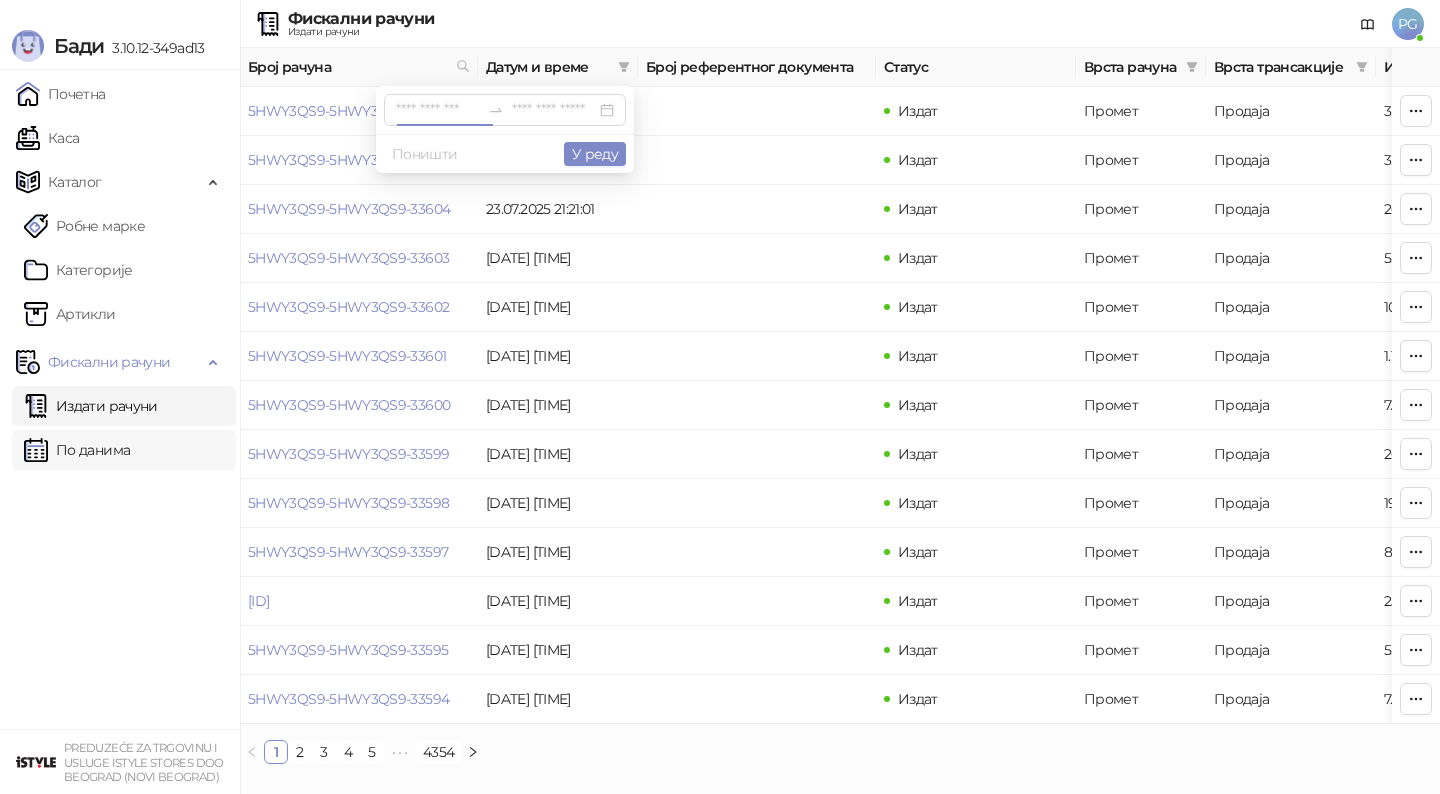 click on "По данима" at bounding box center [77, 450] 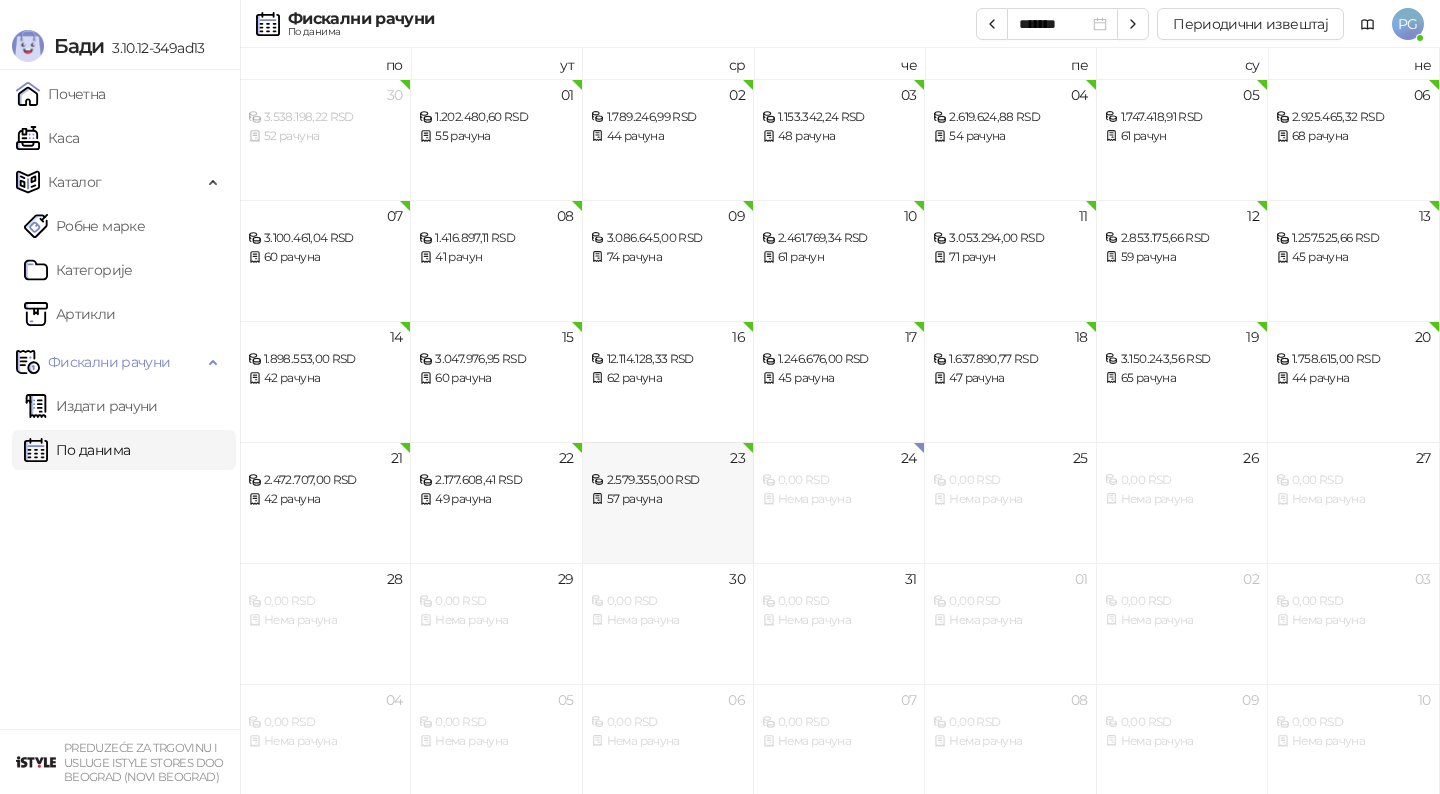 click on "2.579.355,00 RSD" at bounding box center [668, 480] 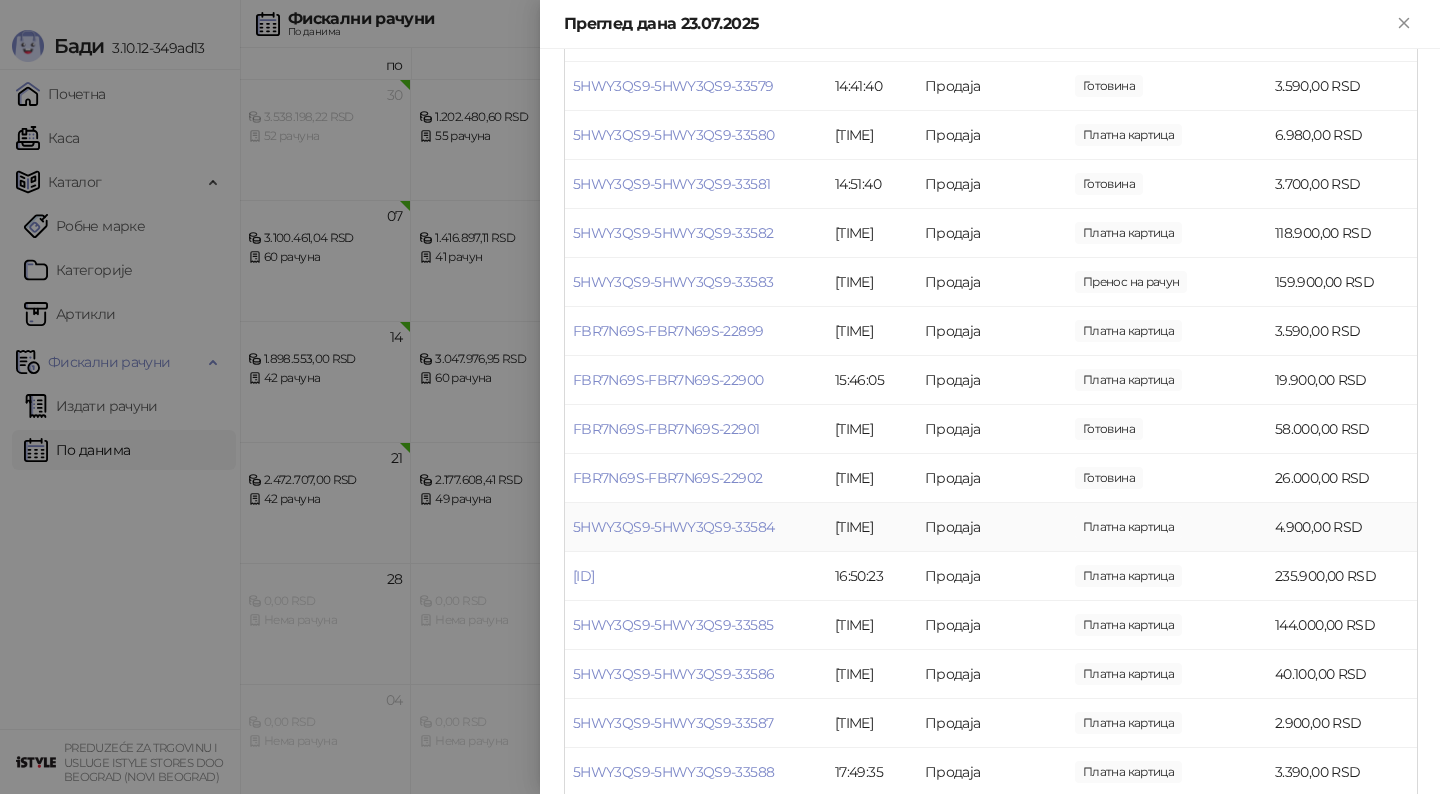 scroll, scrollTop: 1220, scrollLeft: 0, axis: vertical 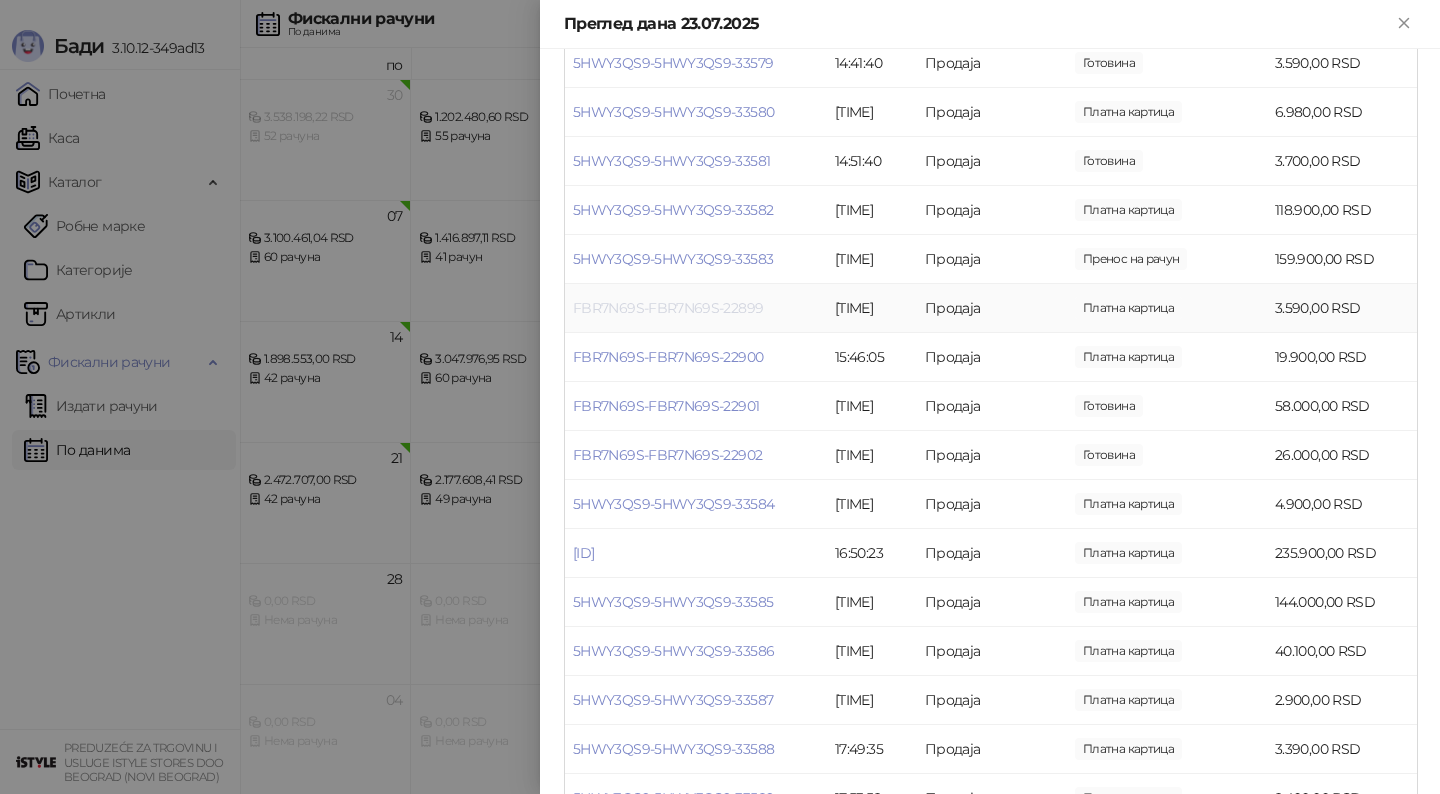 click on "FBR7N69S-FBR7N69S-22899" at bounding box center (668, 308) 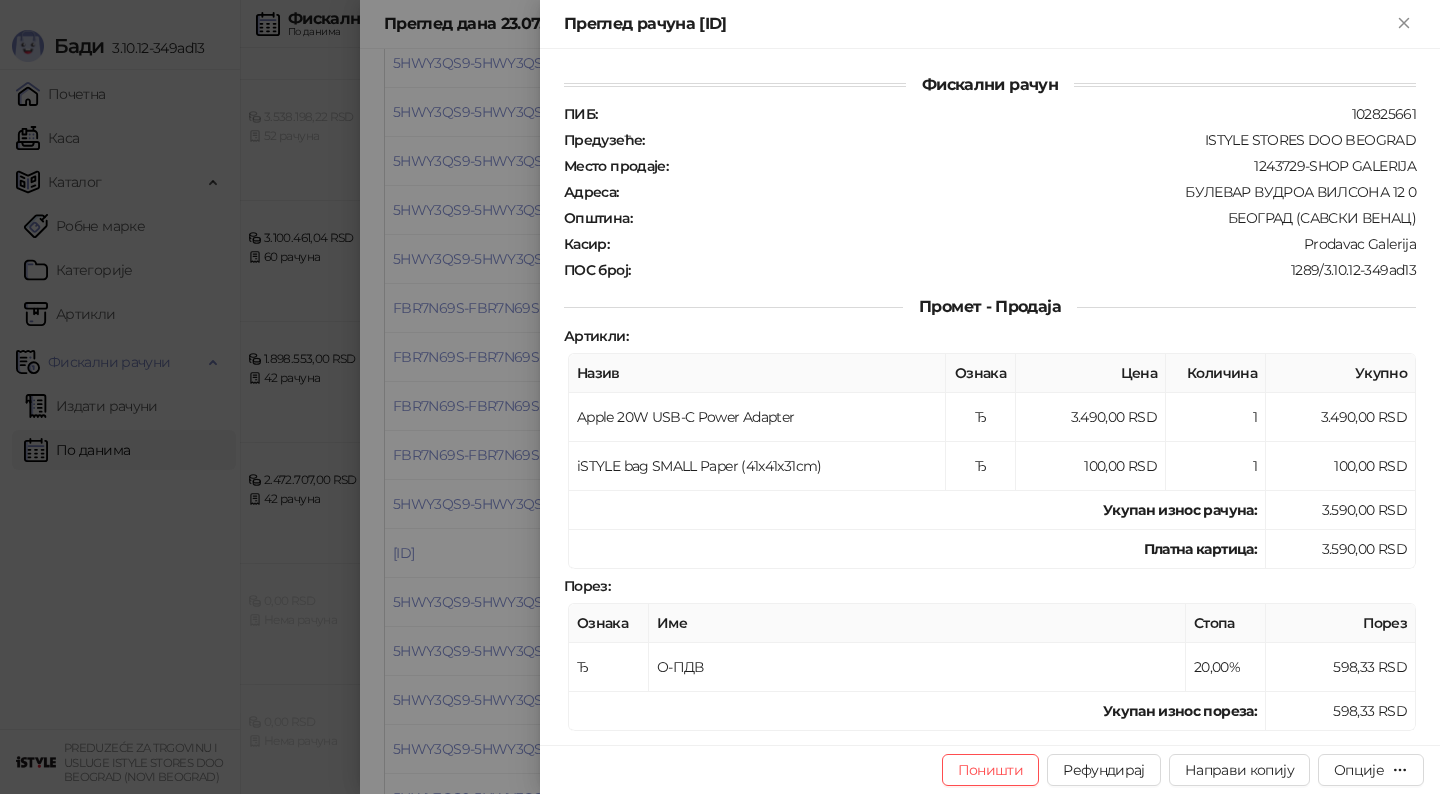 click at bounding box center (720, 397) 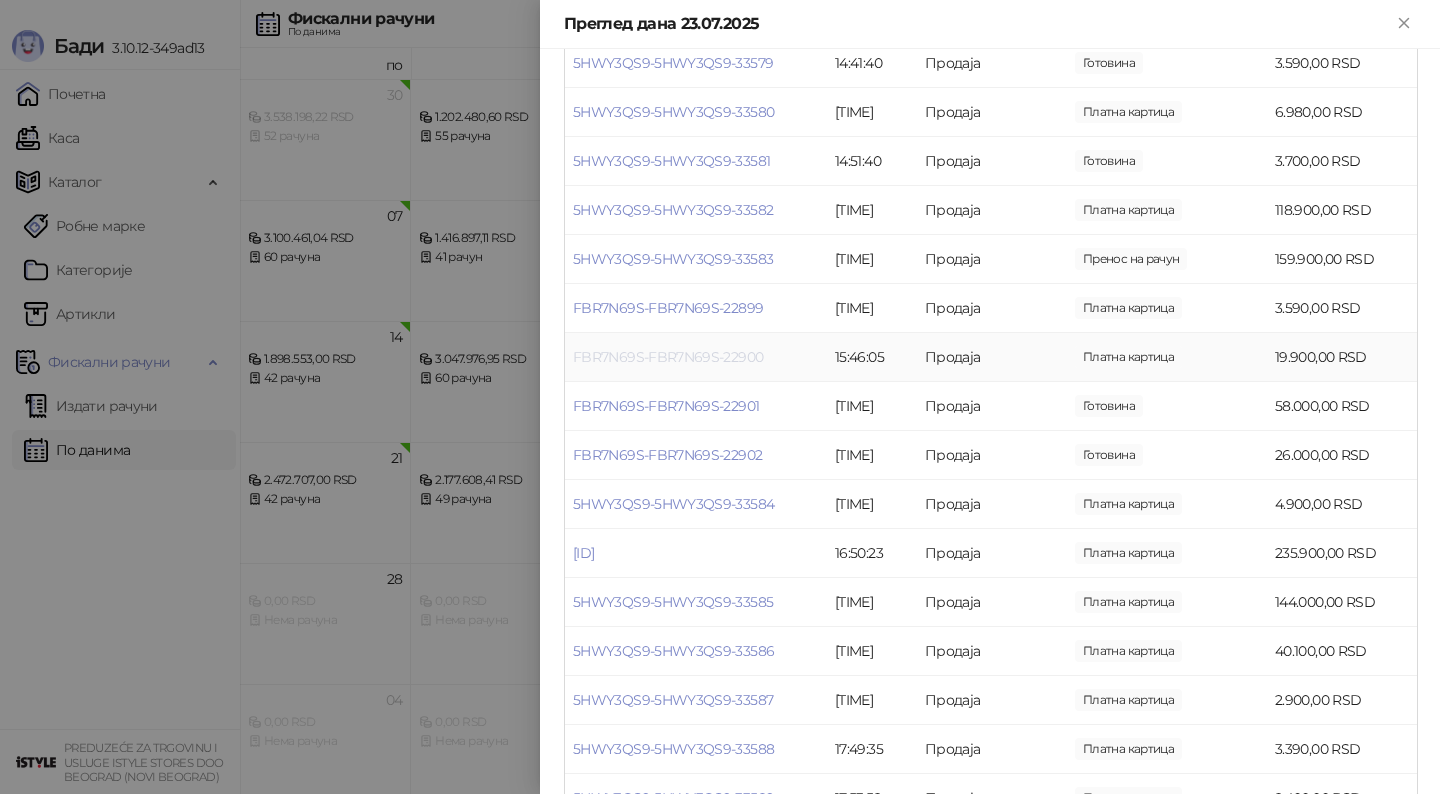 click on "FBR7N69S-FBR7N69S-22900" at bounding box center [668, 357] 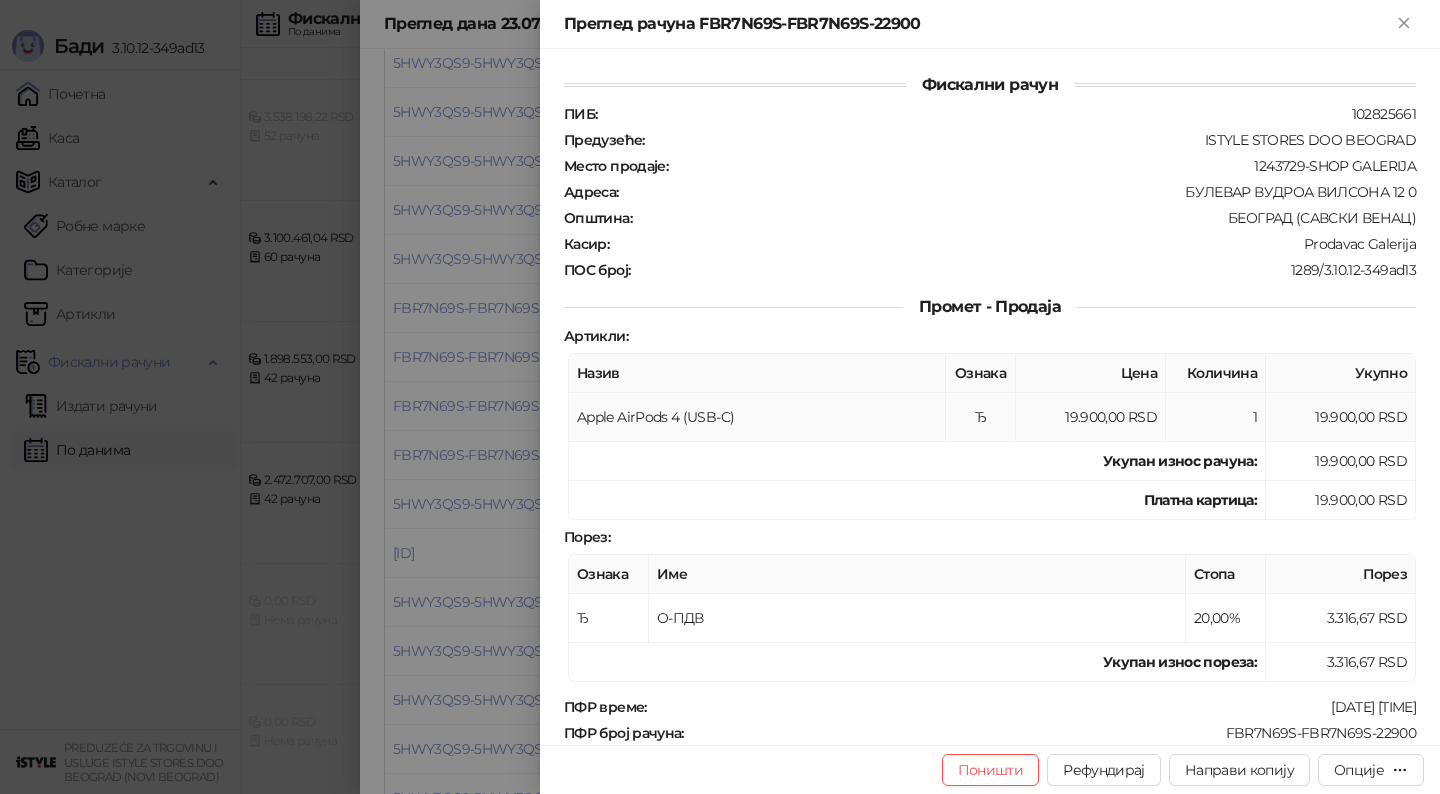 click on "Apple AirPods 4 (USB-C)" at bounding box center [757, 417] 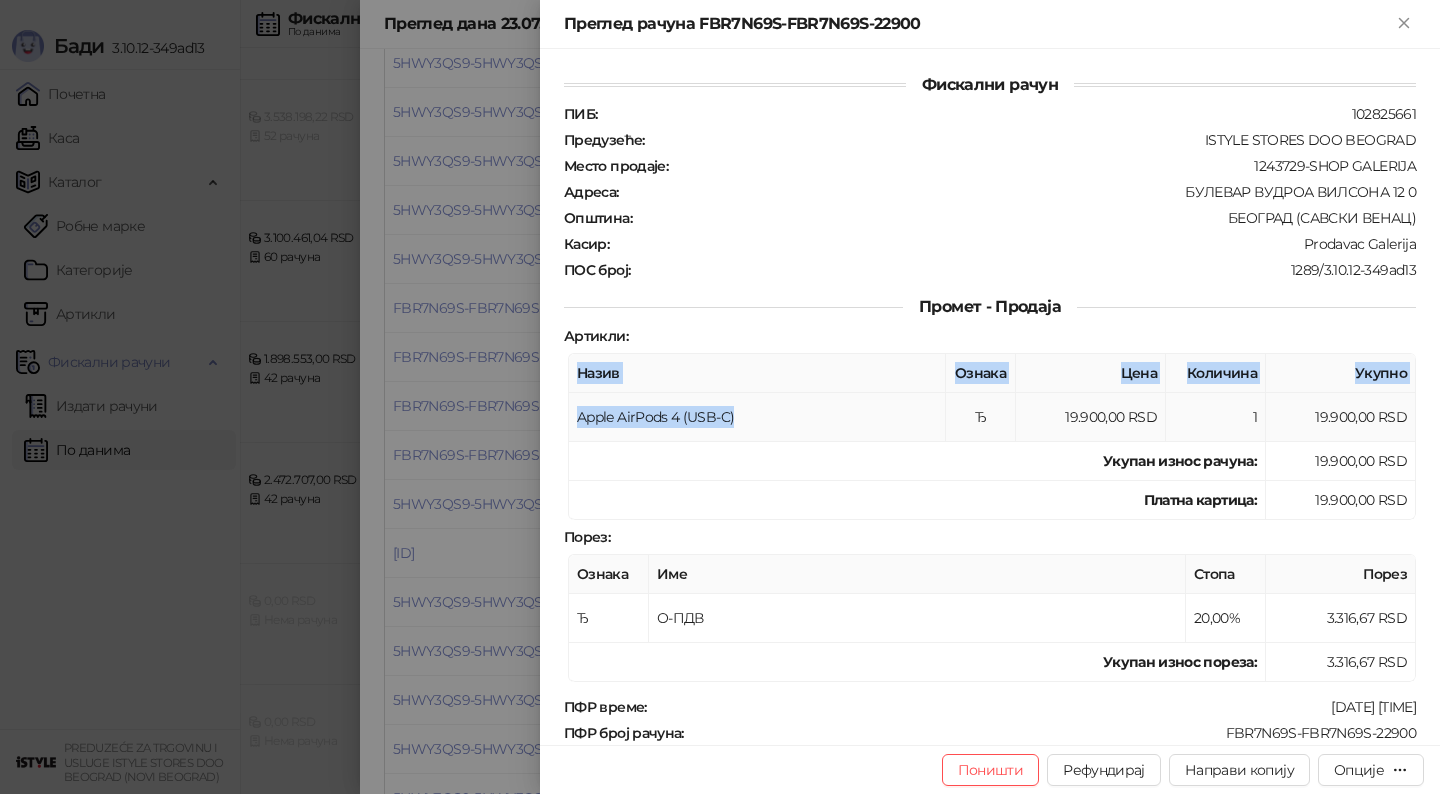 drag, startPoint x: 757, startPoint y: 418, endPoint x: 553, endPoint y: 416, distance: 204.0098 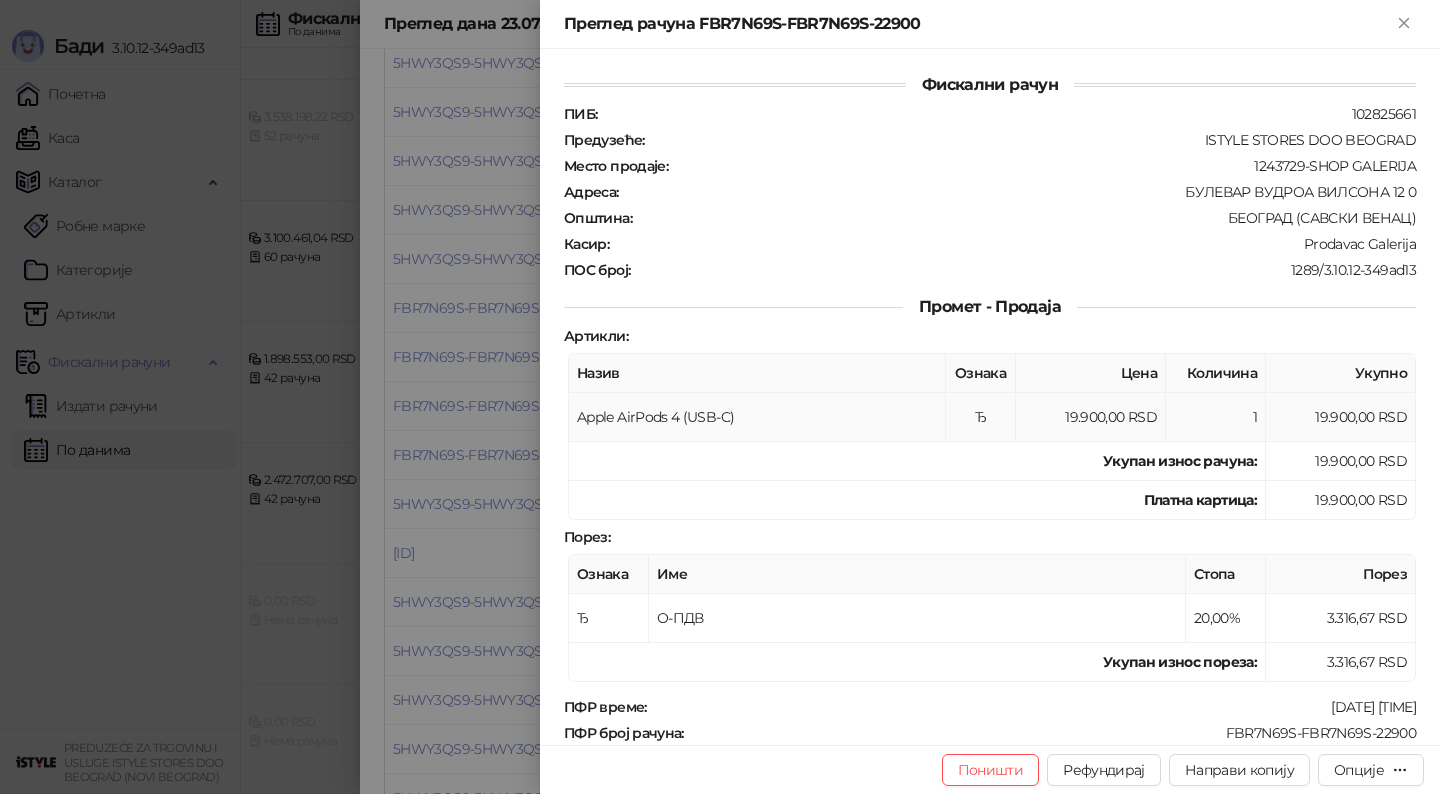 click on "Apple AirPods 4 (USB-C)" at bounding box center [757, 417] 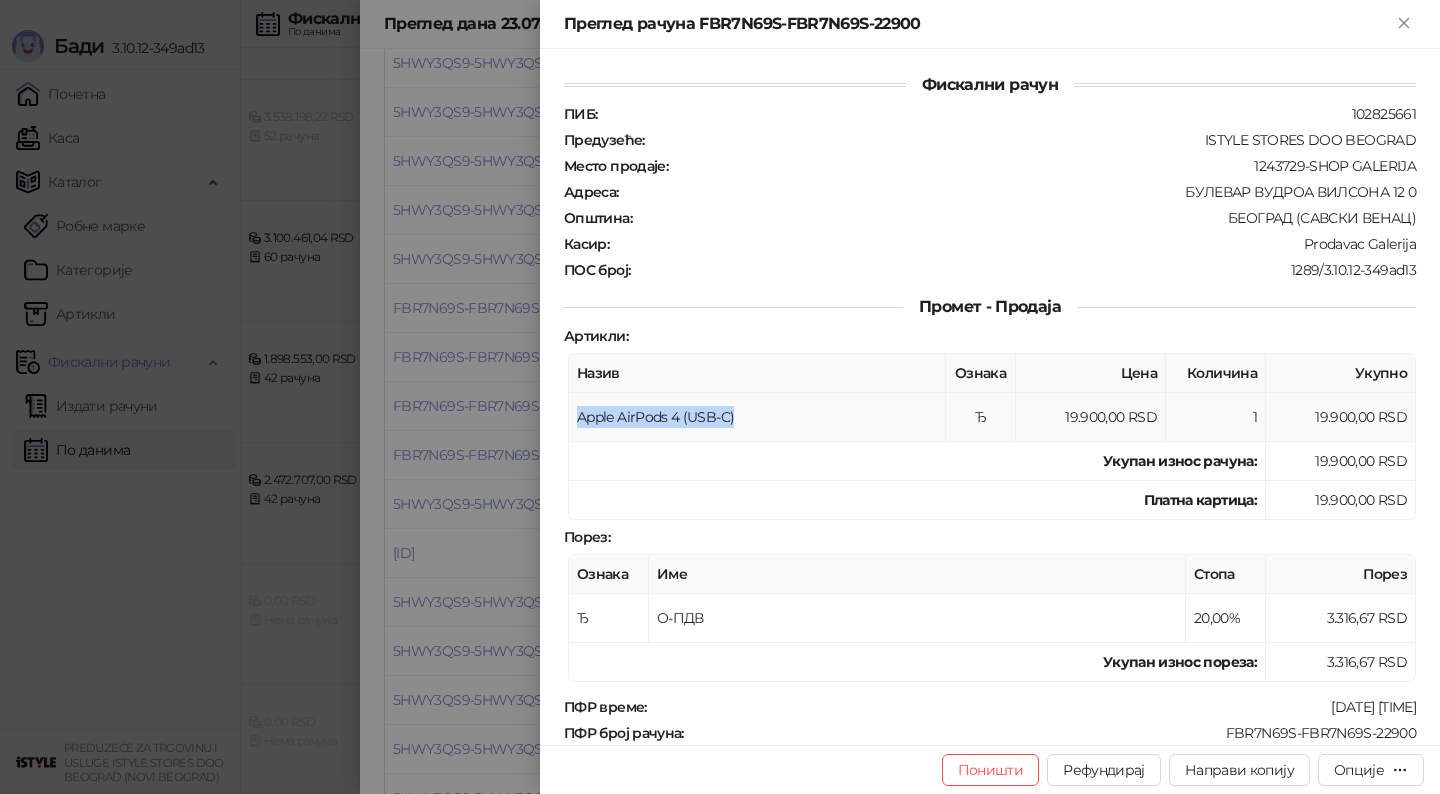 drag, startPoint x: 746, startPoint y: 409, endPoint x: 572, endPoint y: 418, distance: 174.2326 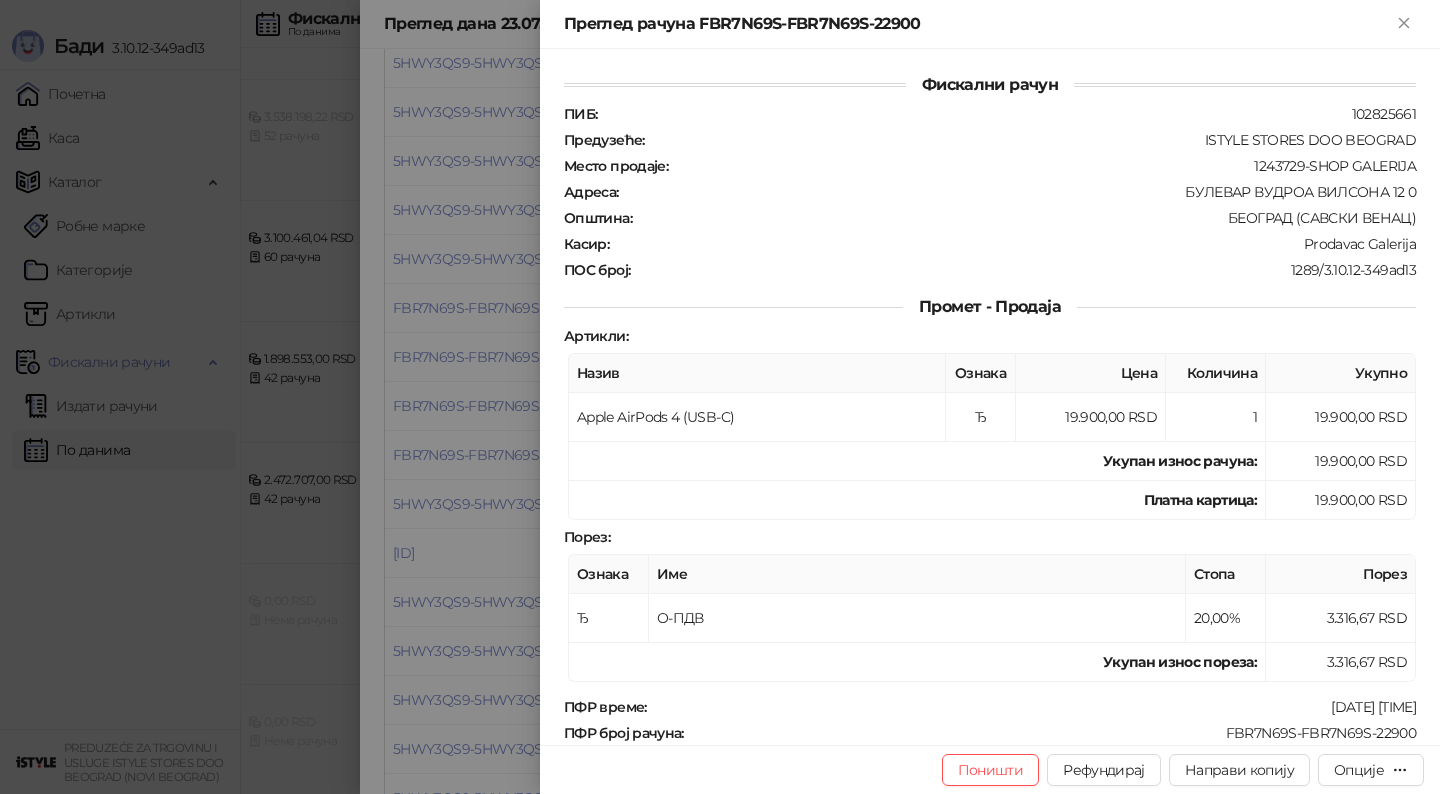 click at bounding box center (720, 397) 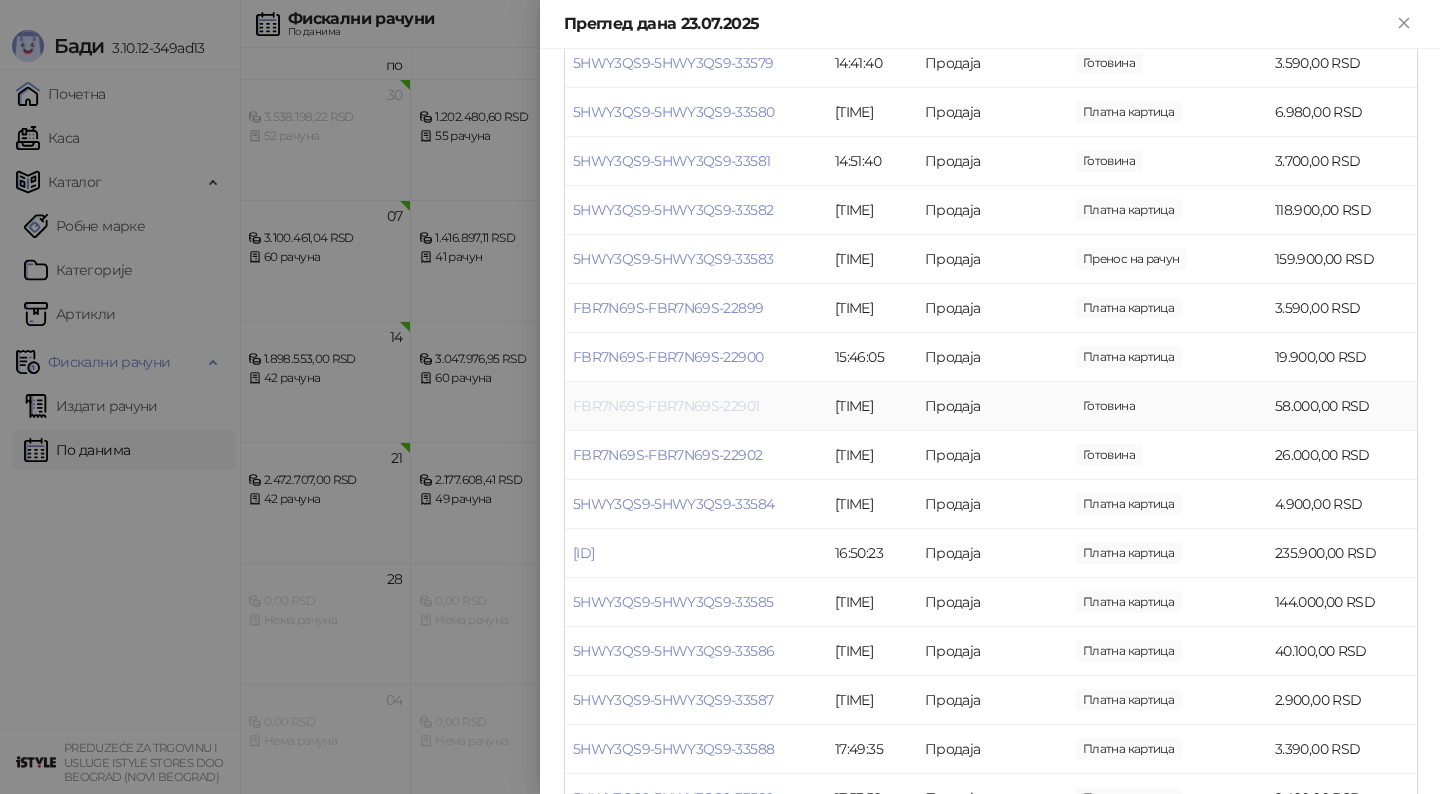 click on "FBR7N69S-FBR7N69S-22901" at bounding box center (666, 406) 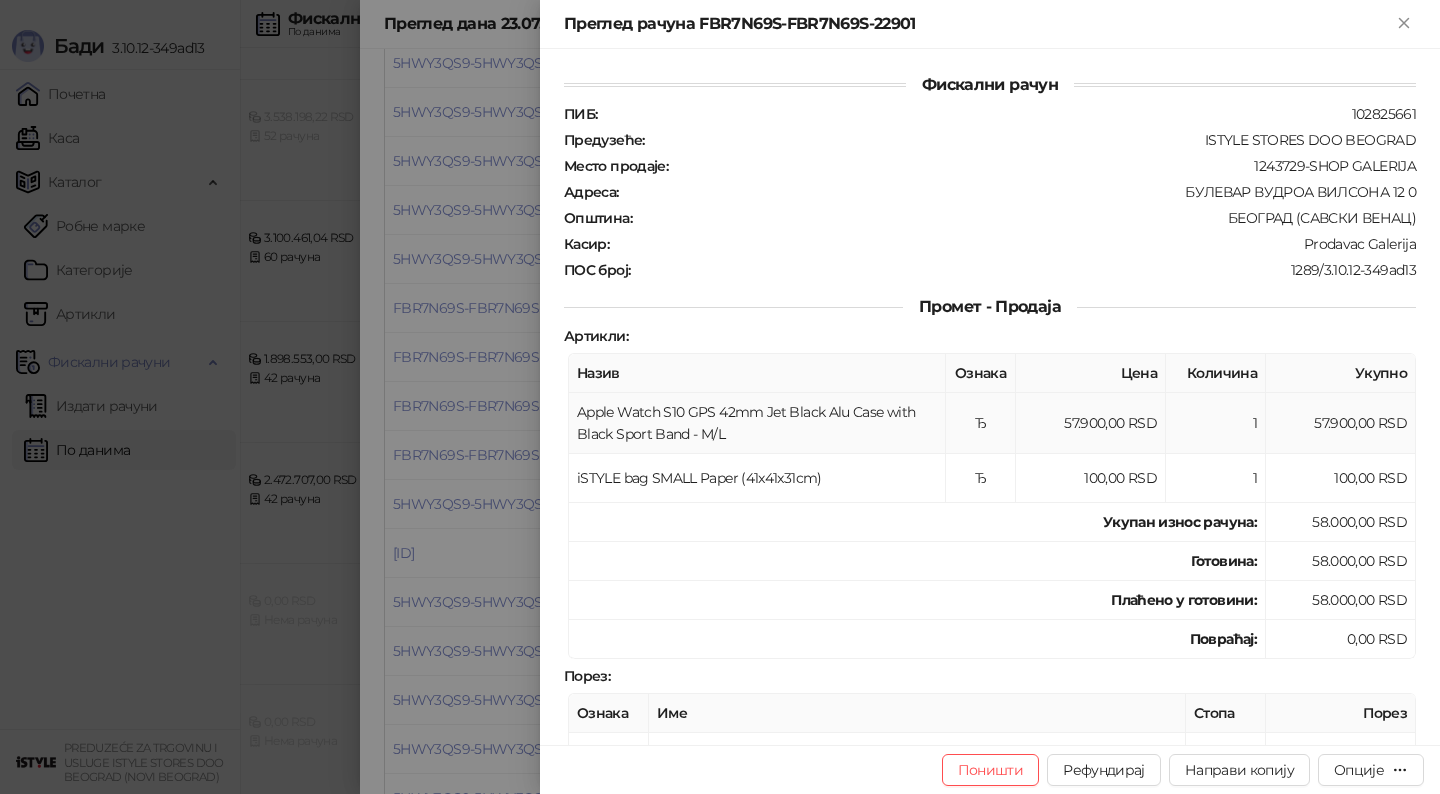 click on "Apple Watch S10 GPS 42mm Jet Black Alu Case with Black Sport Band - M/L" at bounding box center [757, 423] 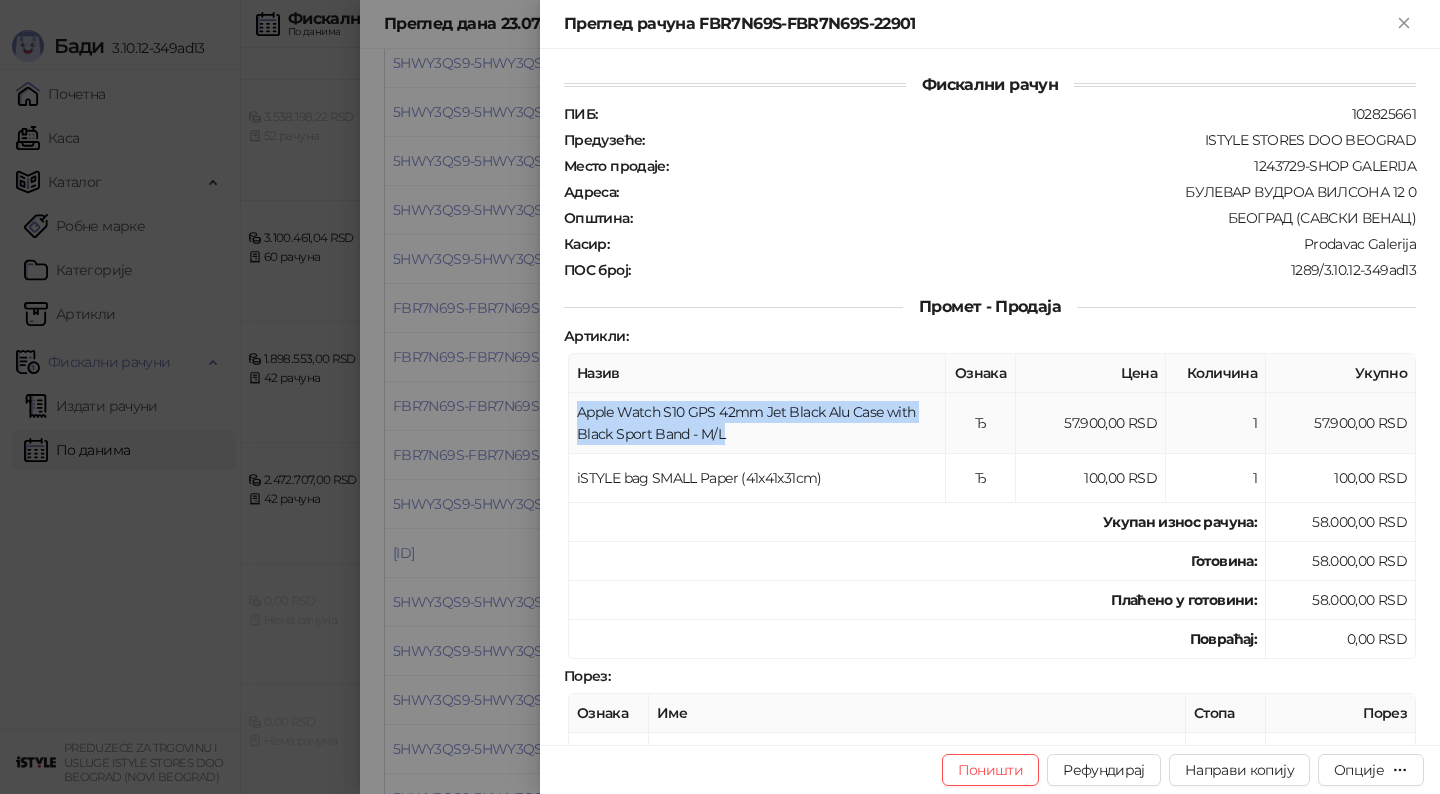 drag, startPoint x: 577, startPoint y: 404, endPoint x: 808, endPoint y: 436, distance: 233.20592 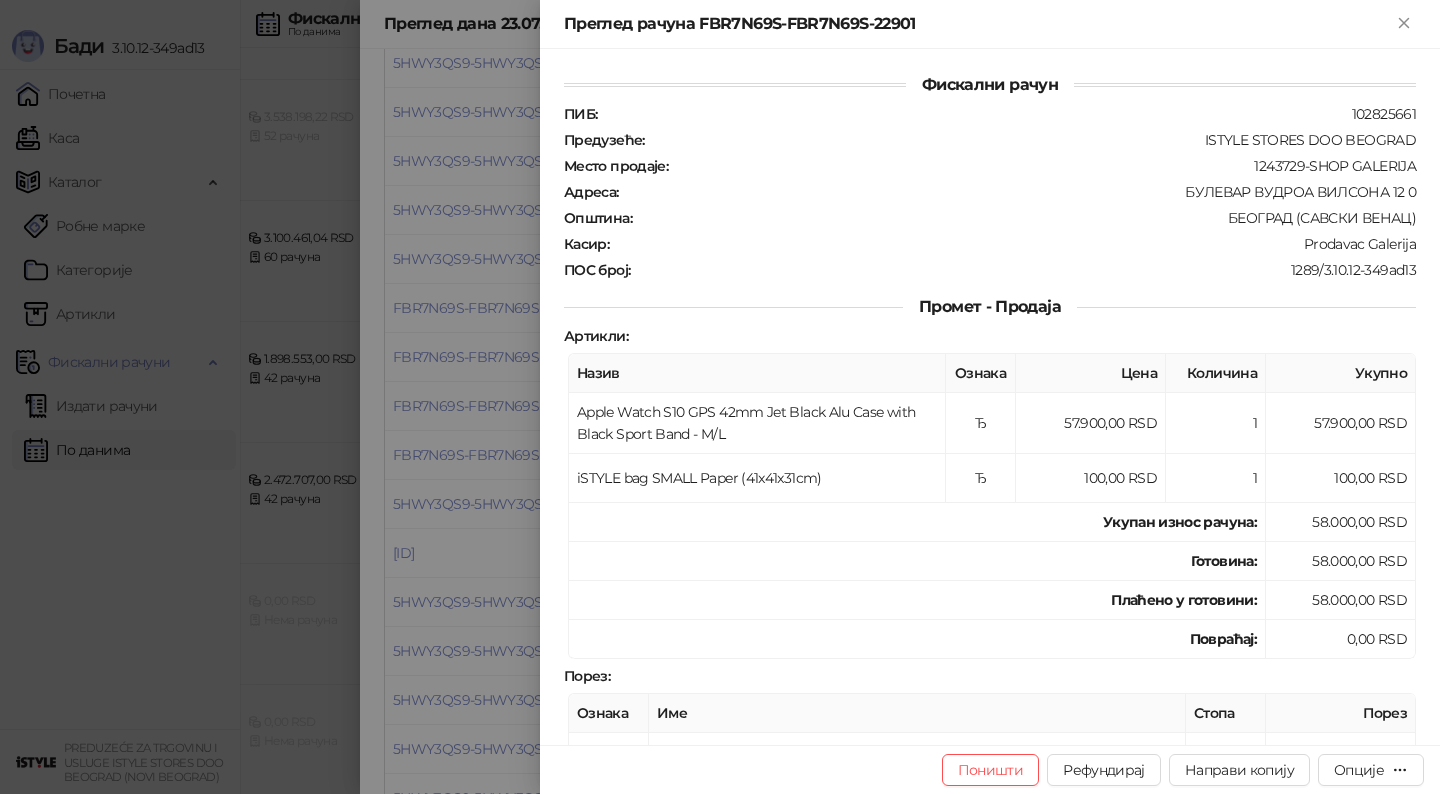 click at bounding box center (720, 397) 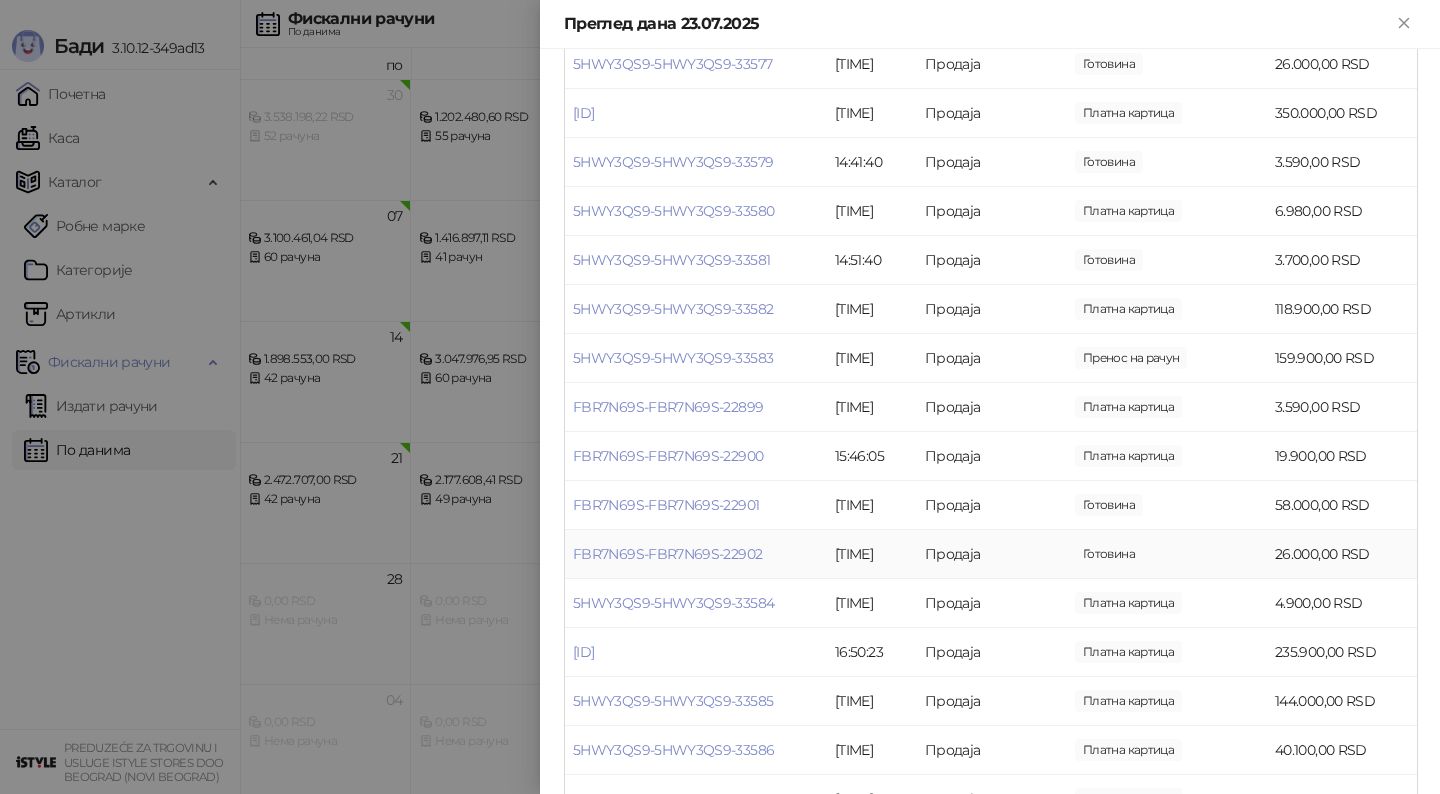 scroll, scrollTop: 1107, scrollLeft: 0, axis: vertical 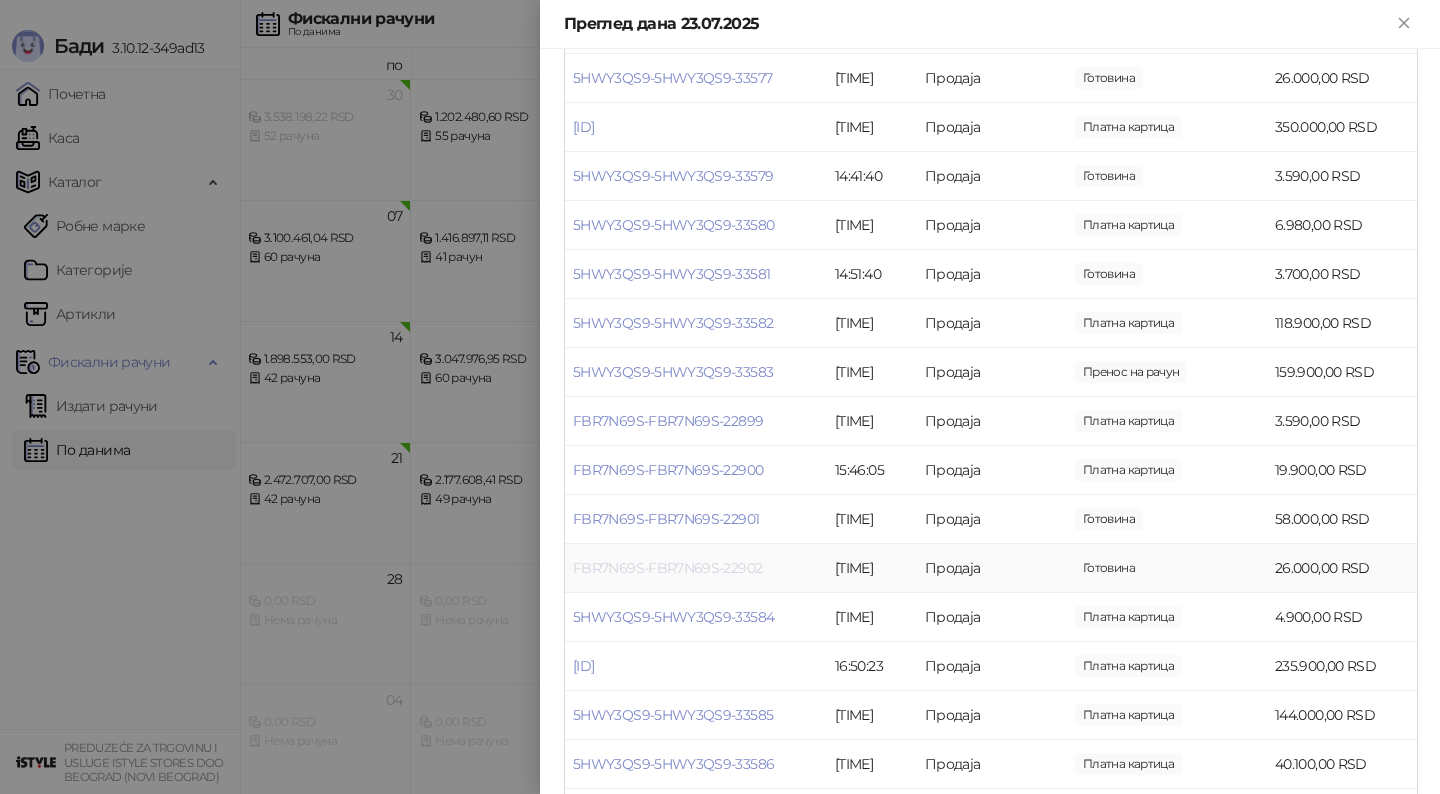 click on "FBR7N69S-FBR7N69S-22902" at bounding box center [667, 568] 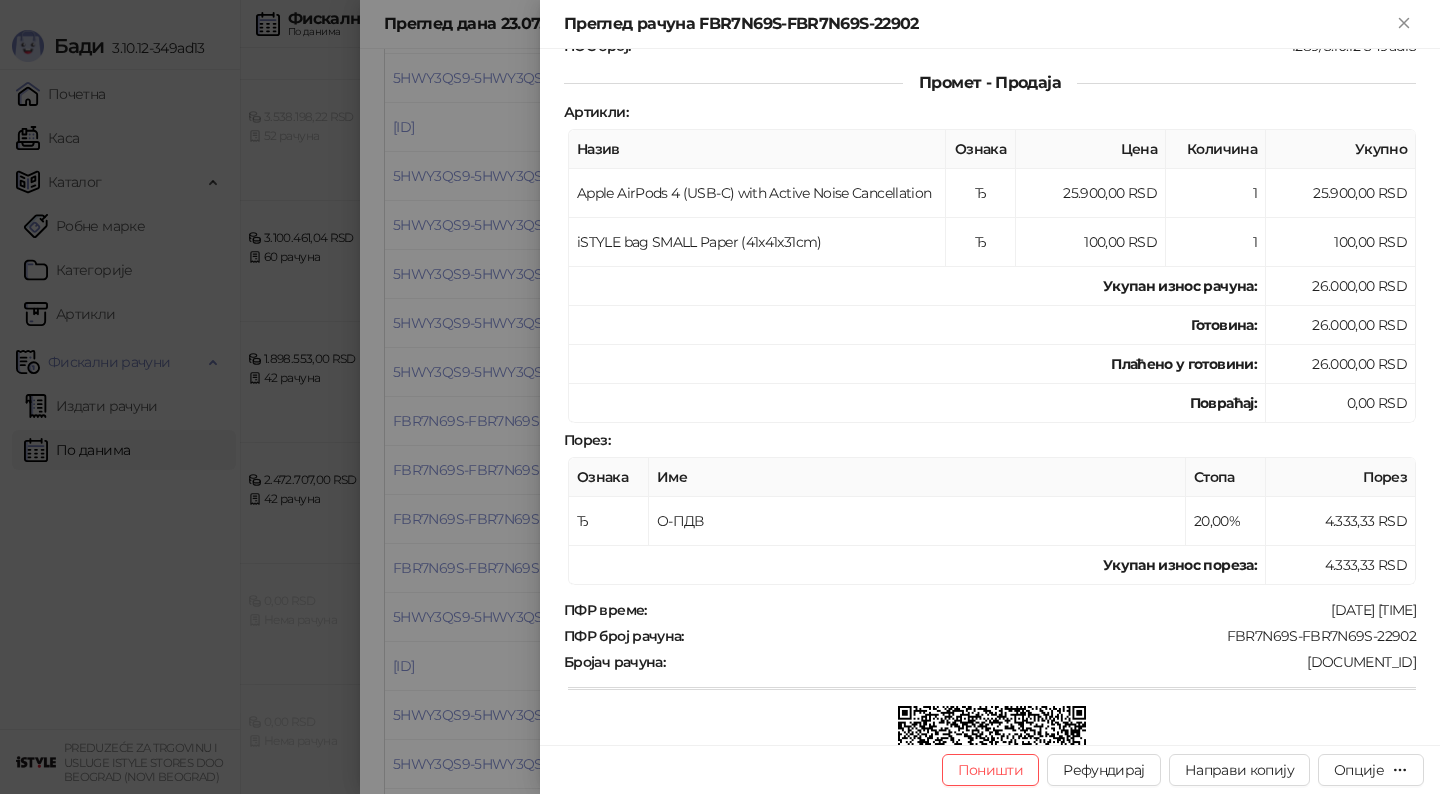 scroll, scrollTop: 233, scrollLeft: 0, axis: vertical 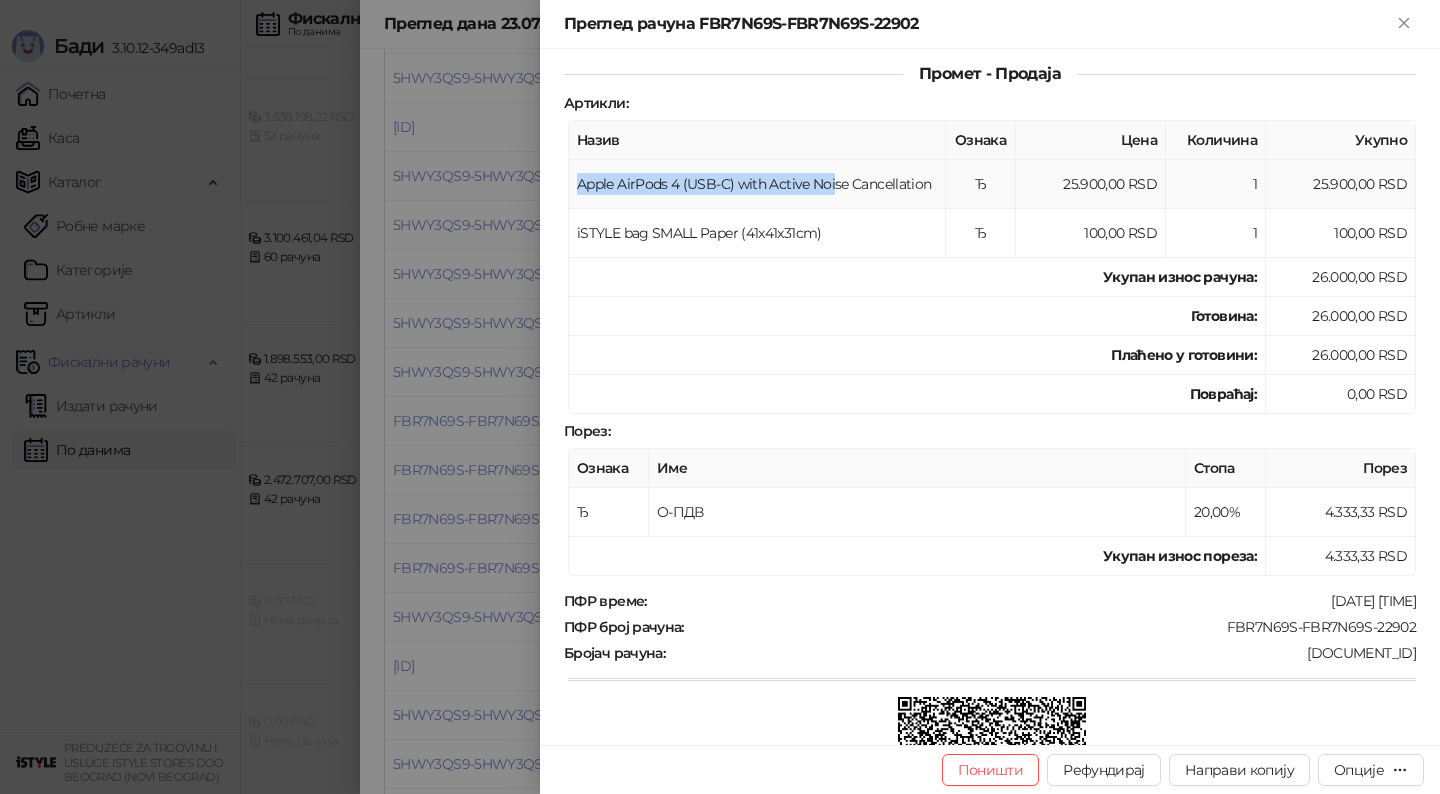 drag, startPoint x: 576, startPoint y: 182, endPoint x: 832, endPoint y: 185, distance: 256.01758 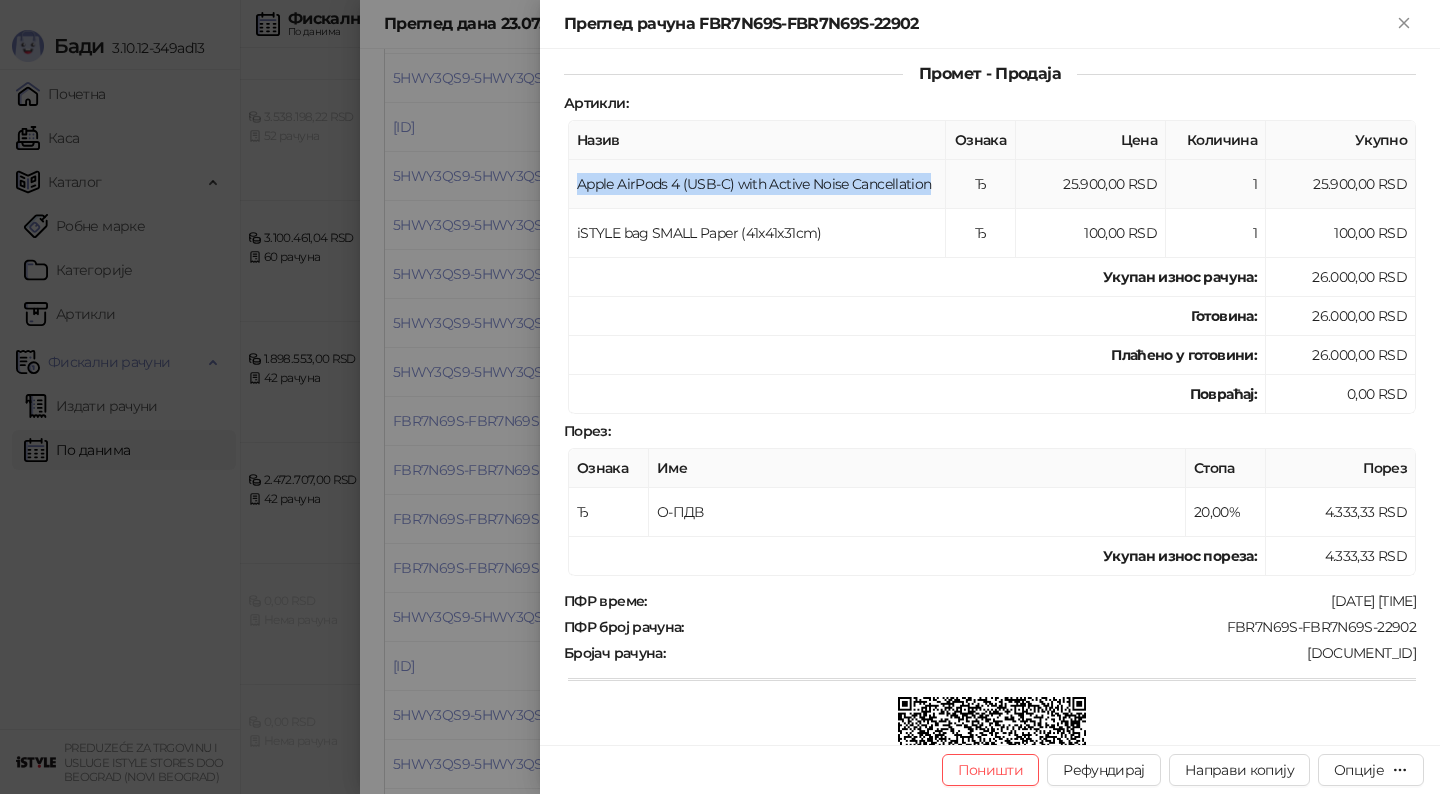 drag, startPoint x: 936, startPoint y: 177, endPoint x: 587, endPoint y: 163, distance: 349.2807 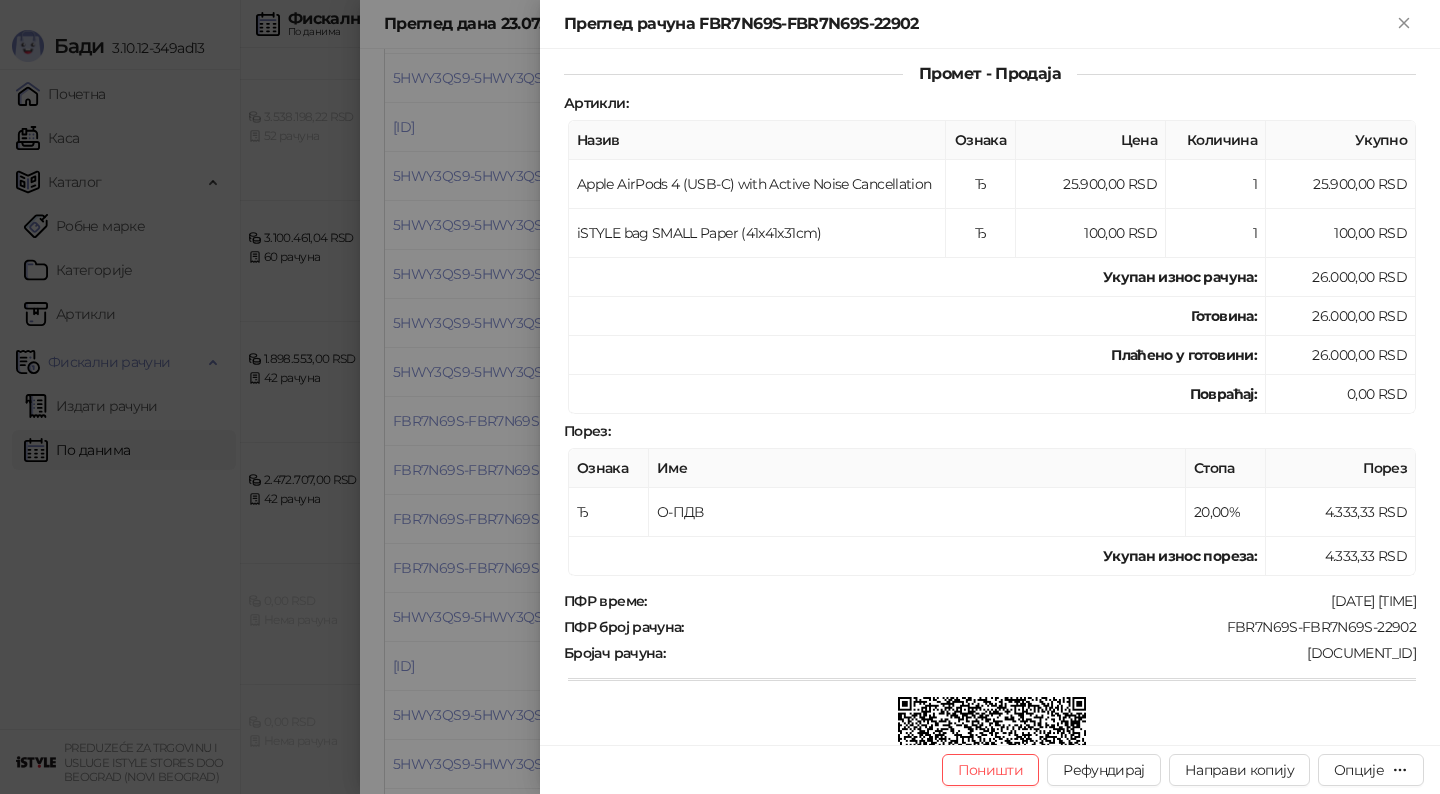 drag, startPoint x: 374, startPoint y: 510, endPoint x: 390, endPoint y: 779, distance: 269.4754 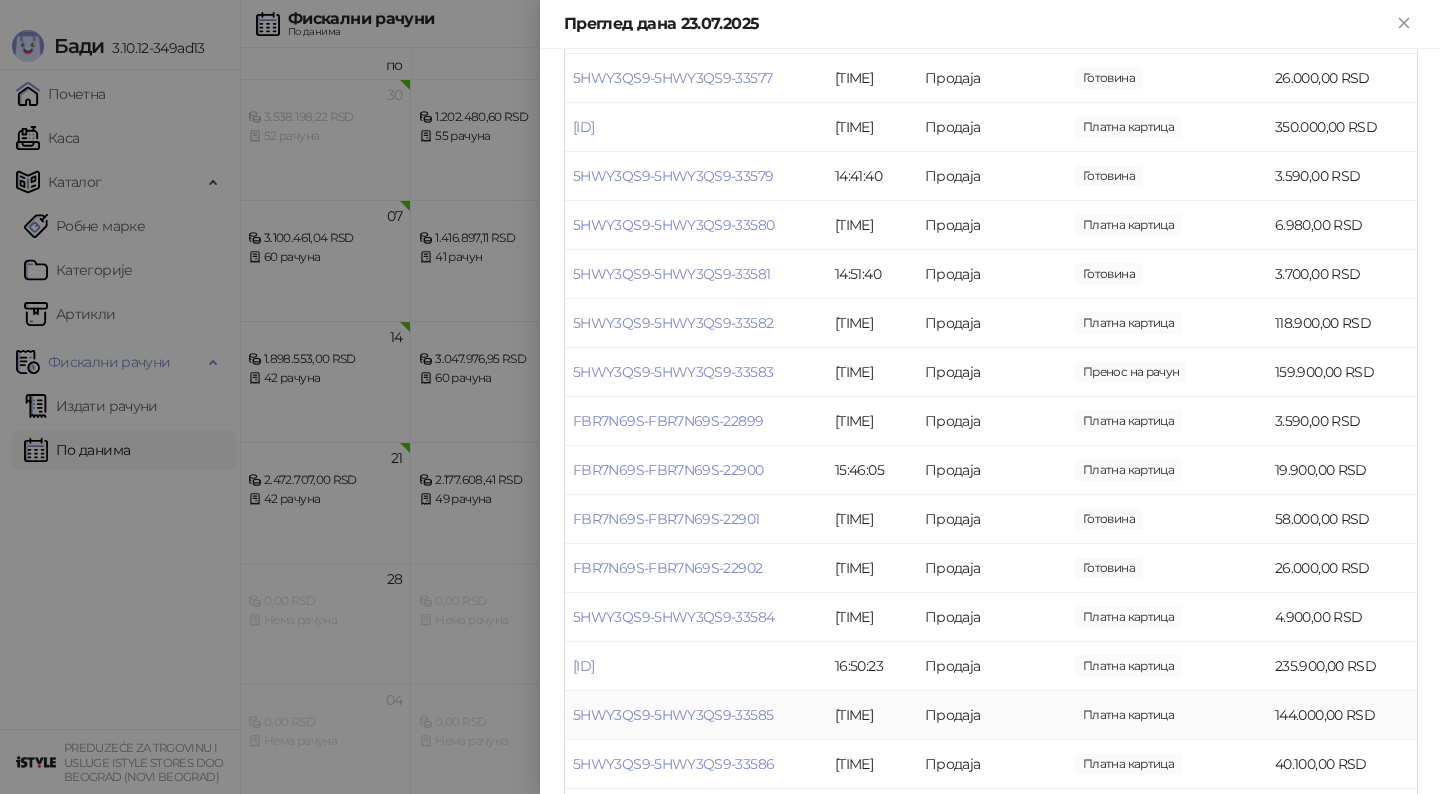 click on "5HWY3QS9-5HWY3QS9-33585" at bounding box center (696, 715) 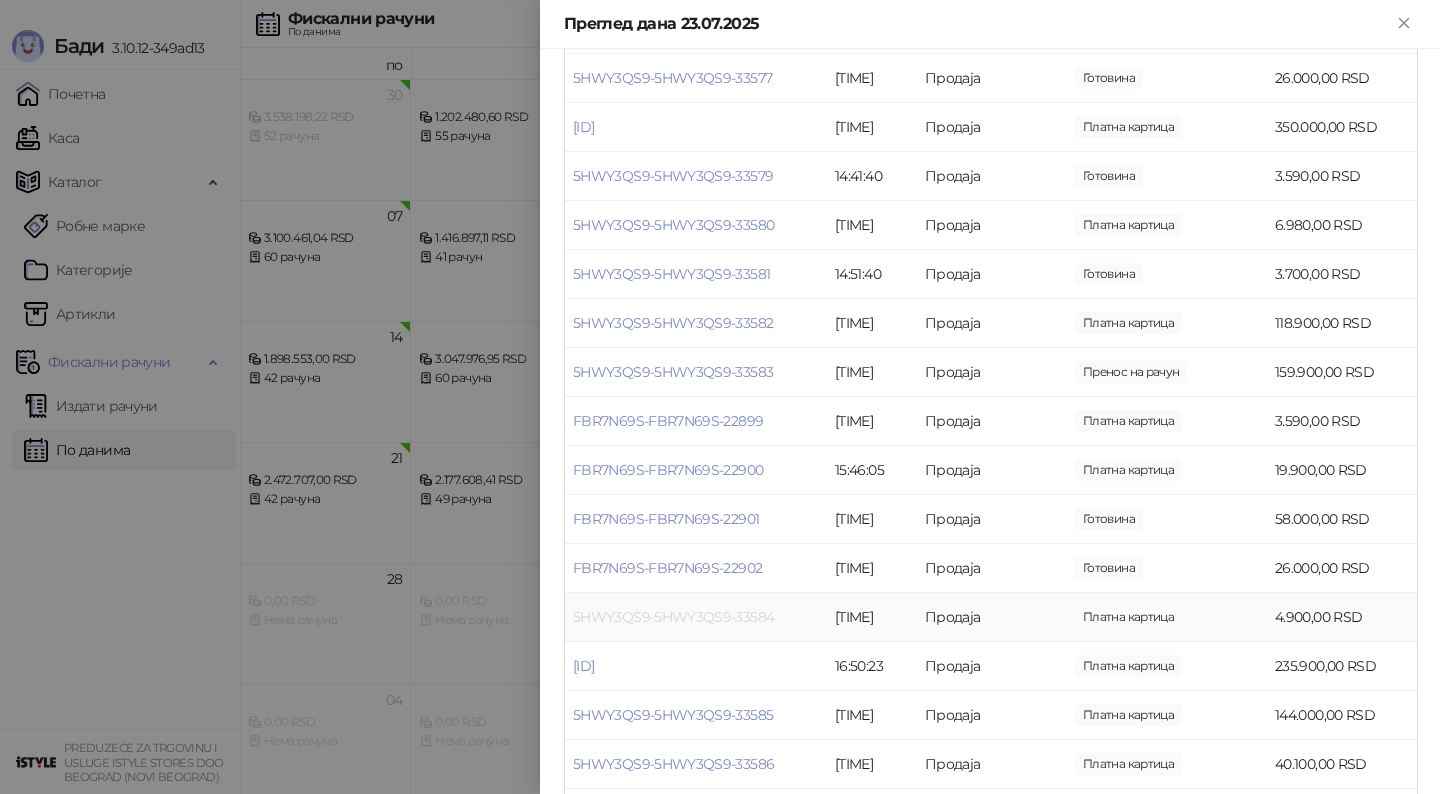 click on "5HWY3QS9-5HWY3QS9-33584" at bounding box center (673, 617) 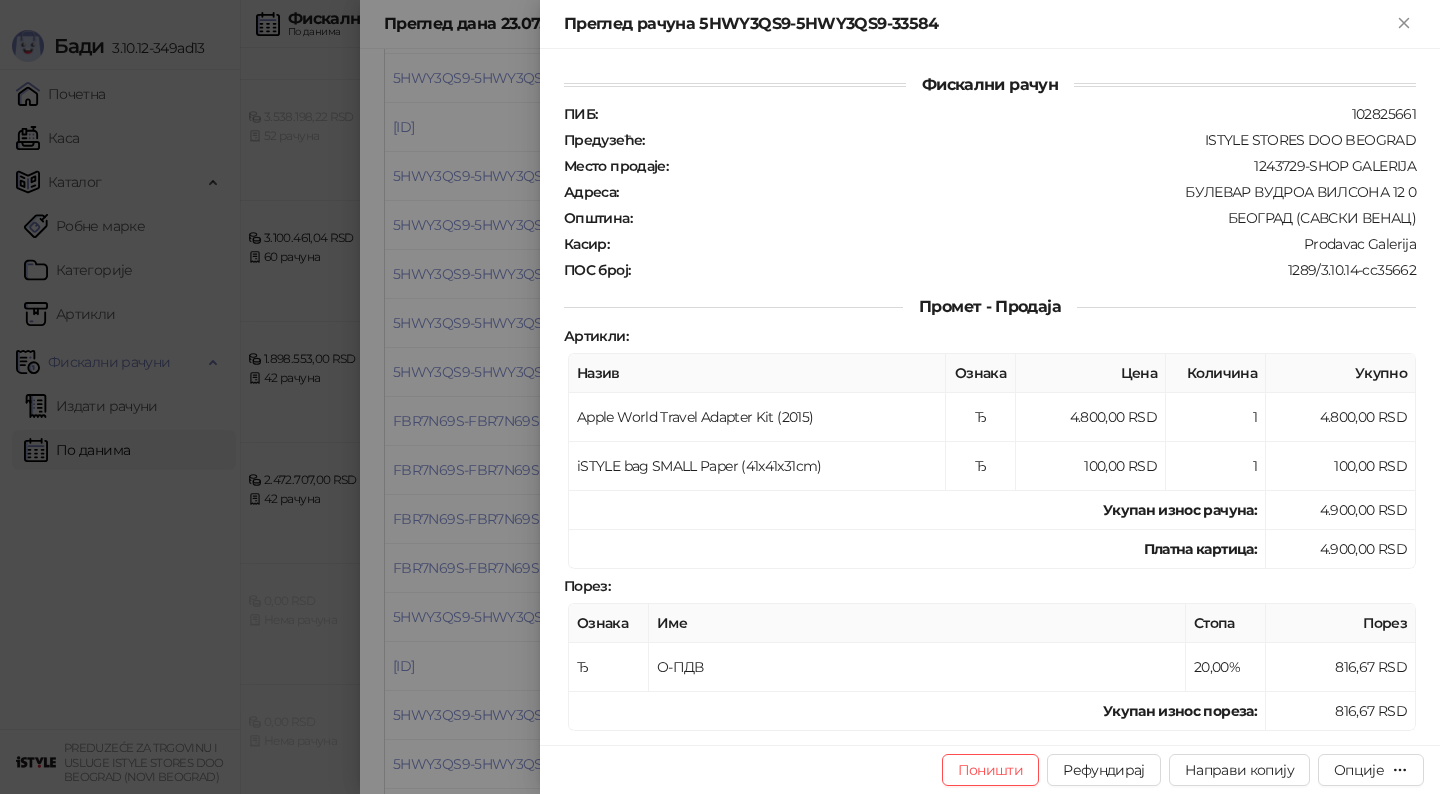 click at bounding box center [720, 397] 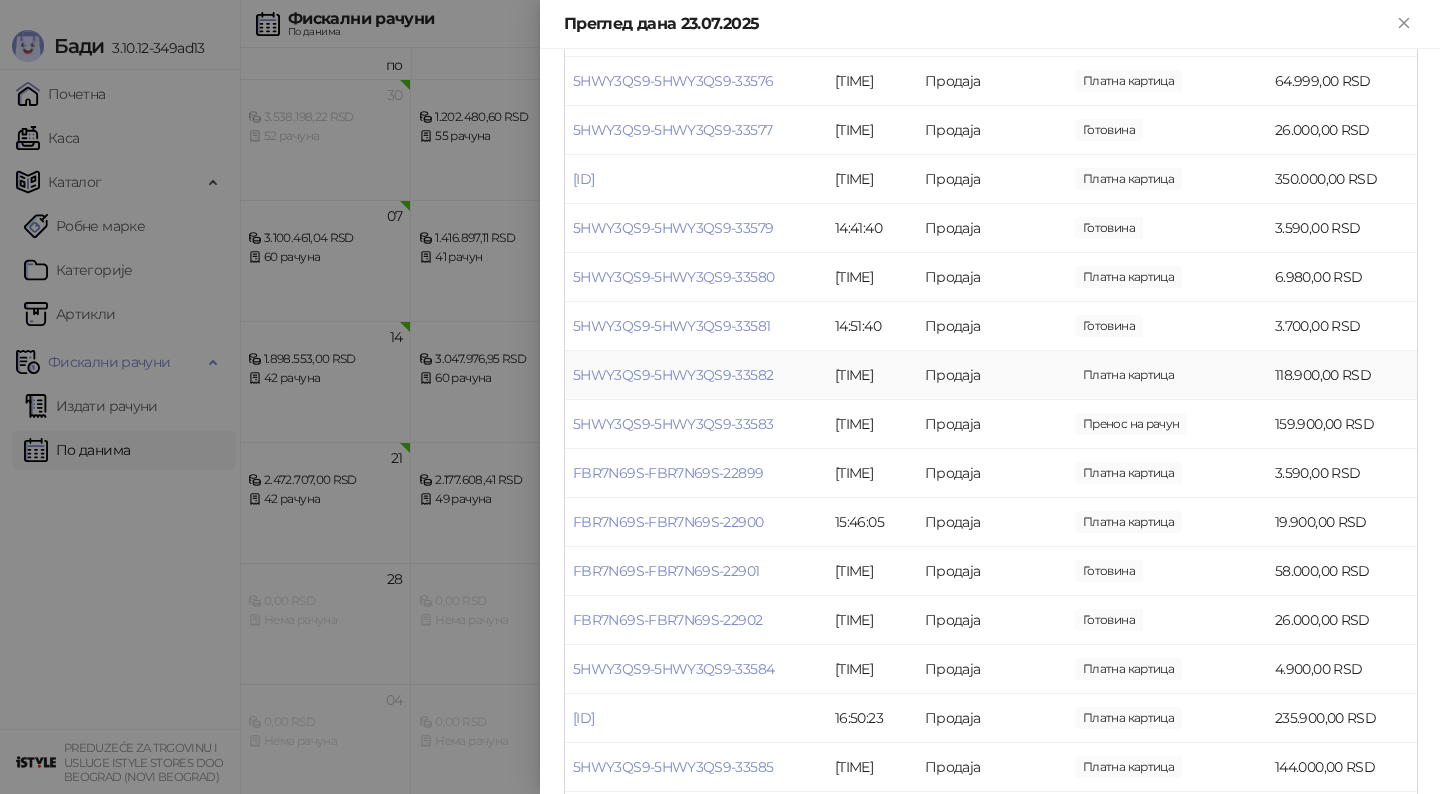scroll, scrollTop: 1045, scrollLeft: 0, axis: vertical 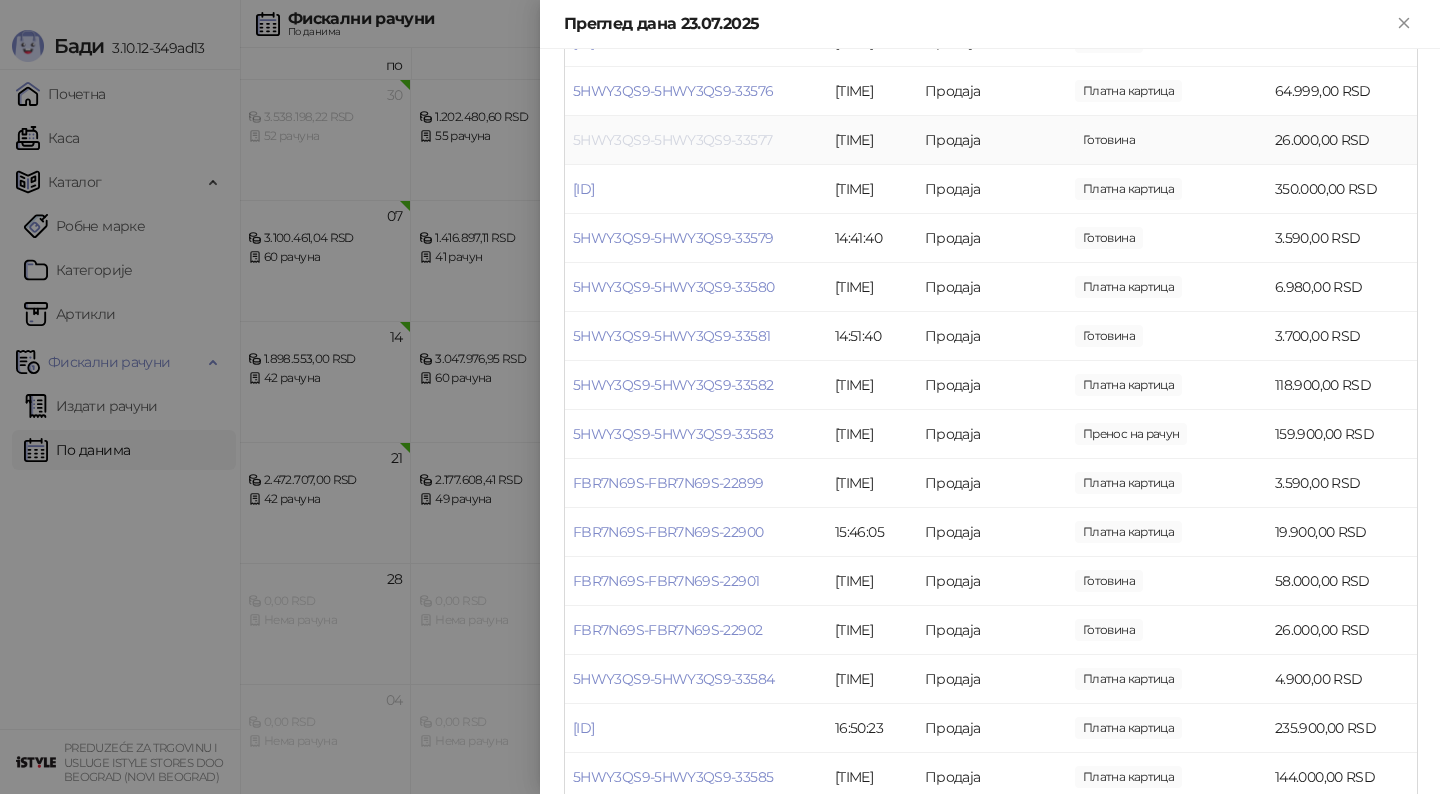 click on "5HWY3QS9-5HWY3QS9-33577" at bounding box center [672, 140] 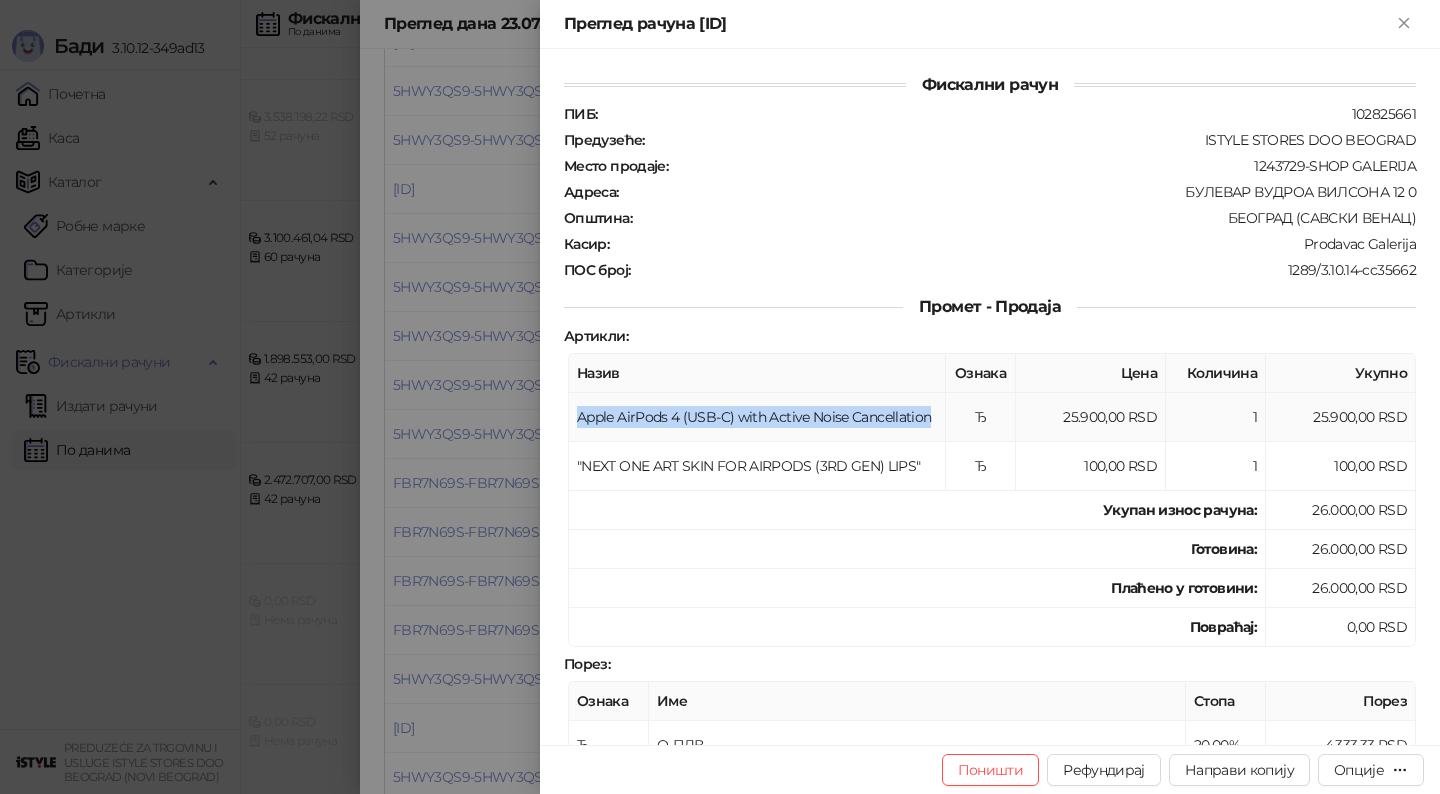 drag, startPoint x: 579, startPoint y: 410, endPoint x: 935, endPoint y: 414, distance: 356.02246 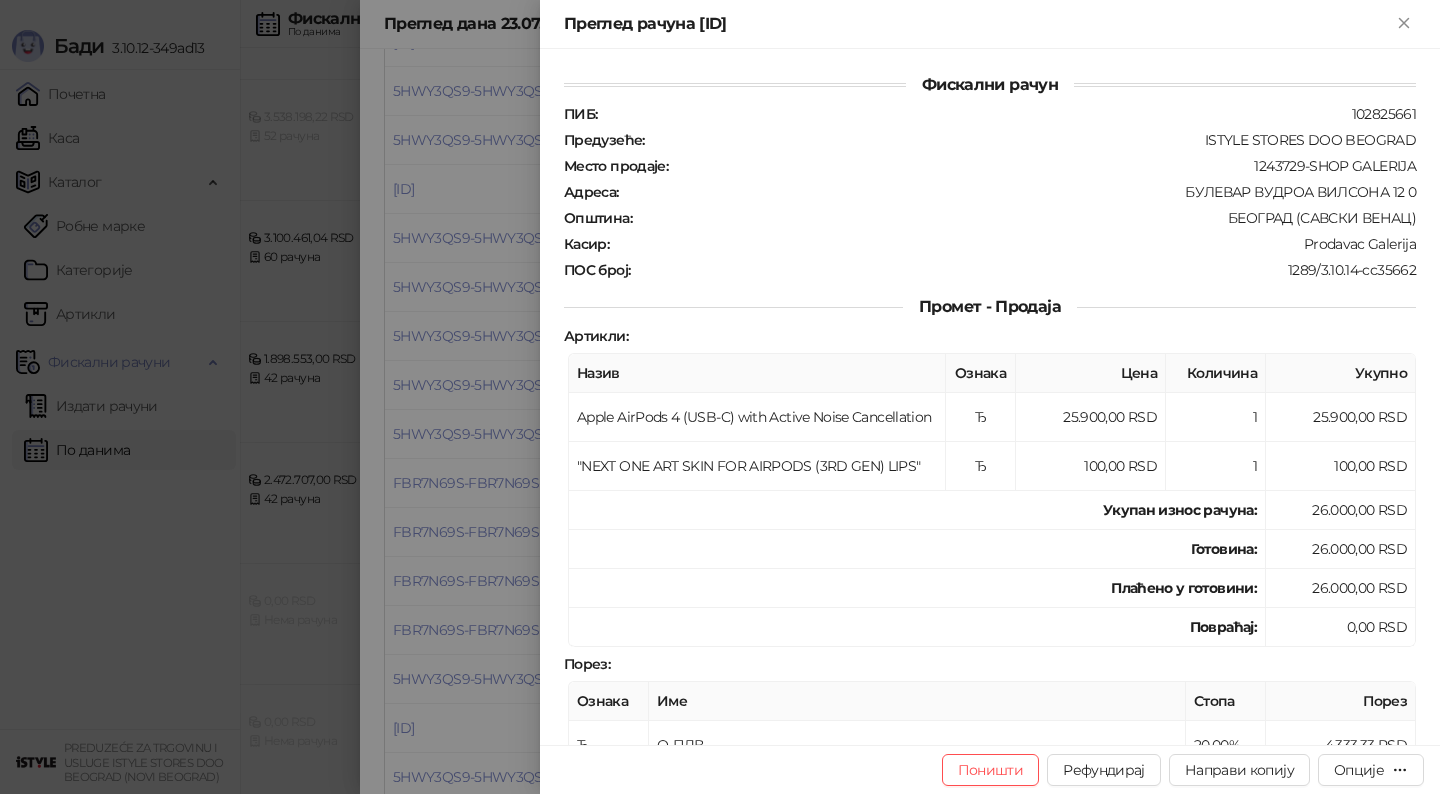 click at bounding box center [720, 397] 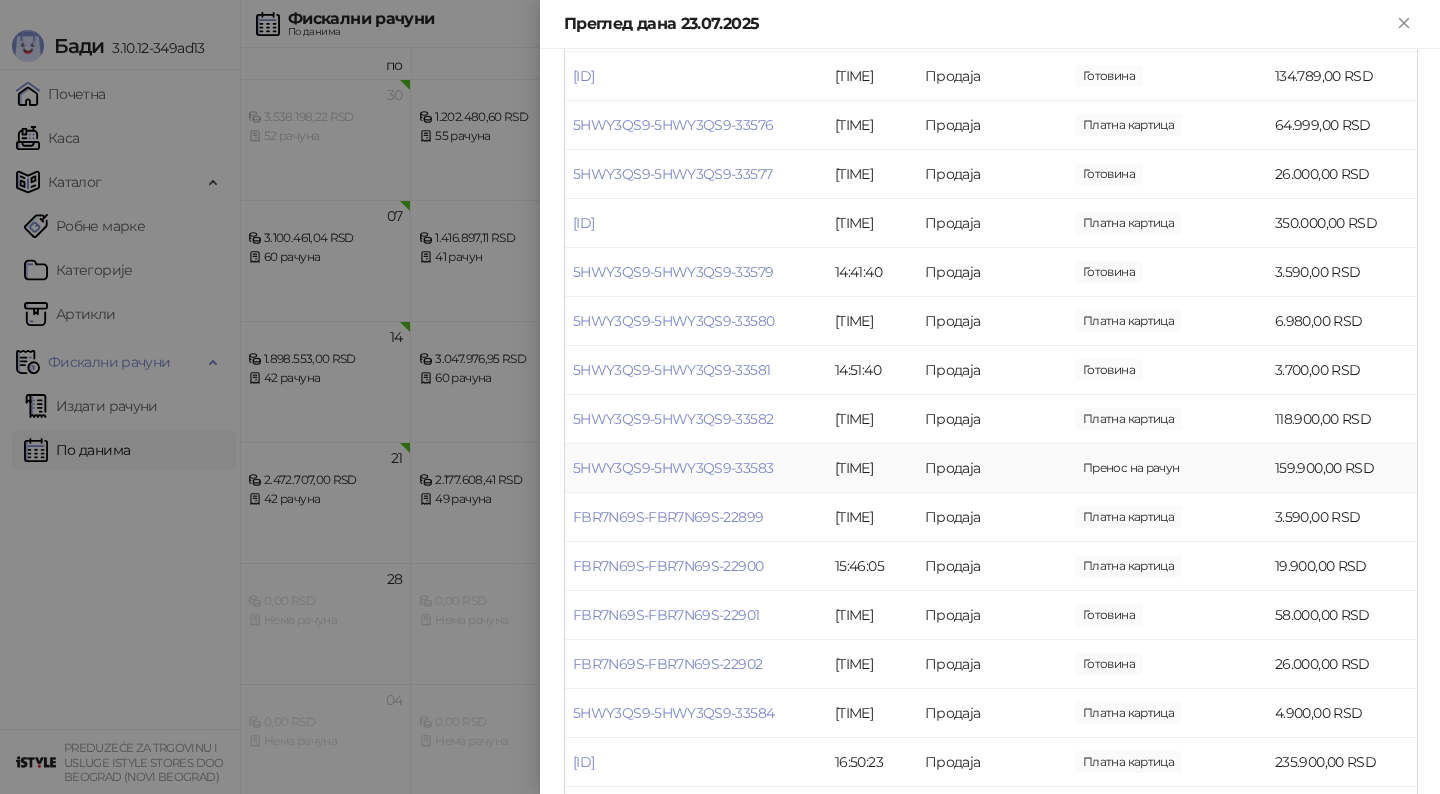 scroll, scrollTop: 1004, scrollLeft: 0, axis: vertical 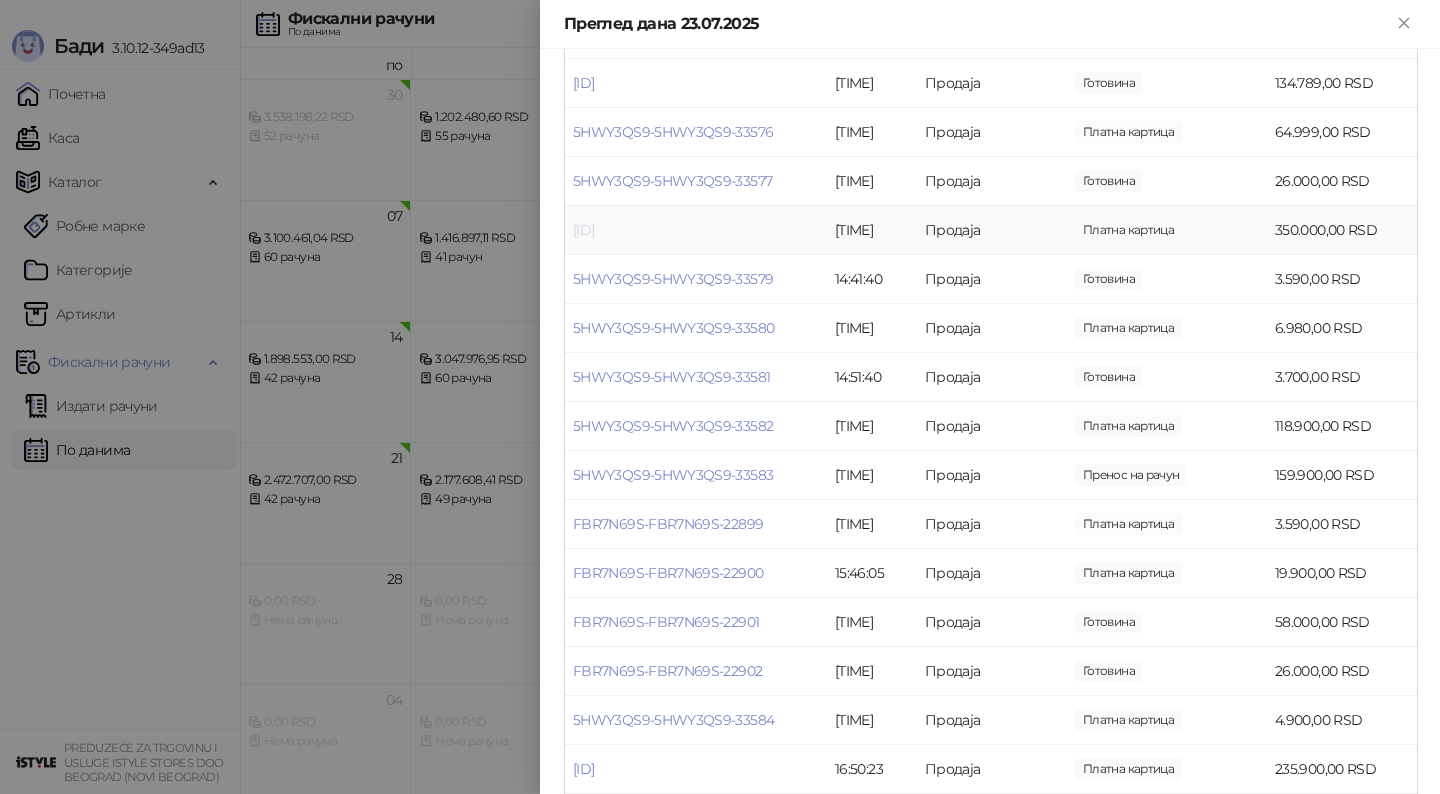 click on "[ID]" at bounding box center [583, 230] 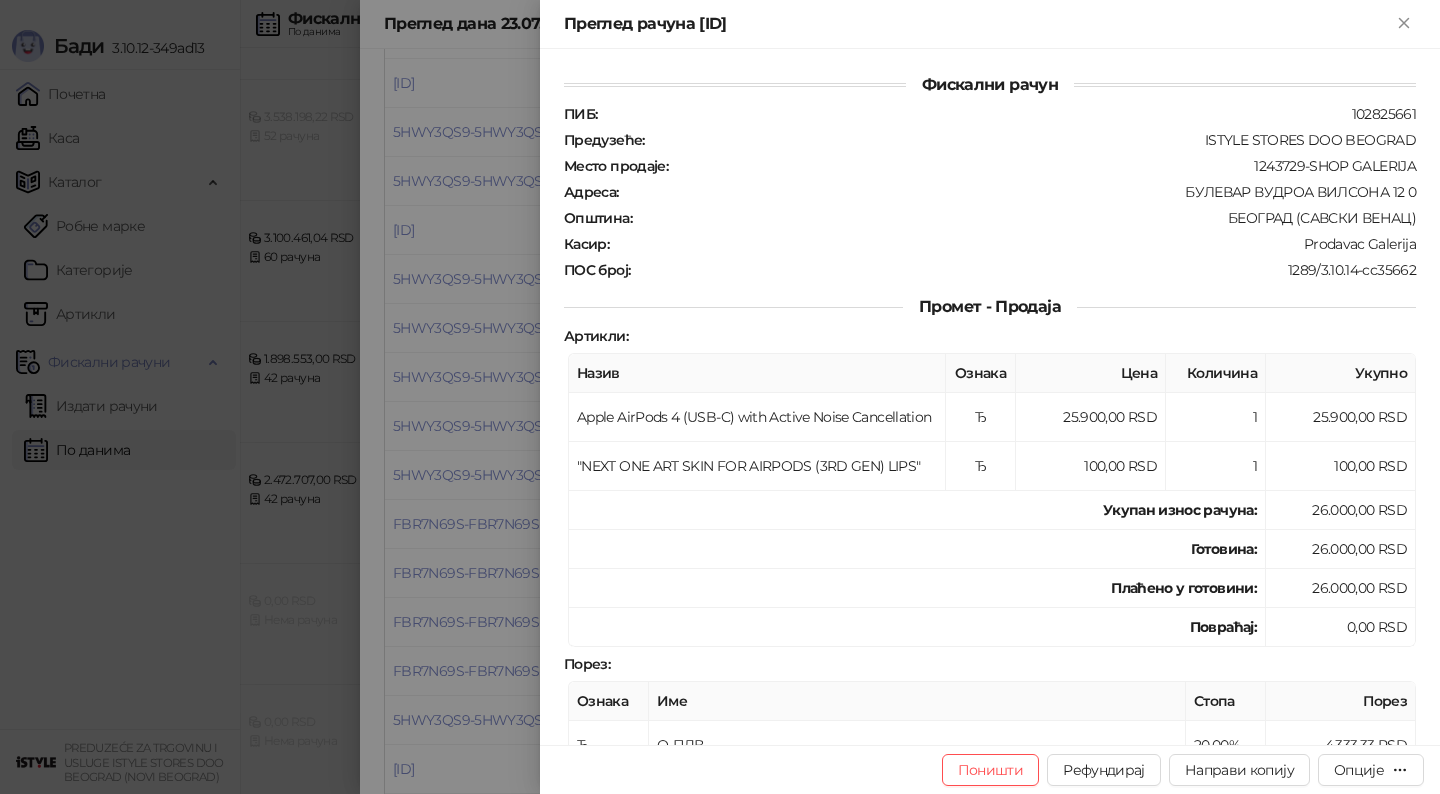 click on "Фискални рачун ПИБ : [PIB] Предузеће : ISTYLE STORES DOO BEOGRAD Место продаје : [SHOP_ID] Адреса : БУЛЕВАР ВУДРОА ВИЛСОНА [NUMBER]  0  Општина : [CITY] ([BOROUGH]) Касир : Prodavac Galerija ПОС број : [POS_NUMBER] Промет   -   Продаја Артикли : Назив Ознака Цена Количина Укупно           Apple AirPods 4 (USB-C) with Active Noise Cancellation Ђ 25.900,00 RSD 1  25.900,00 RSD "NEXT ONE ART SKIN FOR AIRPODS (3RD GEN) LIPS" Ђ 100,00 RSD 1  100,00 RSD Укупан износ рачуна : 26.000,00 RSD Готовина : 26.000,00 RSD Плаћено у готовини: 26.000,00 RSD Повраћај: 0,00 RSD Порез : Ознака Име Стопа Порез         Ђ О-ПДВ 20,00% 4.333,33 RSD Укупан износ пореза: 4.333,33 RSD ПФР време : [DATE] [TIME] ПФР број рачуна :" at bounding box center (990, 397) 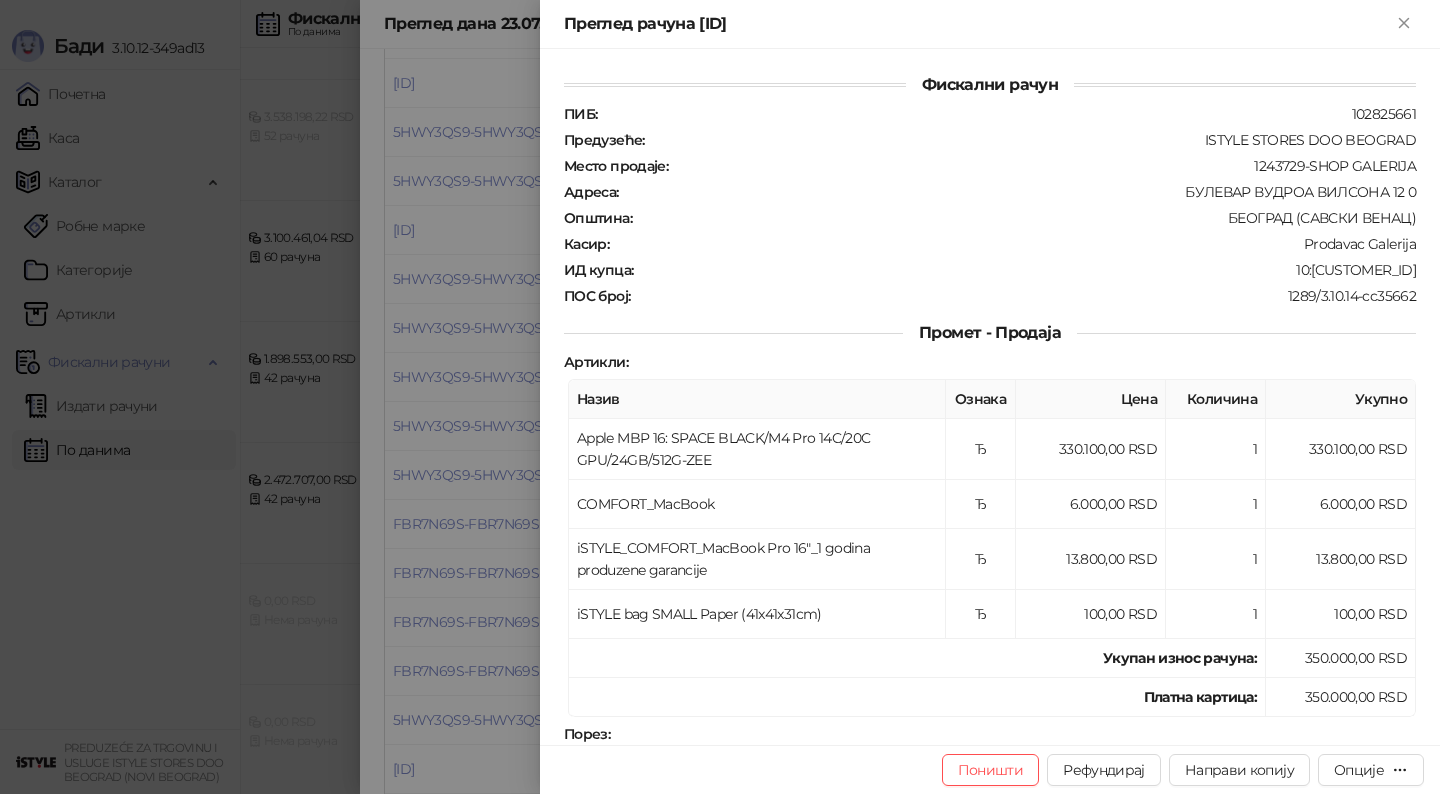 click at bounding box center (720, 397) 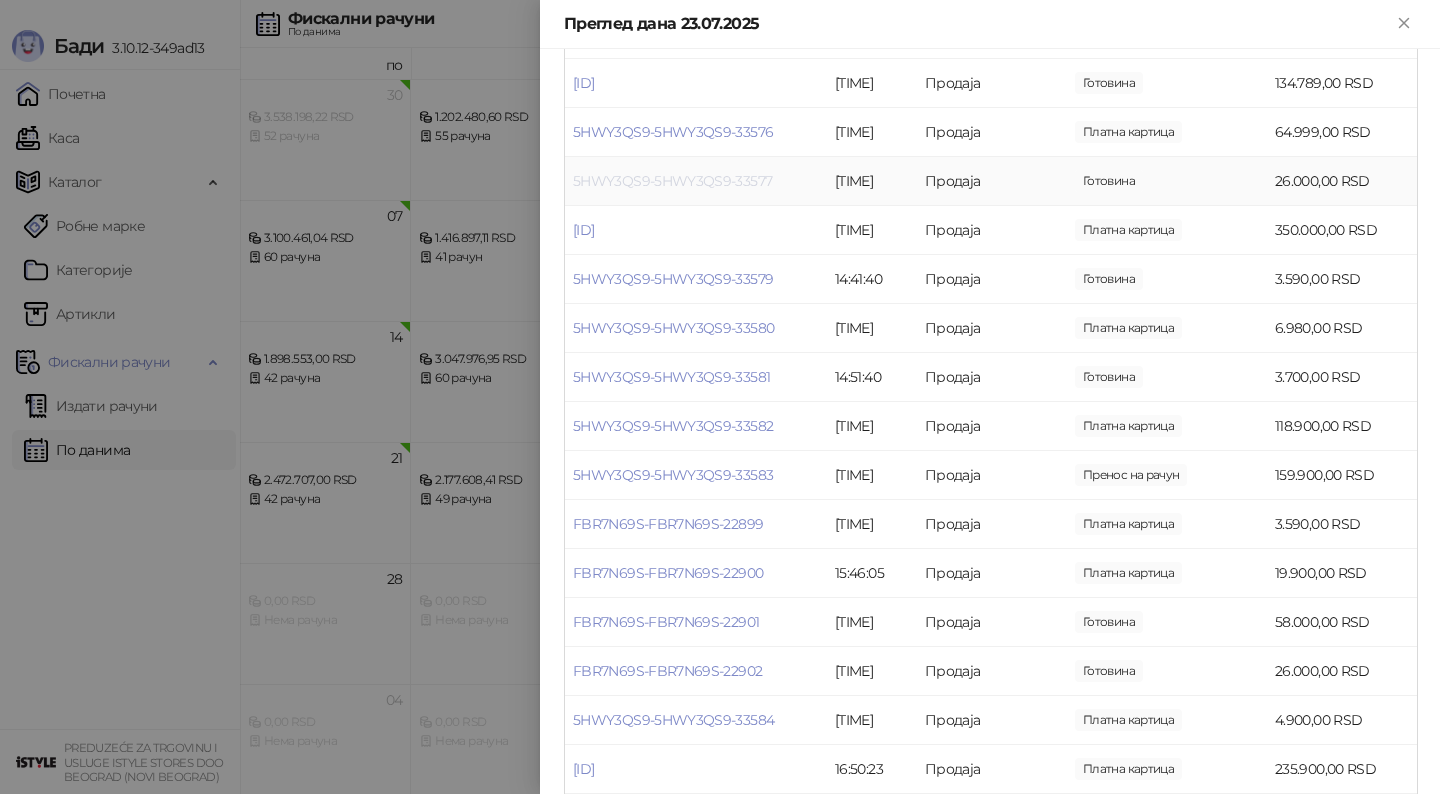 click on "5HWY3QS9-5HWY3QS9-33577" at bounding box center (672, 181) 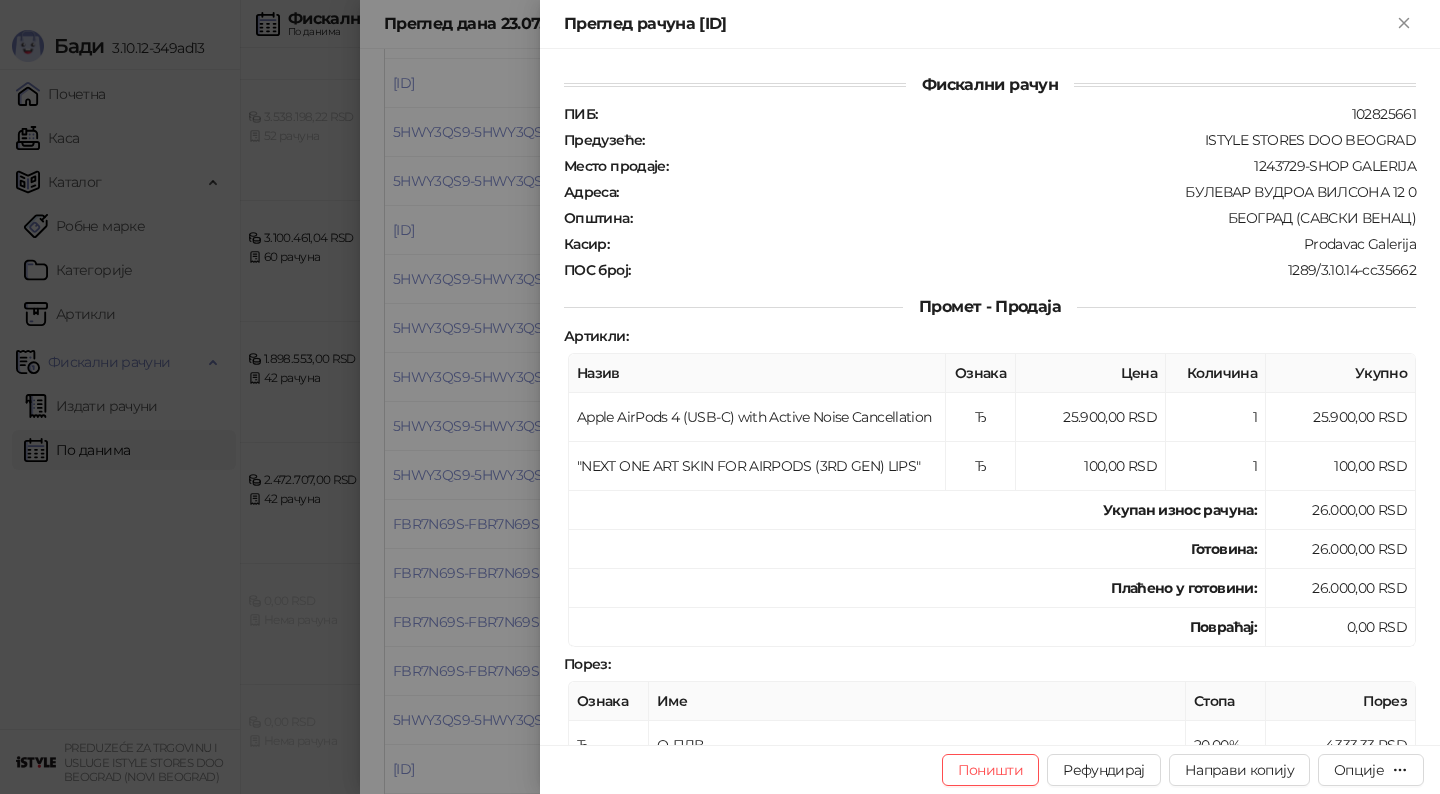 click at bounding box center (720, 397) 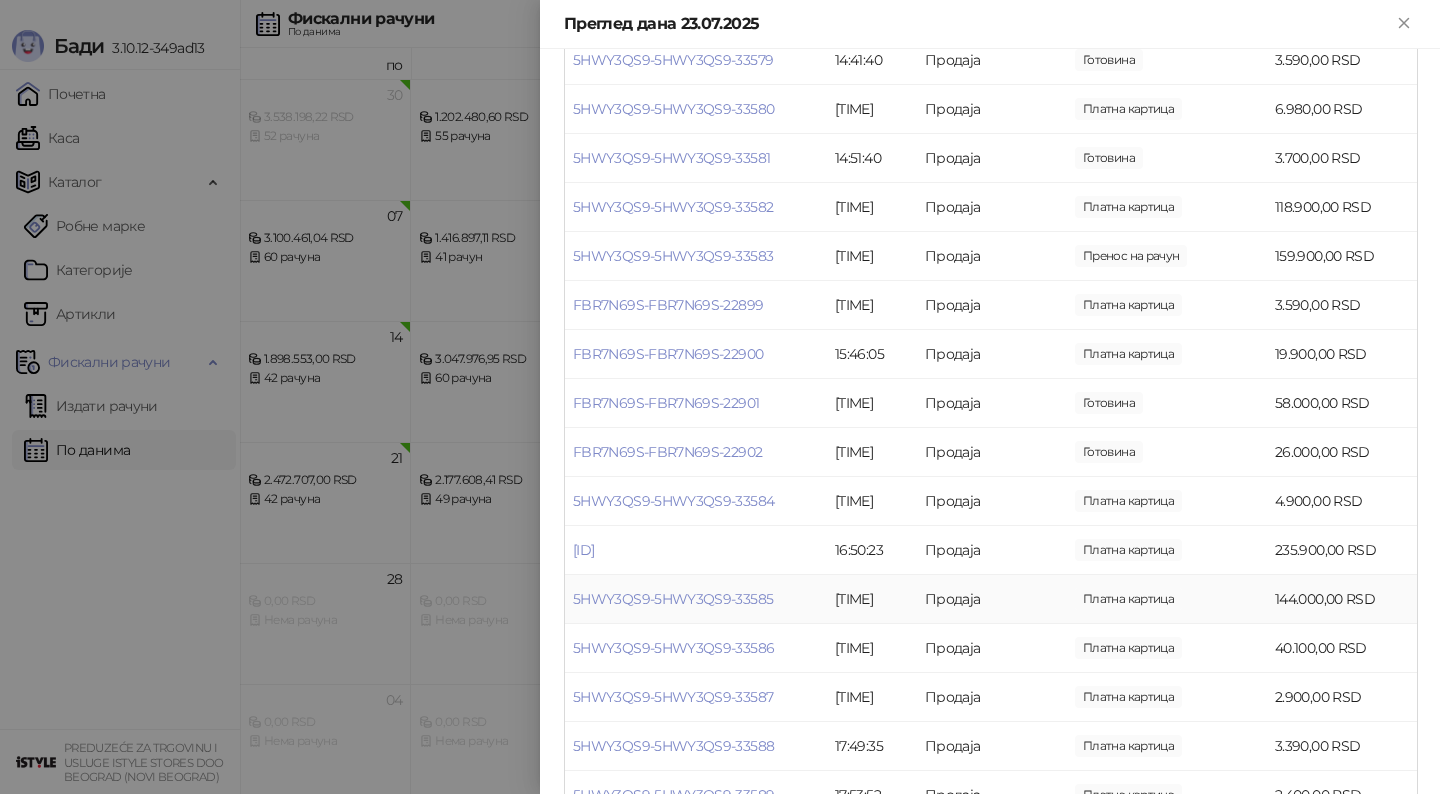 scroll, scrollTop: 1237, scrollLeft: 0, axis: vertical 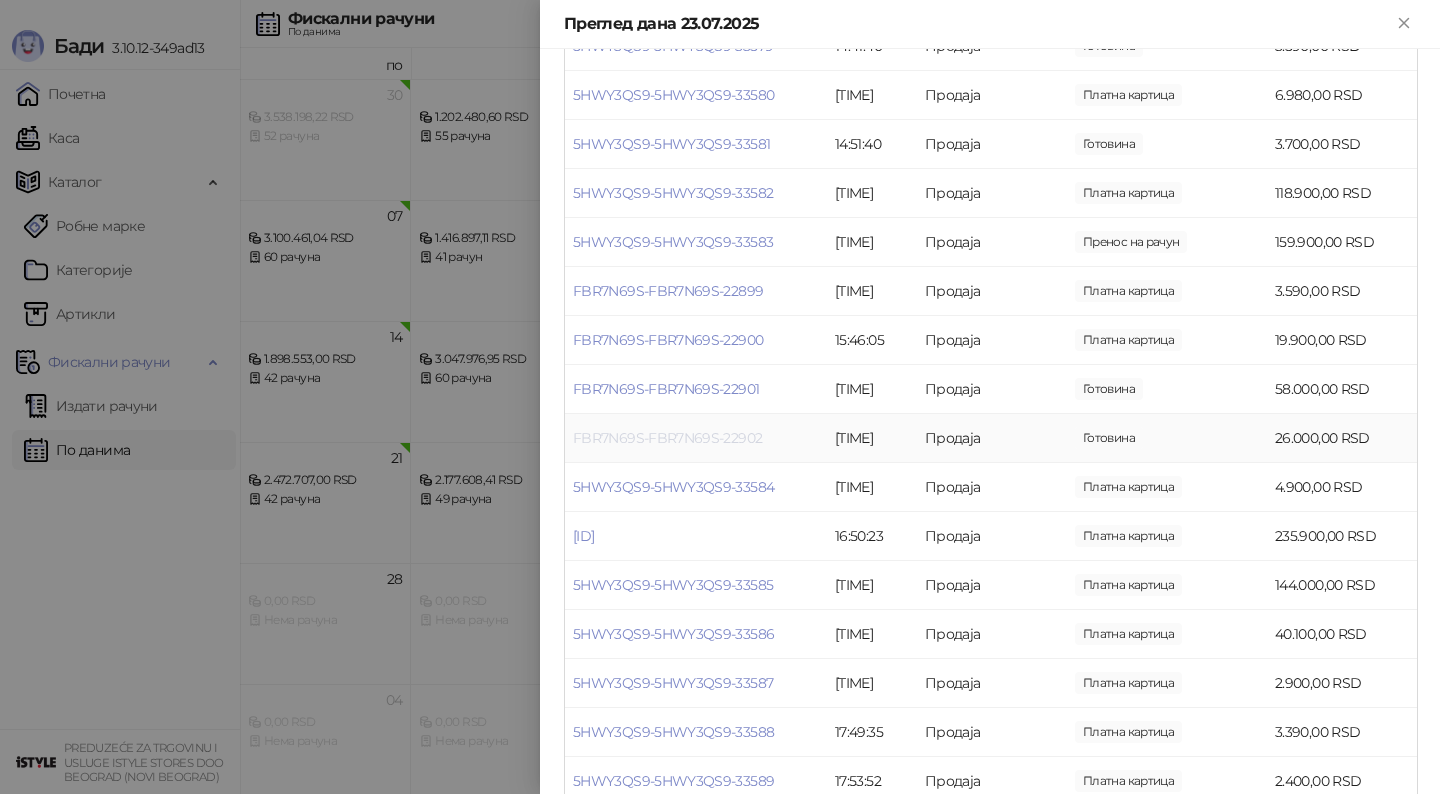 click on "FBR7N69S-FBR7N69S-22902" at bounding box center (667, 438) 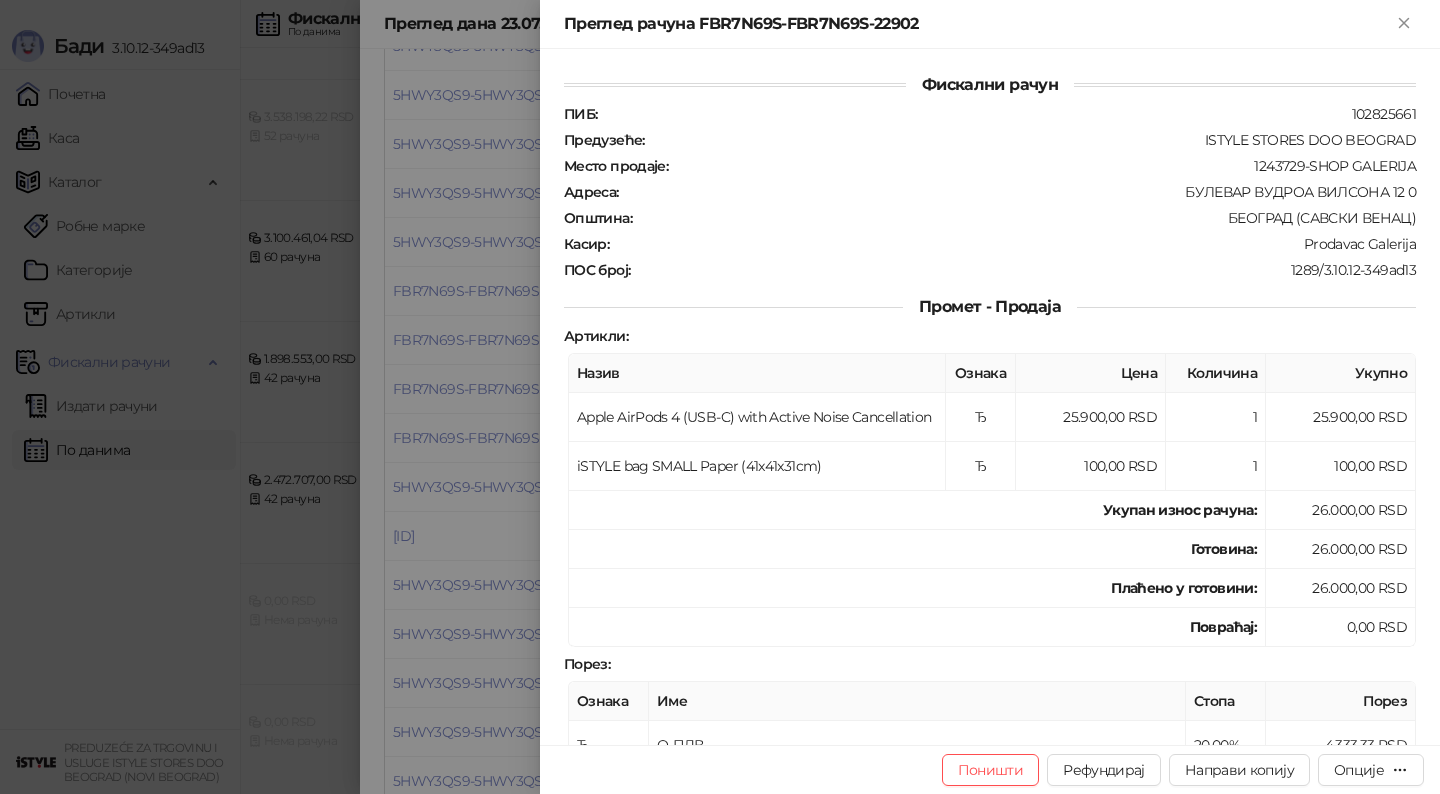 click at bounding box center (720, 397) 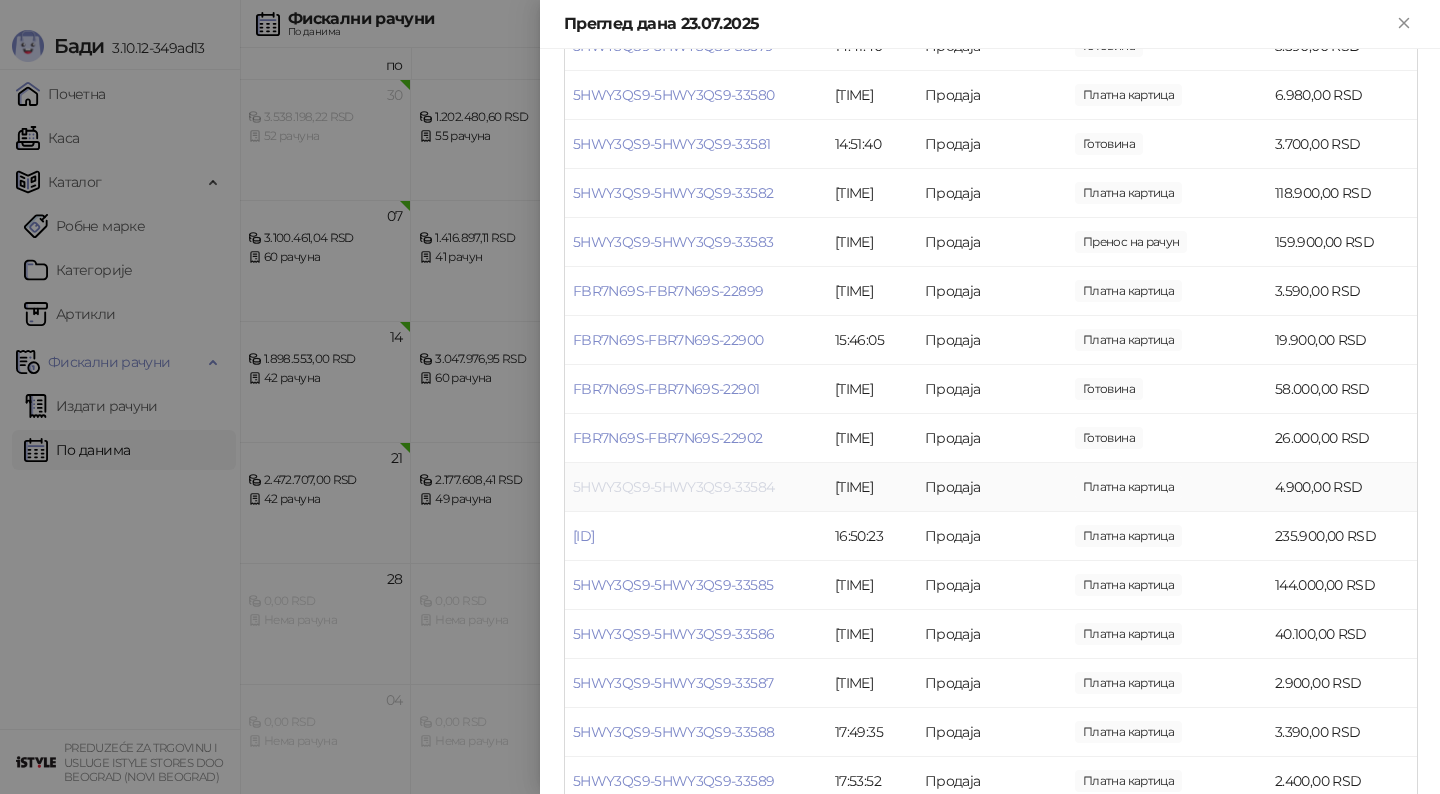 click on "5HWY3QS9-5HWY3QS9-33584" at bounding box center (673, 487) 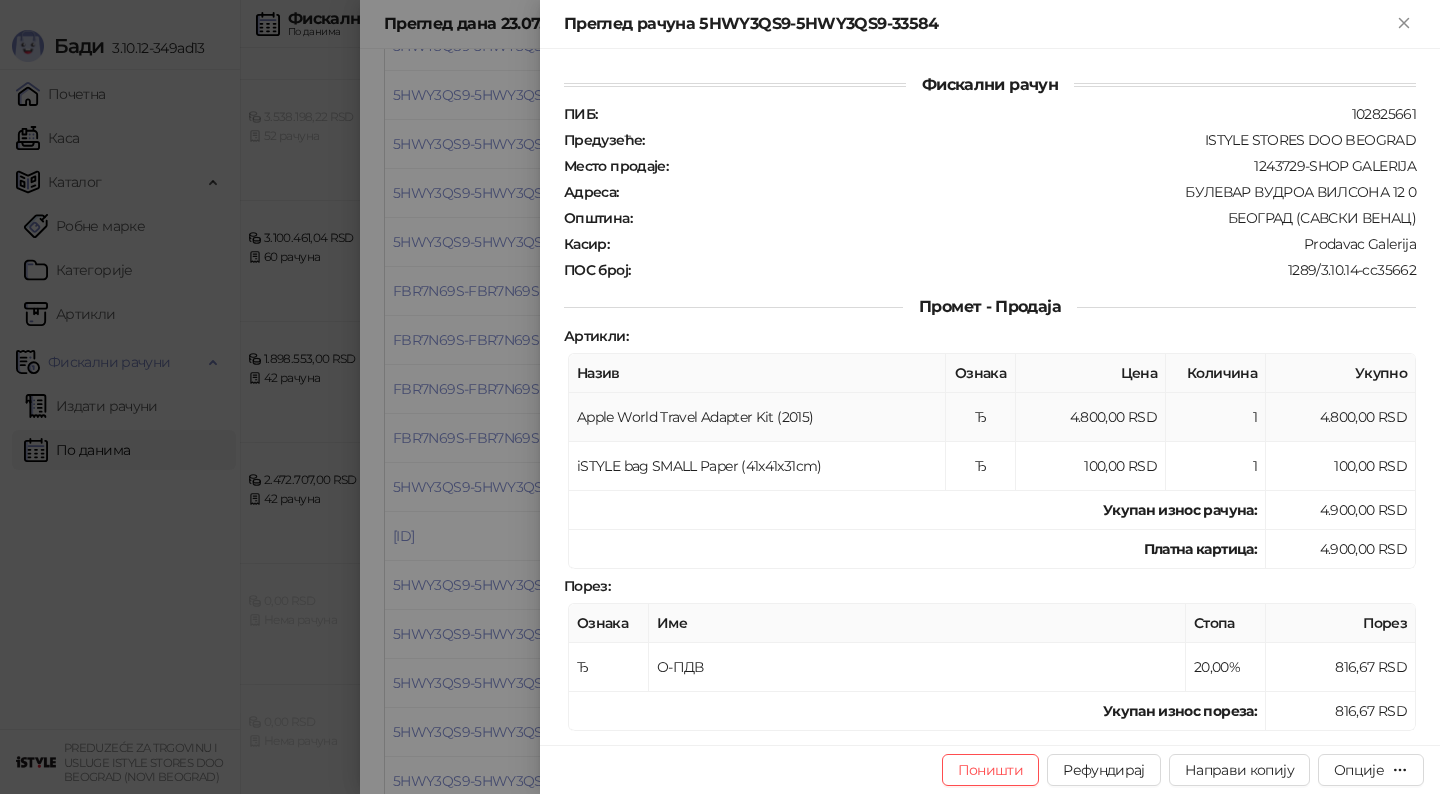 click on "Apple World Travel Adapter Kit (2015)" at bounding box center (757, 417) 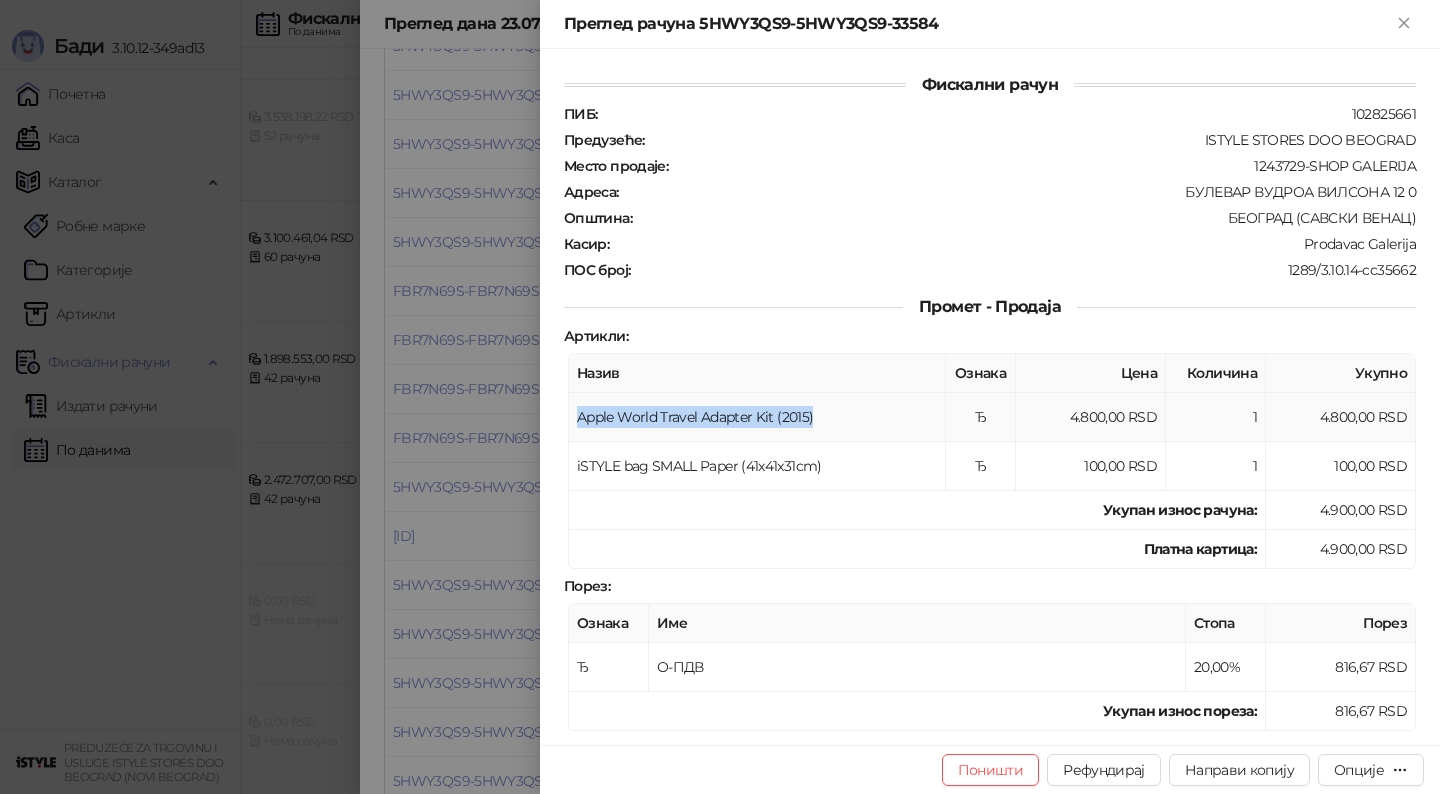 drag, startPoint x: 819, startPoint y: 407, endPoint x: 578, endPoint y: 409, distance: 241.0083 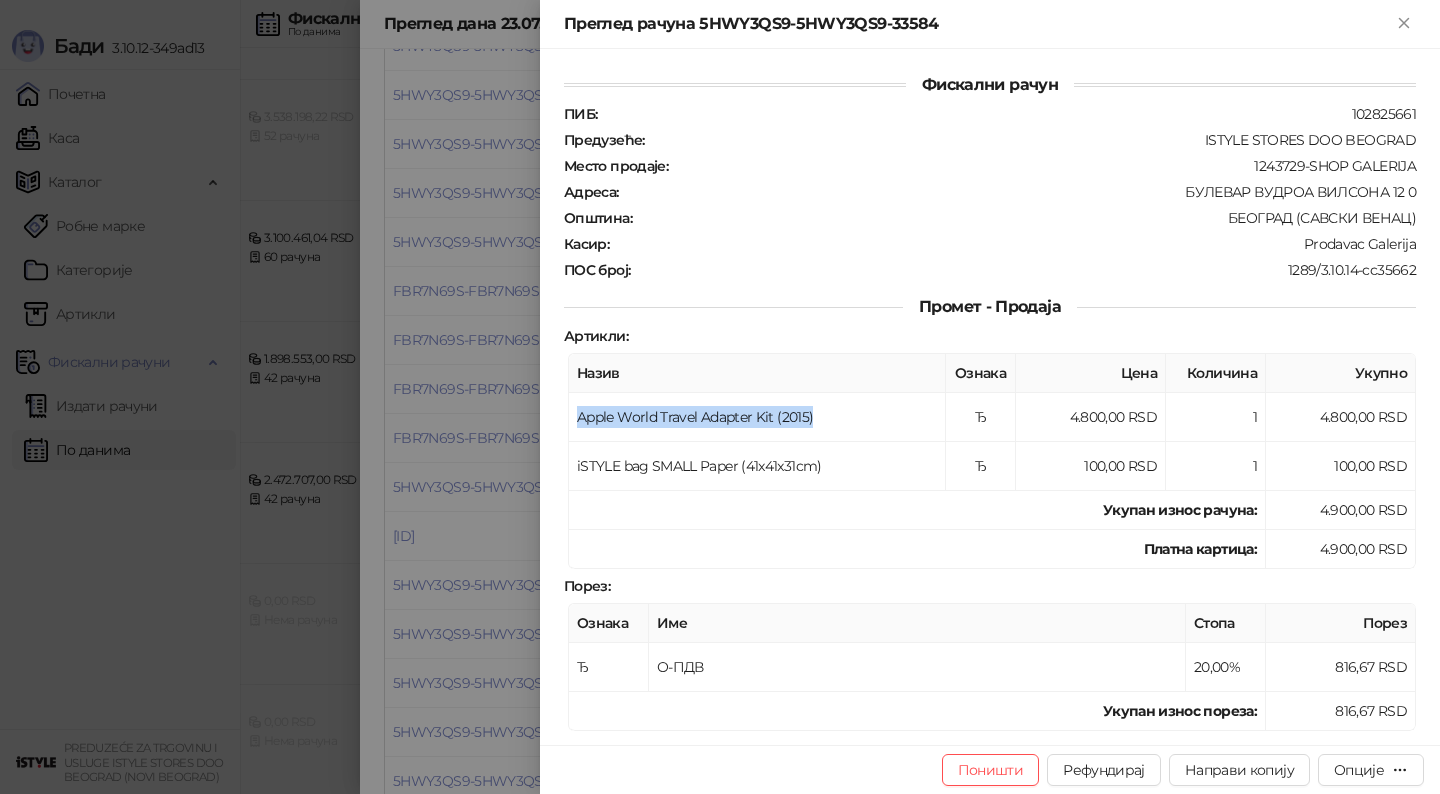 click at bounding box center [720, 397] 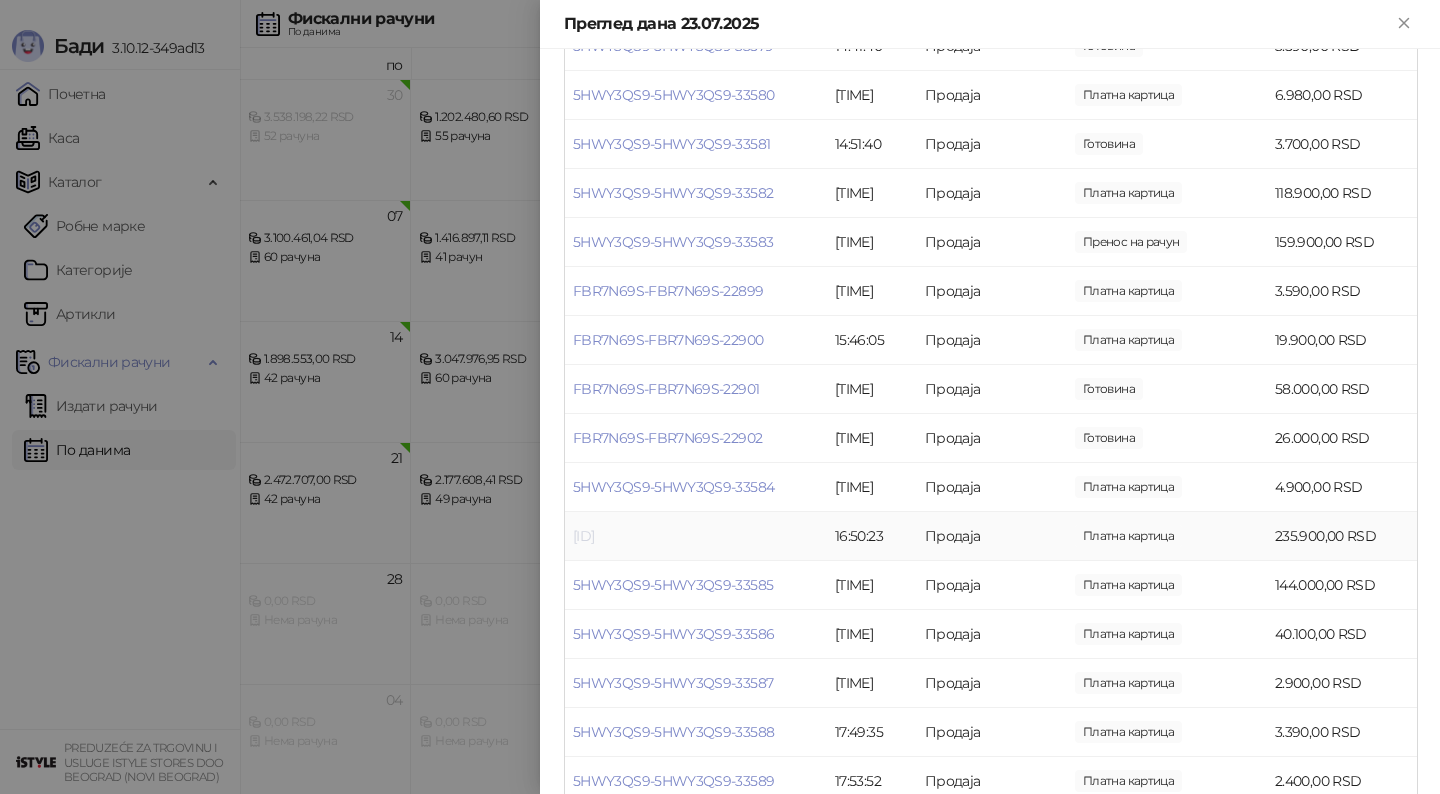 click on "[ID]" at bounding box center (583, 536) 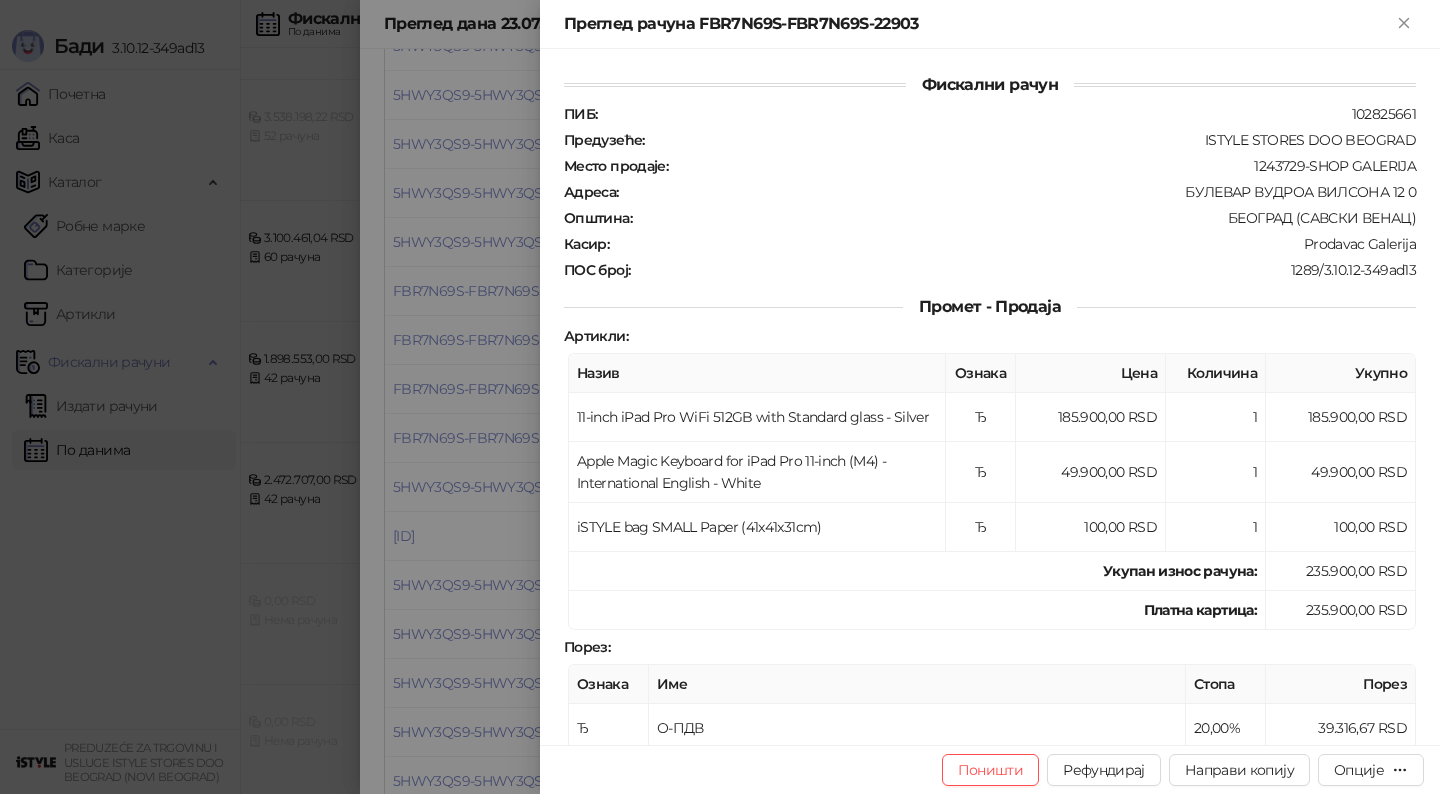 click at bounding box center [720, 397] 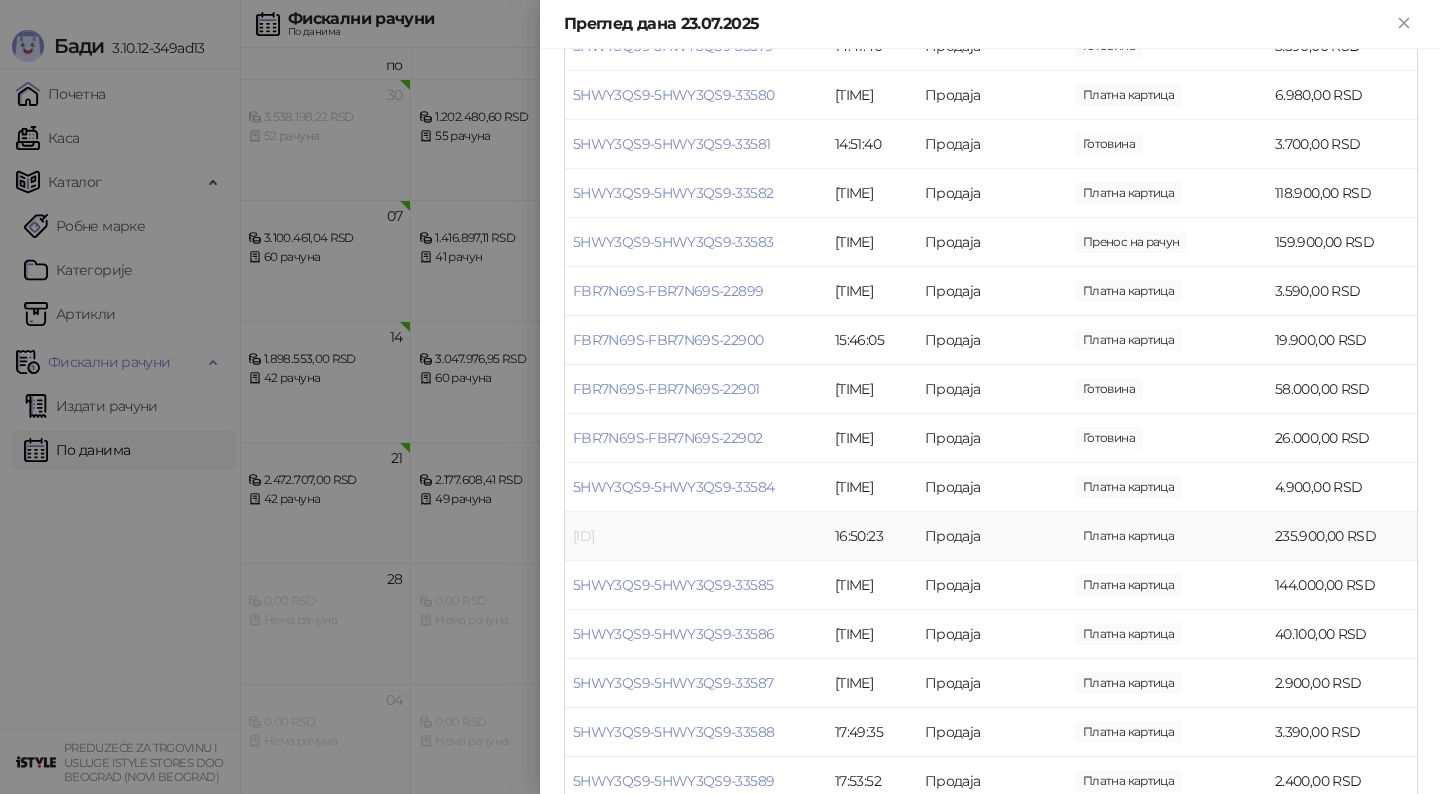 click on "[ID]" at bounding box center (583, 536) 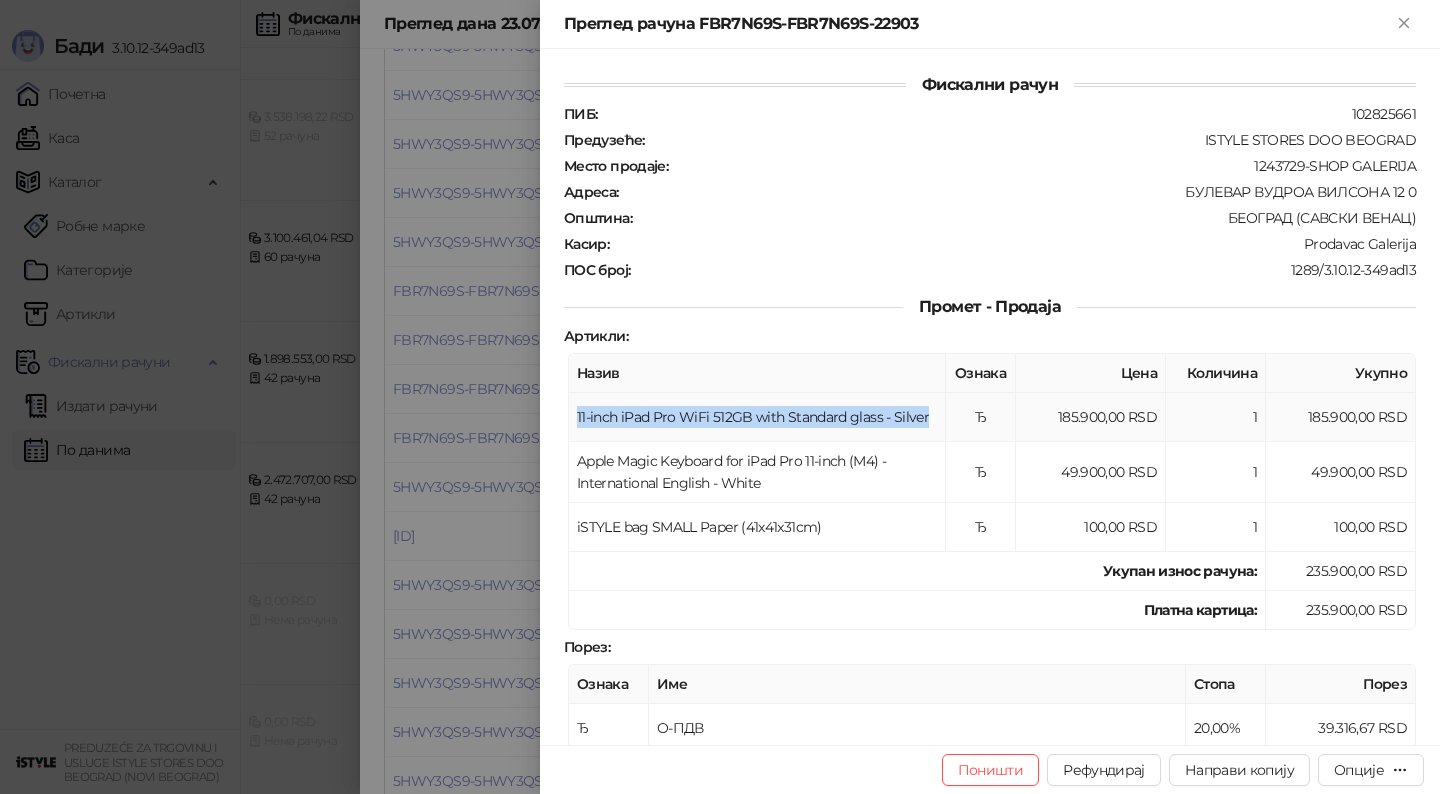 drag, startPoint x: 923, startPoint y: 405, endPoint x: 576, endPoint y: 407, distance: 347.00577 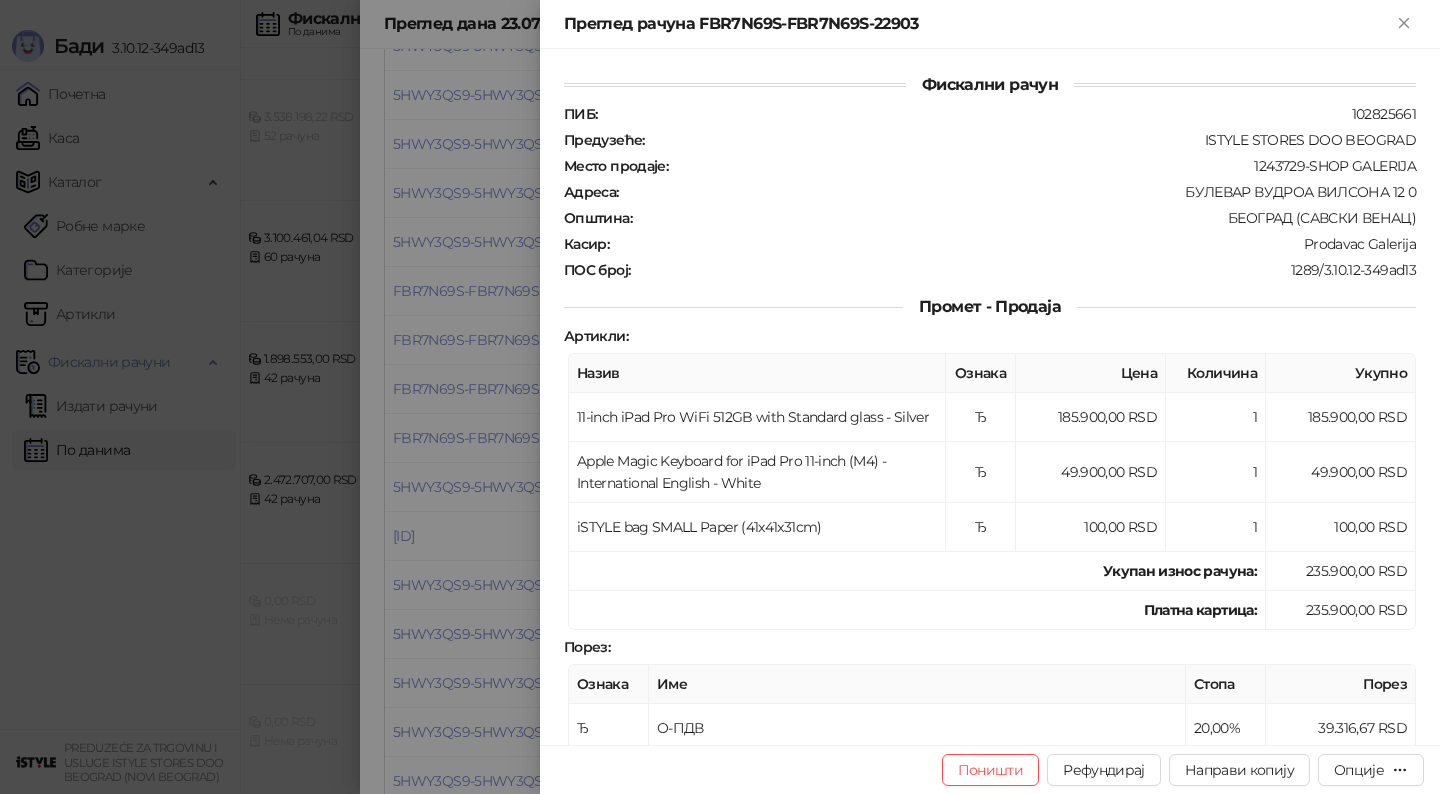click at bounding box center (720, 397) 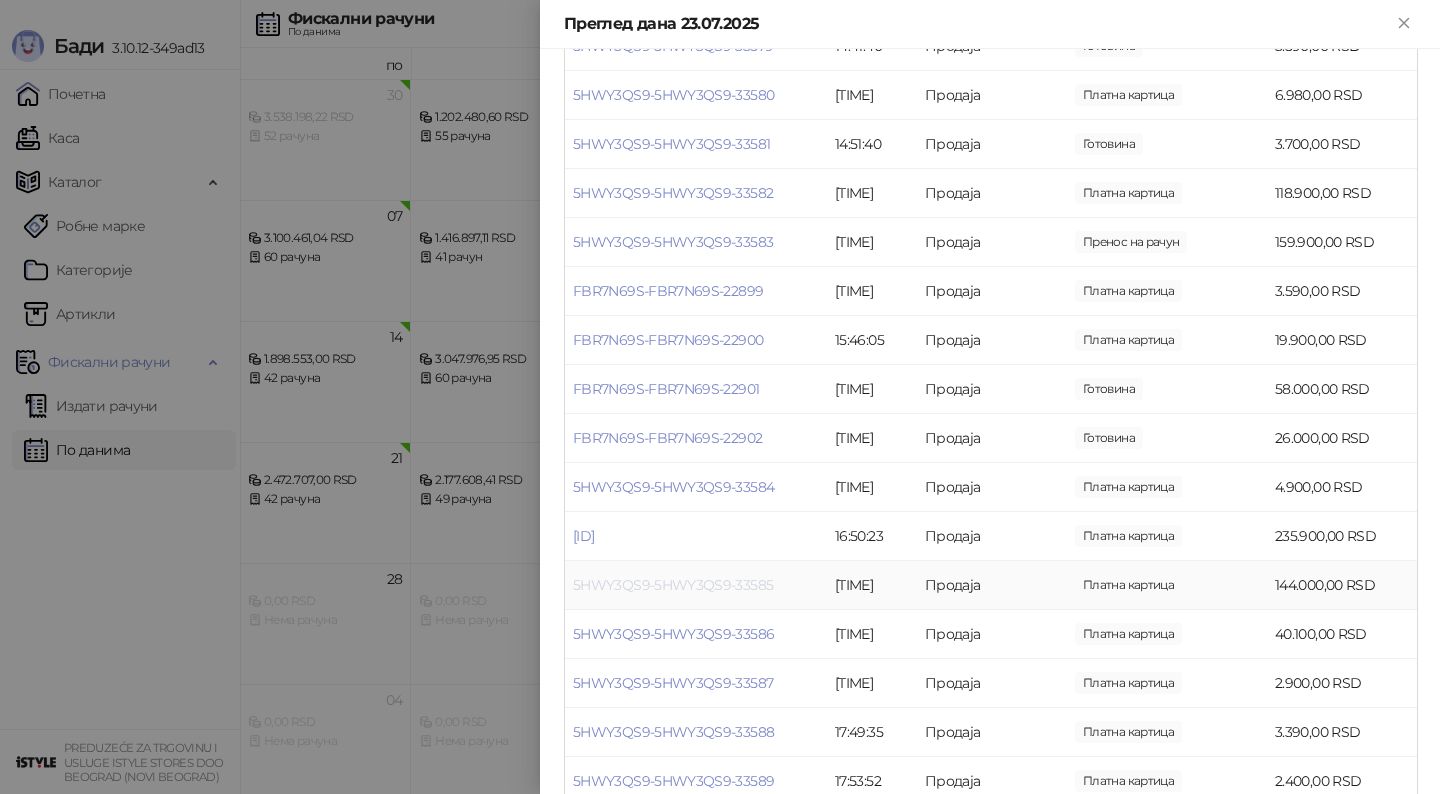 click on "5HWY3QS9-5HWY3QS9-33585" at bounding box center (673, 585) 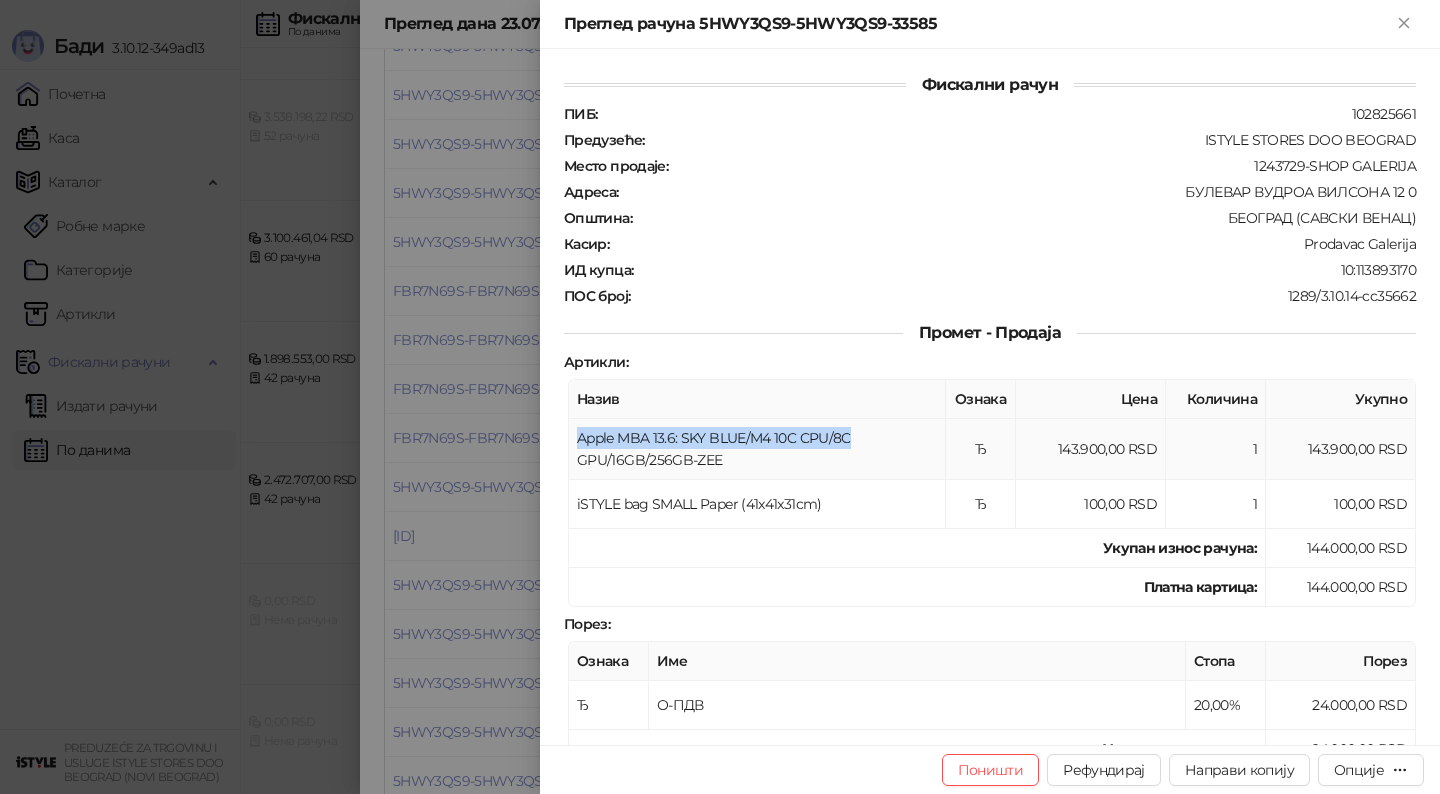 drag, startPoint x: 859, startPoint y: 429, endPoint x: 582, endPoint y: 429, distance: 277 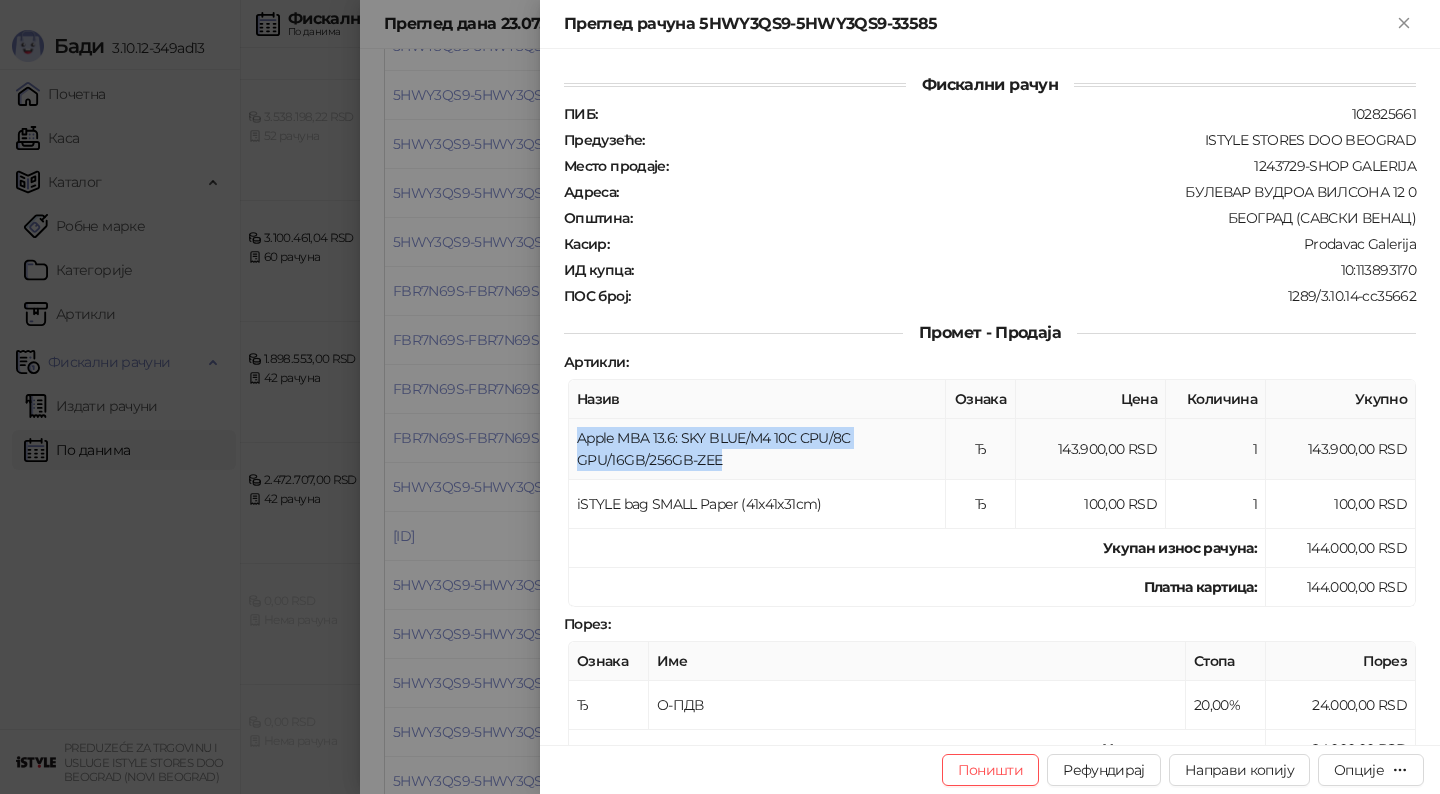 drag, startPoint x: 573, startPoint y: 429, endPoint x: 726, endPoint y: 456, distance: 155.36409 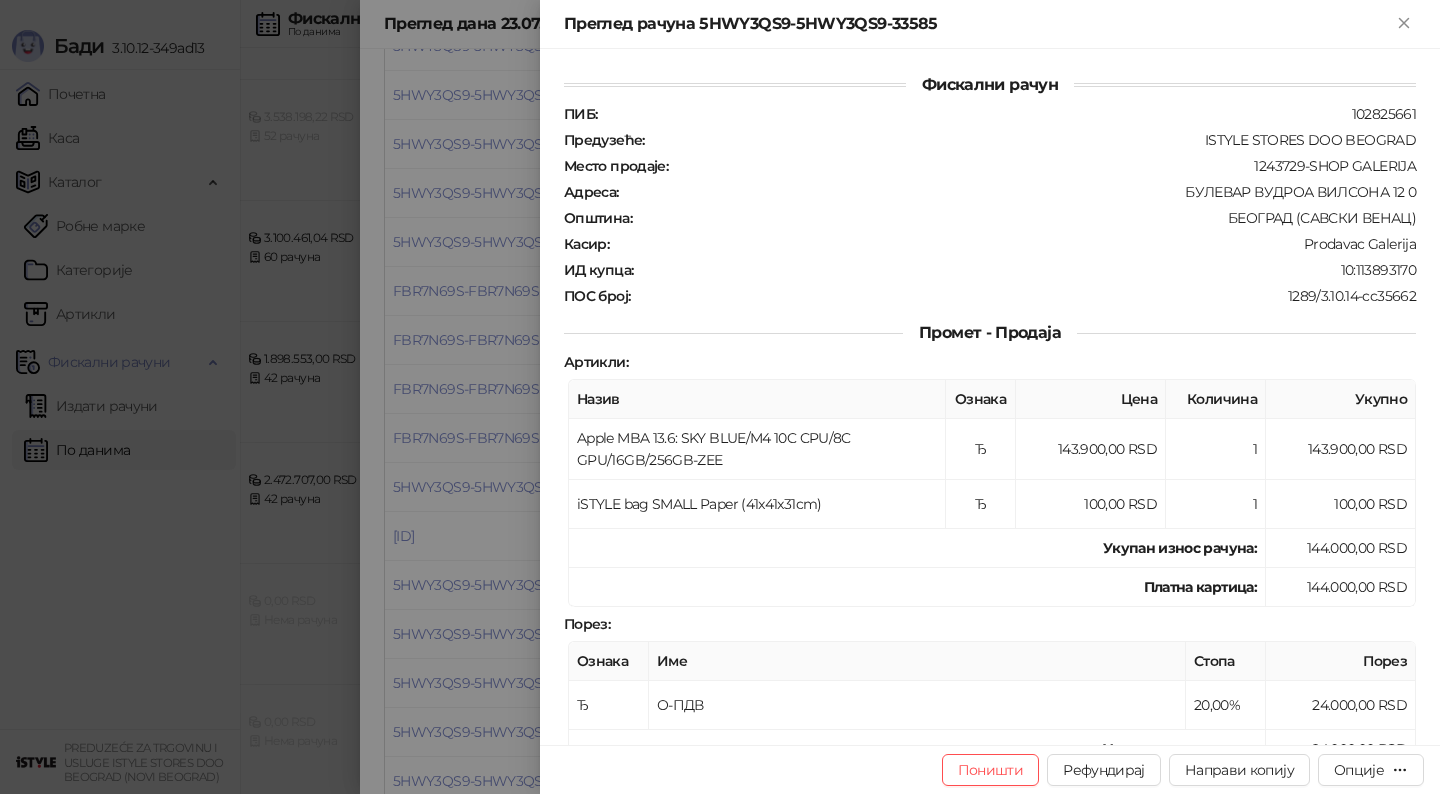 click at bounding box center [720, 397] 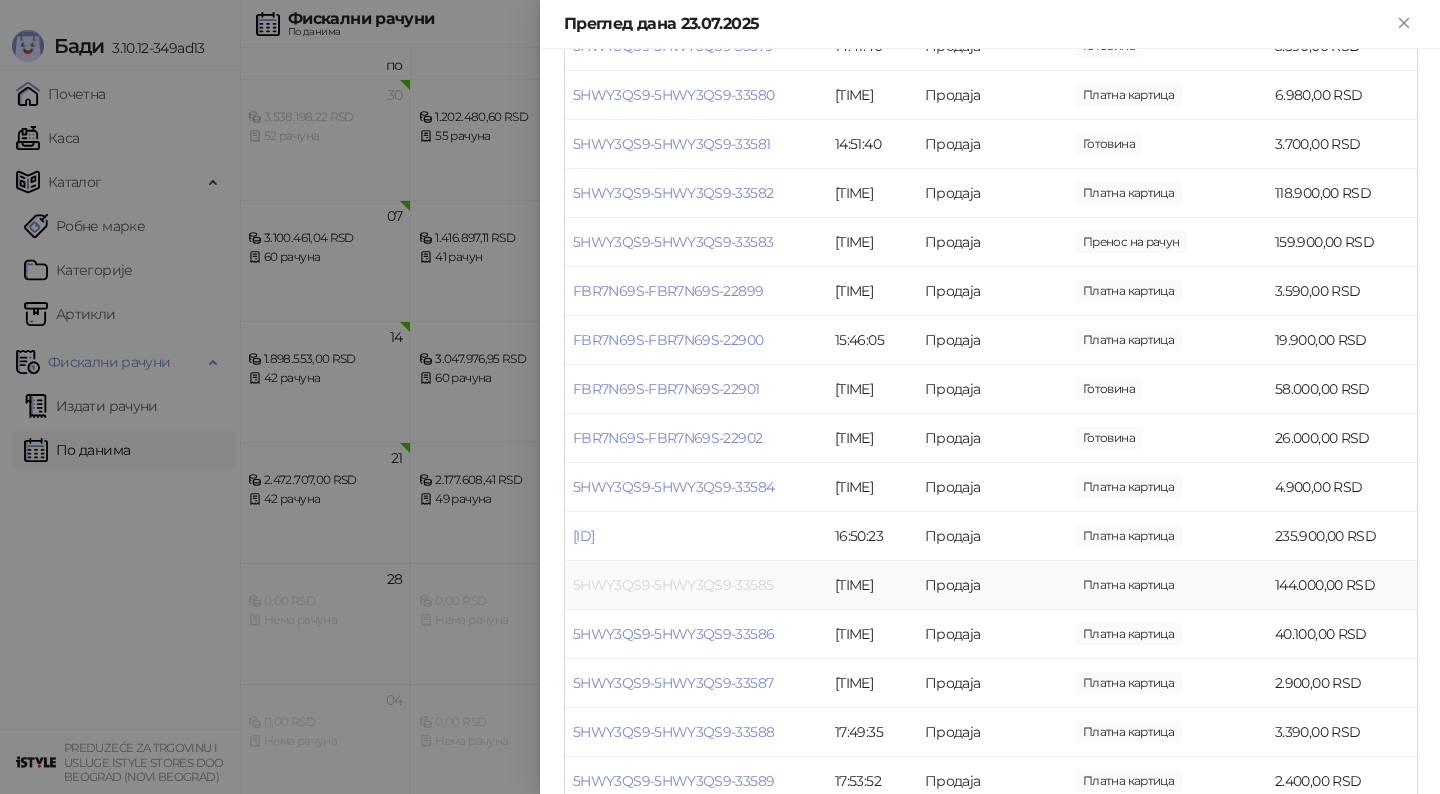 scroll, scrollTop: 1257, scrollLeft: 0, axis: vertical 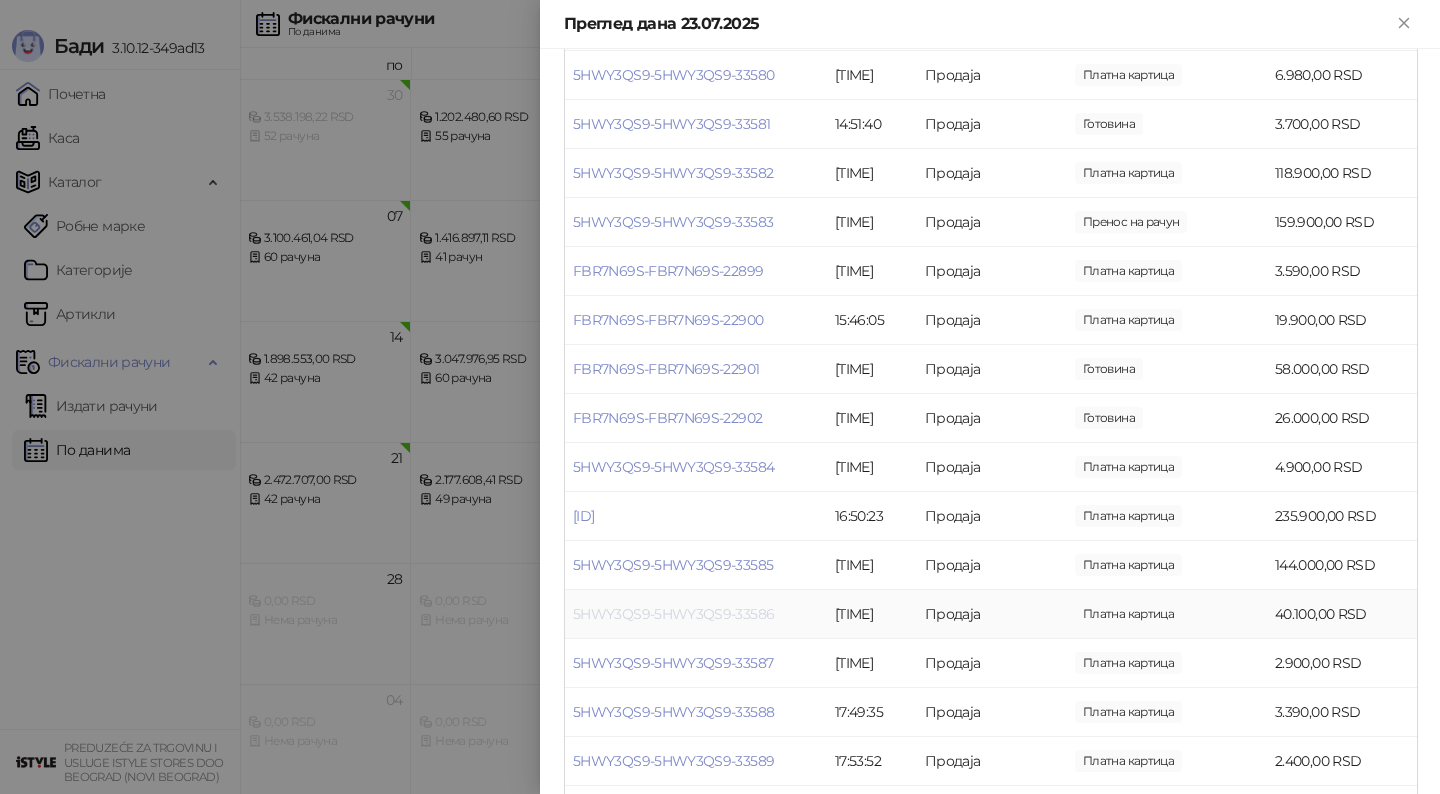 click on "5HWY3QS9-5HWY3QS9-33586" at bounding box center [673, 614] 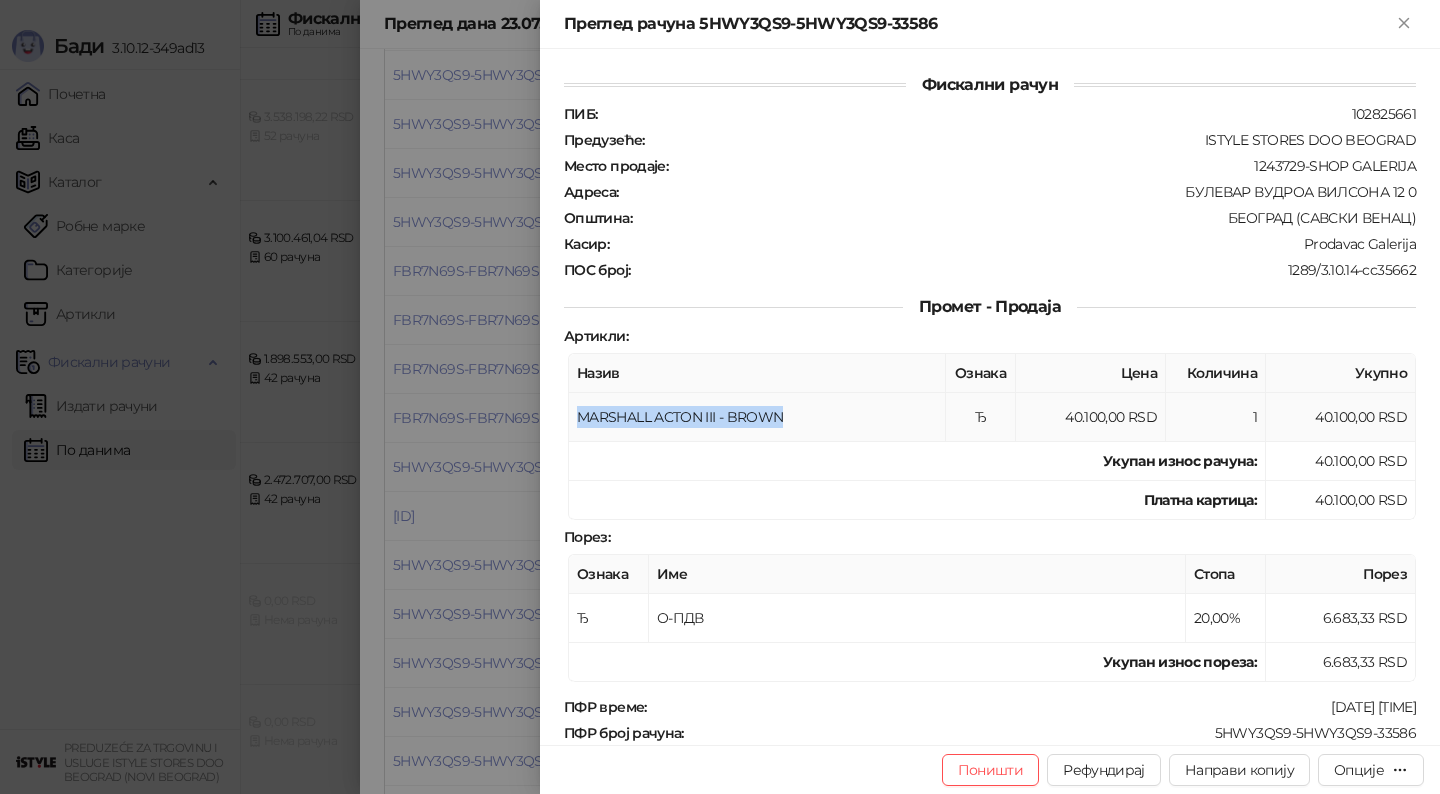 drag, startPoint x: 789, startPoint y: 410, endPoint x: 571, endPoint y: 411, distance: 218.00229 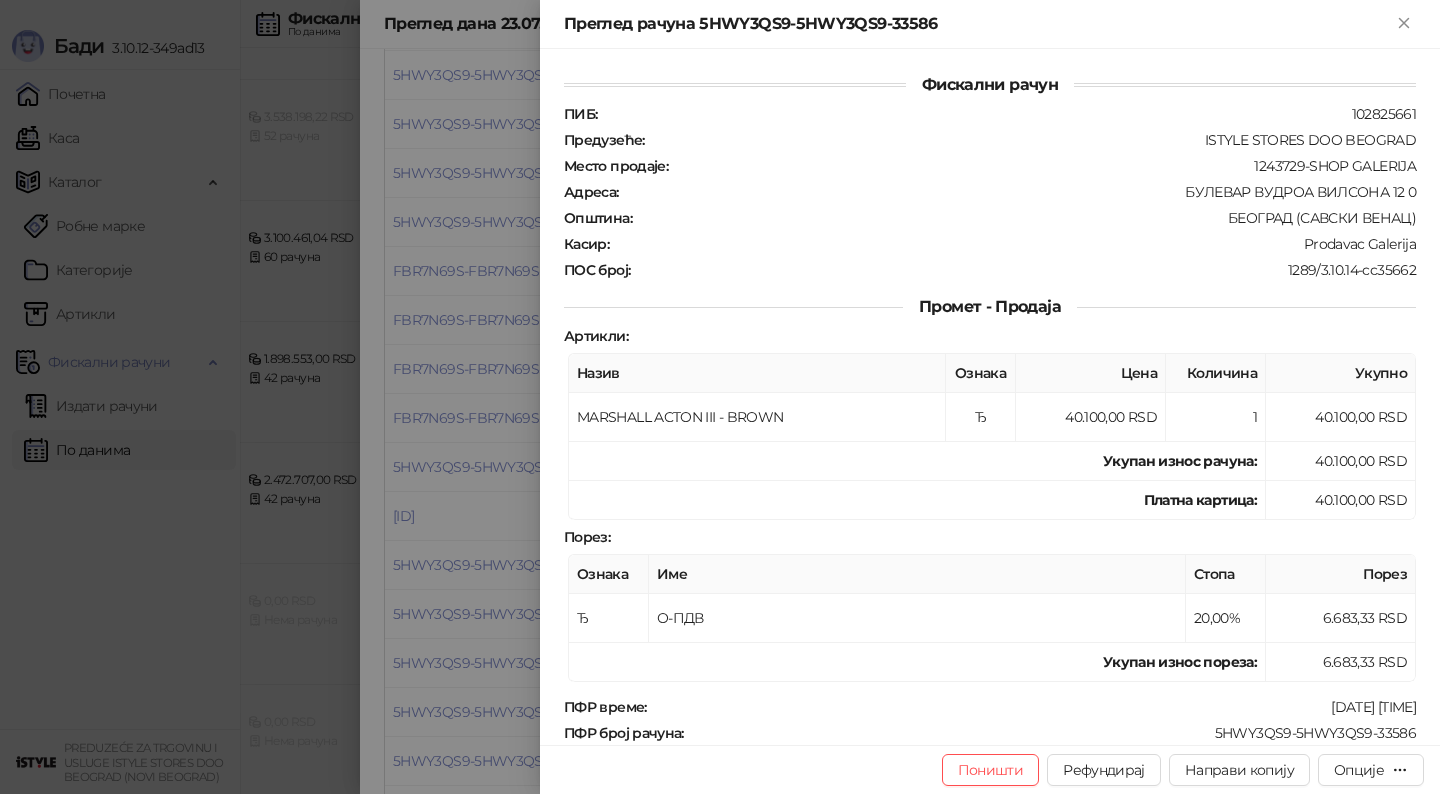 click at bounding box center (720, 397) 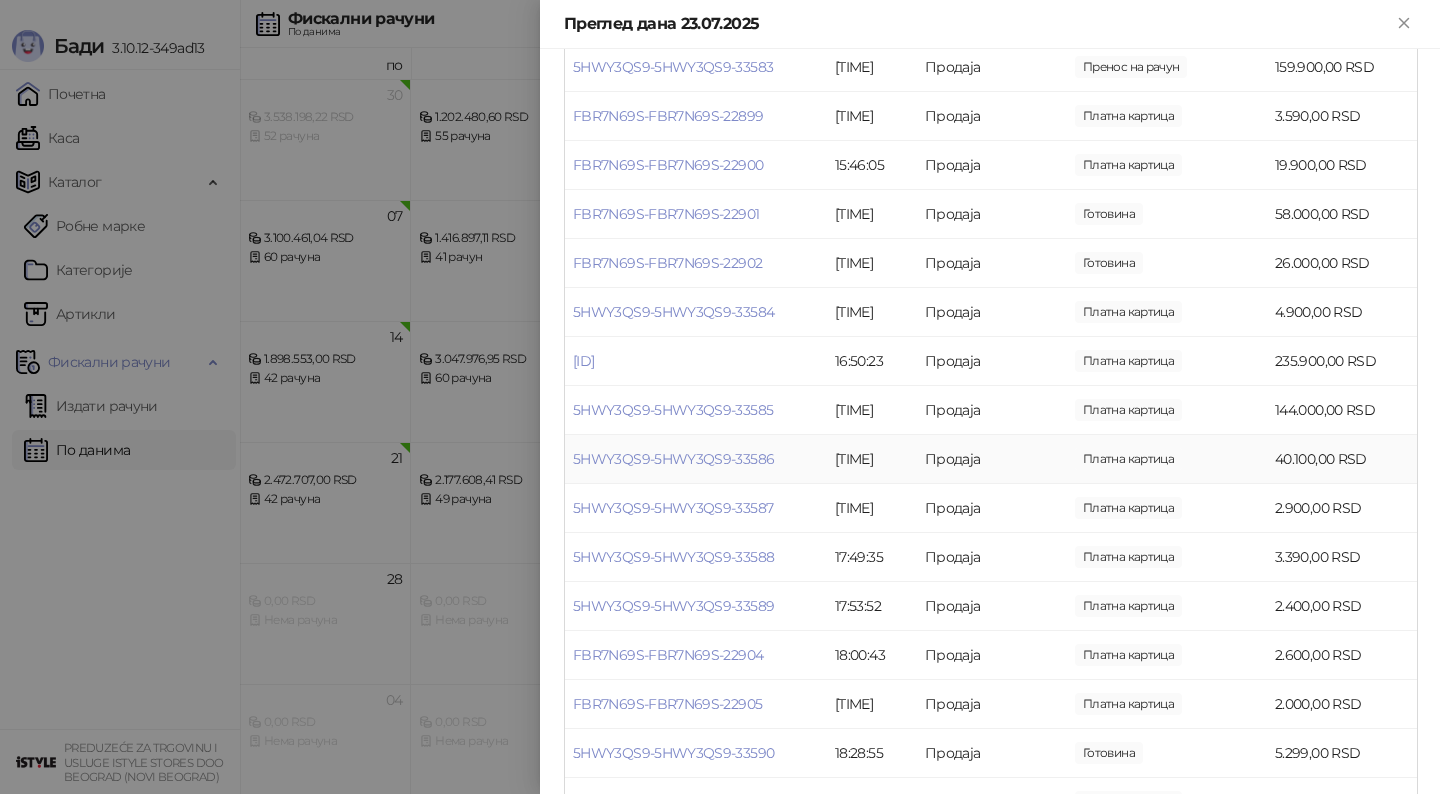 scroll, scrollTop: 1420, scrollLeft: 0, axis: vertical 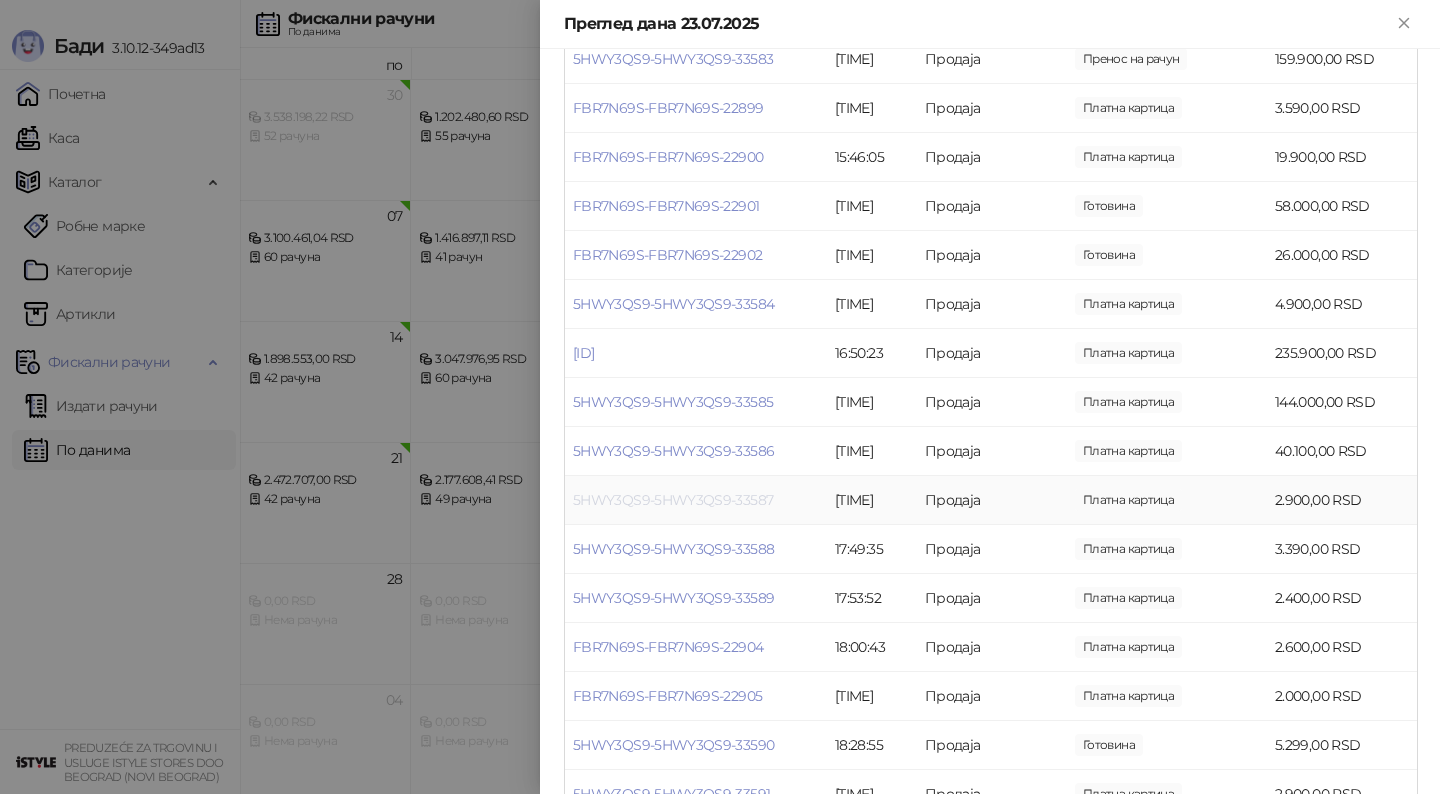 click on "5HWY3QS9-5HWY3QS9-33587" at bounding box center (673, 500) 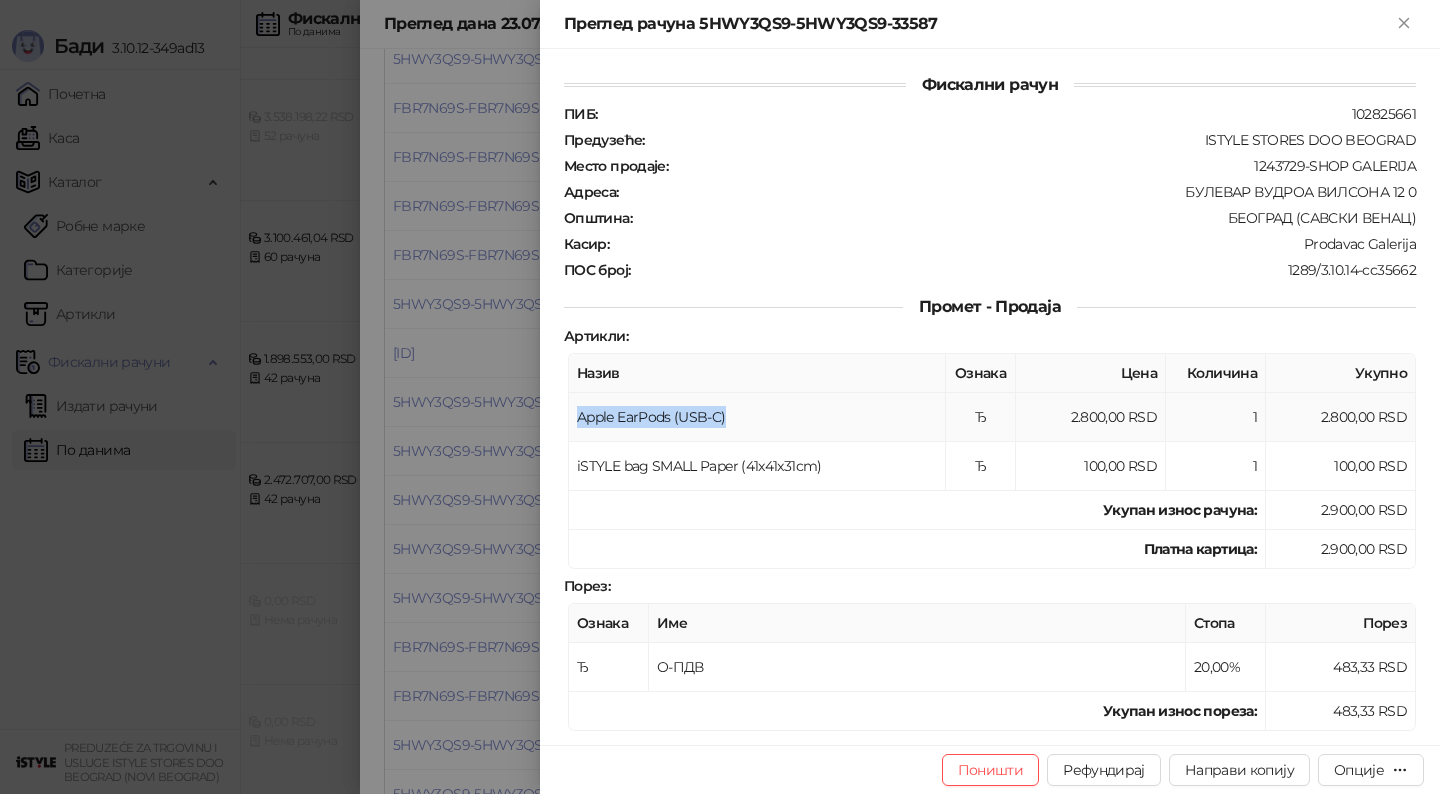 drag, startPoint x: 581, startPoint y: 407, endPoint x: 733, endPoint y: 408, distance: 152.0033 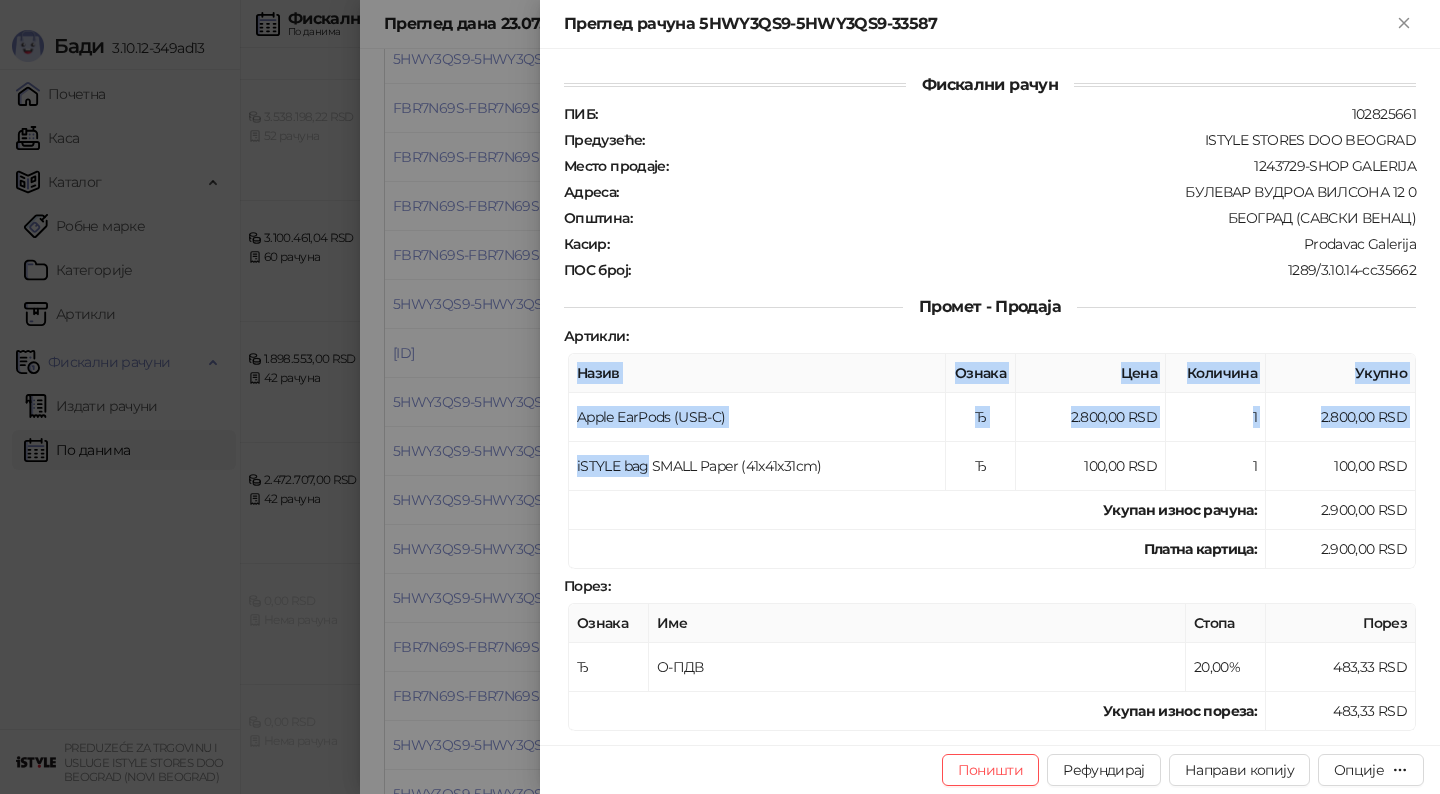drag, startPoint x: 648, startPoint y: 460, endPoint x: 561, endPoint y: 459, distance: 87.005745 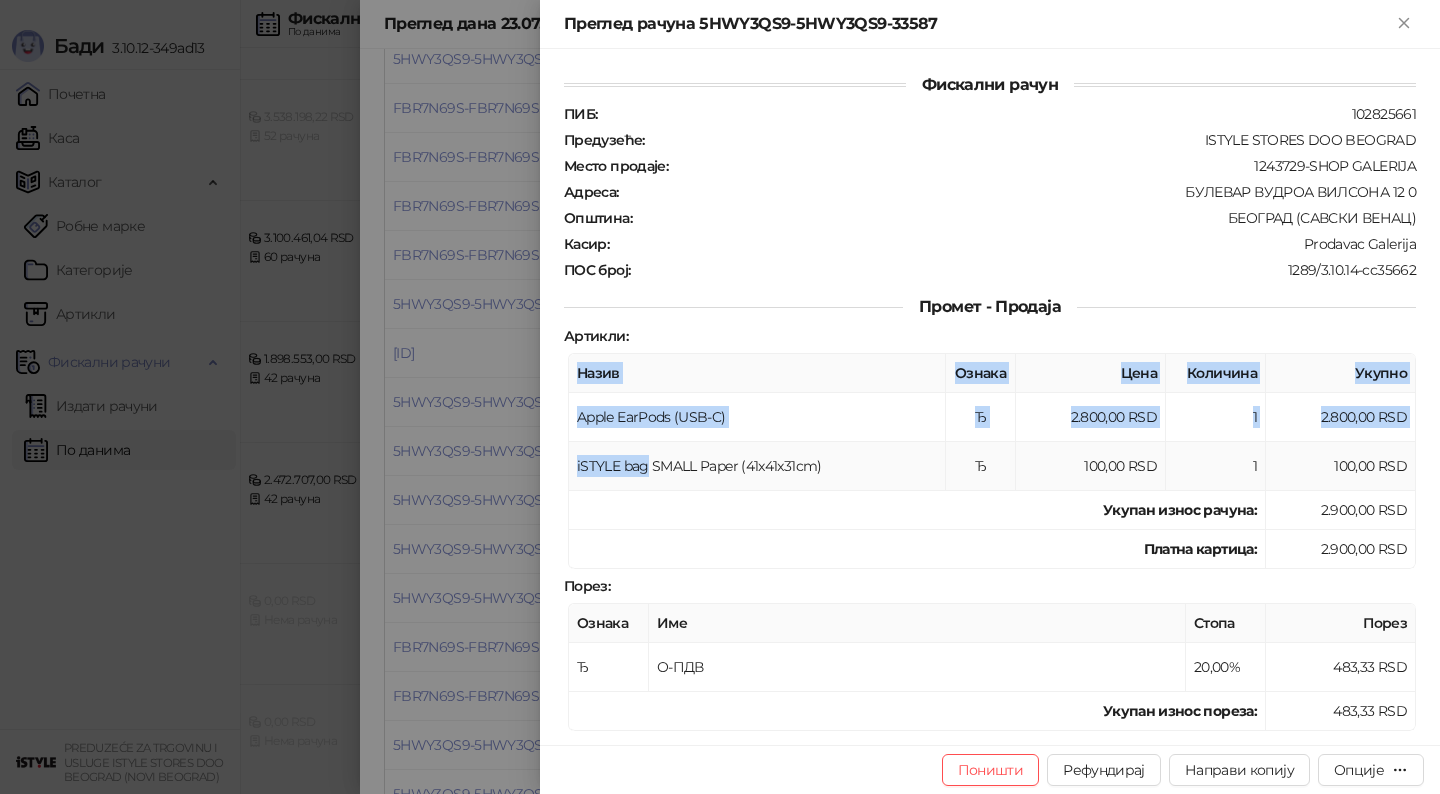 click on "iSTYLE bag SMALL Paper (41x41x31cm)" at bounding box center [757, 466] 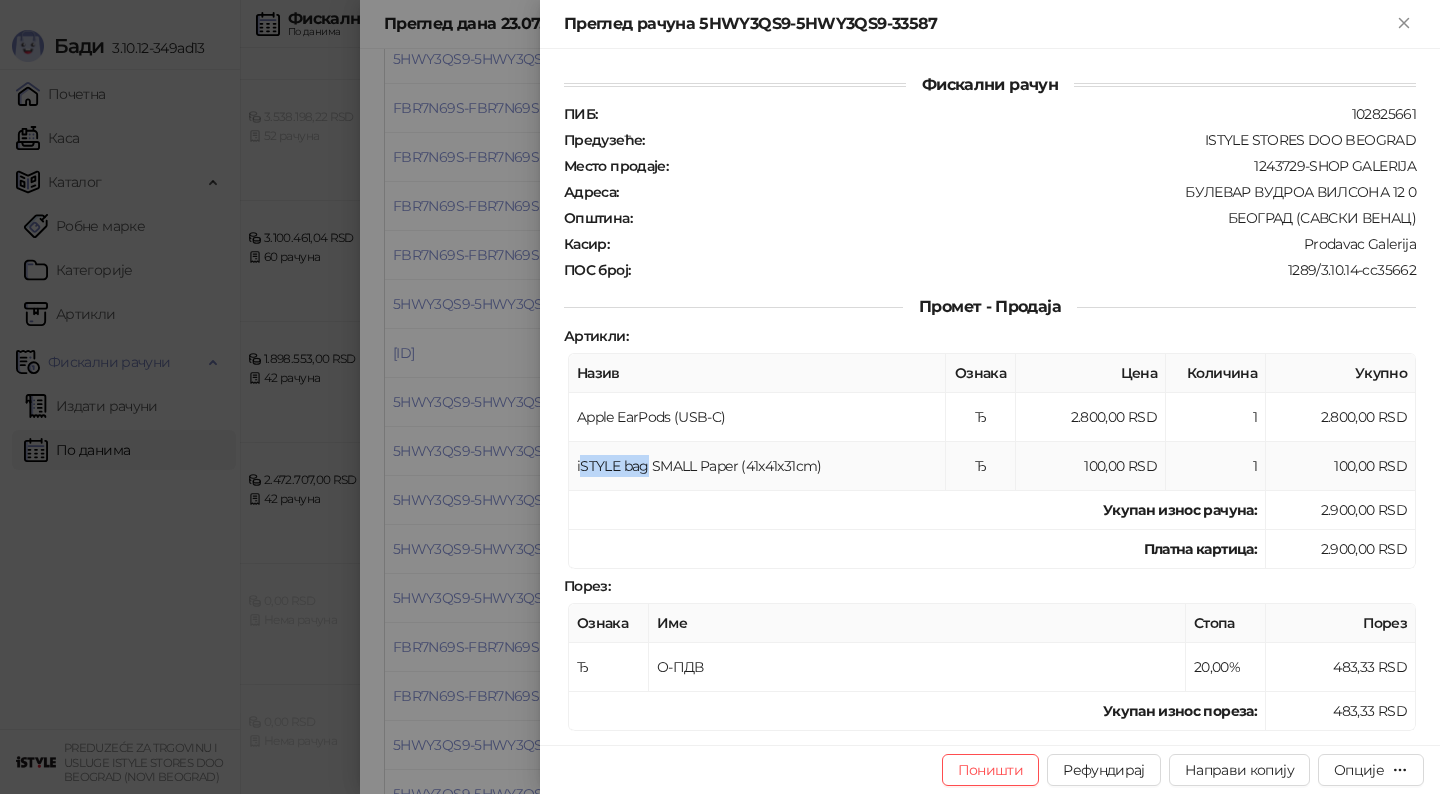drag, startPoint x: 579, startPoint y: 462, endPoint x: 646, endPoint y: 463, distance: 67.00746 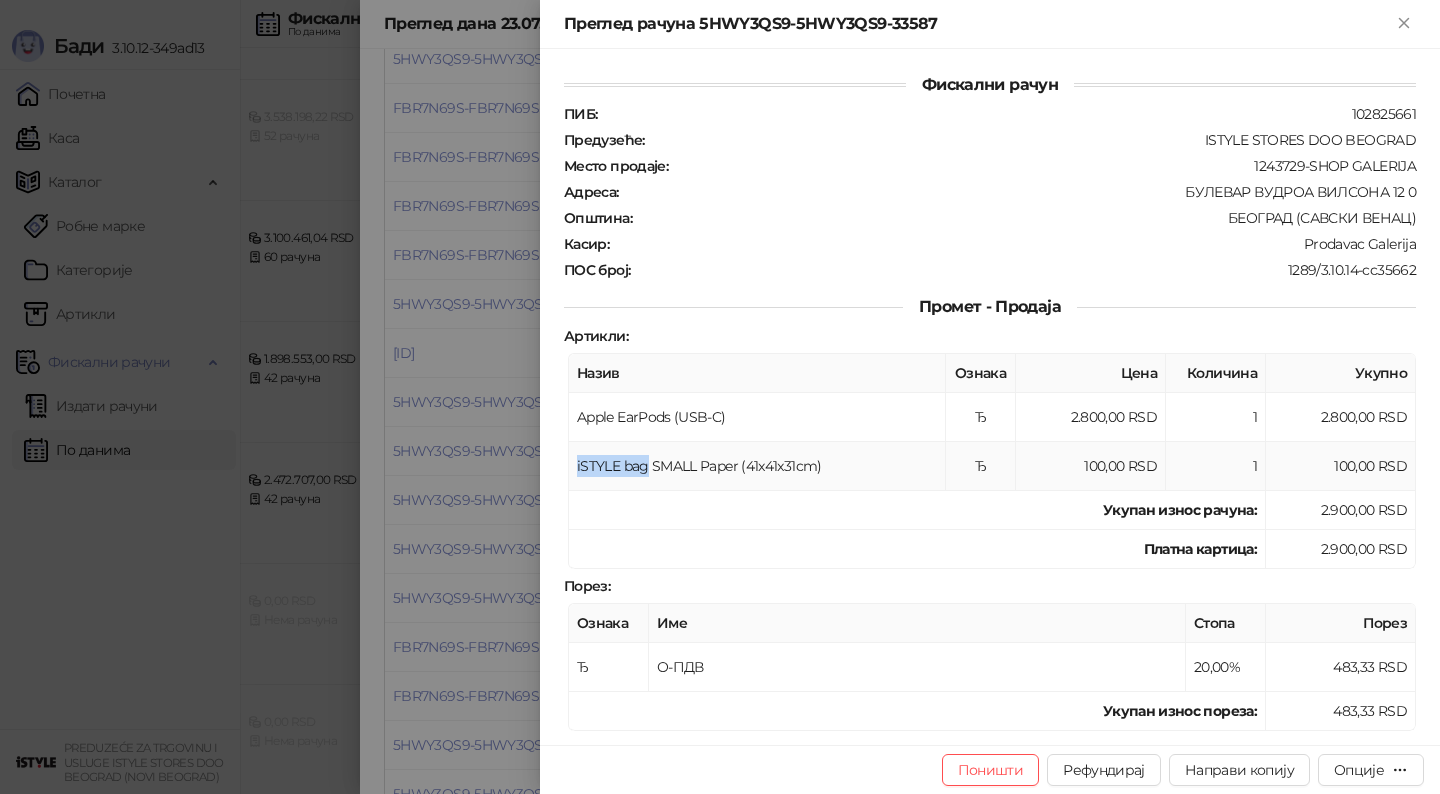 drag, startPoint x: 577, startPoint y: 455, endPoint x: 644, endPoint y: 462, distance: 67.36468 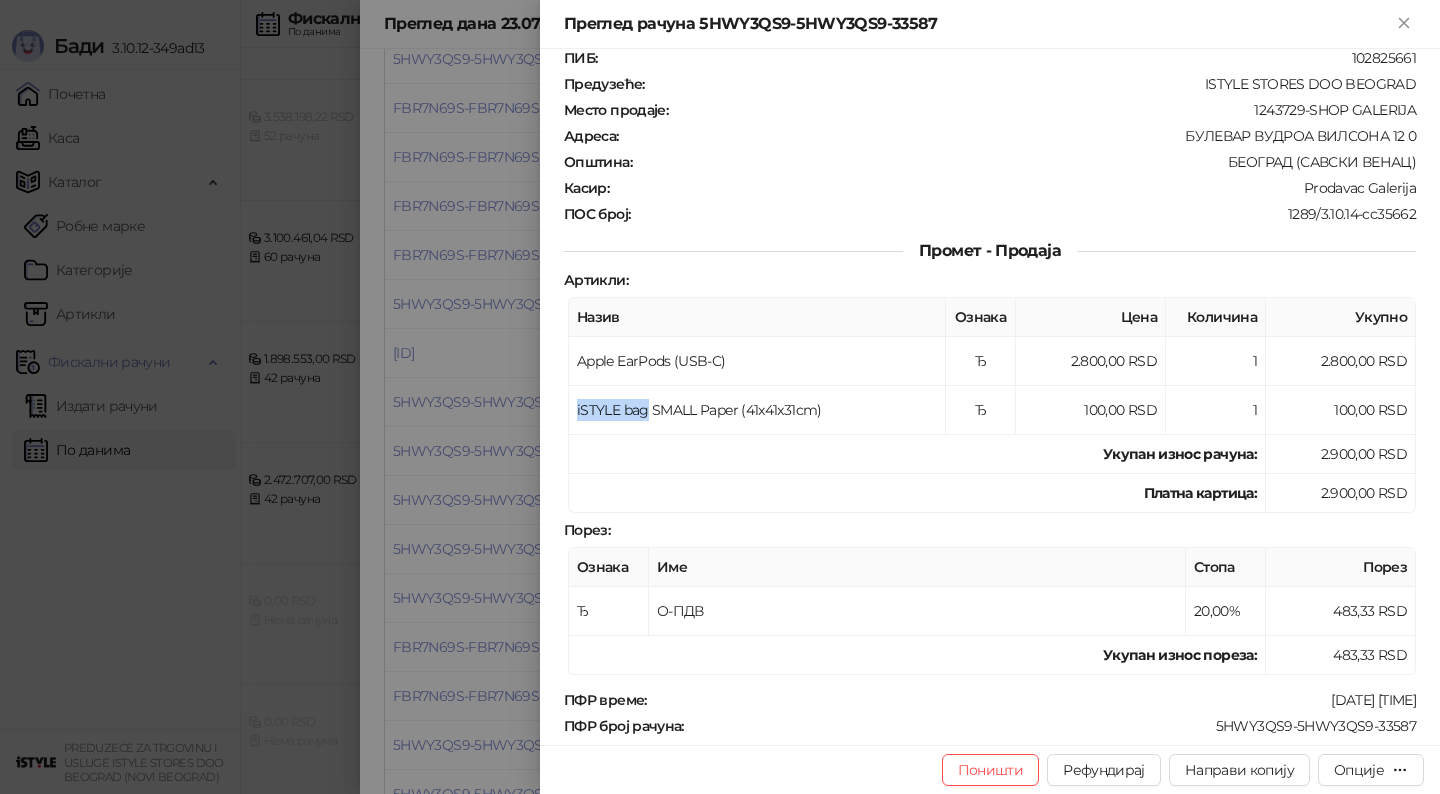 scroll, scrollTop: 74, scrollLeft: 0, axis: vertical 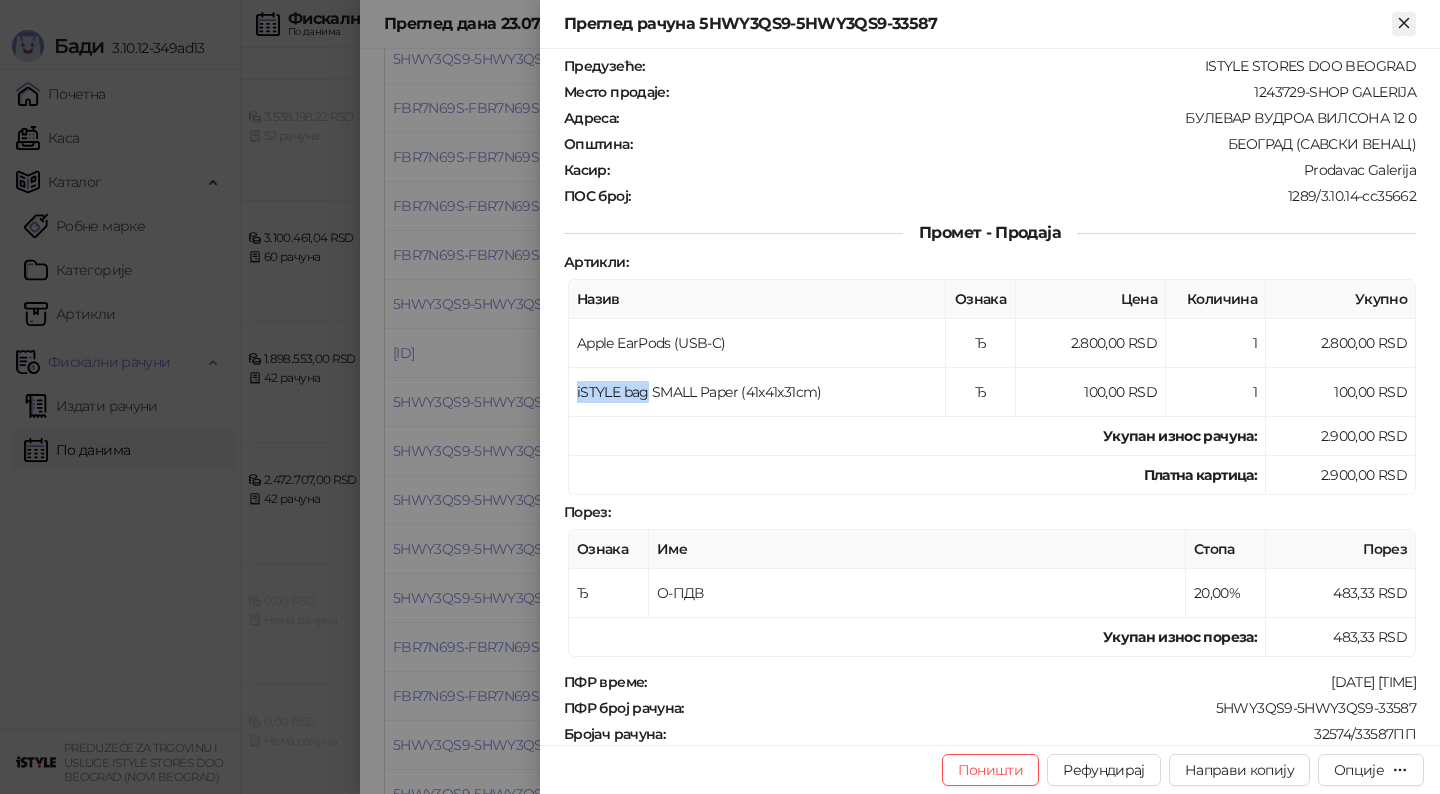 click 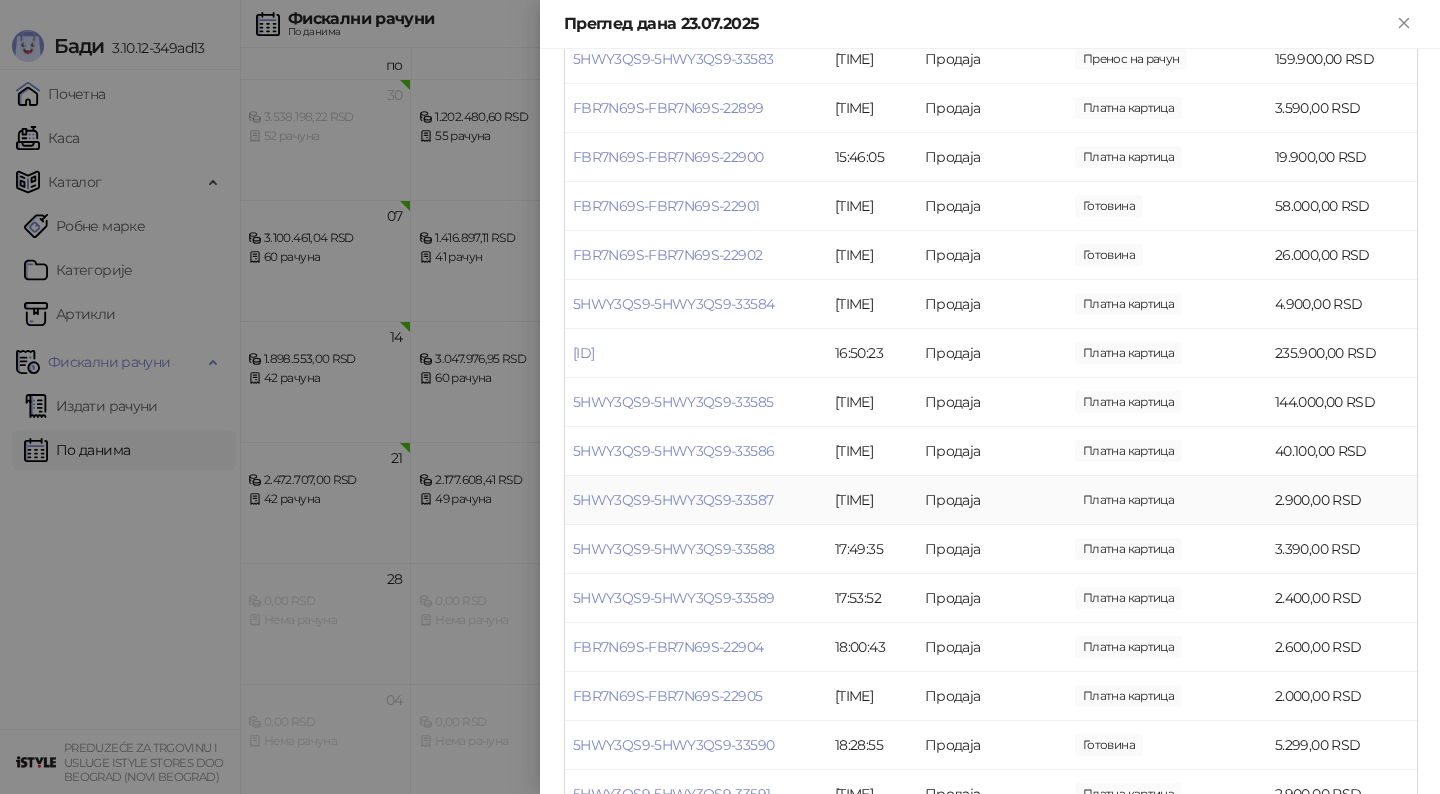click on "Платна картица" at bounding box center [1128, 500] 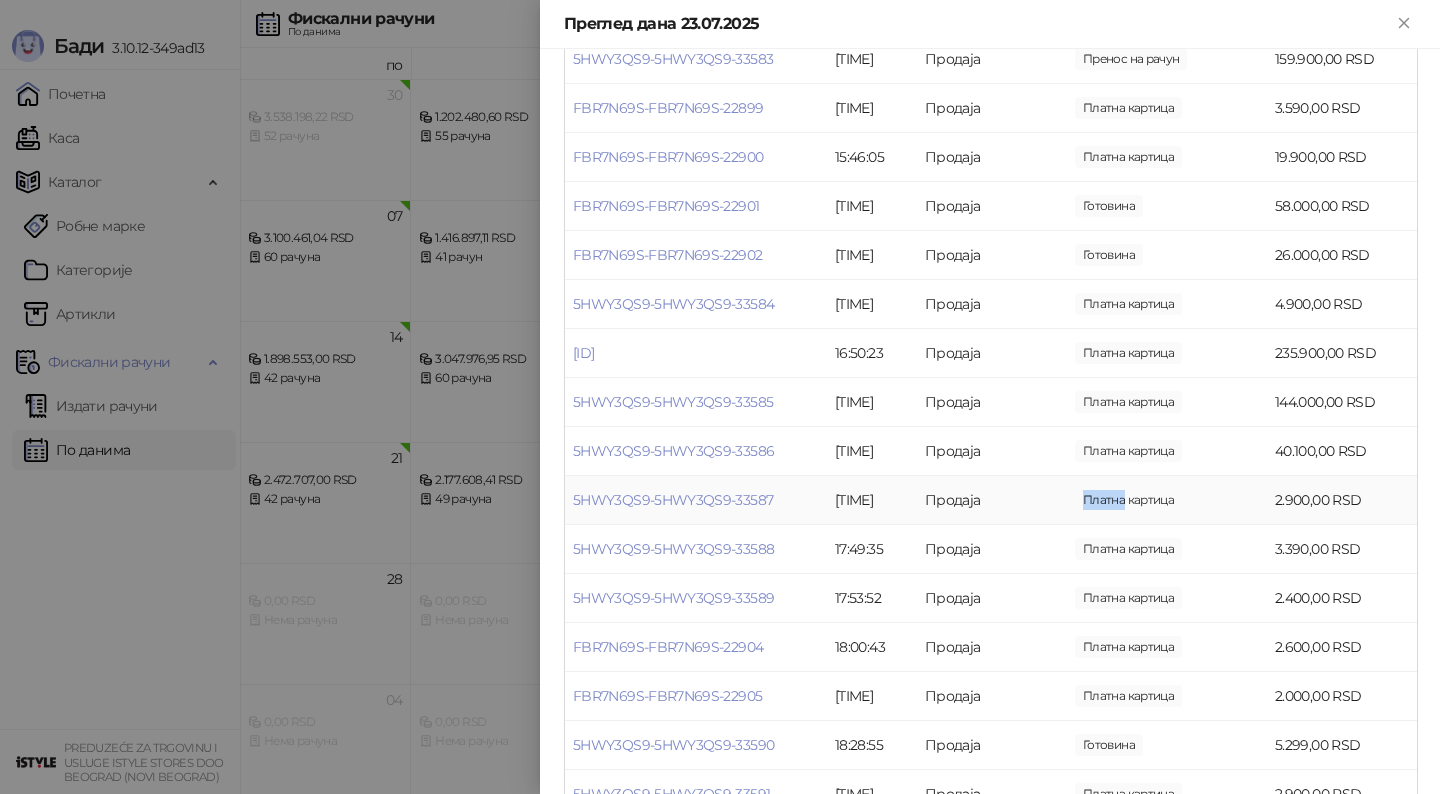 click on "Платна картица" at bounding box center (1128, 500) 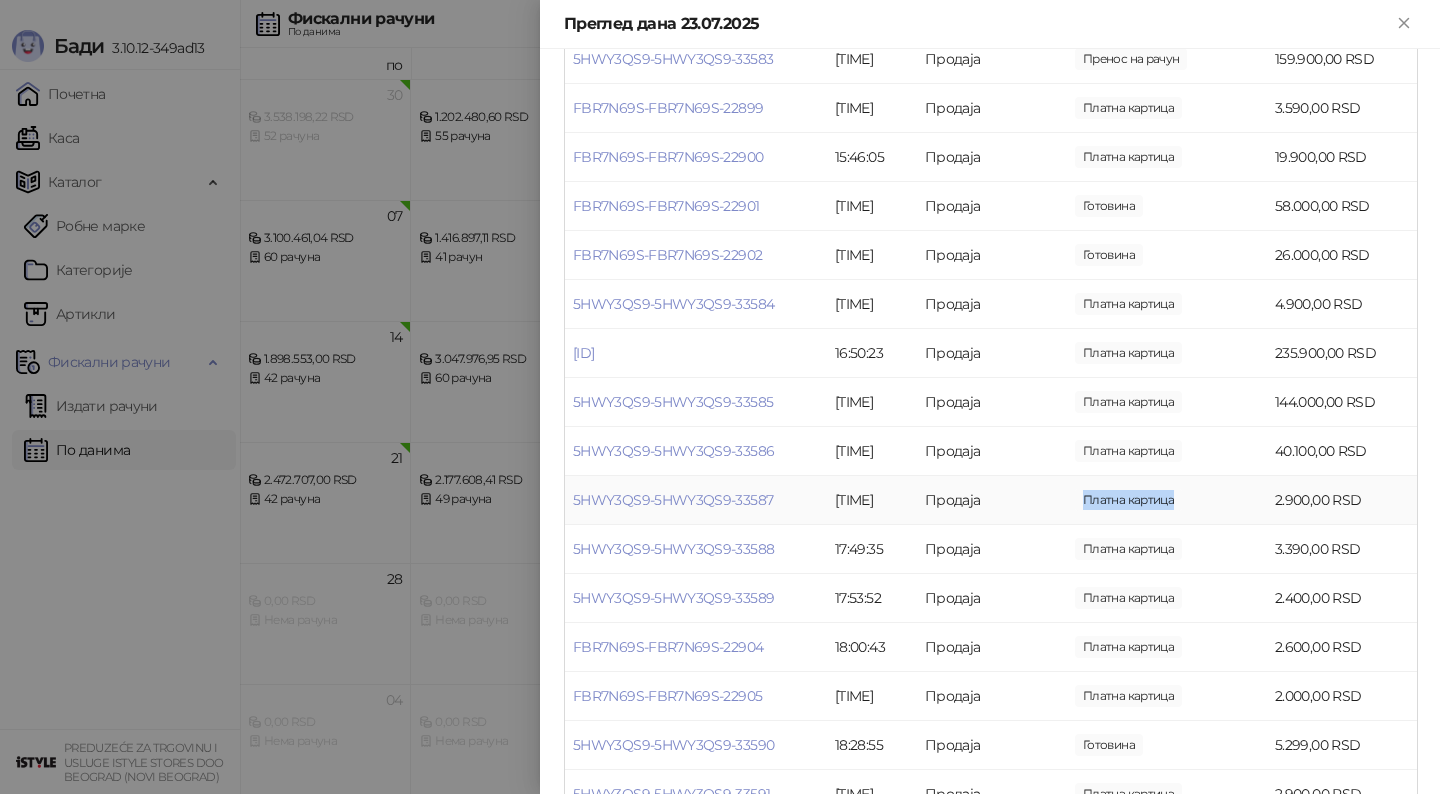 click on "Платна картица" at bounding box center [1128, 500] 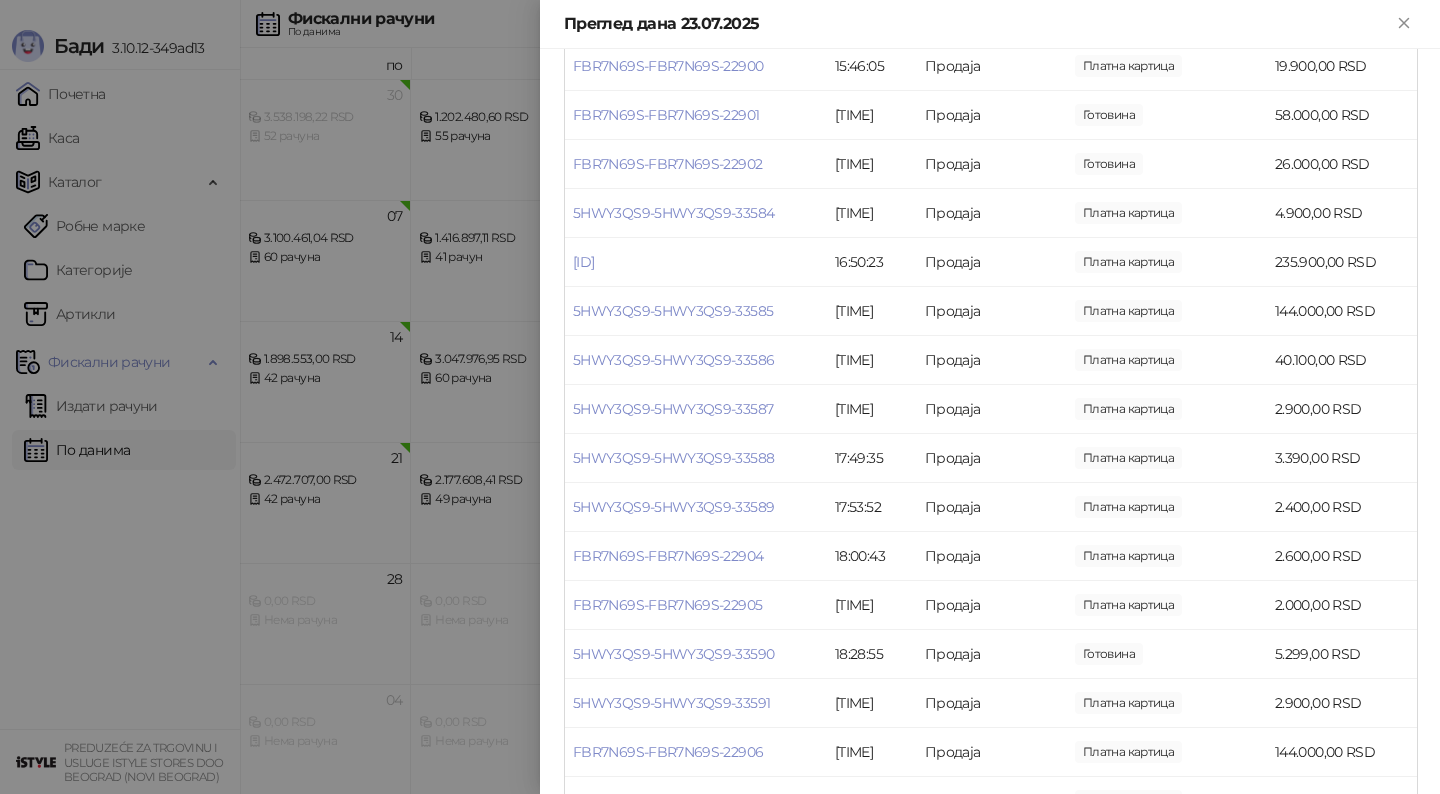 scroll, scrollTop: 1513, scrollLeft: 0, axis: vertical 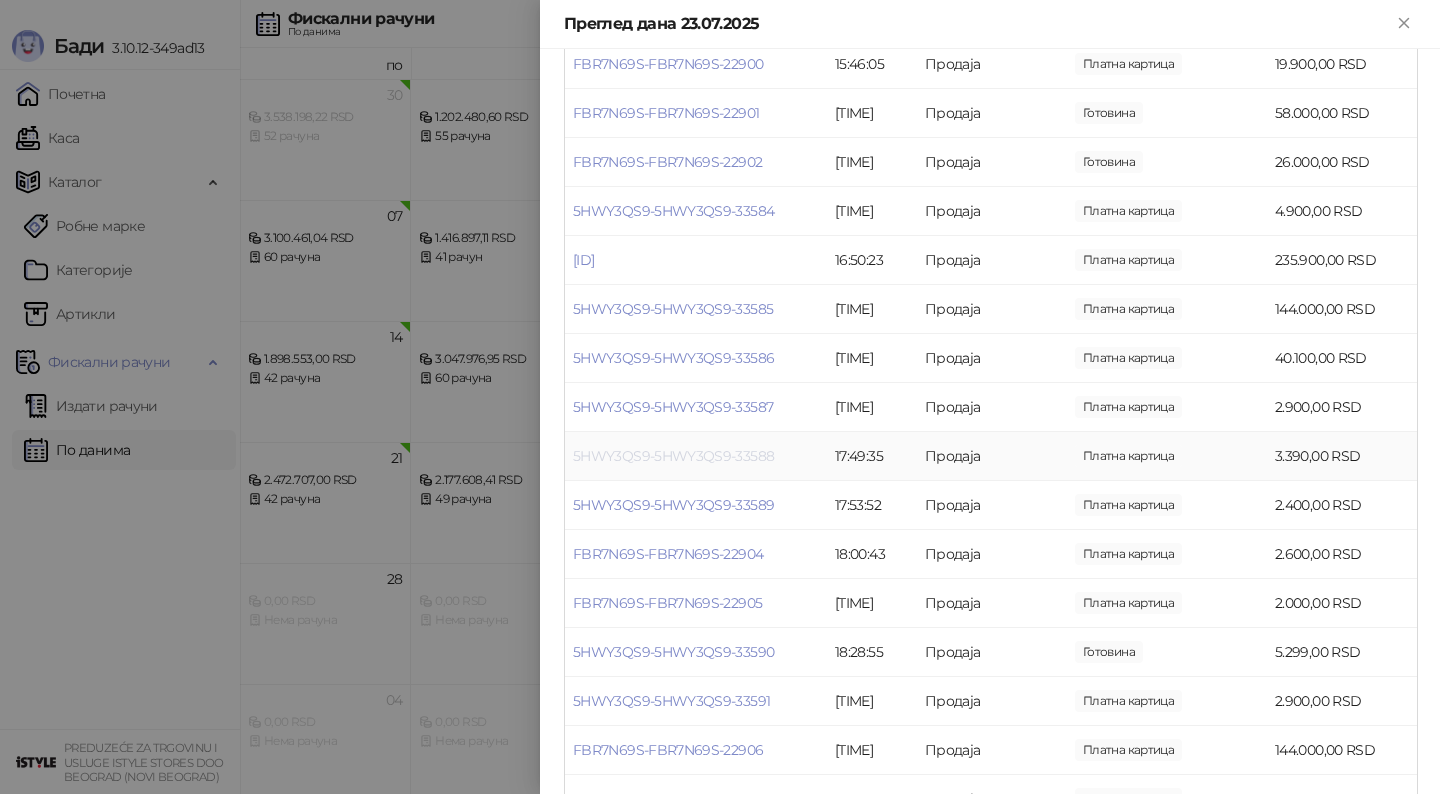 click on "5HWY3QS9-5HWY3QS9-33588" at bounding box center [673, 456] 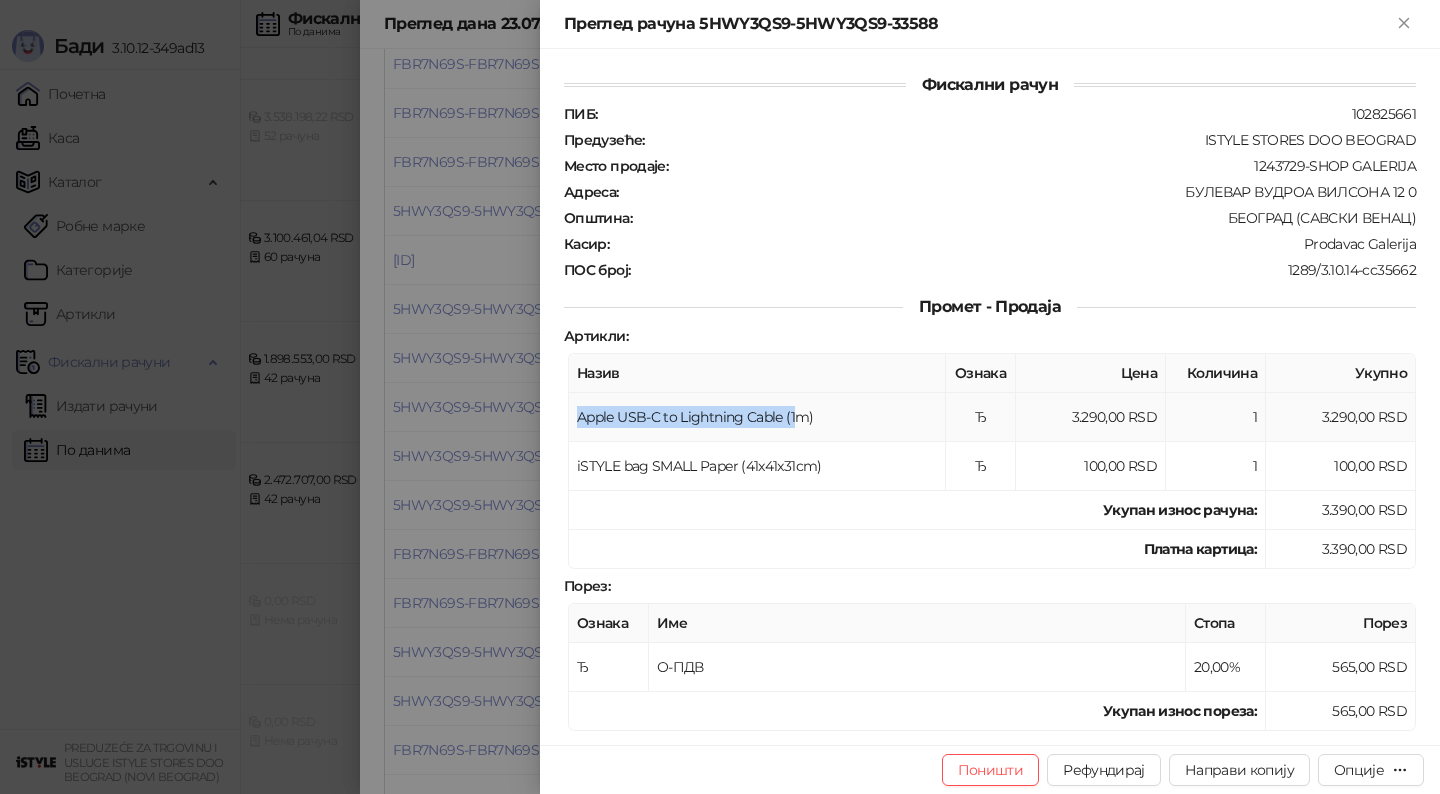 drag, startPoint x: 580, startPoint y: 410, endPoint x: 798, endPoint y: 420, distance: 218.22923 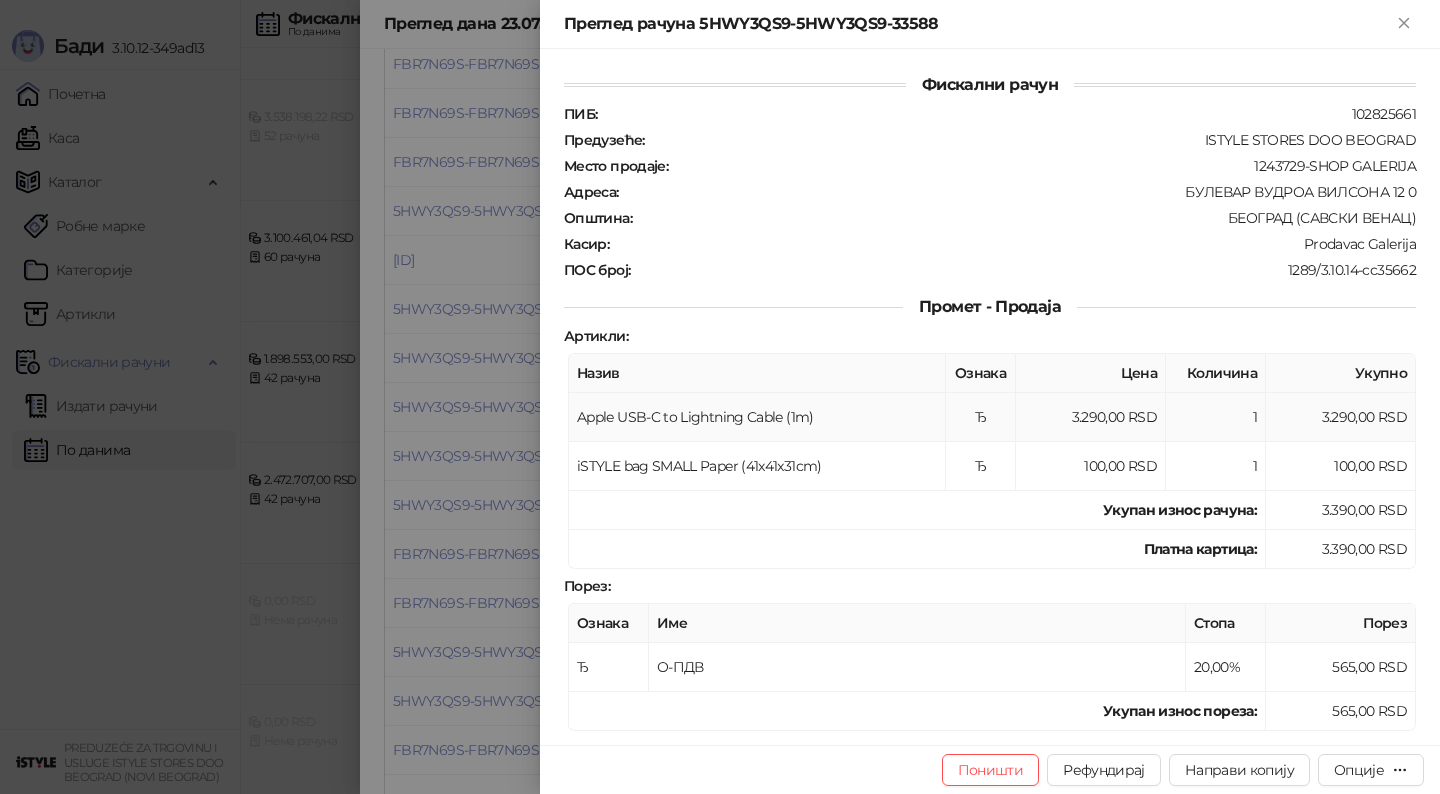 click on "3.290,00 RSD" at bounding box center (1341, 417) 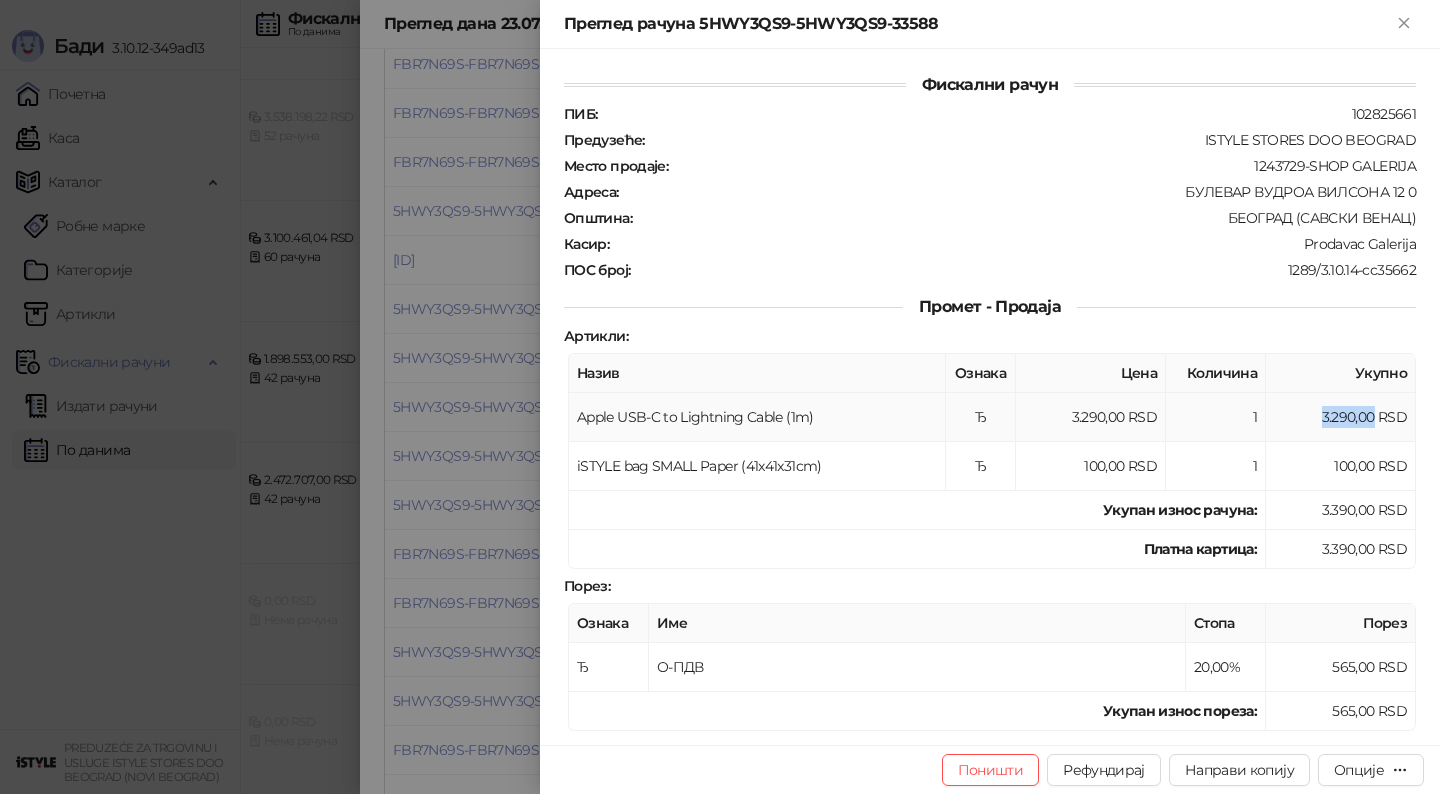click on "3.290,00 RSD" at bounding box center (1341, 417) 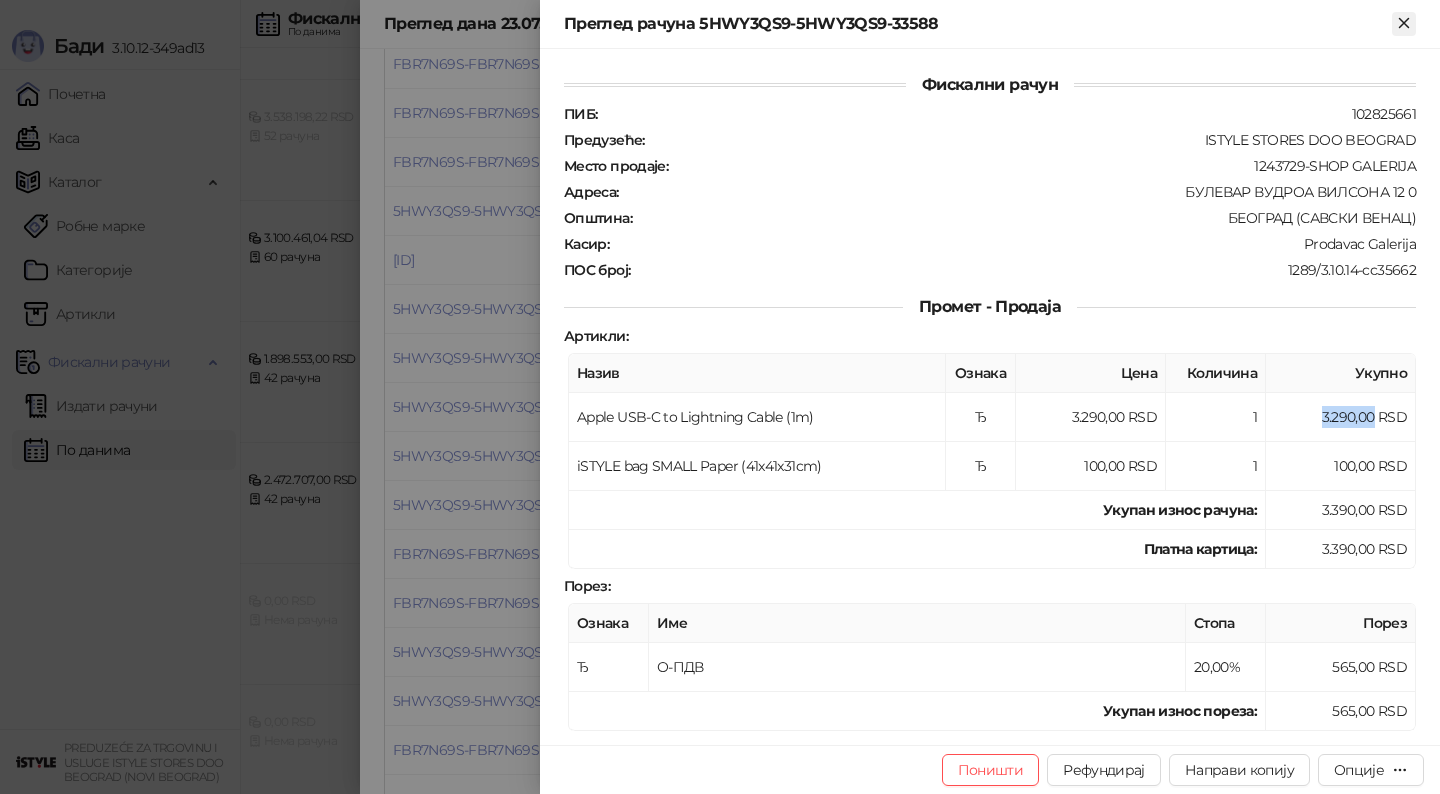 click 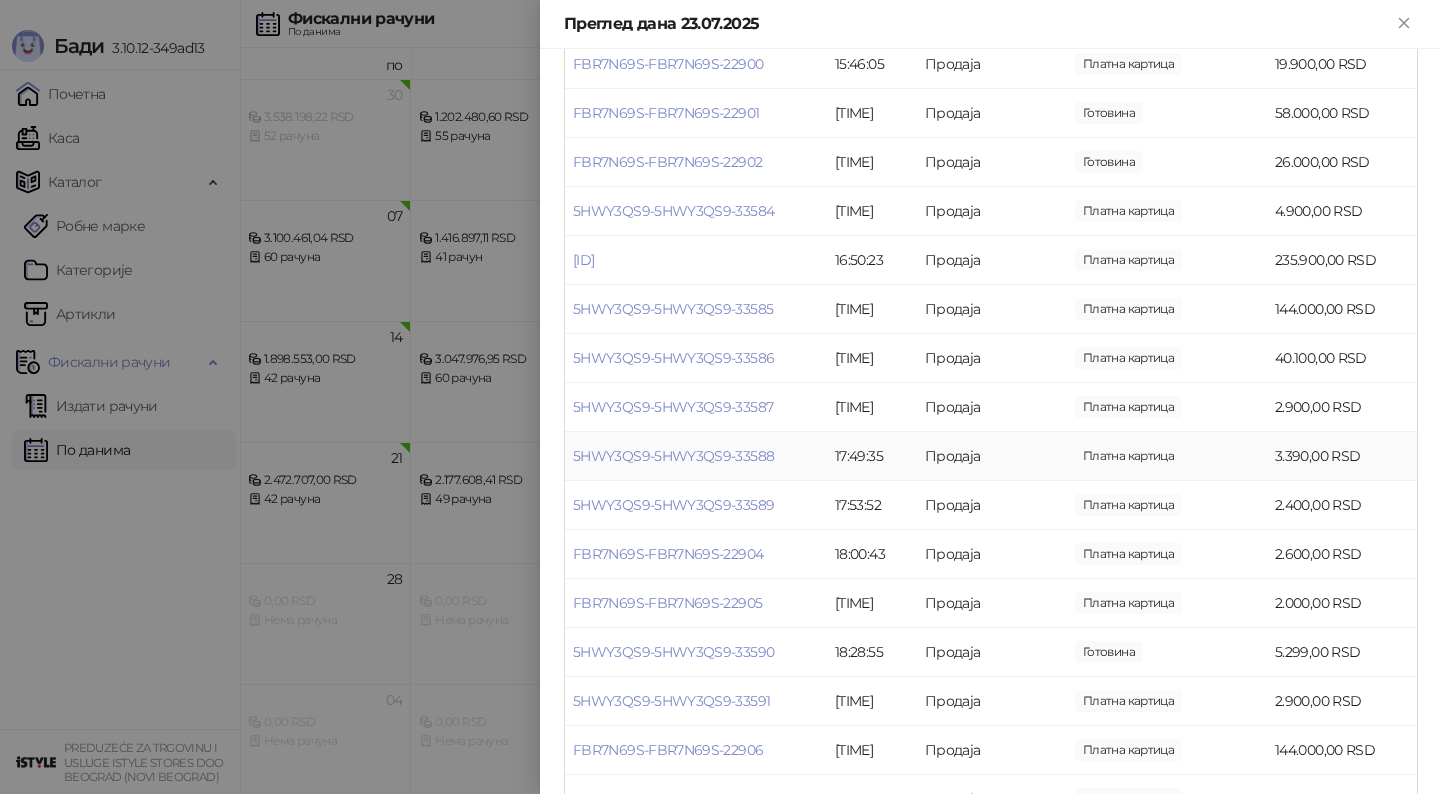 click on "Платна картица" at bounding box center [1128, 456] 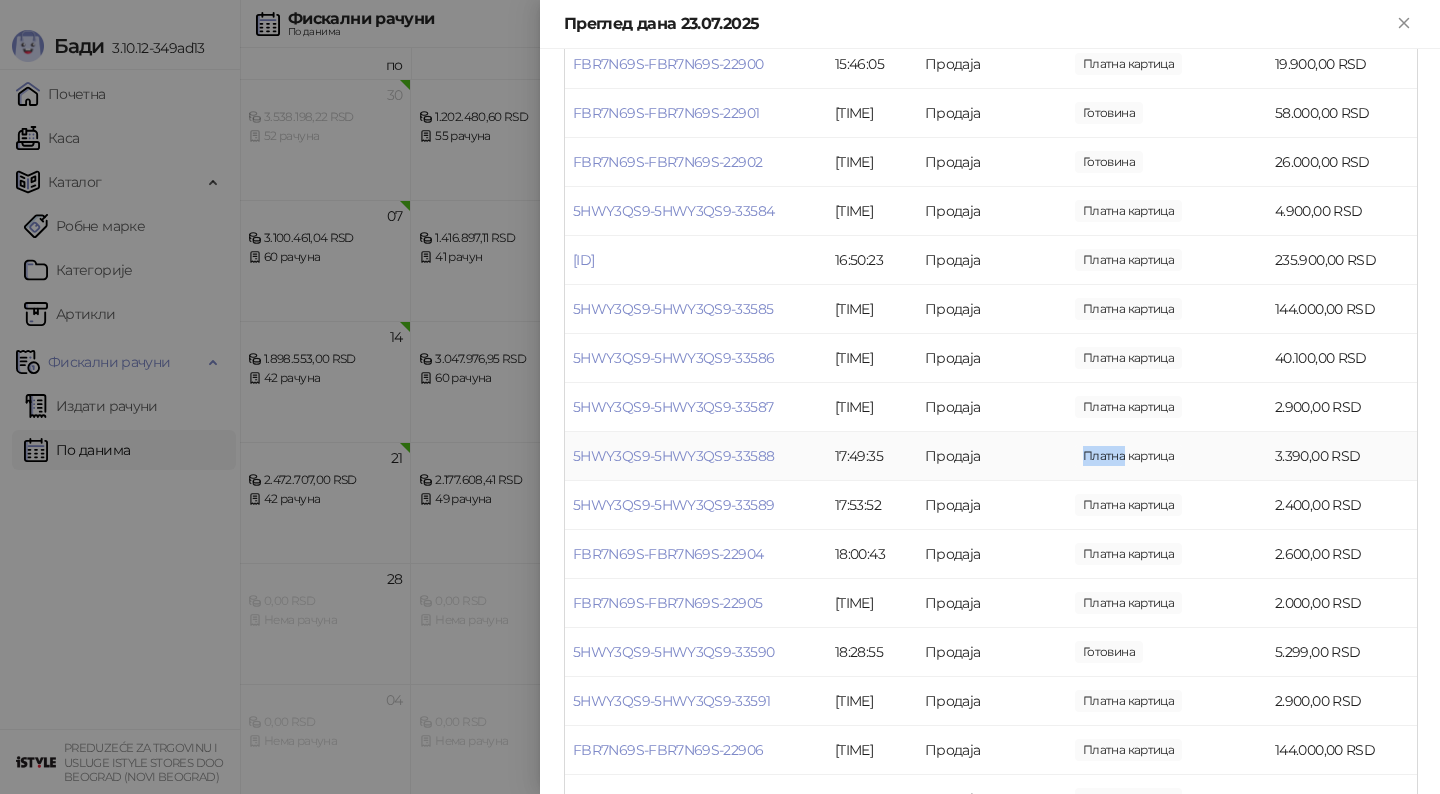 click on "Платна картица" at bounding box center (1128, 456) 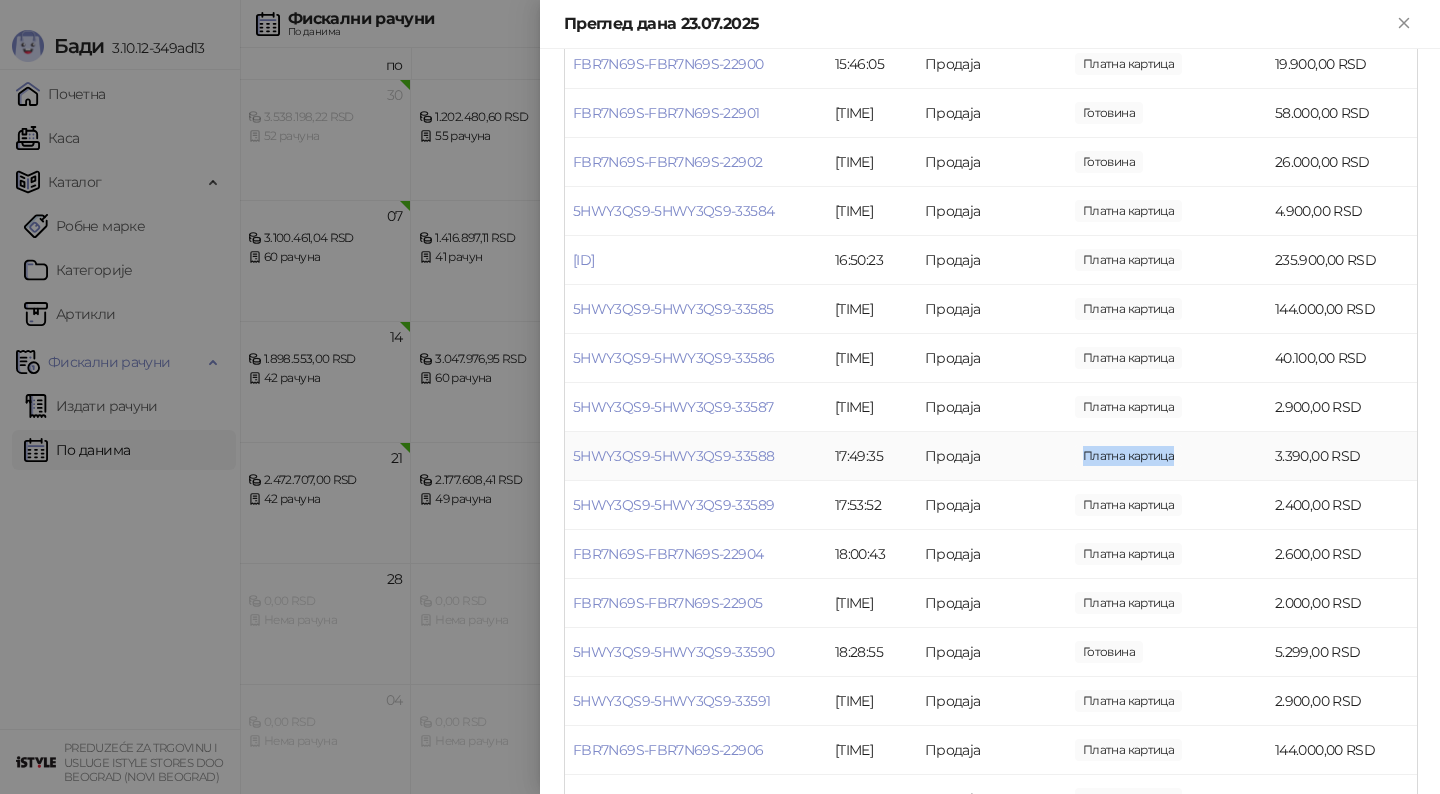 click on "Платна картица" at bounding box center [1128, 456] 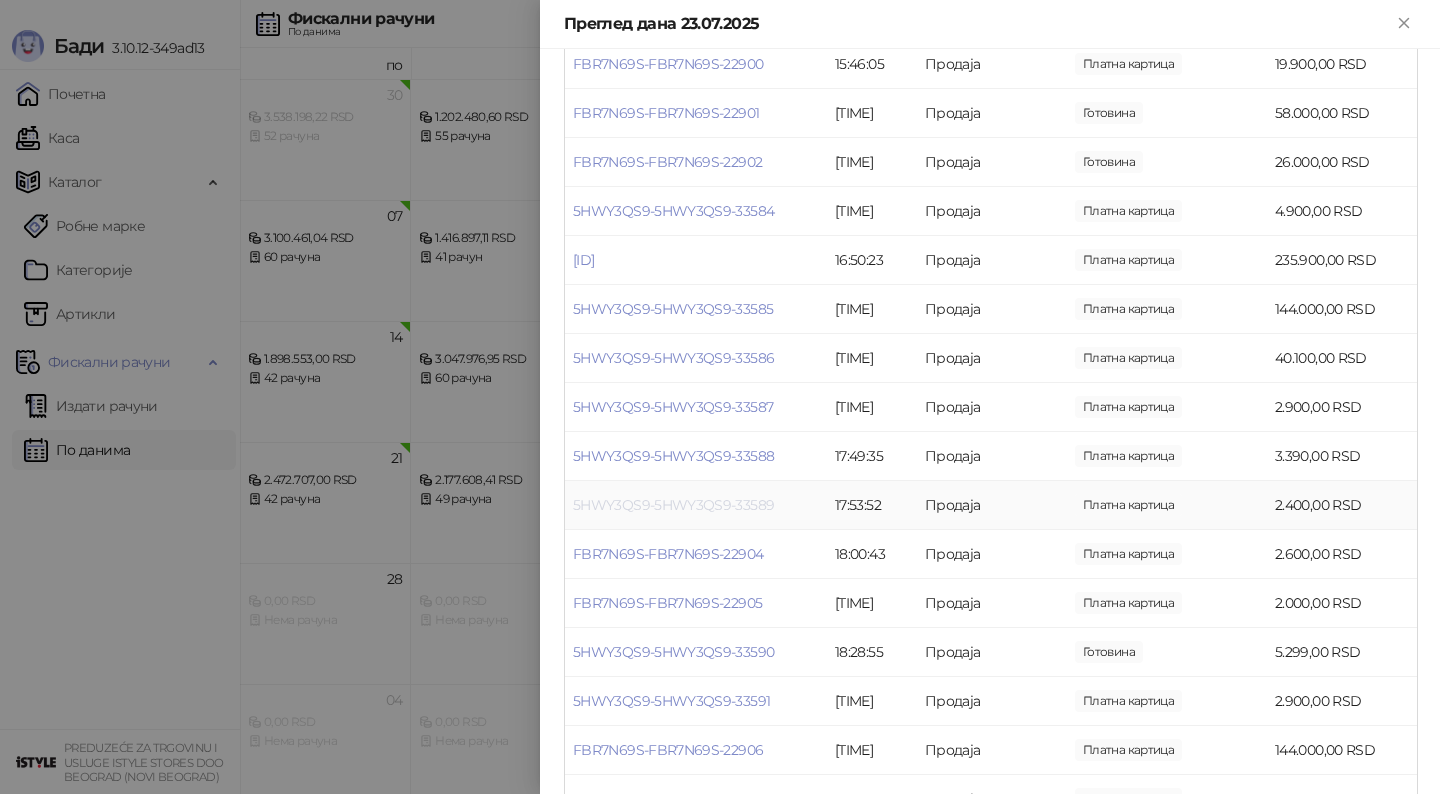 click on "5HWY3QS9-5HWY3QS9-33589" at bounding box center (673, 505) 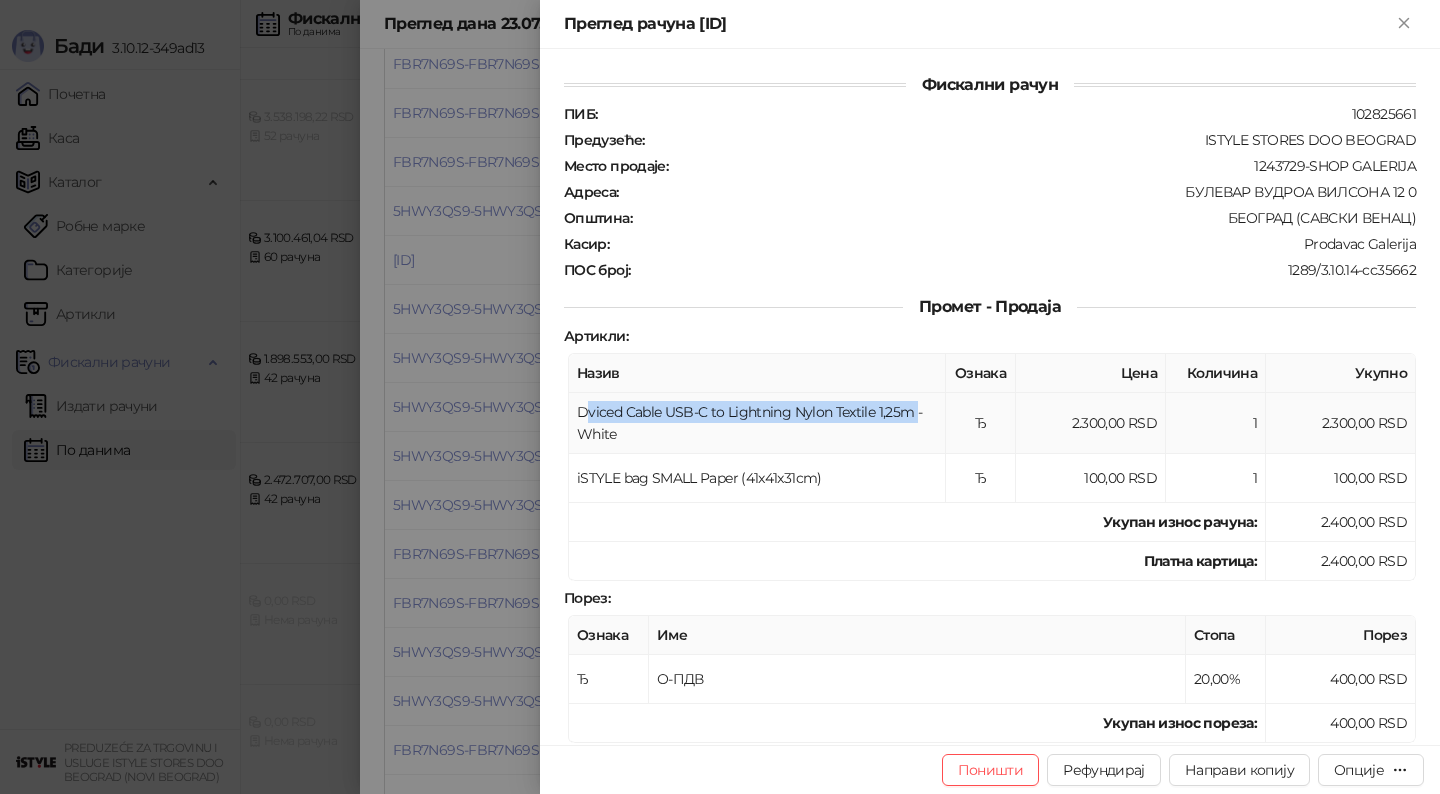 drag, startPoint x: 583, startPoint y: 400, endPoint x: 909, endPoint y: 409, distance: 326.1242 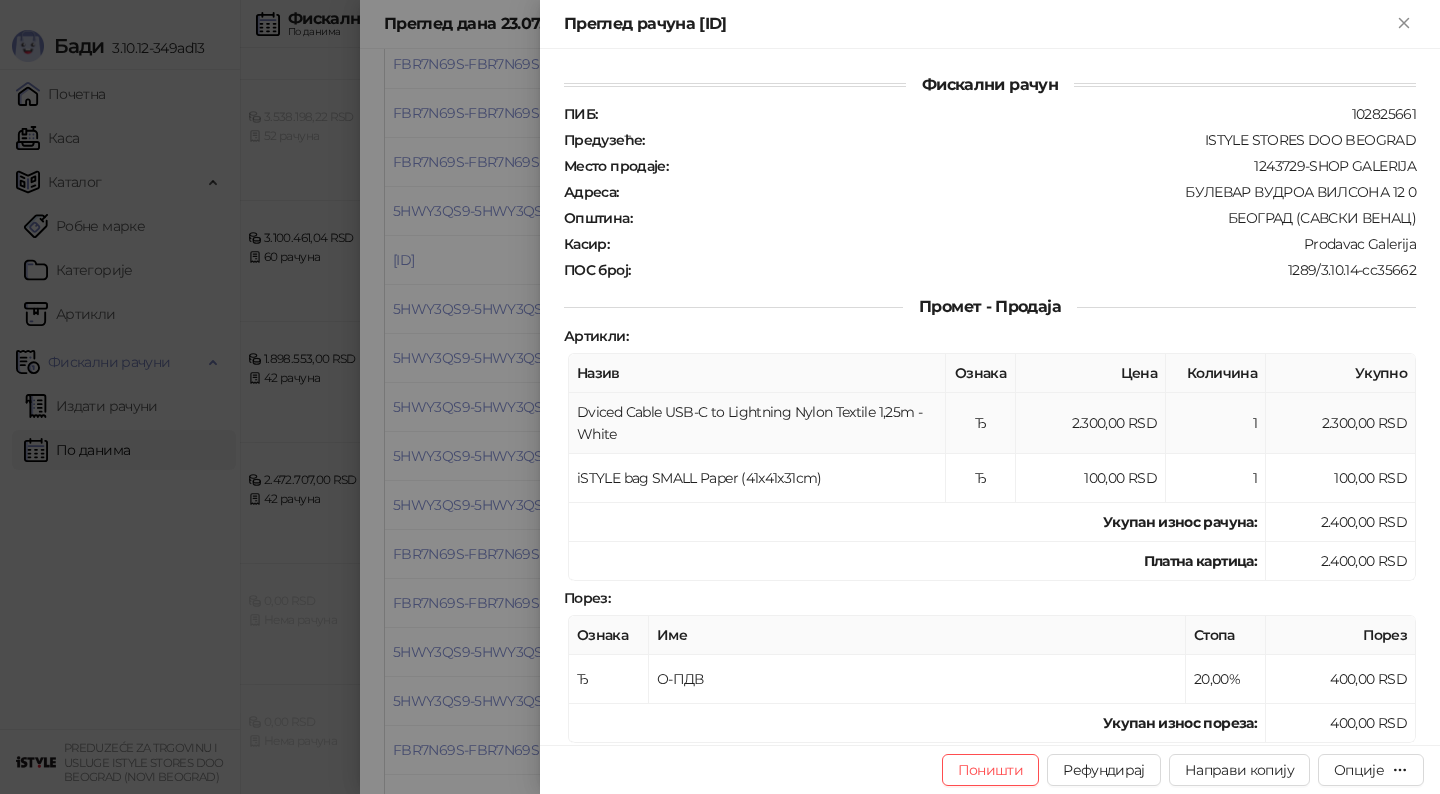 click on "Dviced Cable USB-C to Lightning Nylon Textile 1,25m - White" at bounding box center [757, 423] 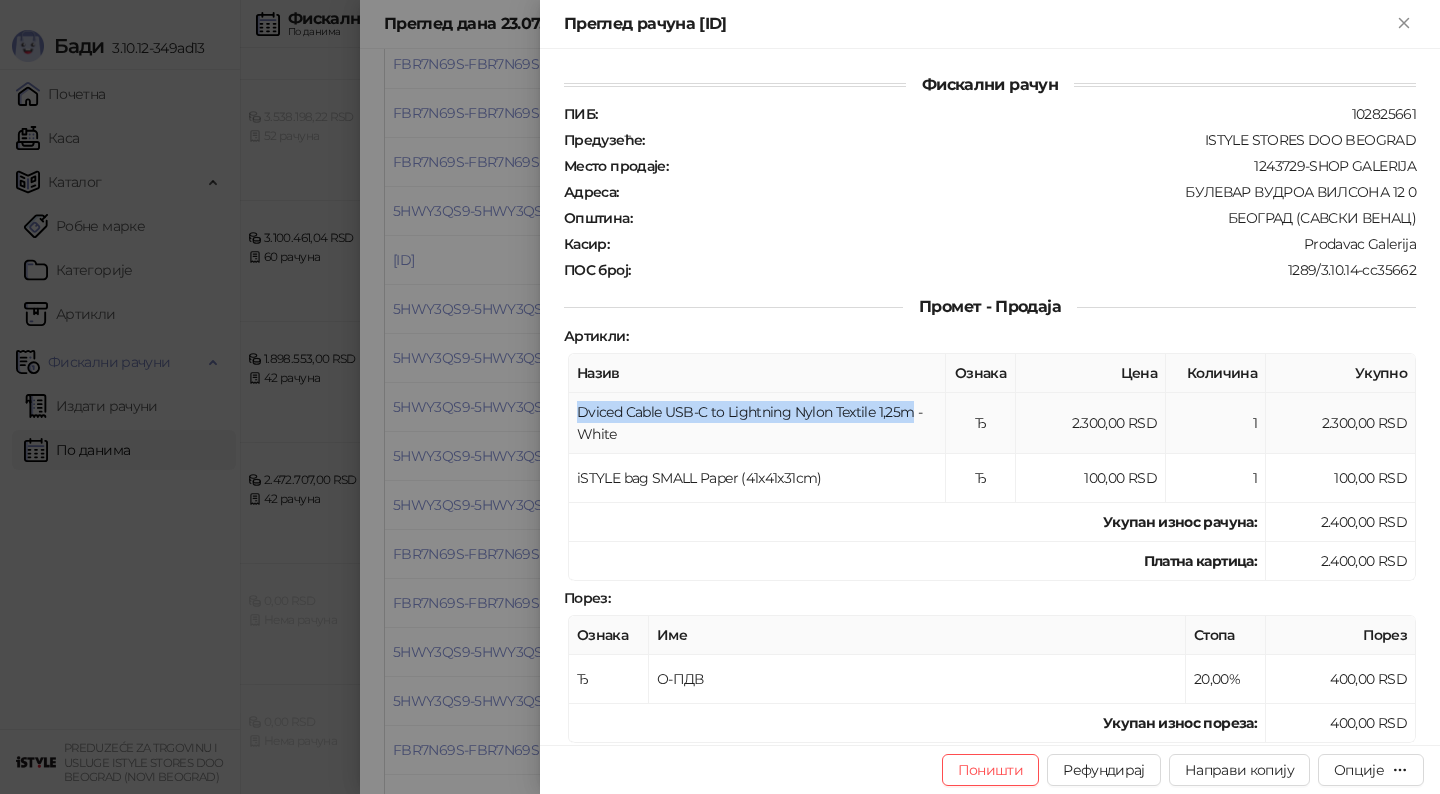 drag, startPoint x: 580, startPoint y: 402, endPoint x: 912, endPoint y: 410, distance: 332.09637 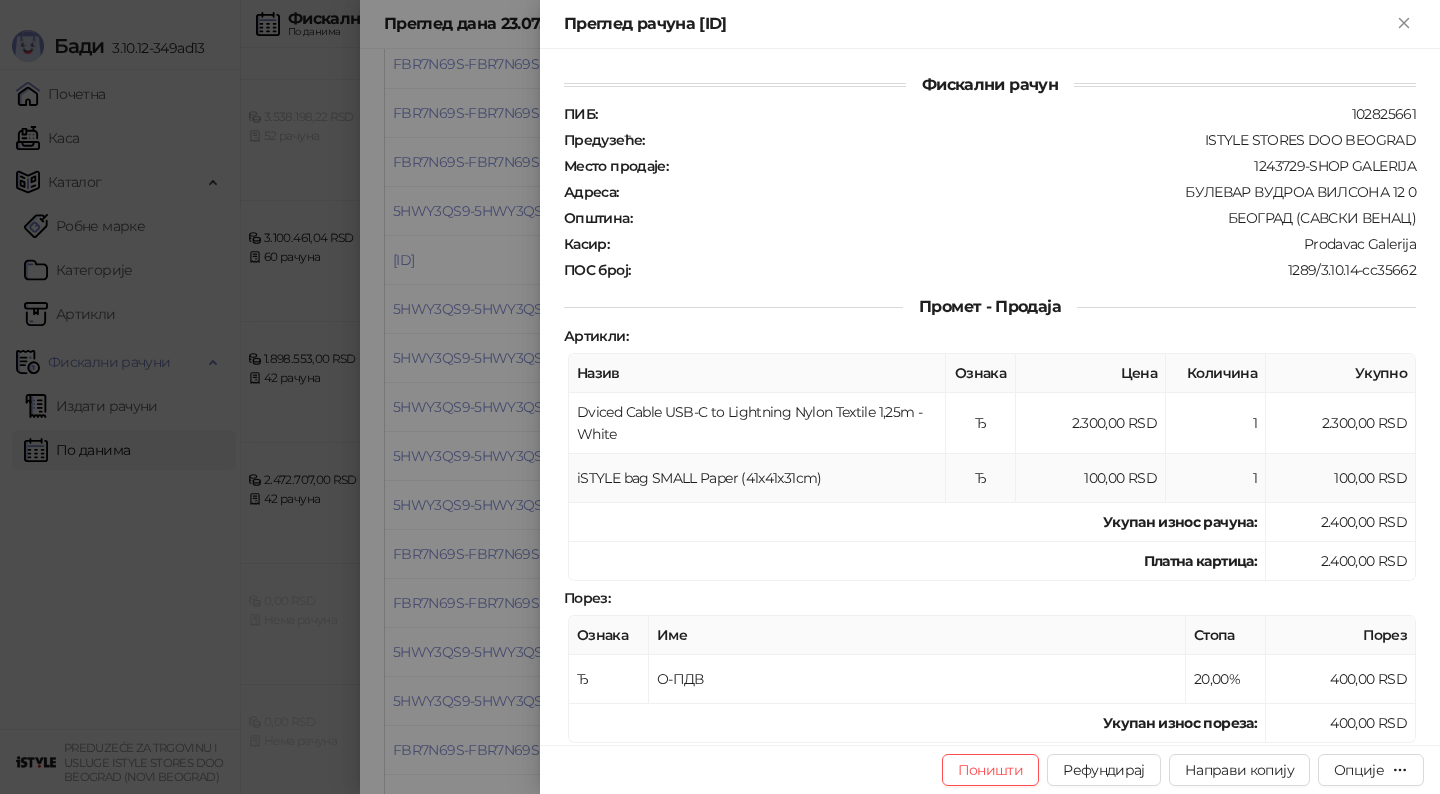 click on "iSTYLE bag SMALL Paper (41x41x31cm)" at bounding box center (757, 478) 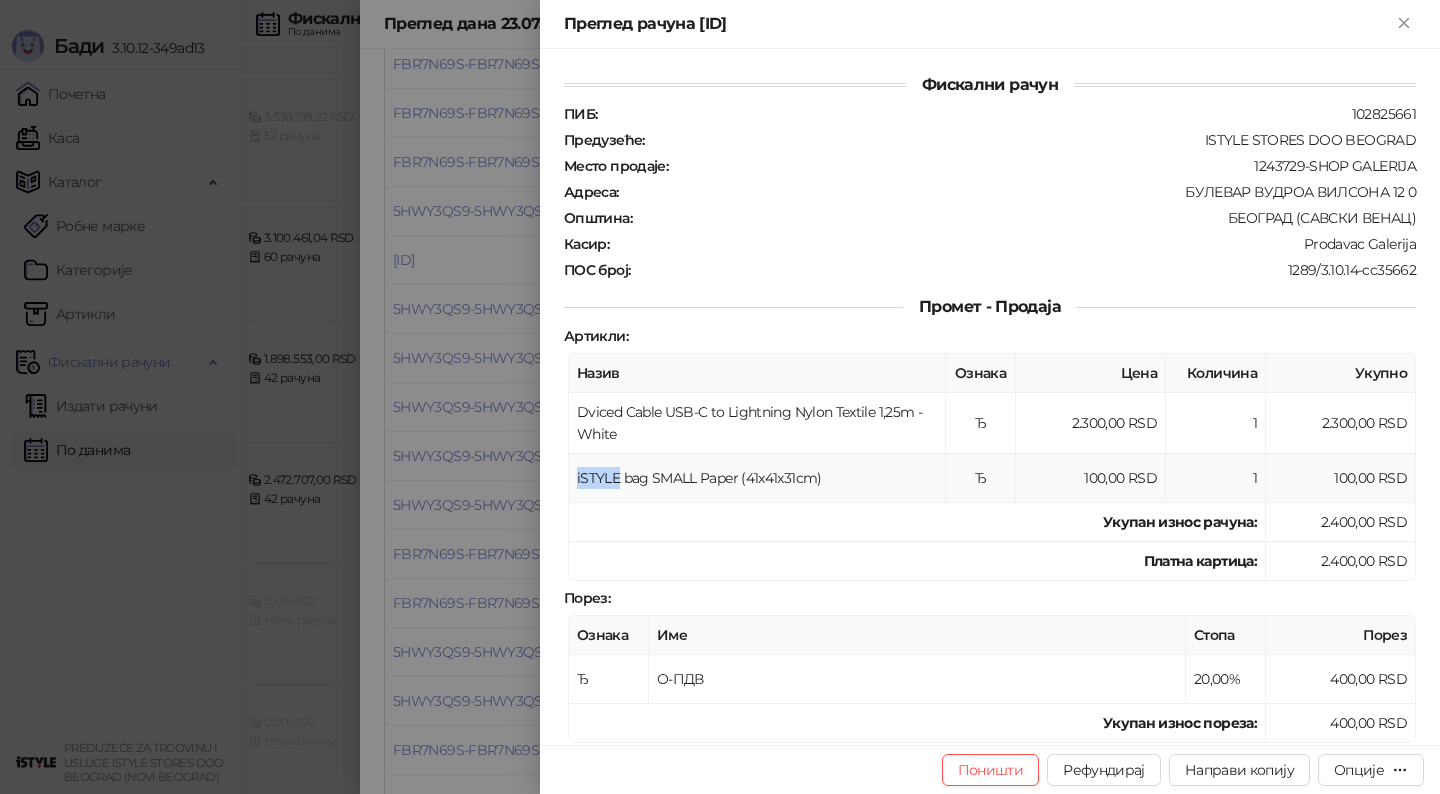 click on "iSTYLE bag SMALL Paper (41x41x31cm)" at bounding box center (757, 478) 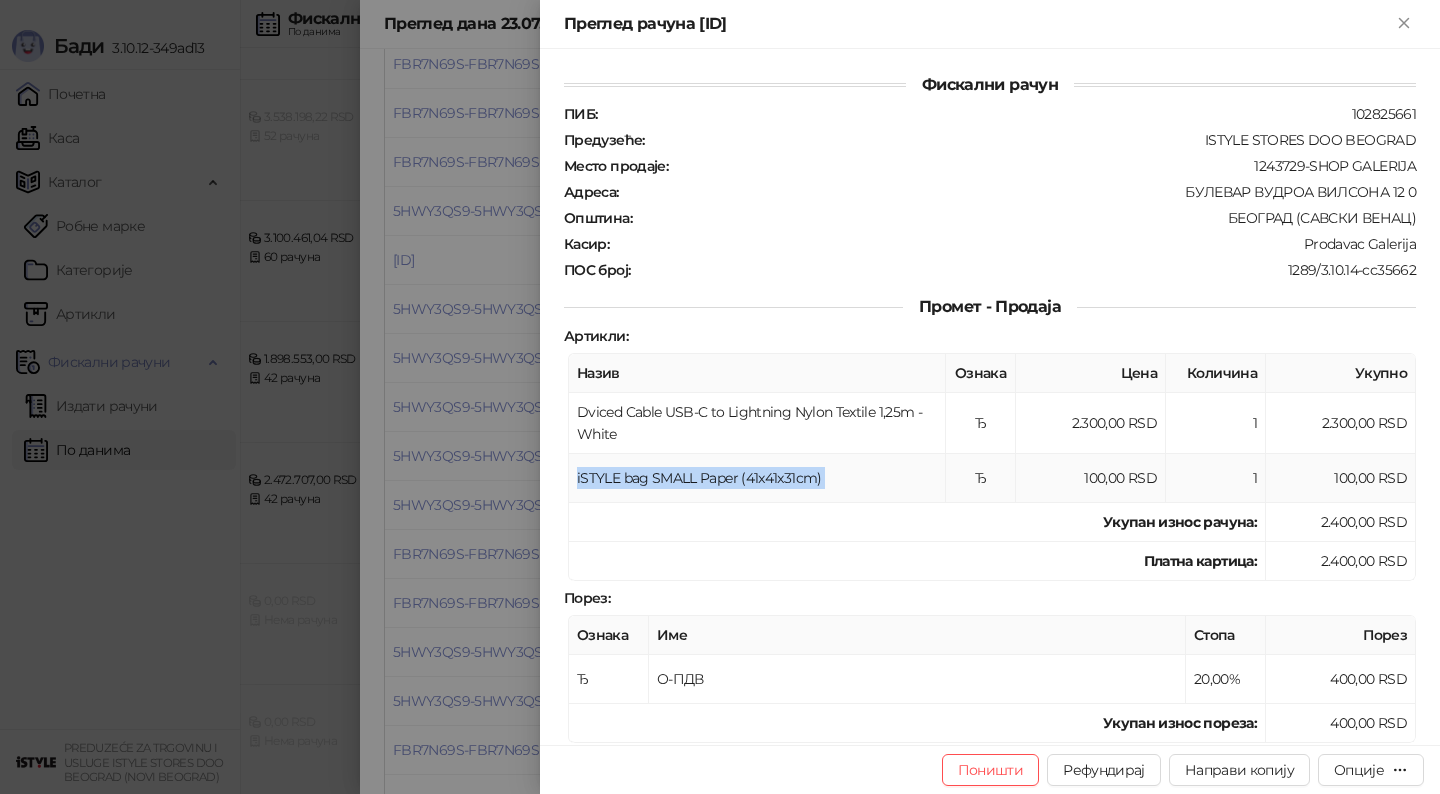 click on "iSTYLE bag SMALL Paper (41x41x31cm)" at bounding box center (757, 478) 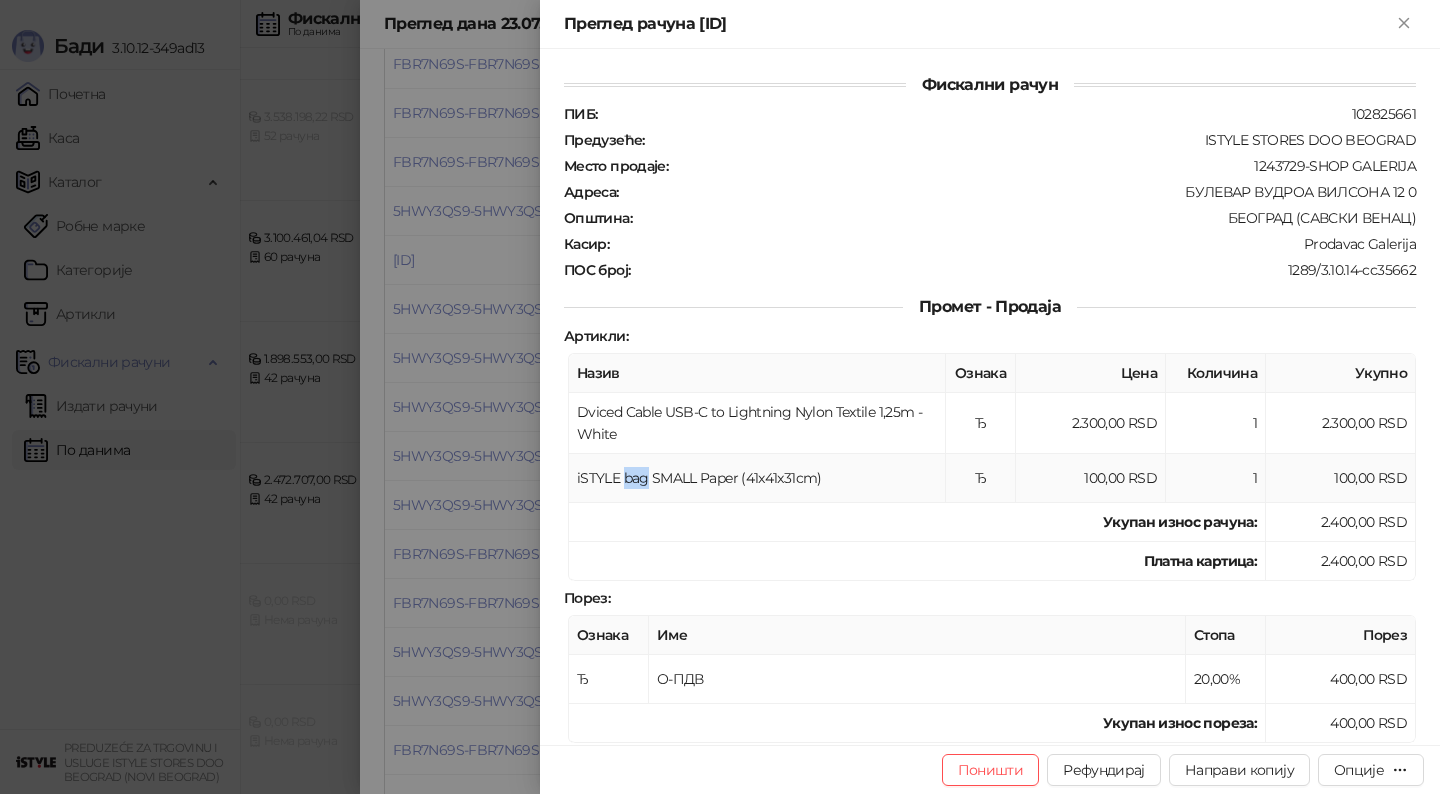 drag, startPoint x: 648, startPoint y: 471, endPoint x: 624, endPoint y: 466, distance: 24.5153 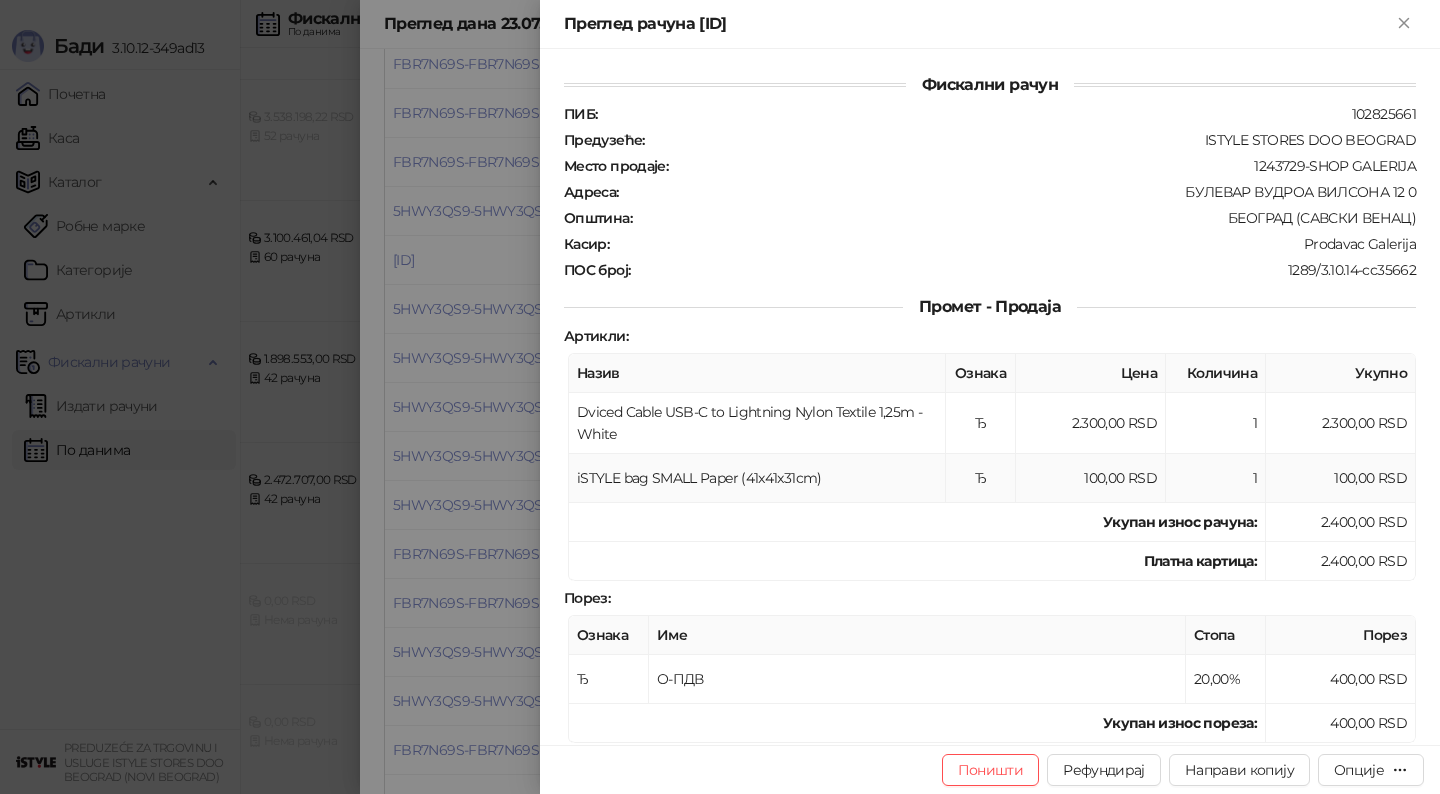 click on "iSTYLE bag SMALL Paper (41x41x31cm)" at bounding box center (757, 478) 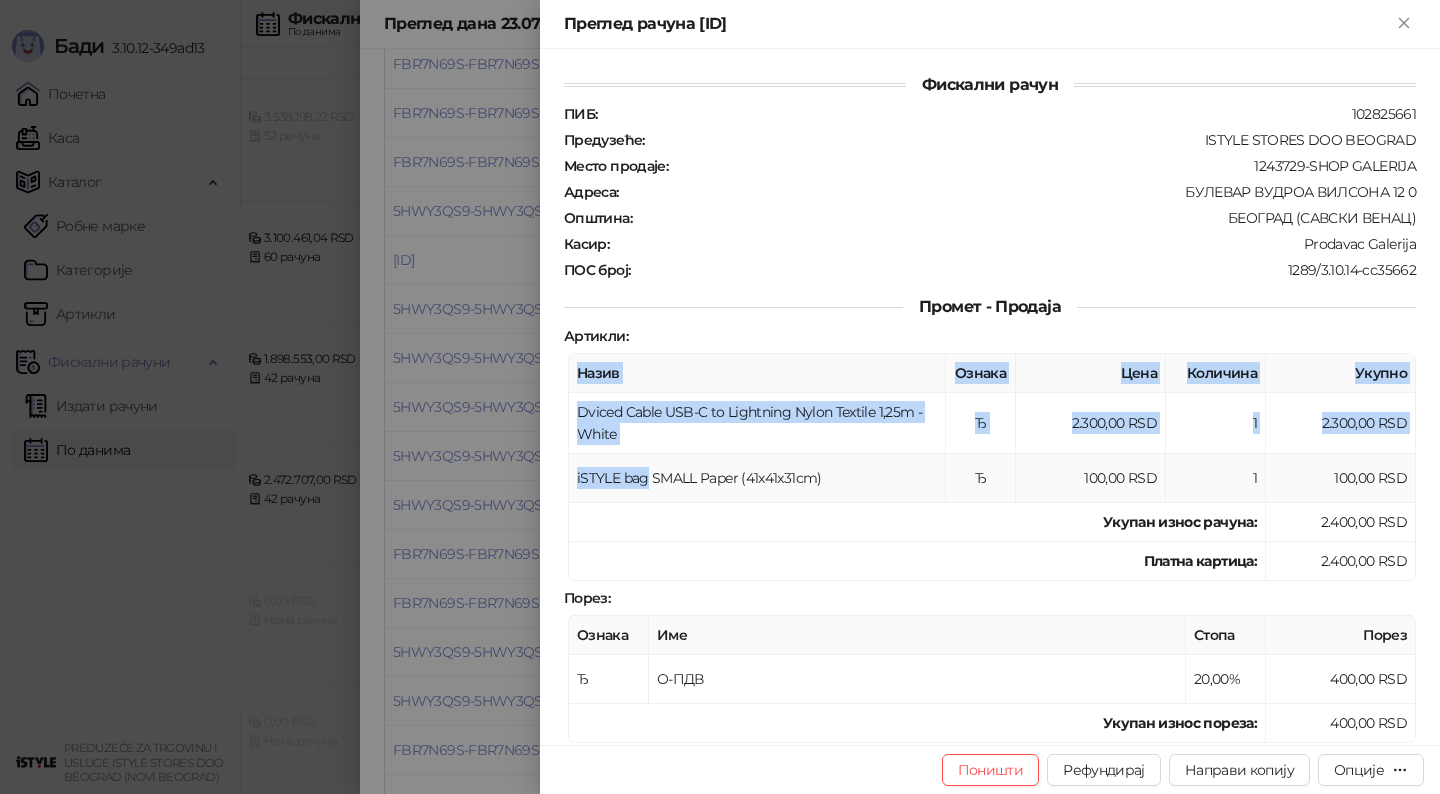 drag, startPoint x: 648, startPoint y: 470, endPoint x: 566, endPoint y: 473, distance: 82.05486 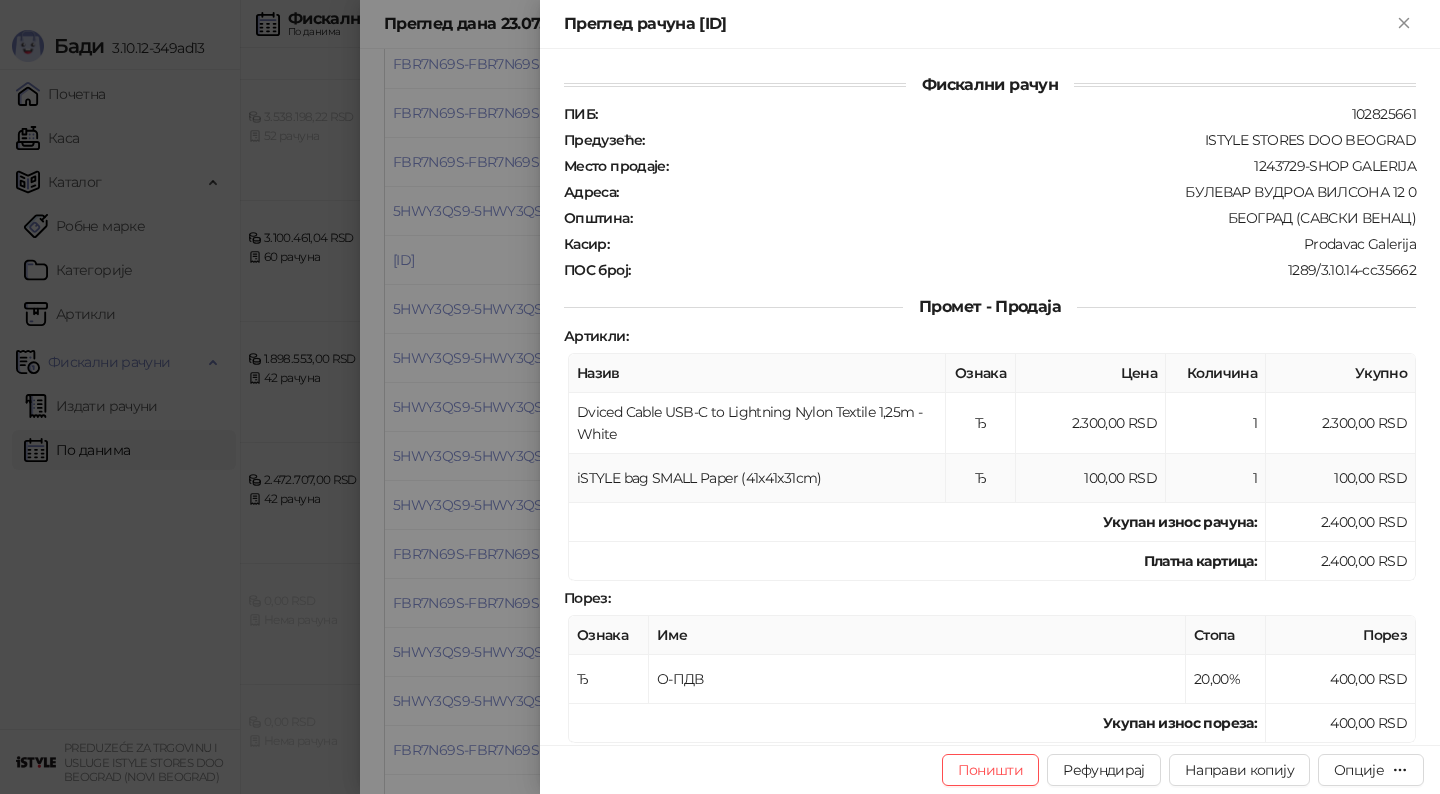 click on "iSTYLE bag SMALL Paper (41x41x31cm)" at bounding box center [757, 478] 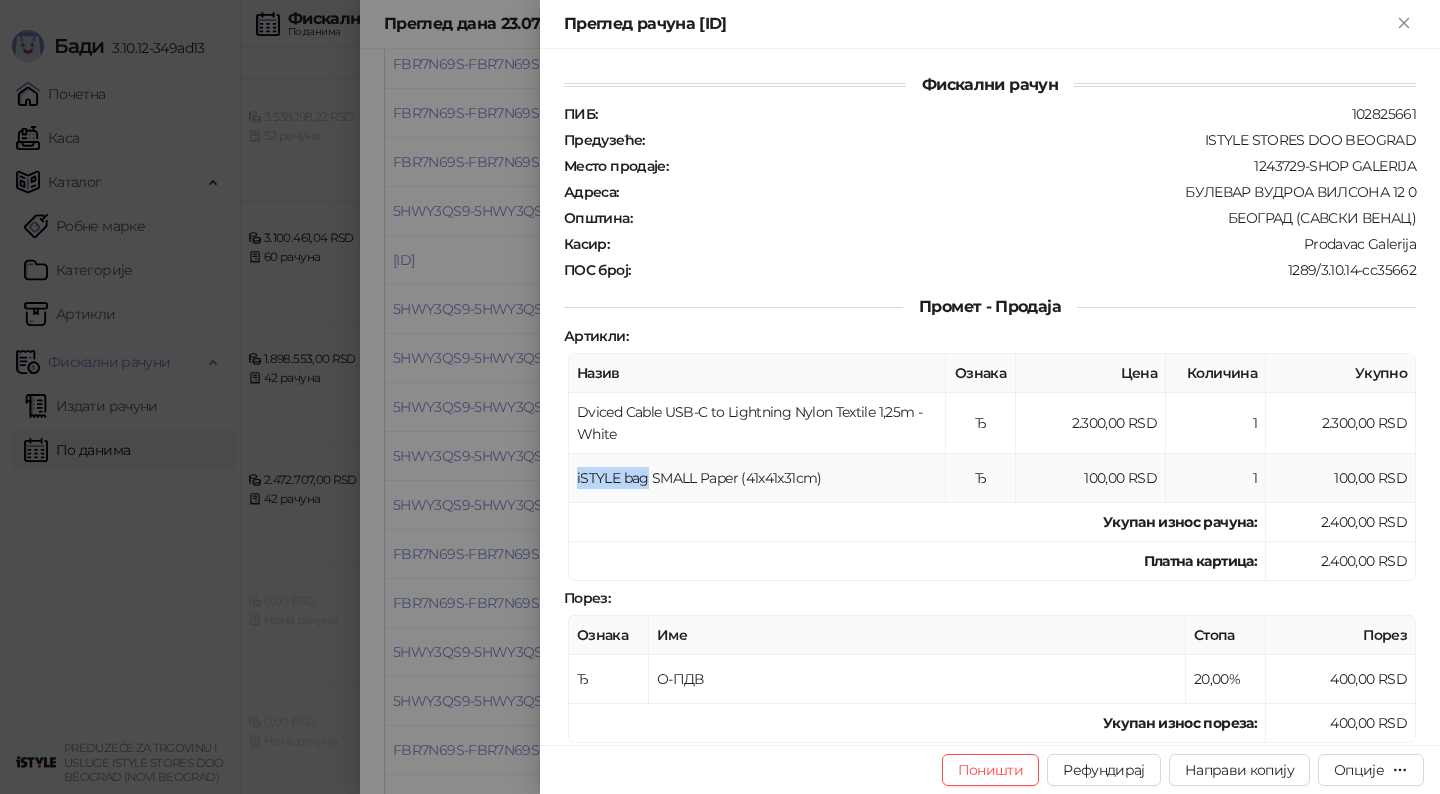 drag, startPoint x: 647, startPoint y: 471, endPoint x: 570, endPoint y: 469, distance: 77.02597 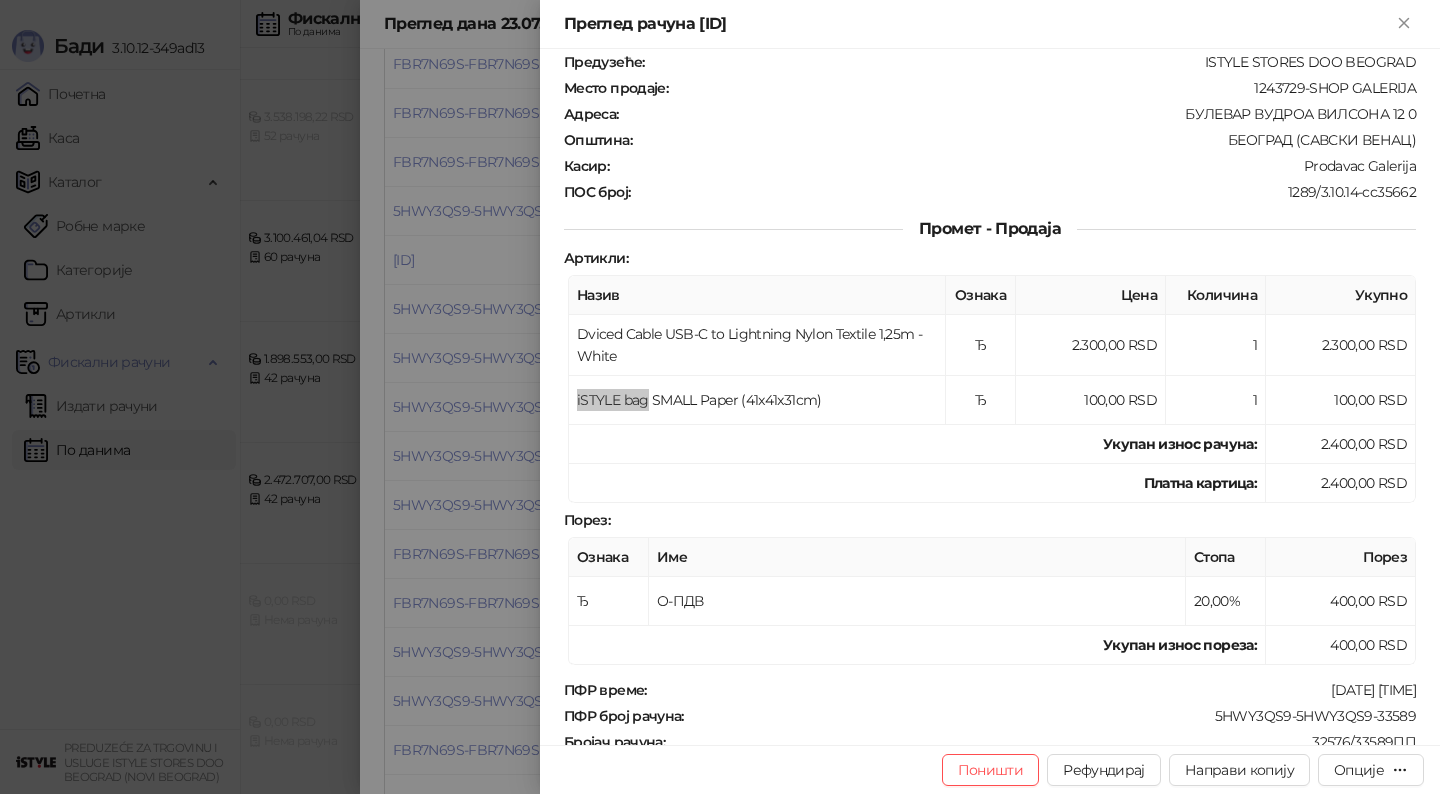 scroll, scrollTop: 88, scrollLeft: 0, axis: vertical 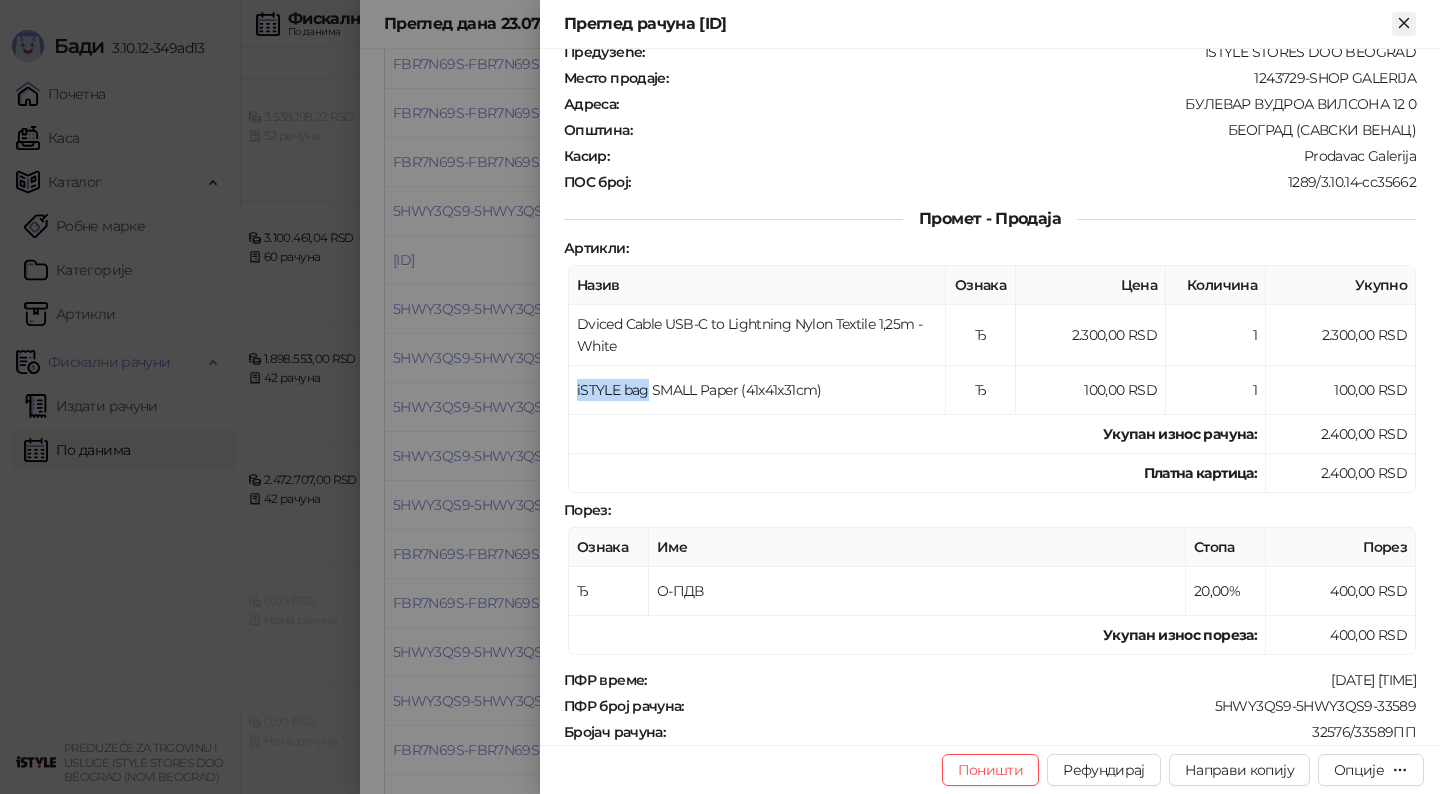 click 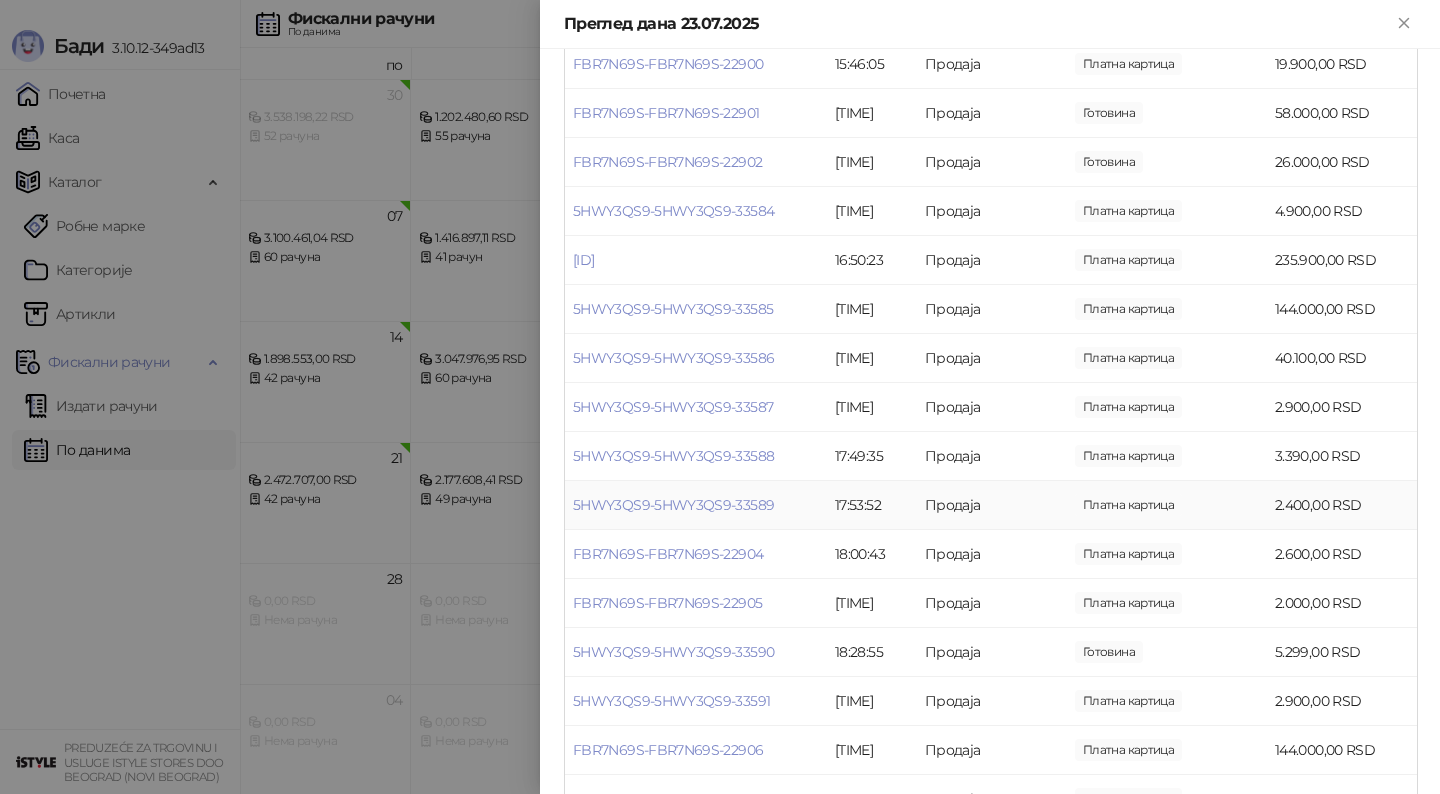 click on "Платна картица" at bounding box center [1128, 505] 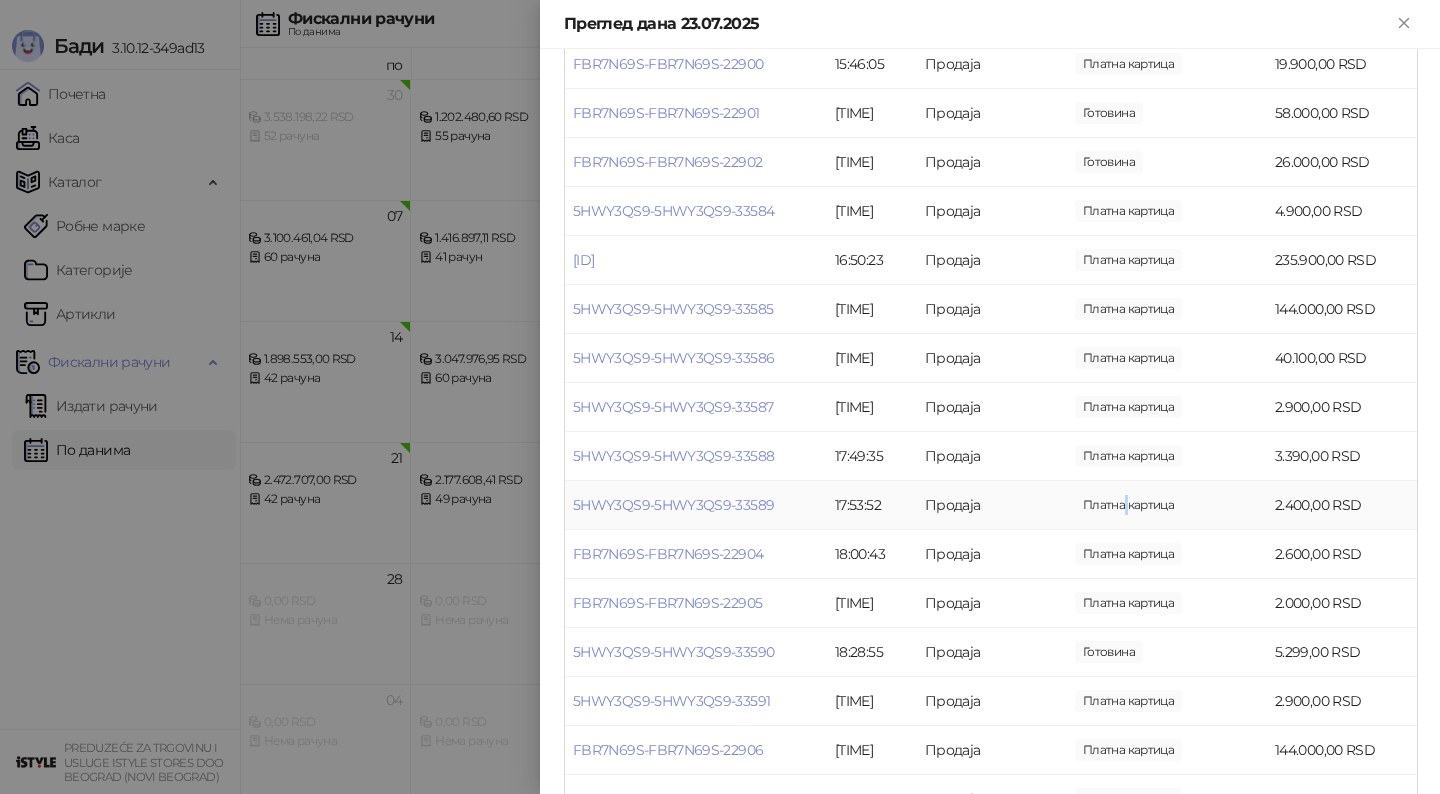 click on "Платна картица" at bounding box center (1128, 505) 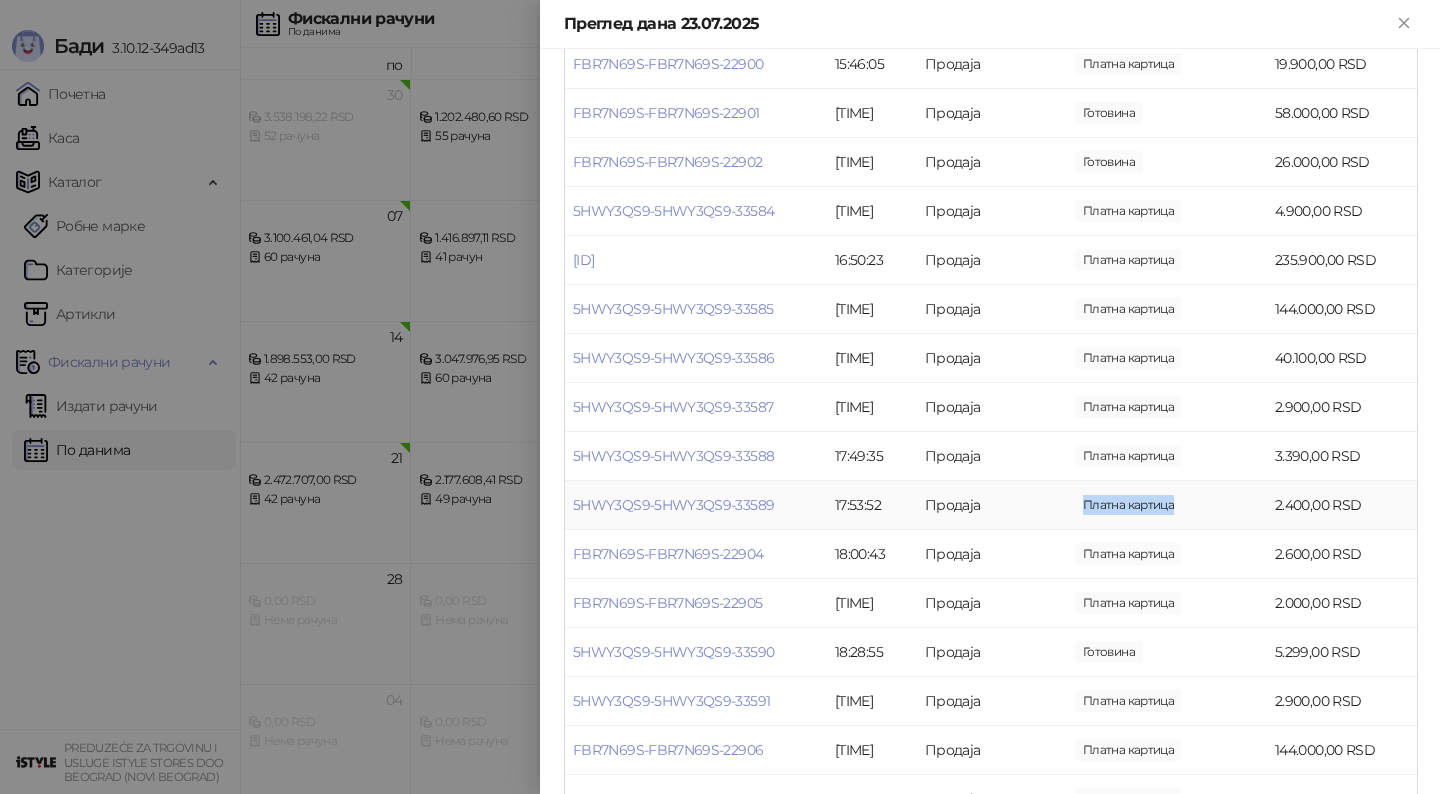 click on "Платна картица" at bounding box center [1128, 505] 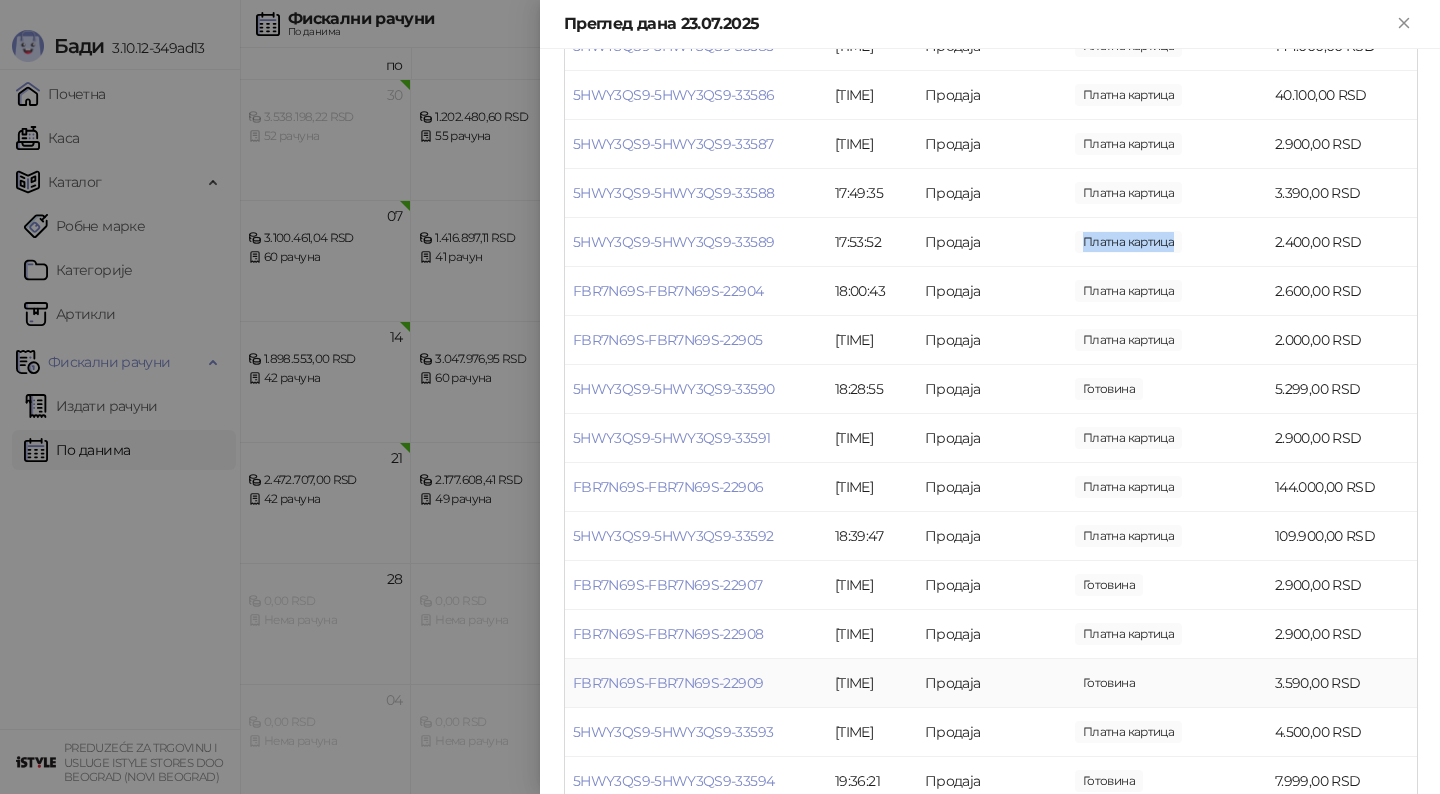 scroll, scrollTop: 1542, scrollLeft: 0, axis: vertical 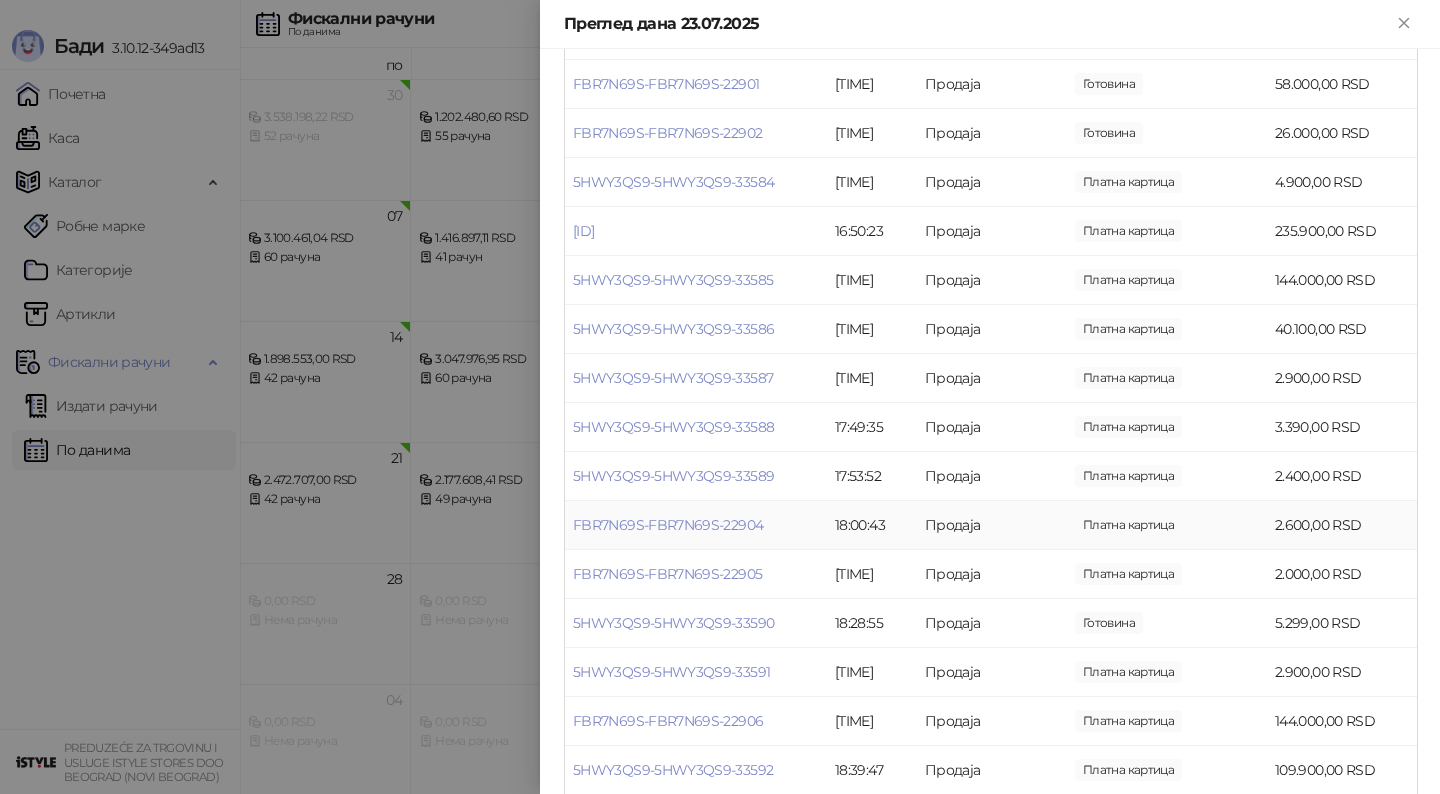 click on "Платна картица" at bounding box center (1128, 525) 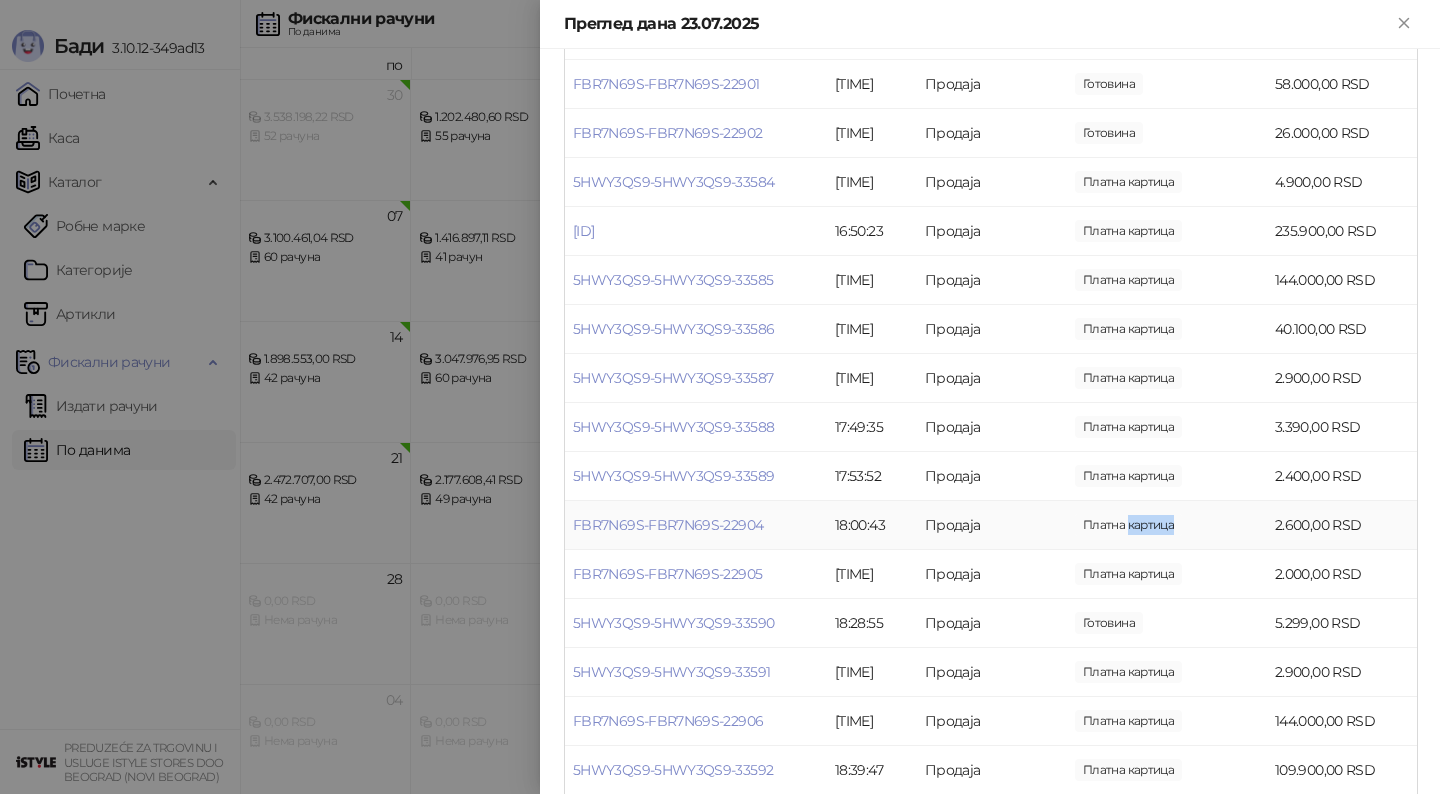 click on "Платна картица" at bounding box center (1128, 525) 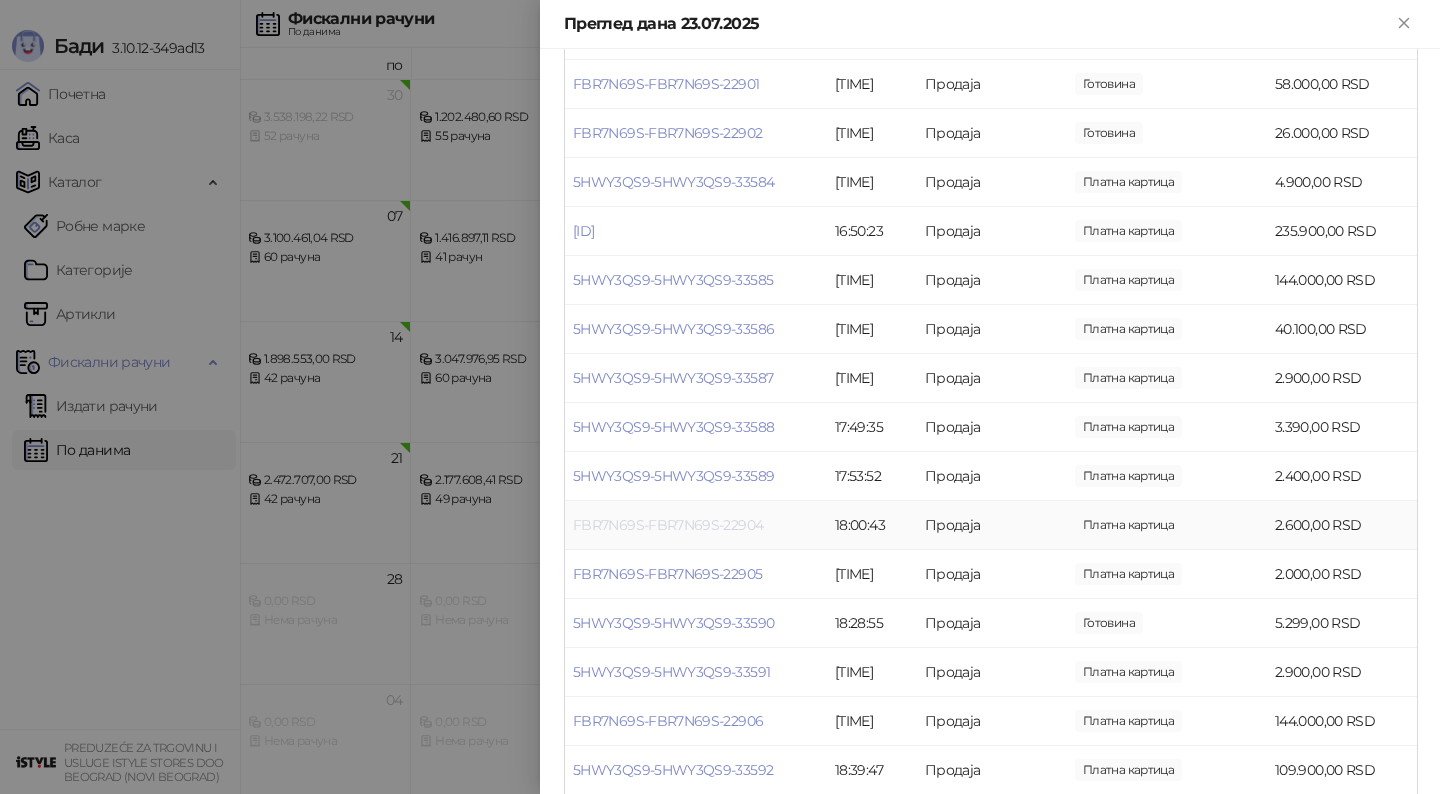 click on "FBR7N69S-FBR7N69S-22904" at bounding box center (668, 525) 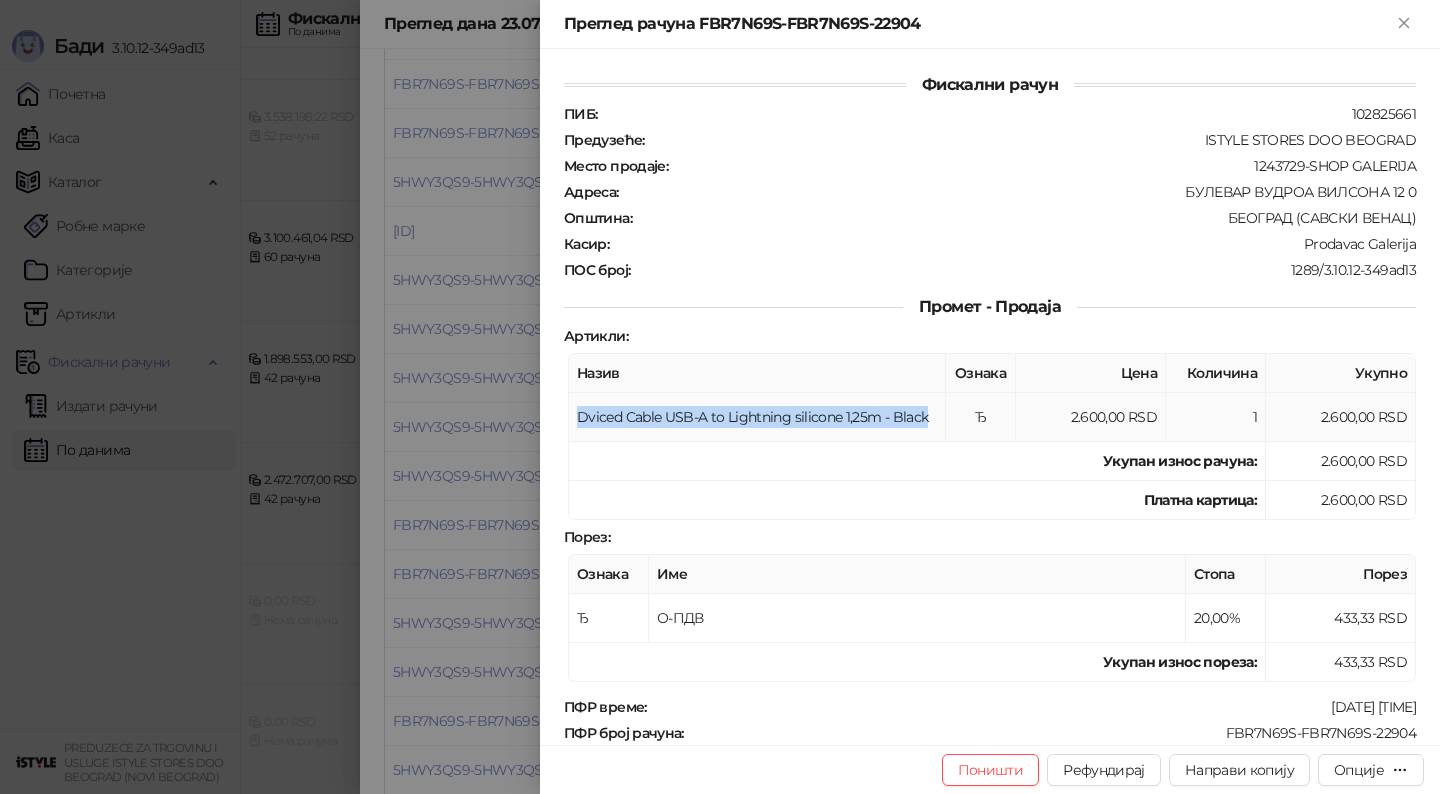 drag, startPoint x: 576, startPoint y: 405, endPoint x: 940, endPoint y: 415, distance: 364.13733 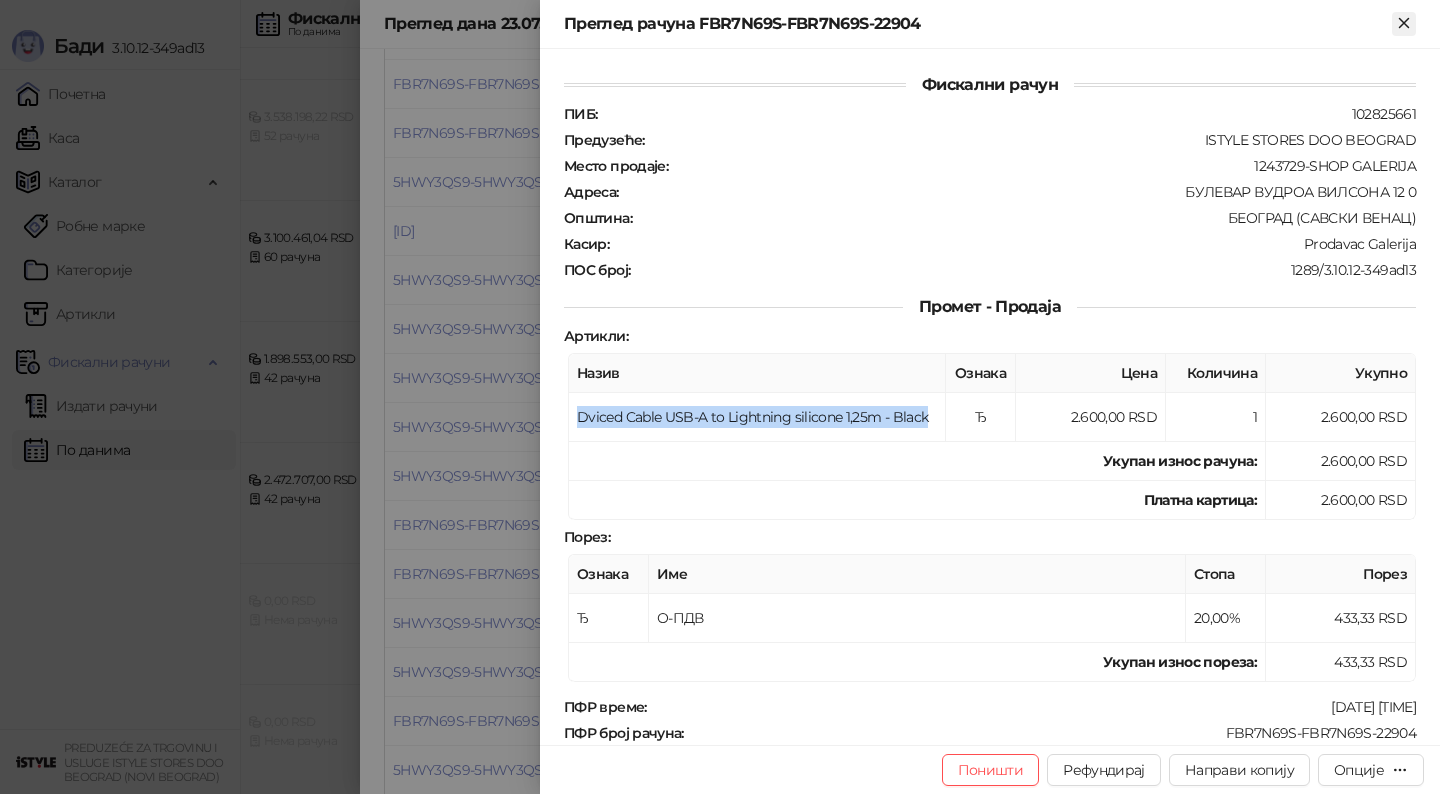 click 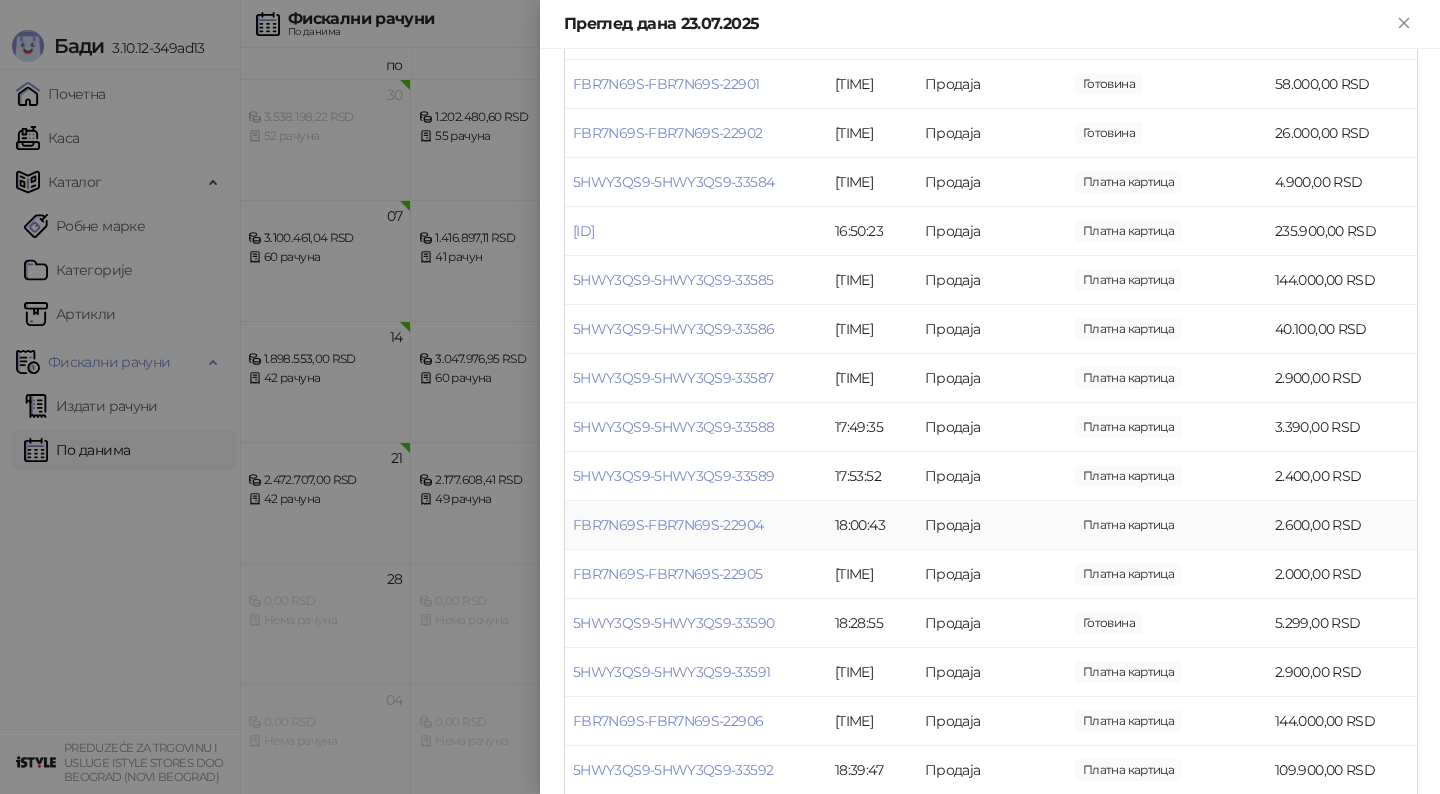 click on "2.600,00 RSD" at bounding box center [1342, 525] 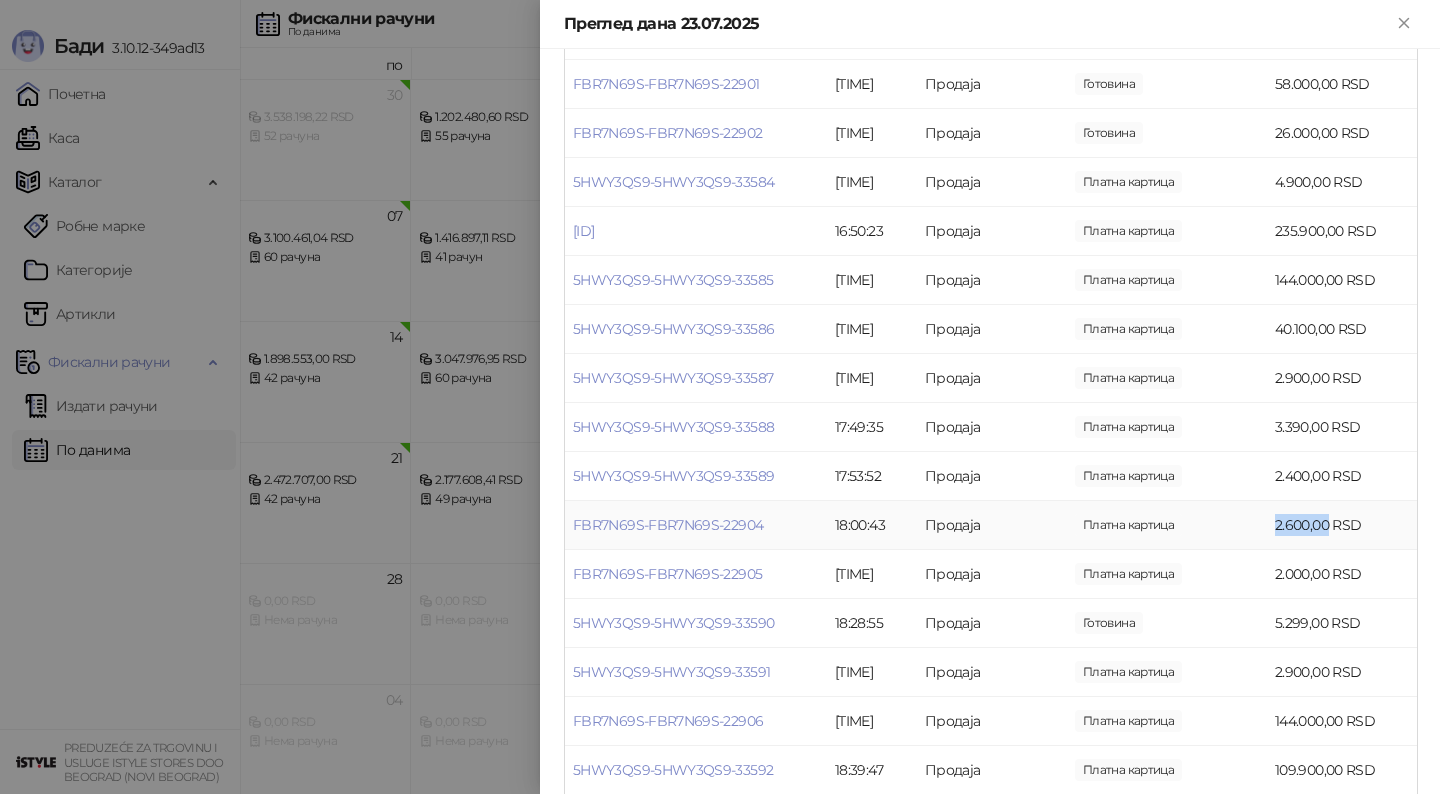 click on "2.600,00 RSD" at bounding box center (1342, 525) 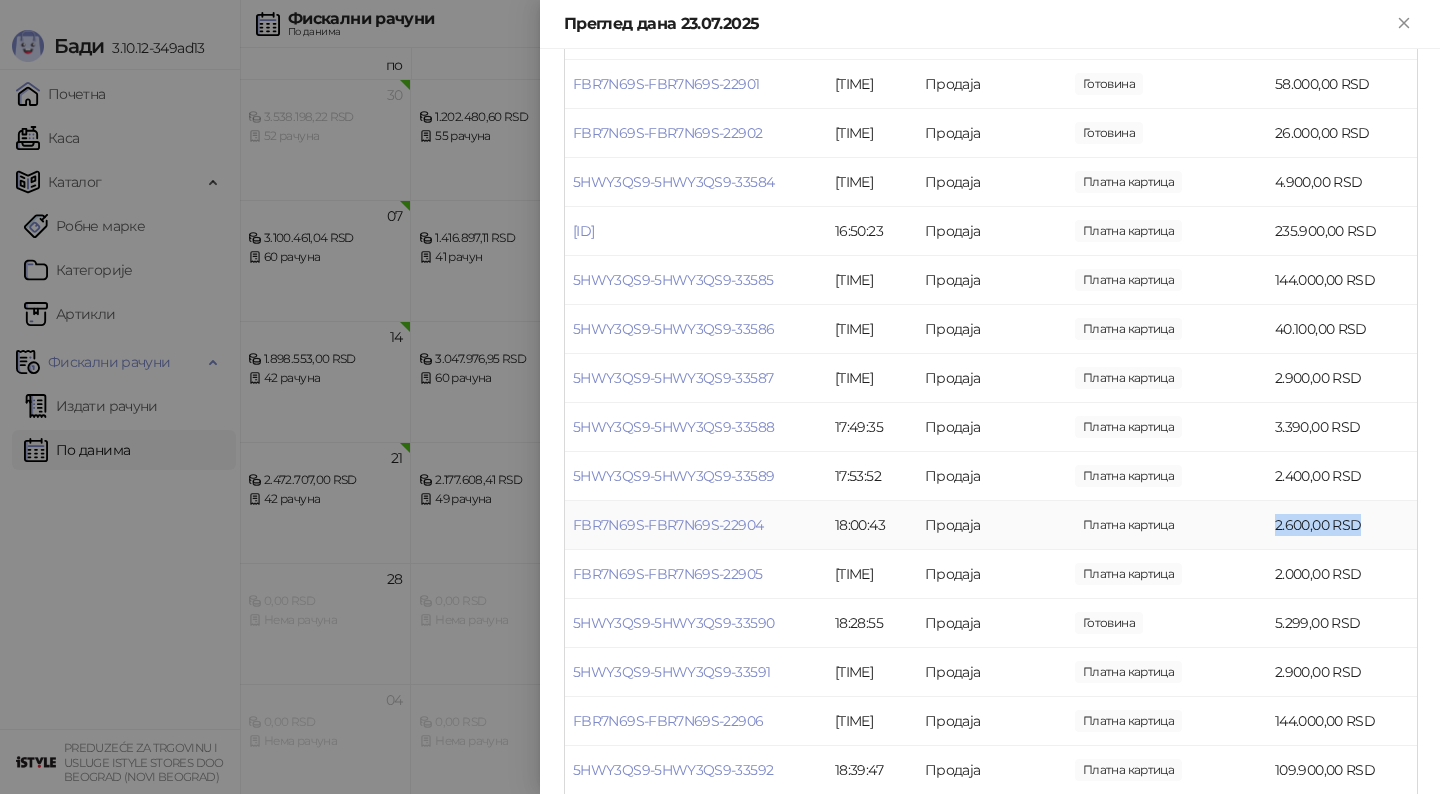 click on "2.600,00 RSD" at bounding box center (1342, 525) 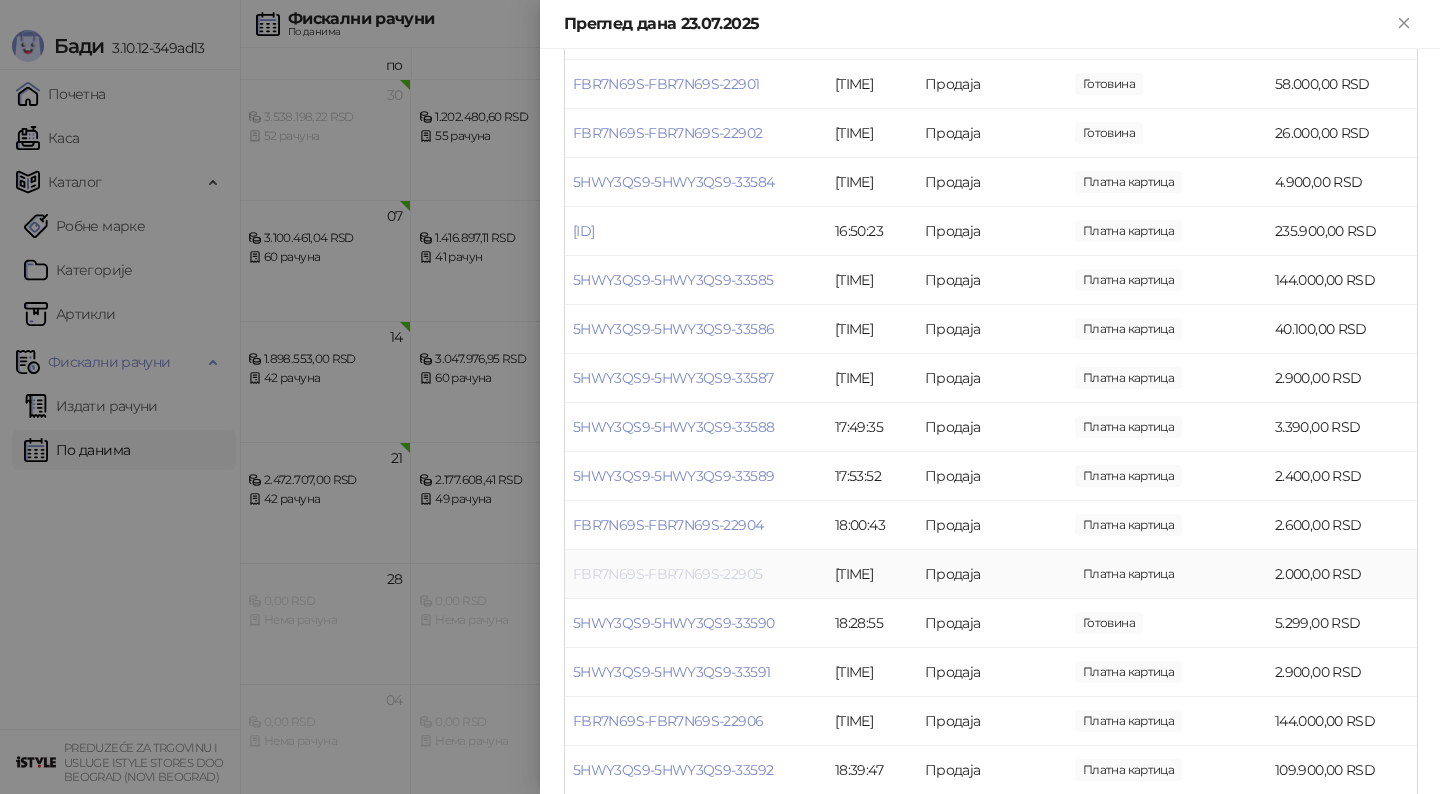 click on "FBR7N69S-FBR7N69S-22905" at bounding box center [667, 574] 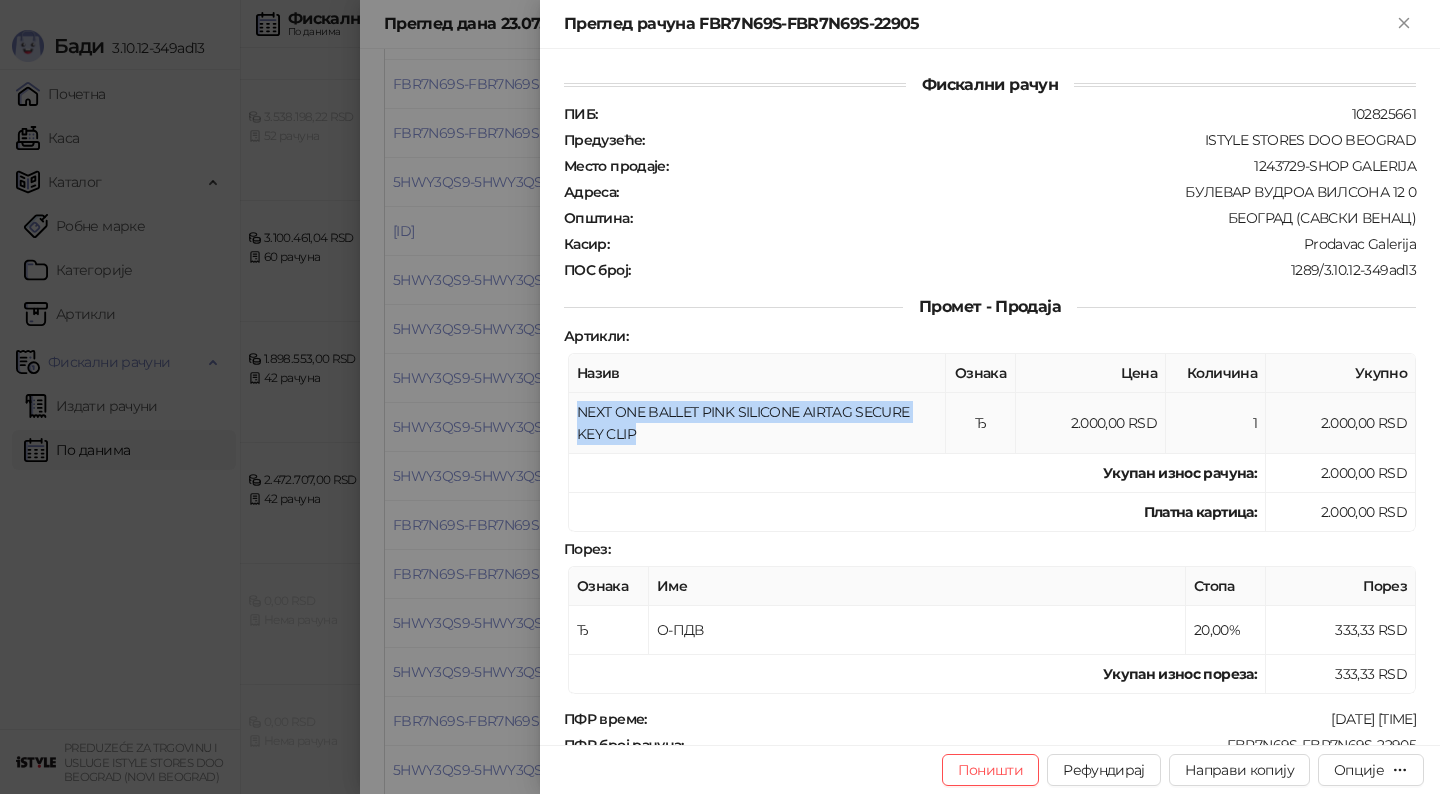 drag, startPoint x: 581, startPoint y: 402, endPoint x: 767, endPoint y: 425, distance: 187.41664 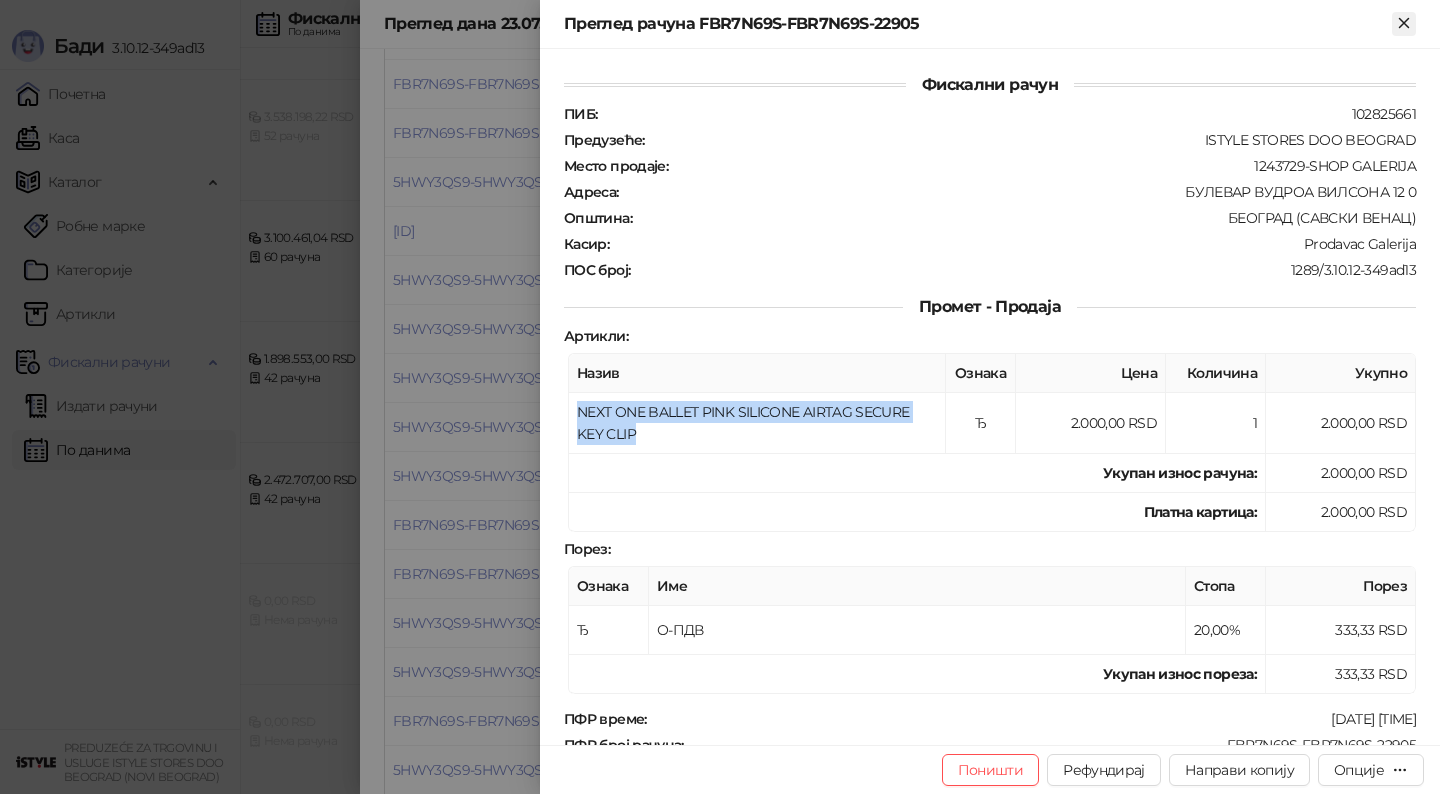 click 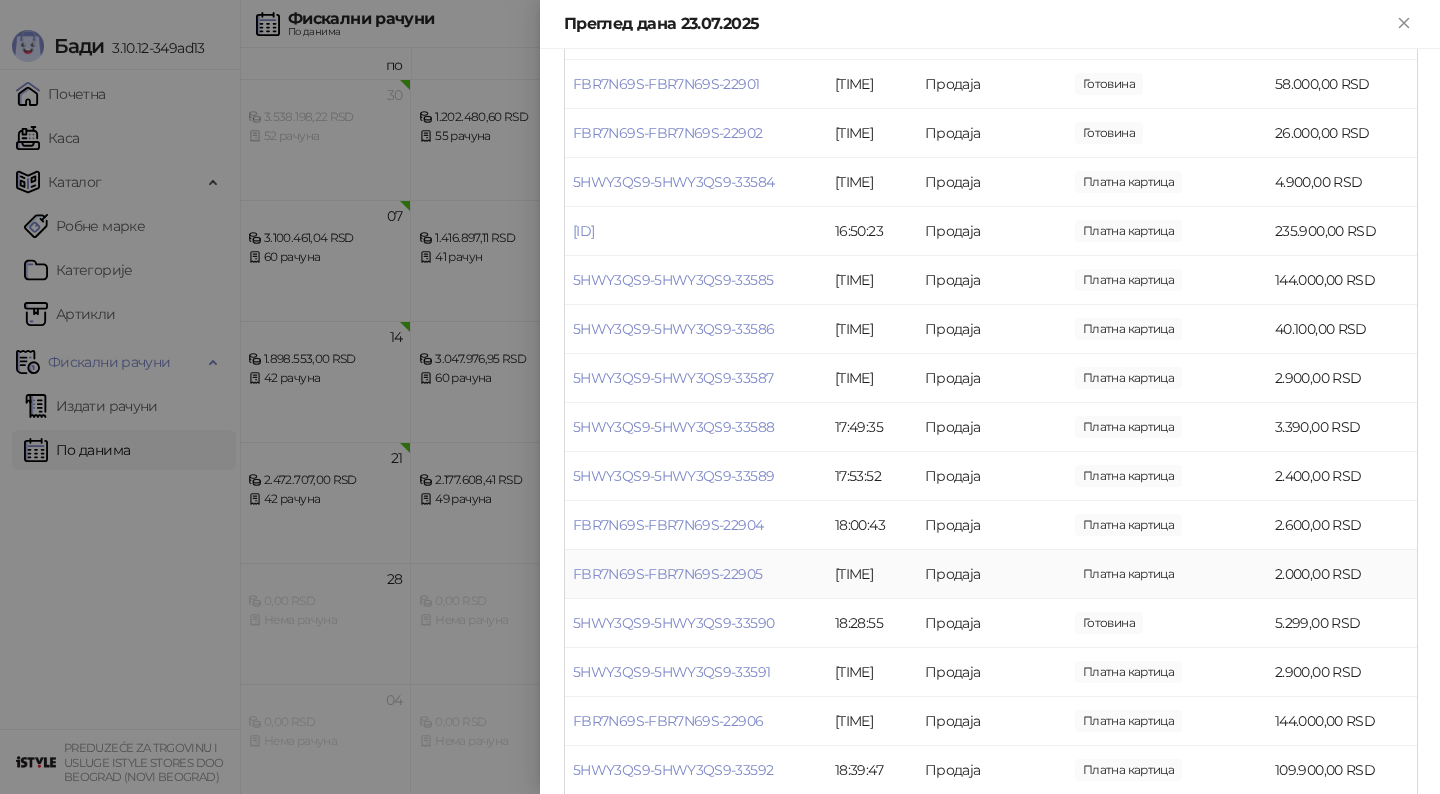 click on "Платна картица" at bounding box center (1128, 574) 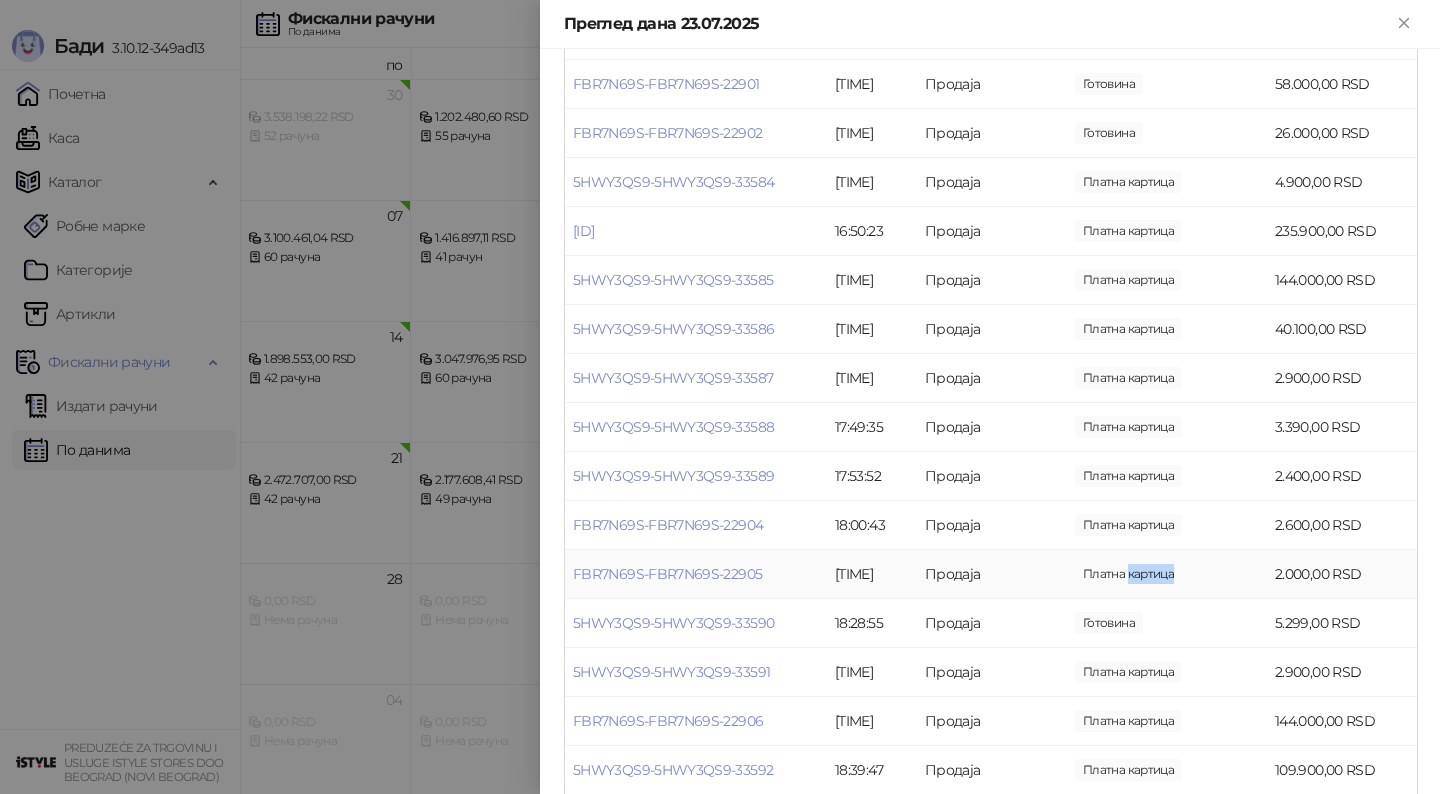 click on "Платна картица" at bounding box center [1128, 574] 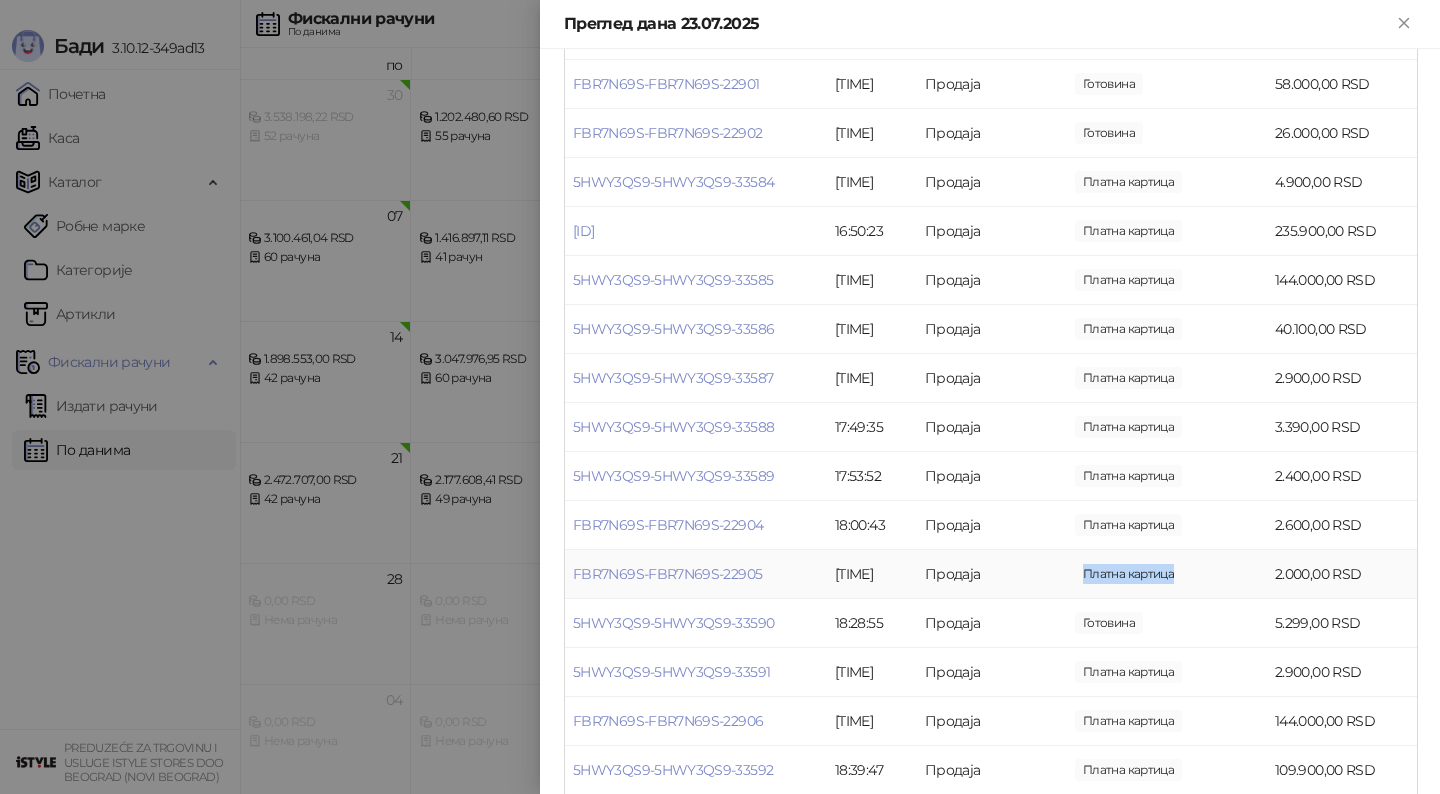 click on "Платна картица" at bounding box center (1128, 574) 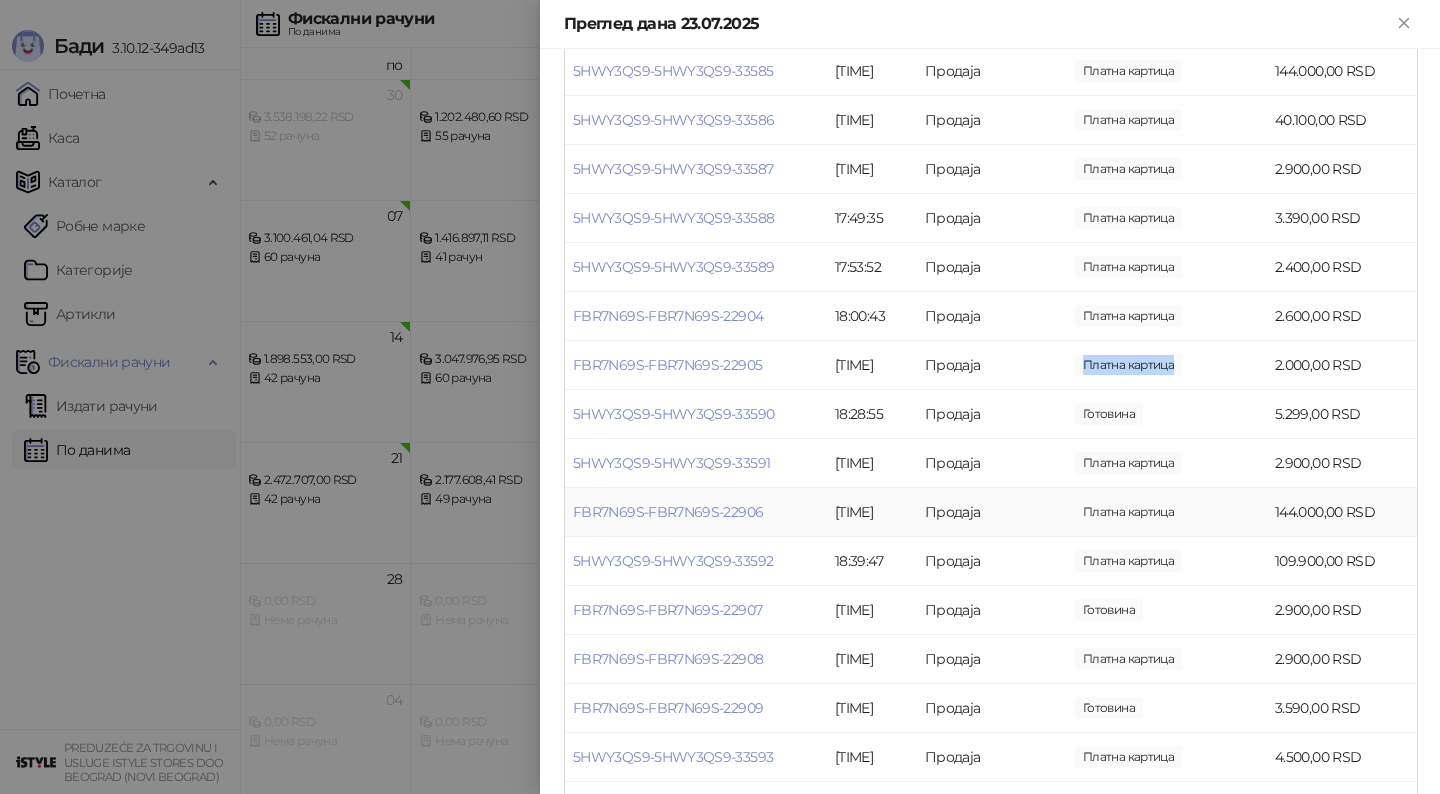 scroll, scrollTop: 1777, scrollLeft: 0, axis: vertical 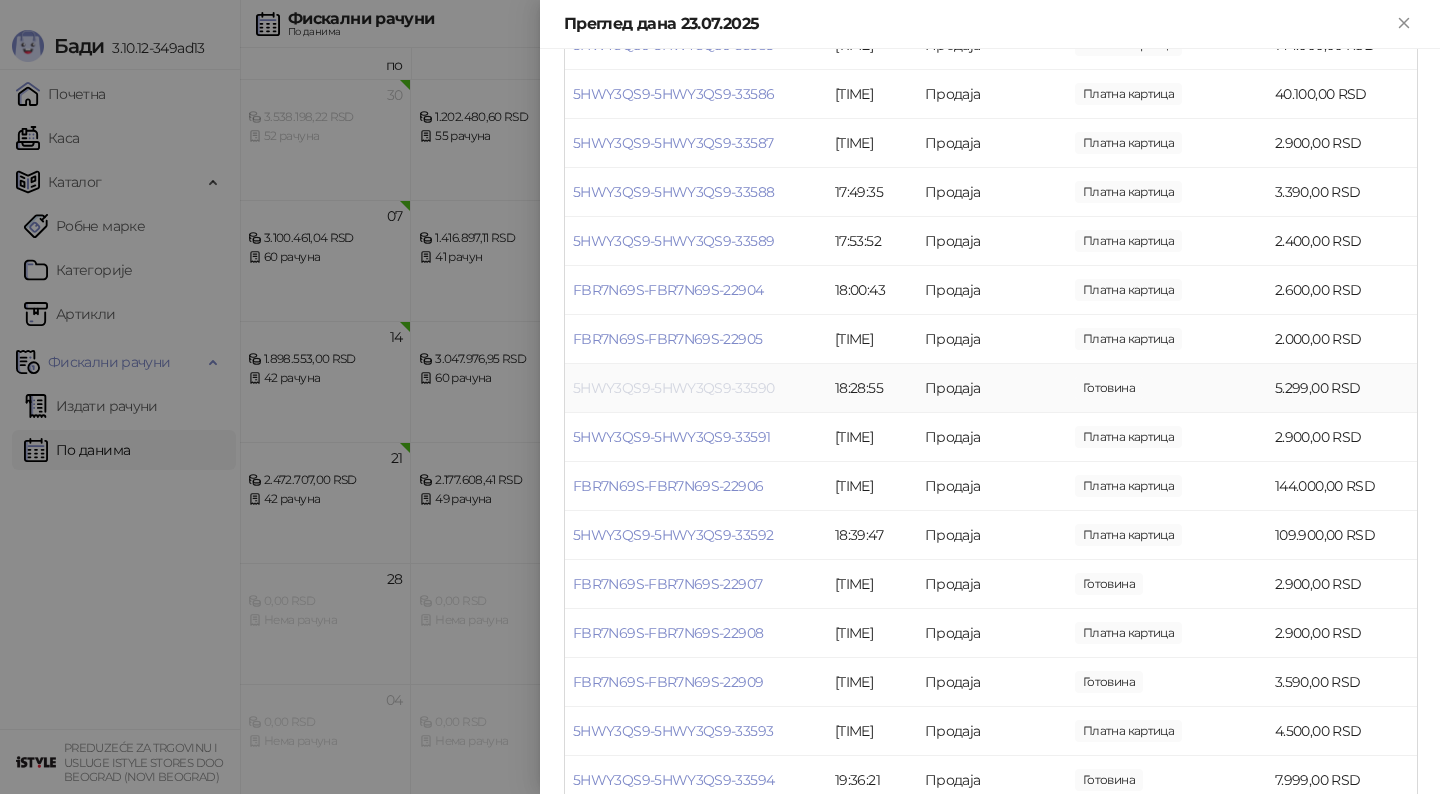click on "5HWY3QS9-5HWY3QS9-33590" at bounding box center (673, 388) 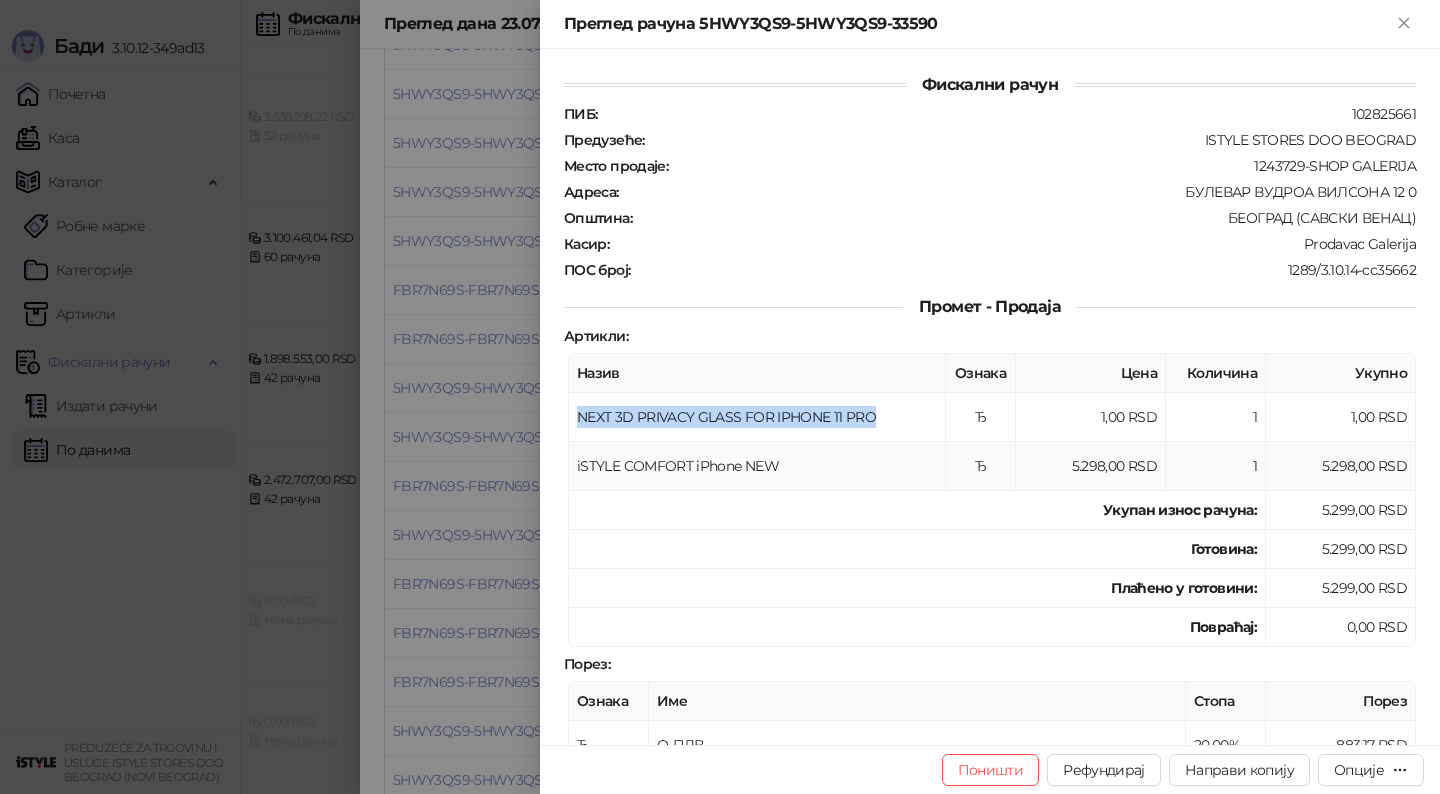 drag, startPoint x: 578, startPoint y: 410, endPoint x: 879, endPoint y: 433, distance: 301.87747 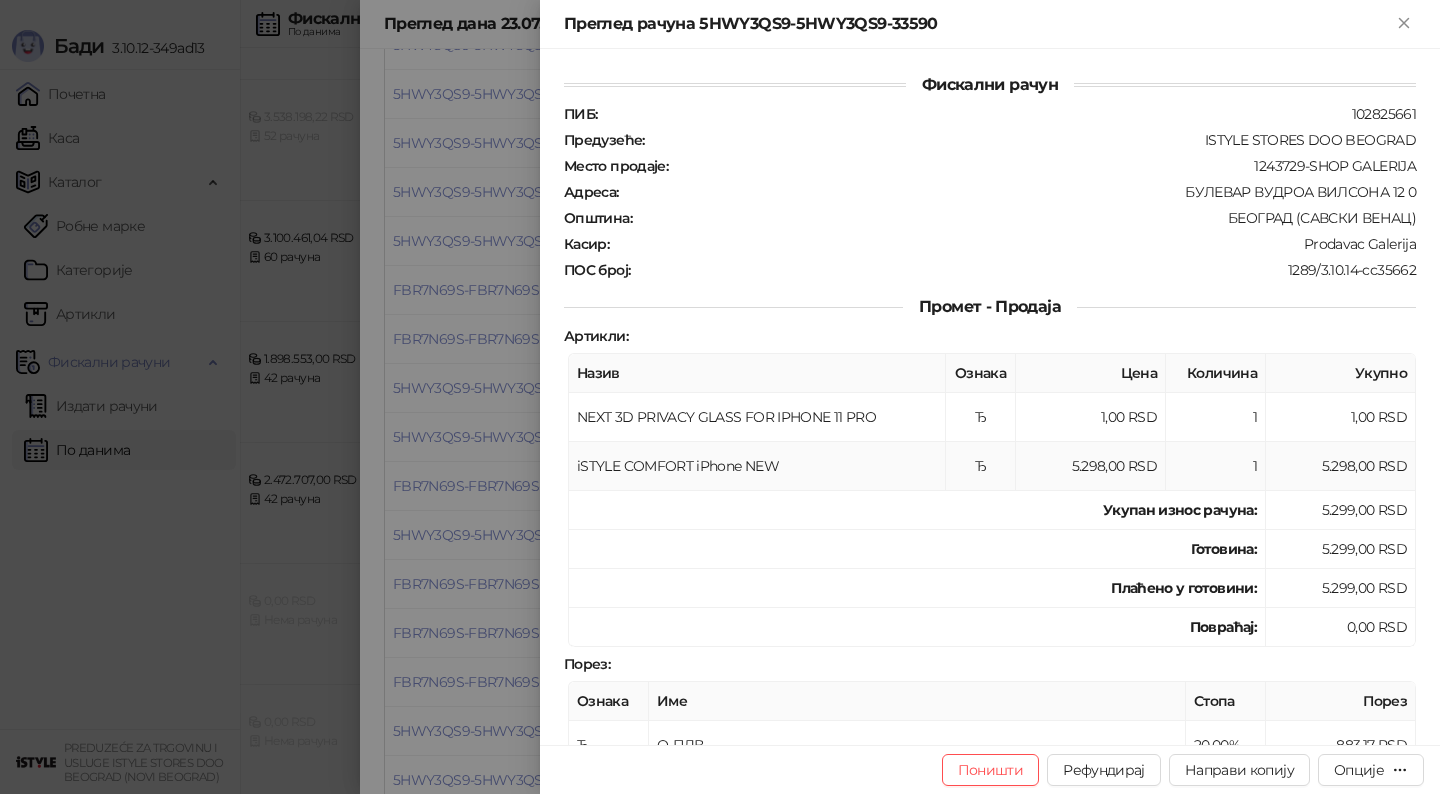click on "iSTYLE COMFORT iPhone NEW" at bounding box center [757, 466] 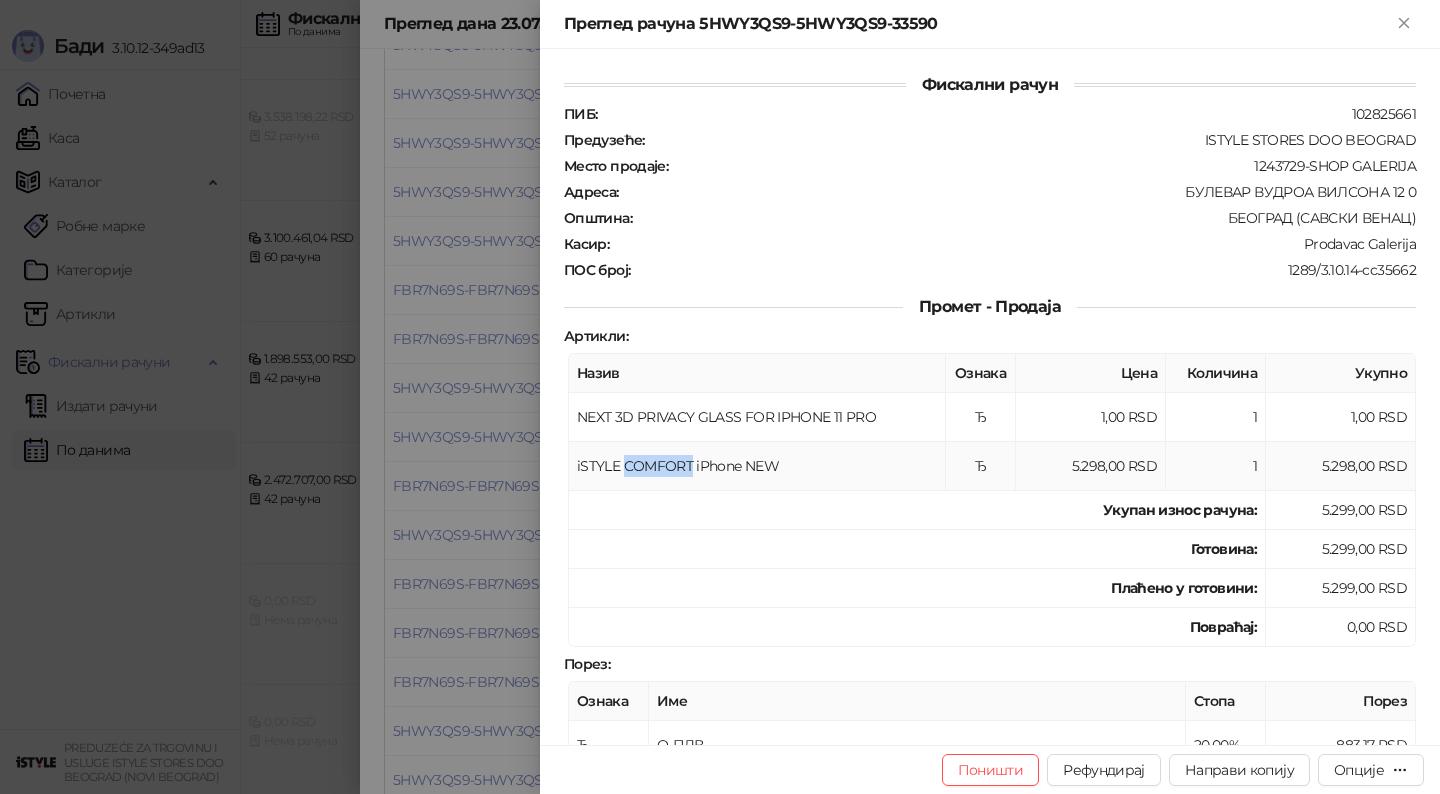 click on "iSTYLE COMFORT iPhone NEW" at bounding box center (757, 466) 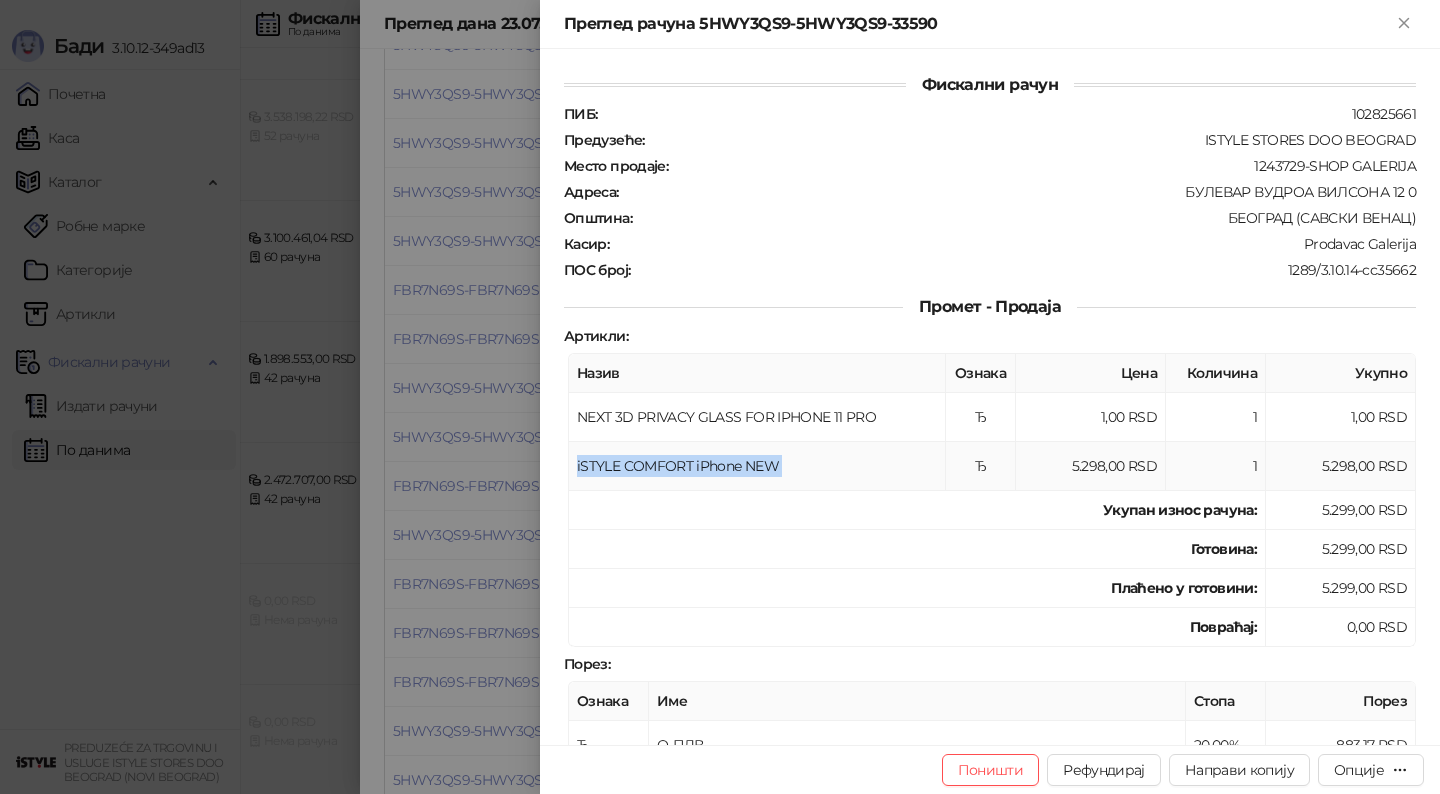 click on "iSTYLE COMFORT iPhone NEW" at bounding box center [757, 466] 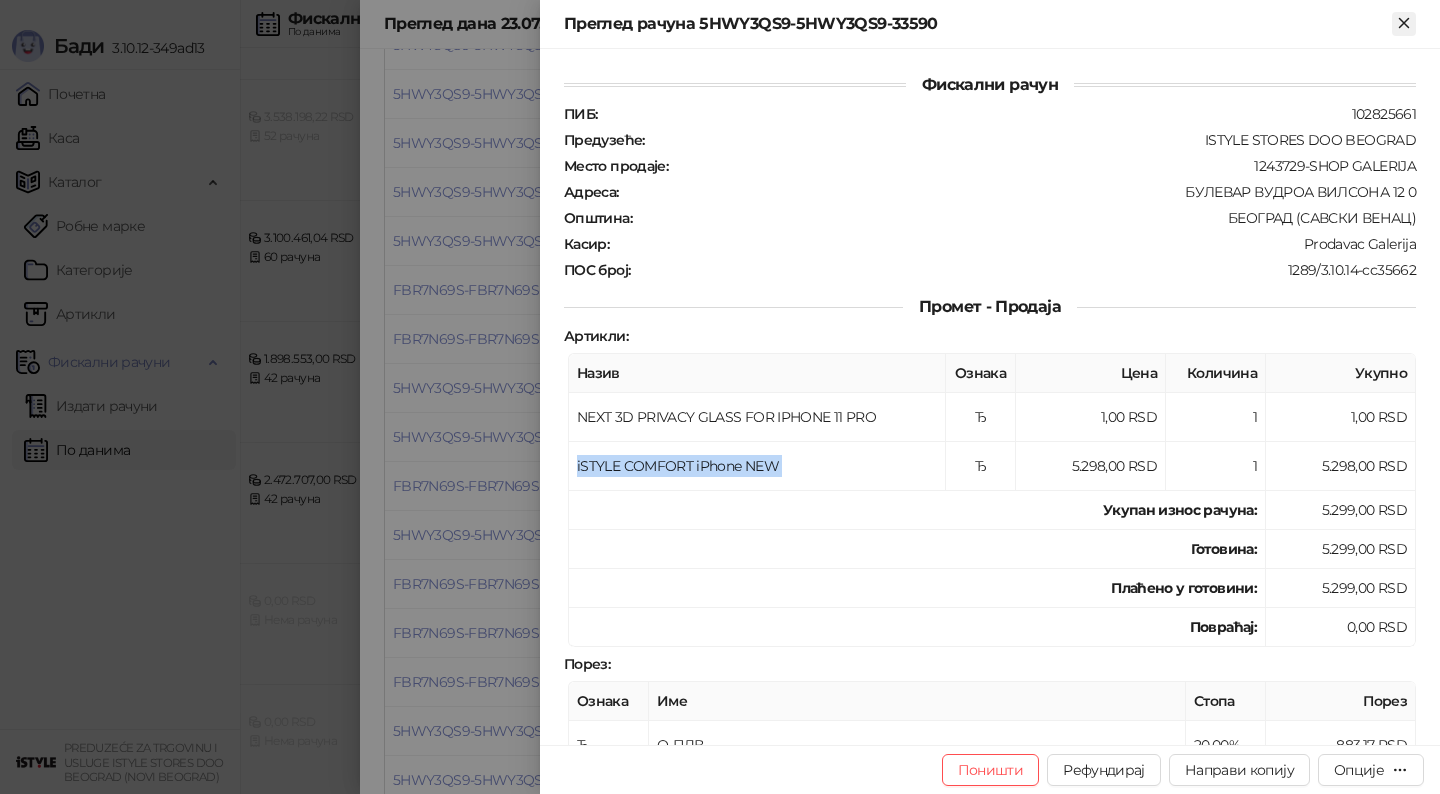 click 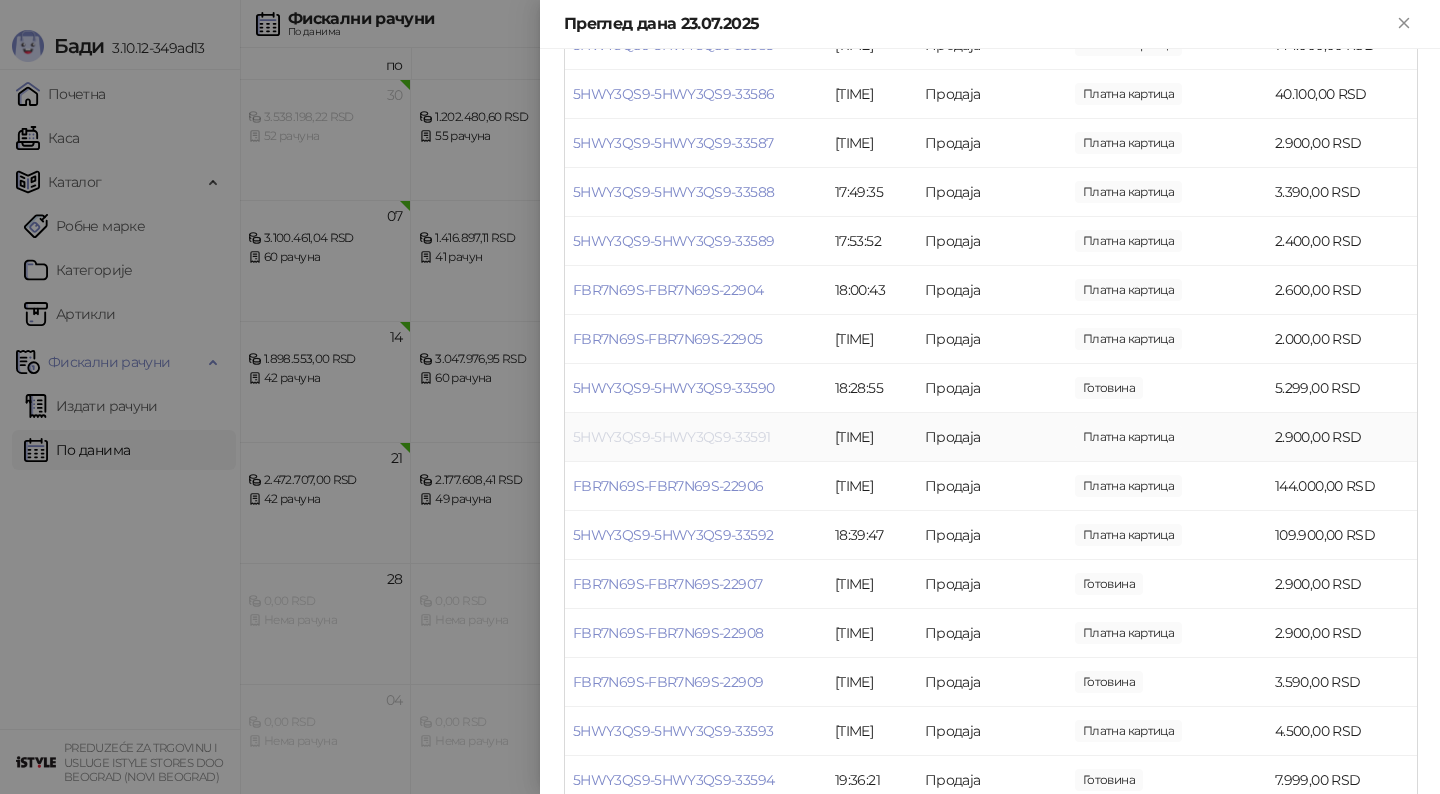 click on "5HWY3QS9-5HWY3QS9-33591" at bounding box center (671, 437) 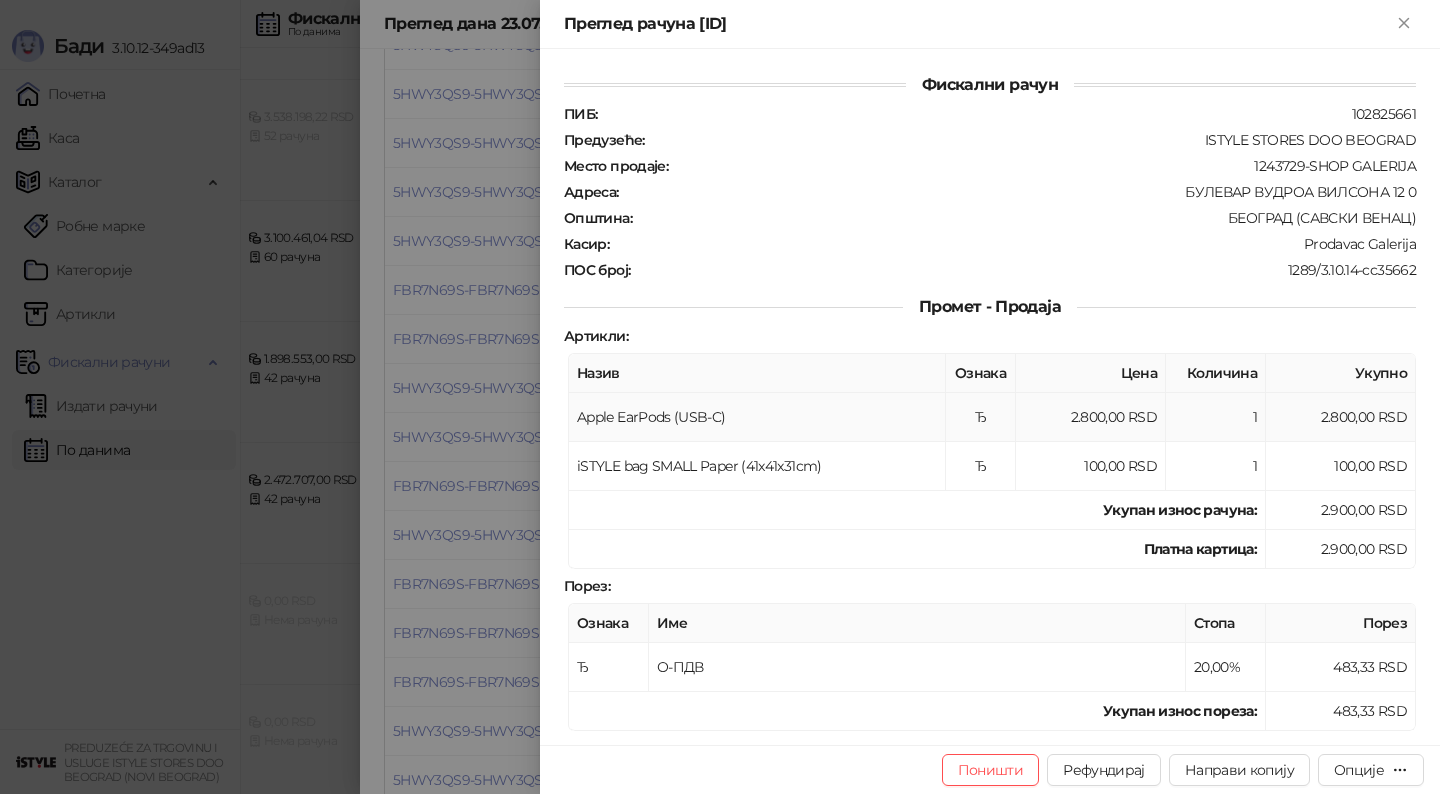 click on "Apple EarPods (USB-C)" at bounding box center [757, 417] 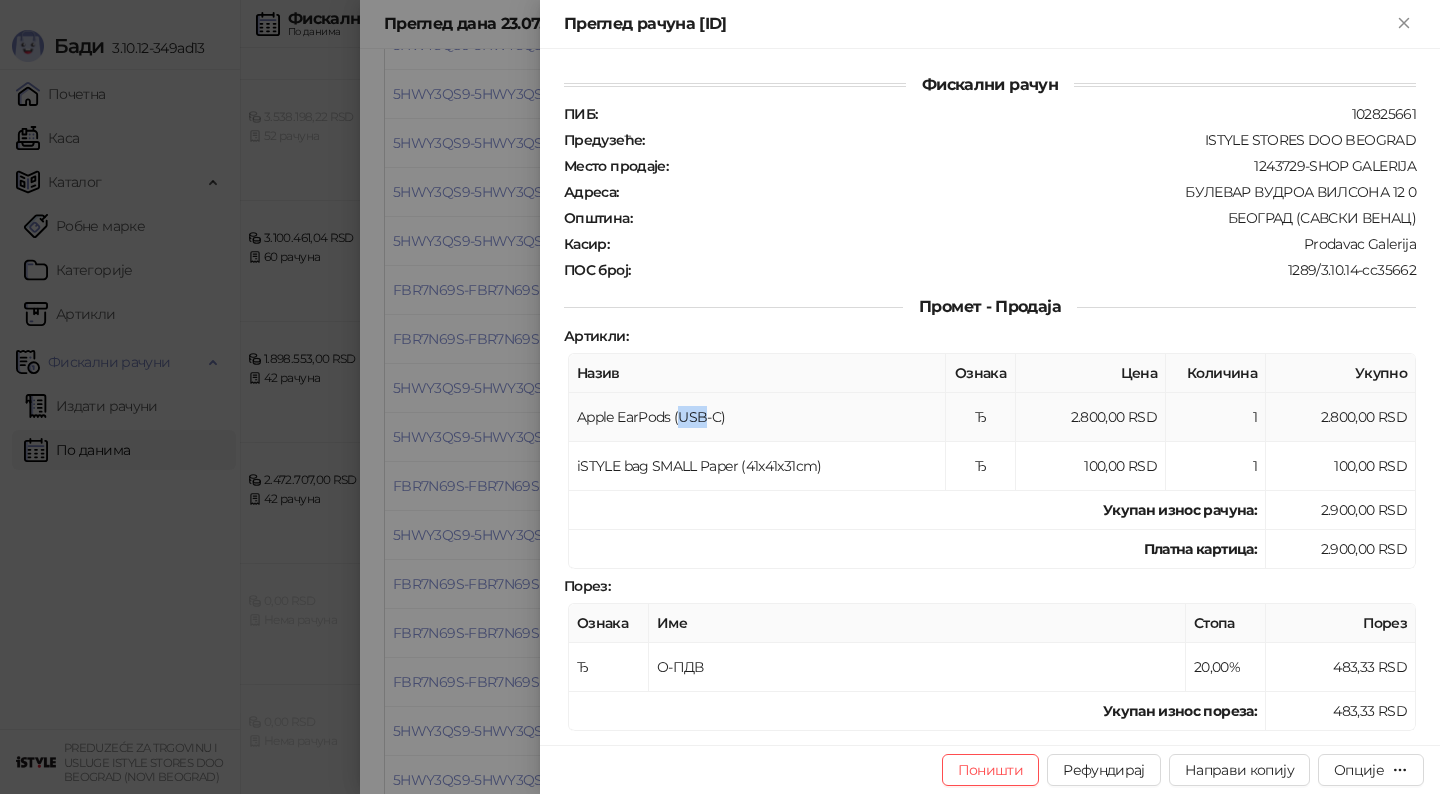 click on "Apple EarPods (USB-C)" at bounding box center [757, 417] 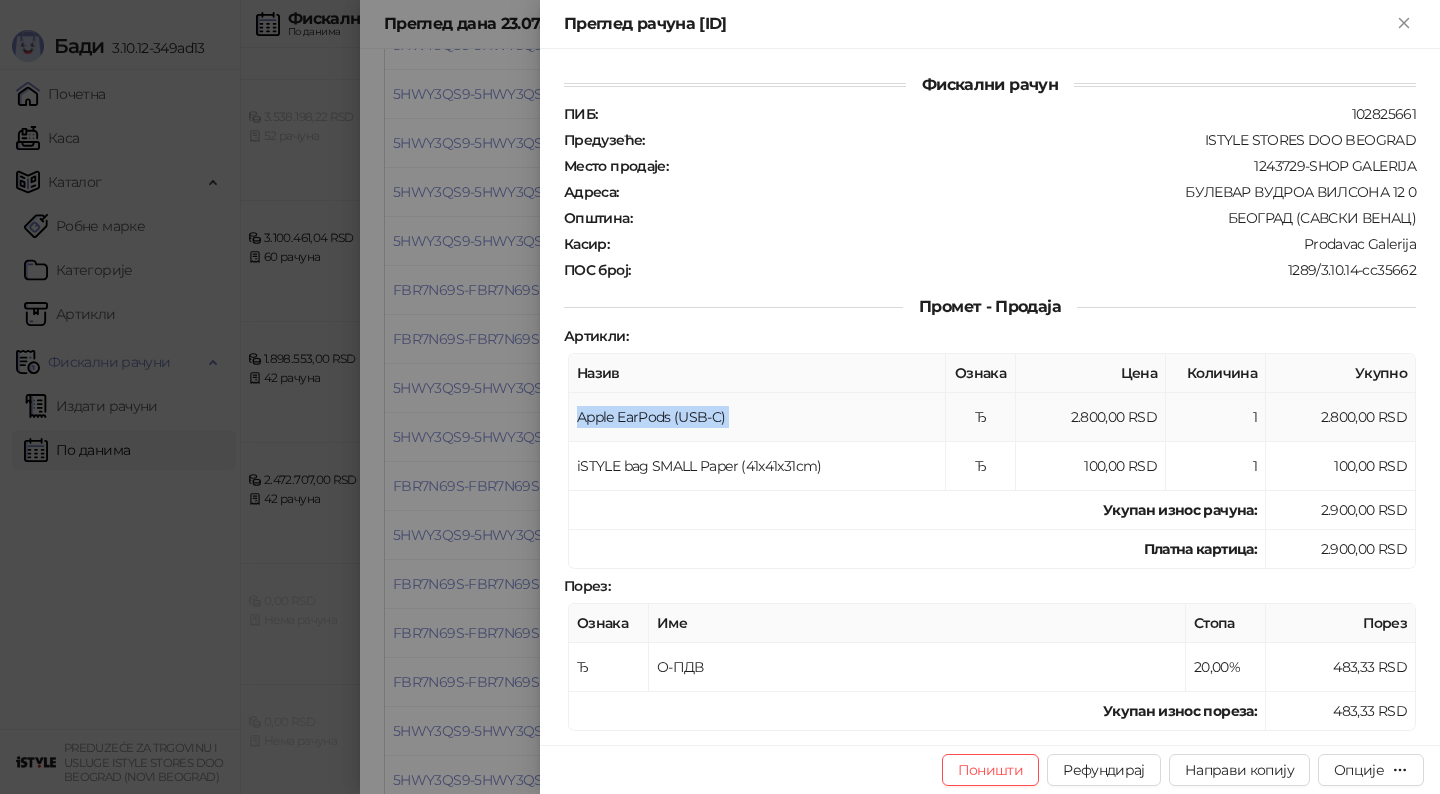 click on "Apple EarPods (USB-C)" at bounding box center (757, 417) 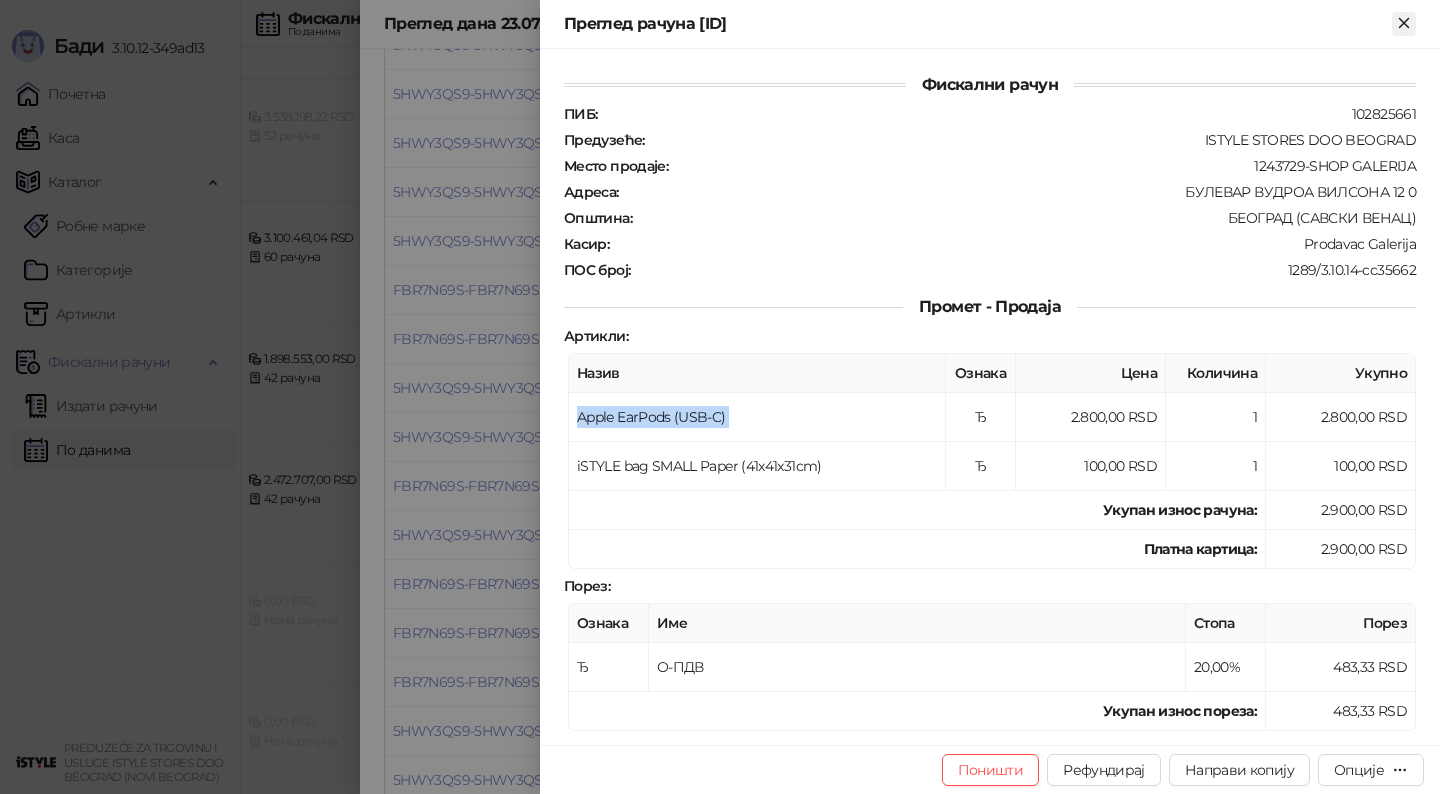 click 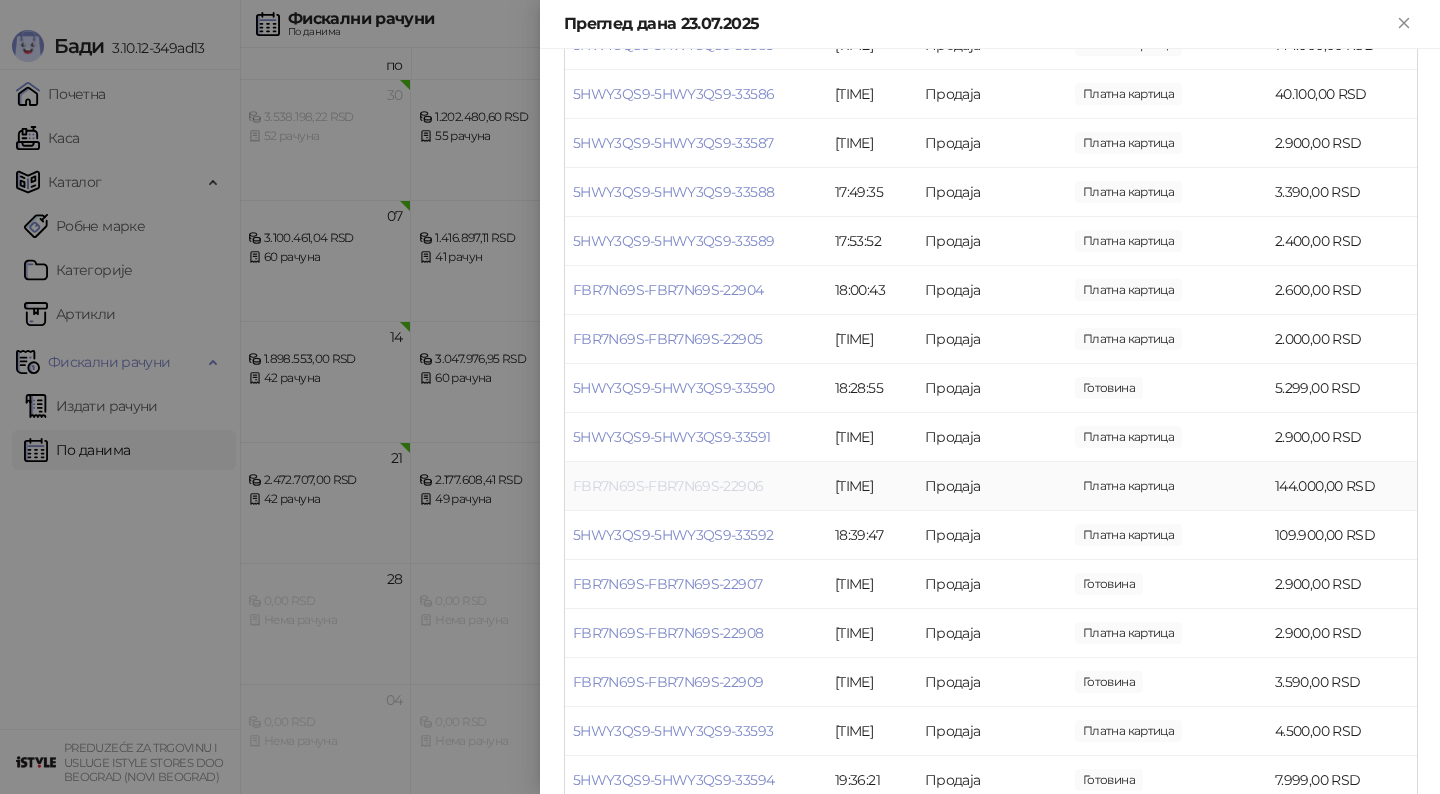 click on "FBR7N69S-FBR7N69S-22906" at bounding box center (668, 486) 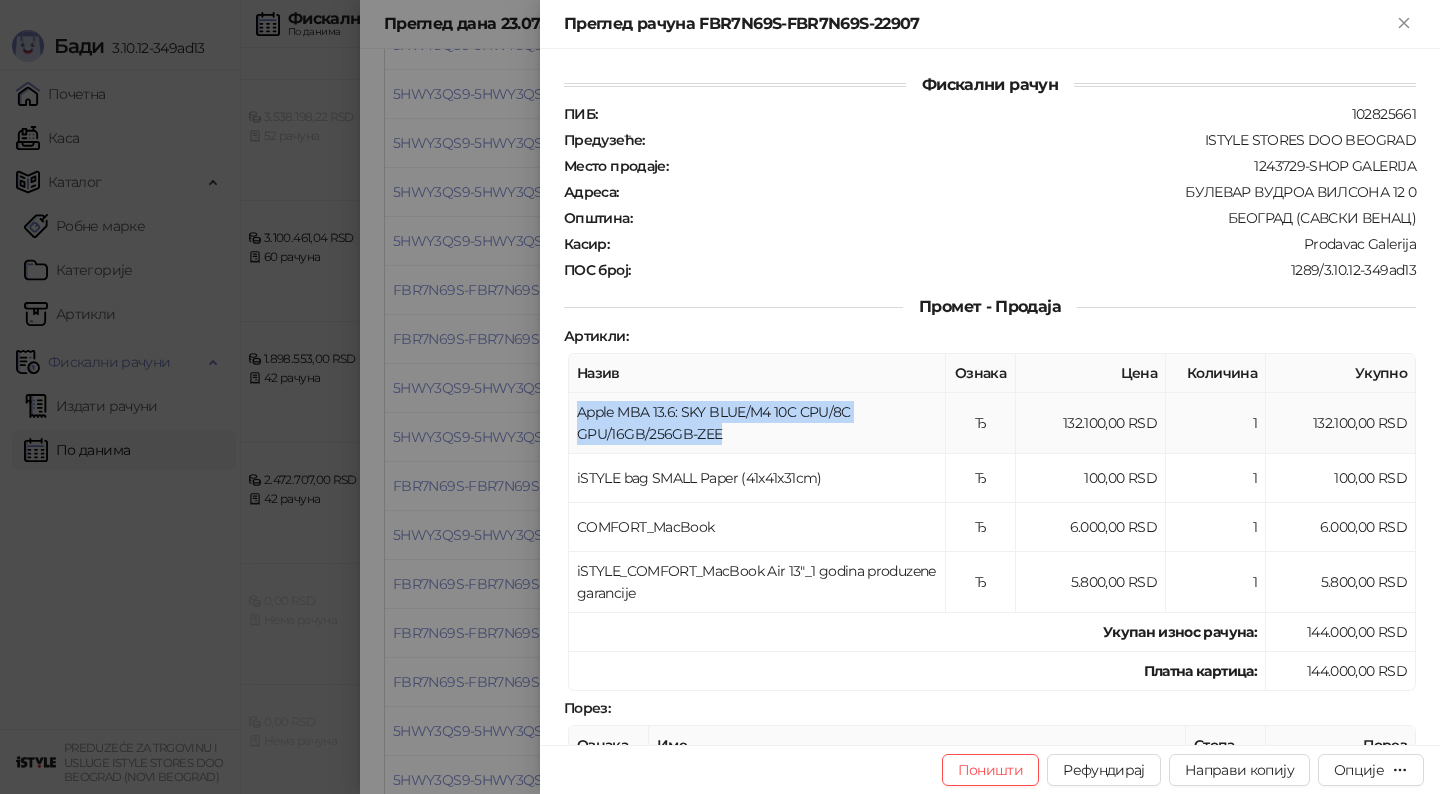 drag, startPoint x: 578, startPoint y: 403, endPoint x: 823, endPoint y: 442, distance: 248.08466 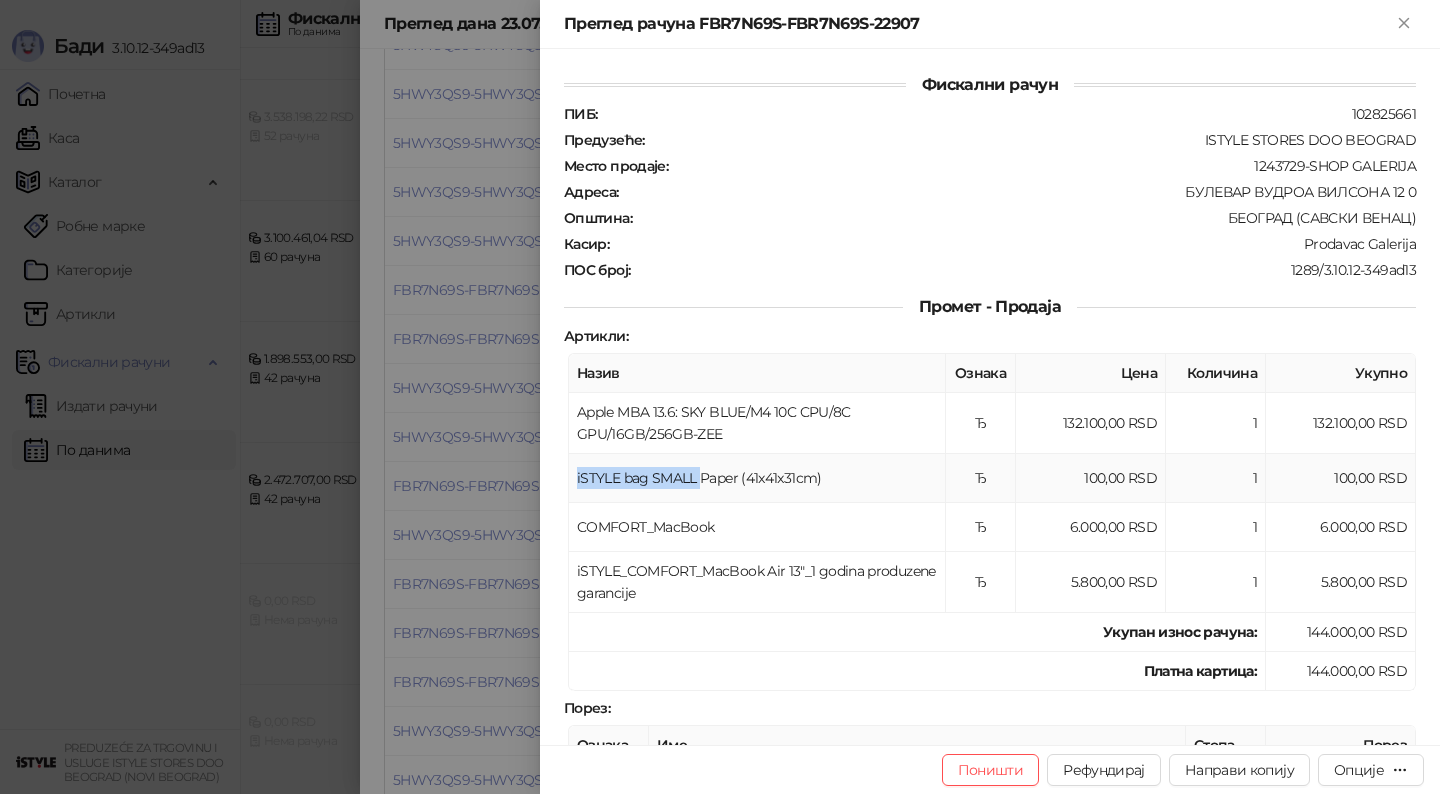 drag, startPoint x: 699, startPoint y: 474, endPoint x: 576, endPoint y: 462, distance: 123.58398 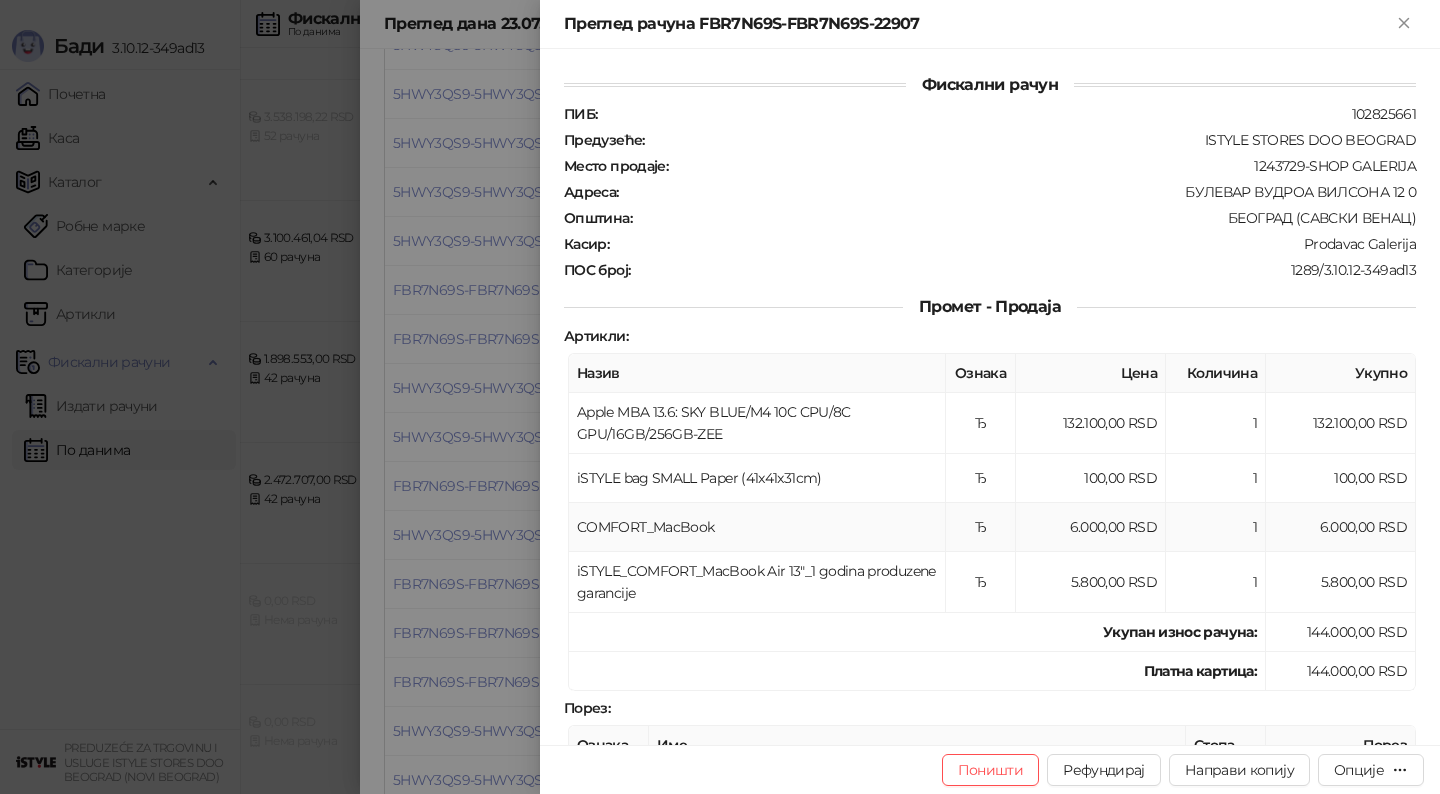 click on "COMFORT_MacBook" at bounding box center (757, 527) 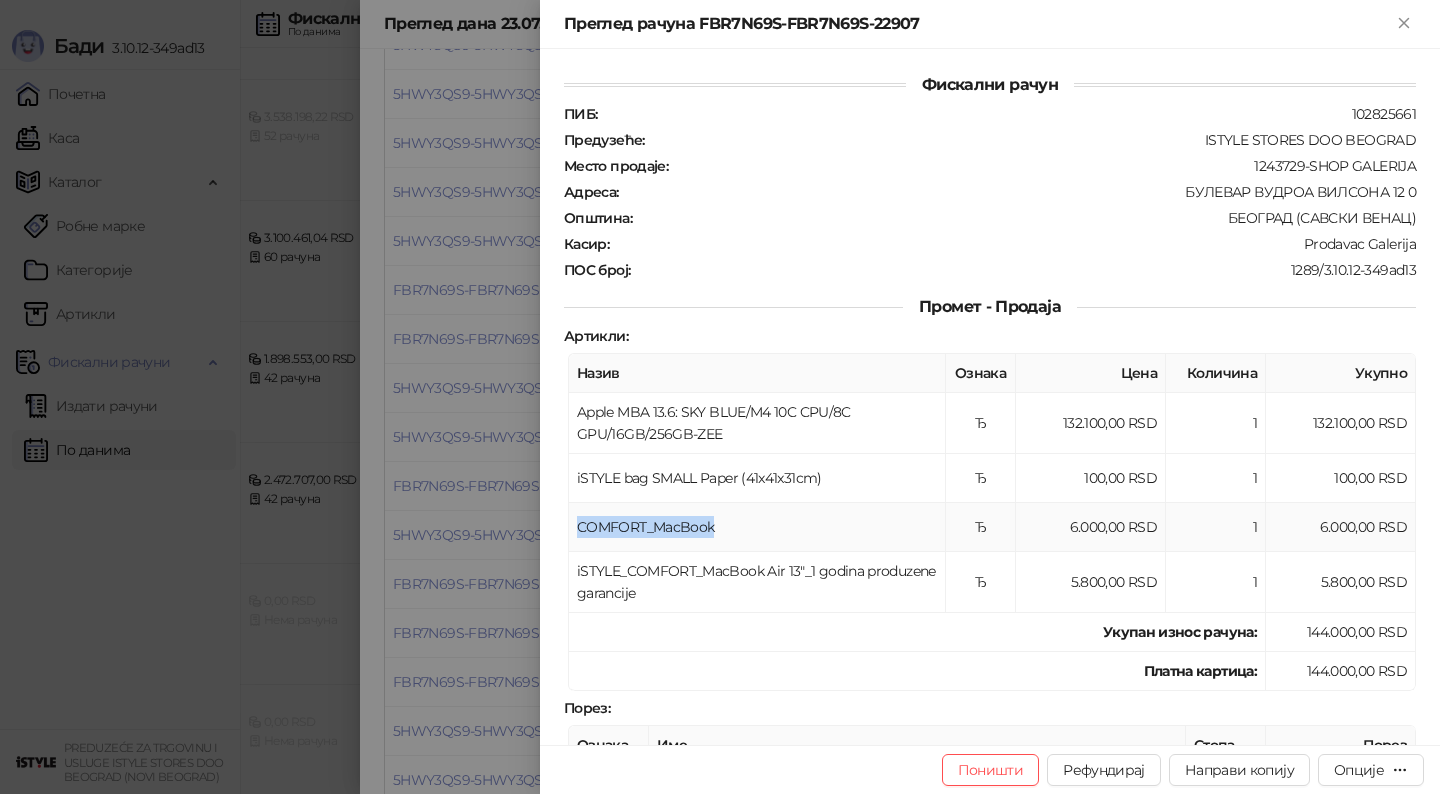 click on "COMFORT_MacBook" at bounding box center (757, 527) 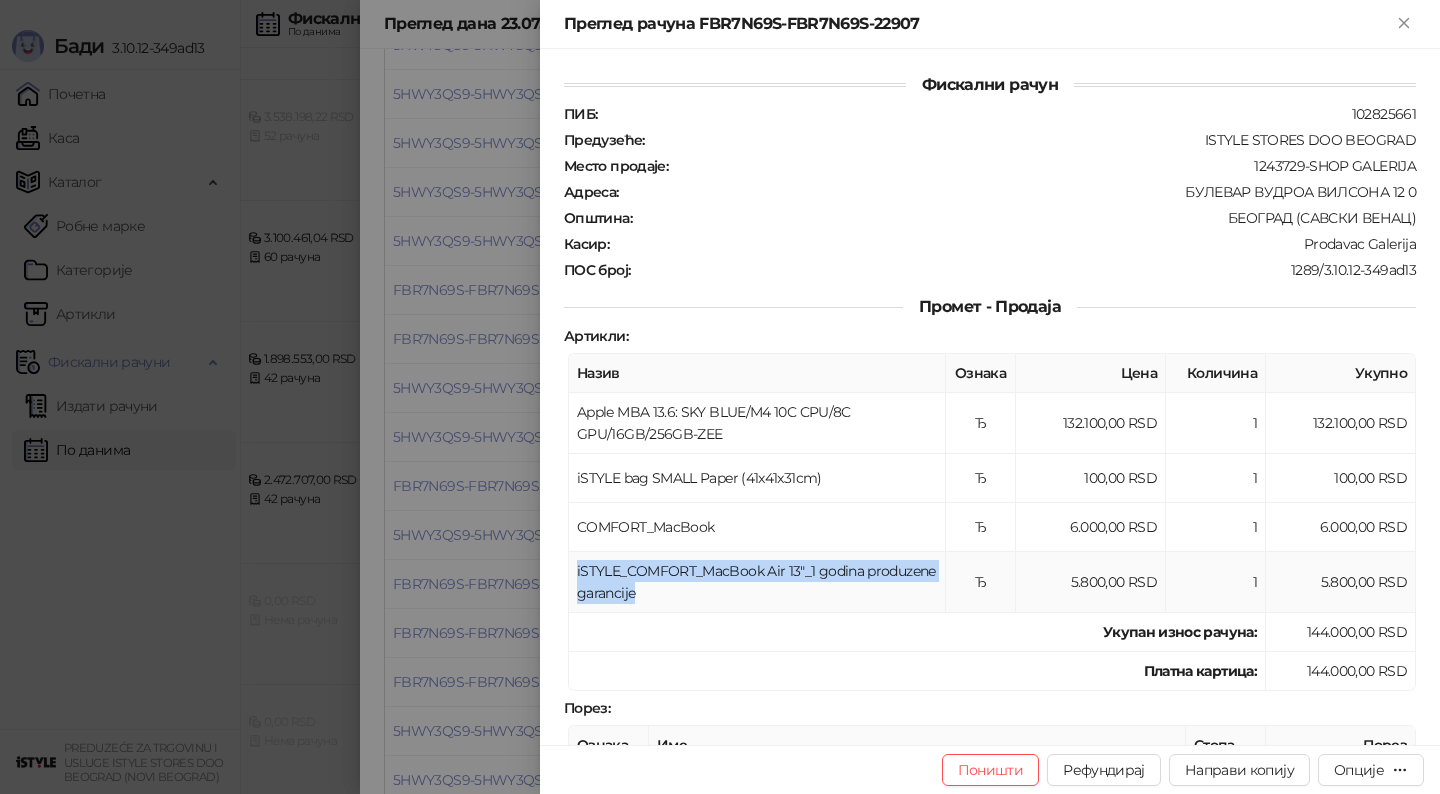 drag, startPoint x: 578, startPoint y: 564, endPoint x: 695, endPoint y: 584, distance: 118.69709 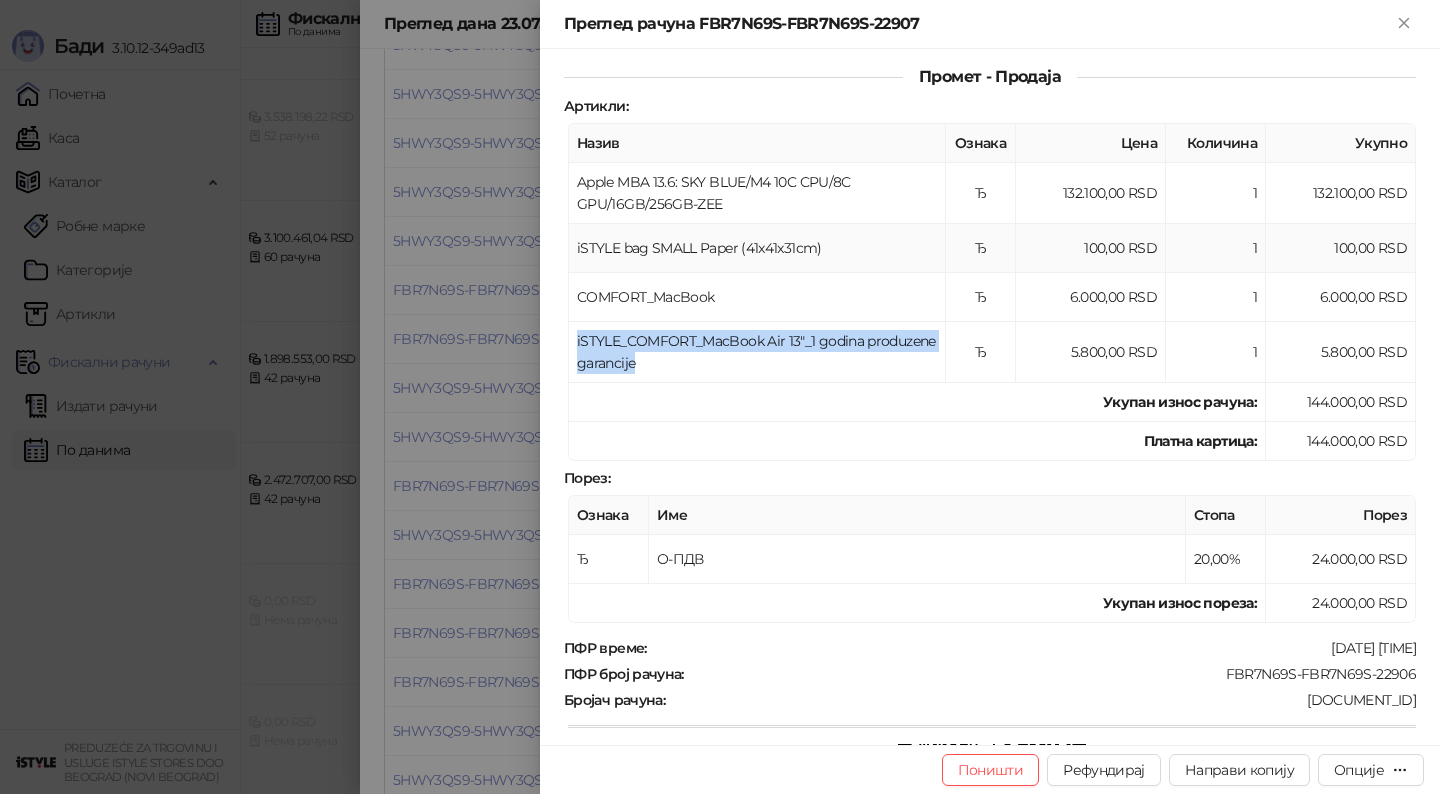 scroll, scrollTop: 246, scrollLeft: 0, axis: vertical 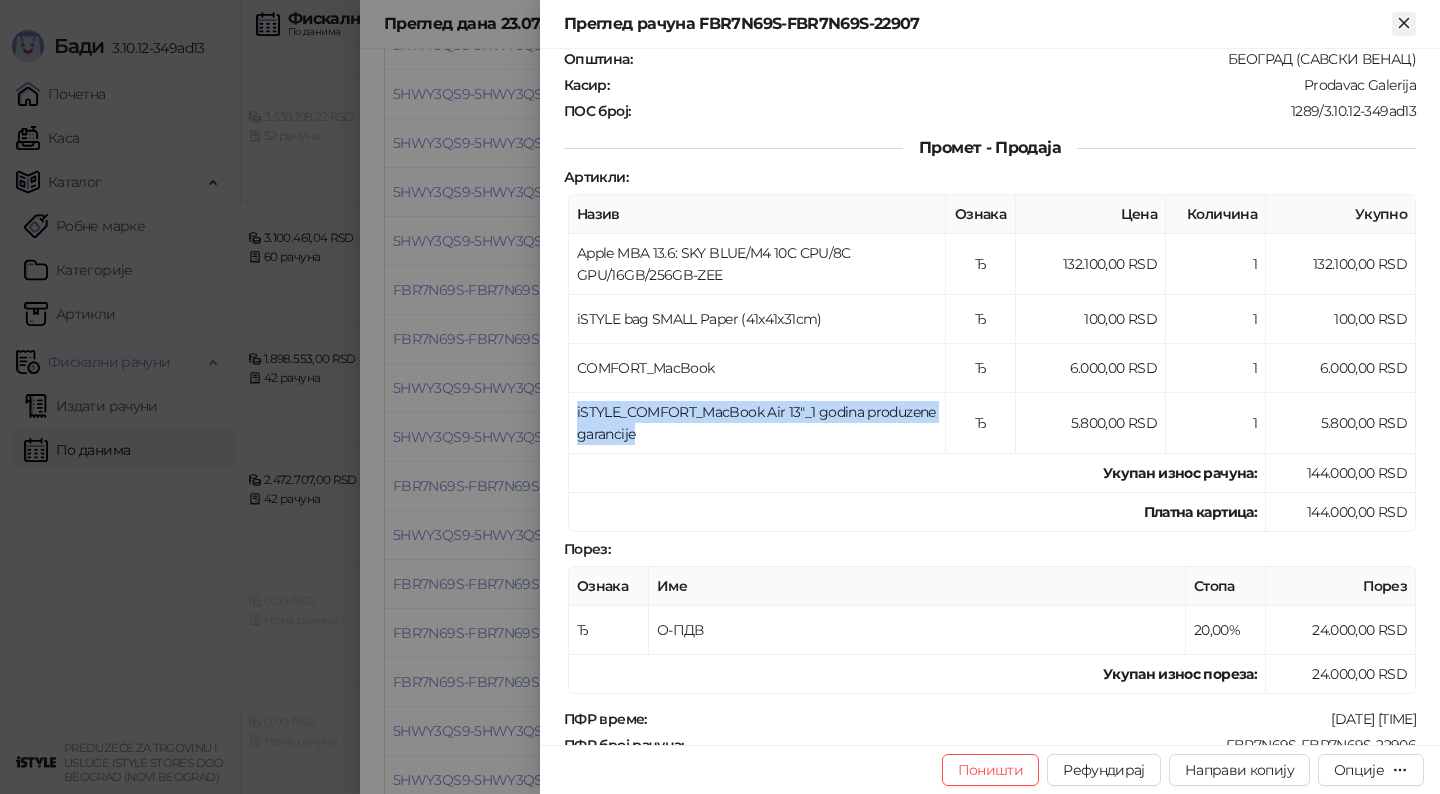 click 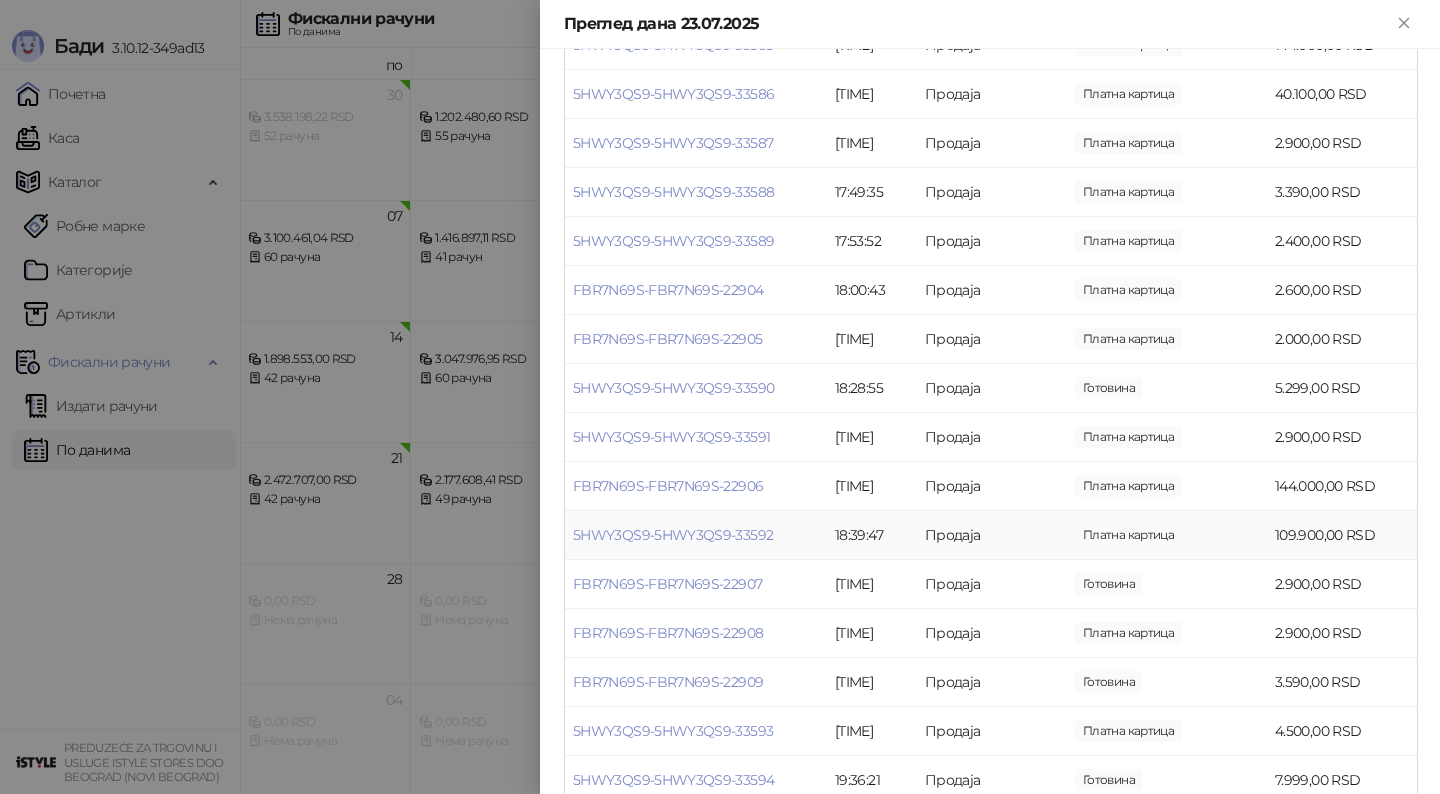 click on "18:39:47" at bounding box center [872, 535] 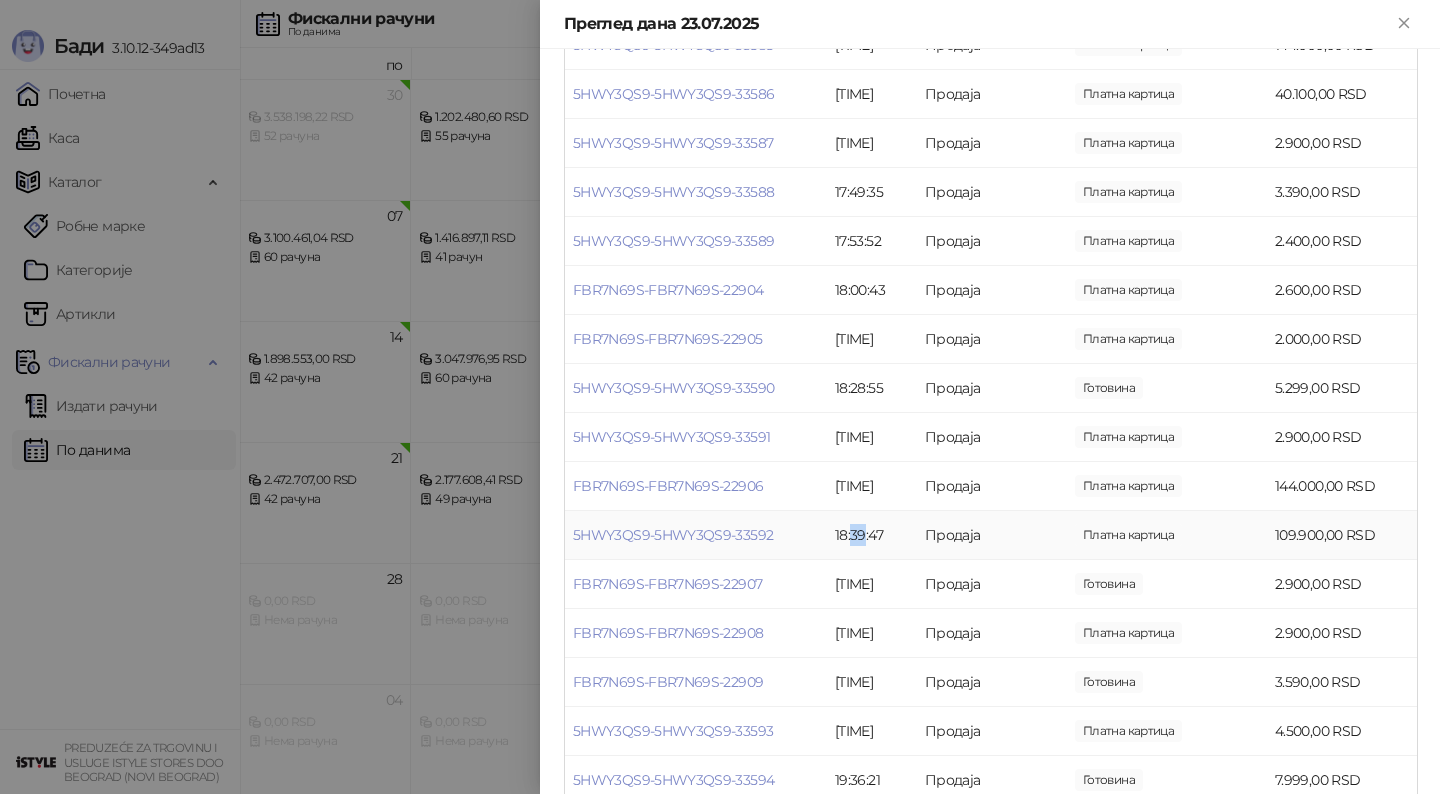 click on "18:39:47" at bounding box center (872, 535) 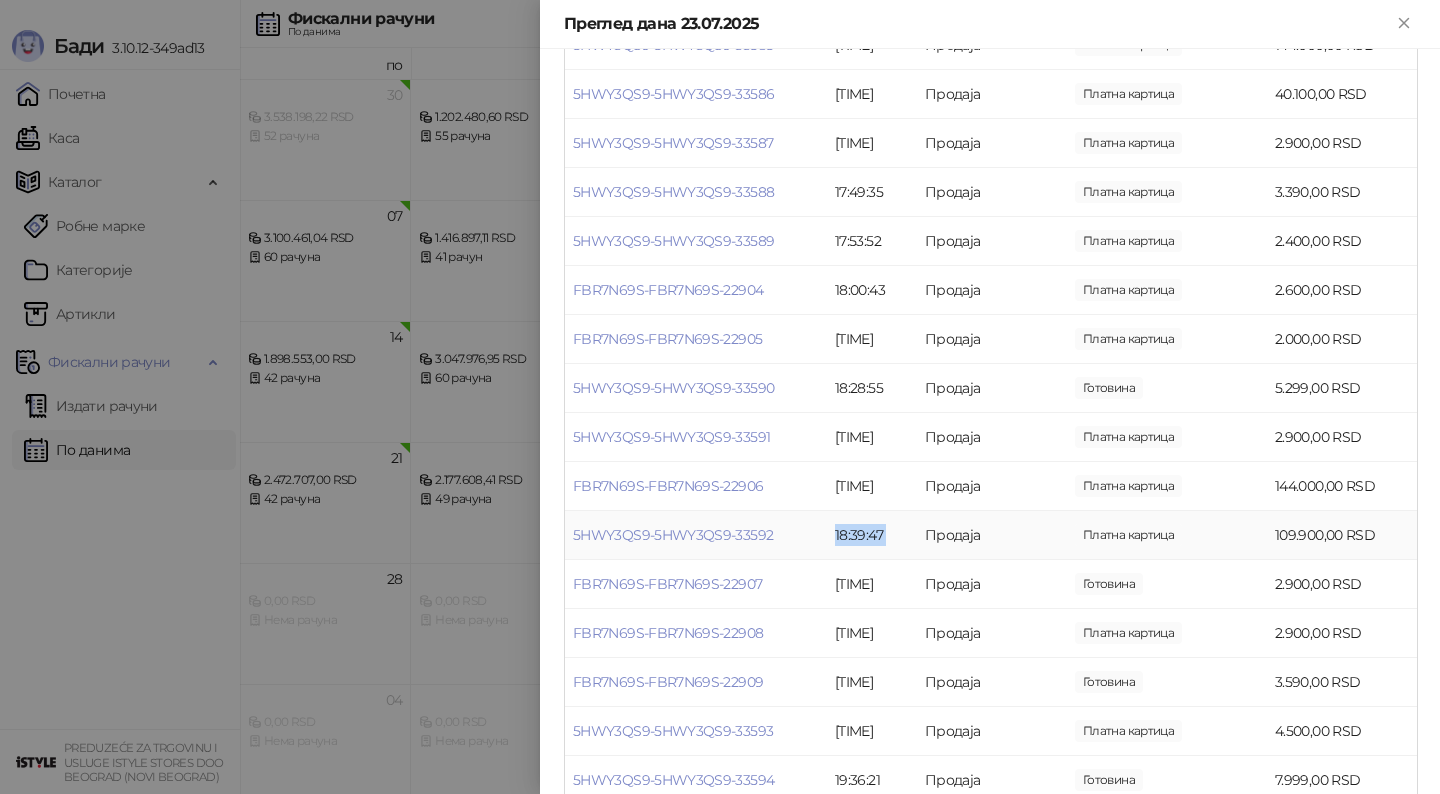 click on "18:39:47" at bounding box center (872, 535) 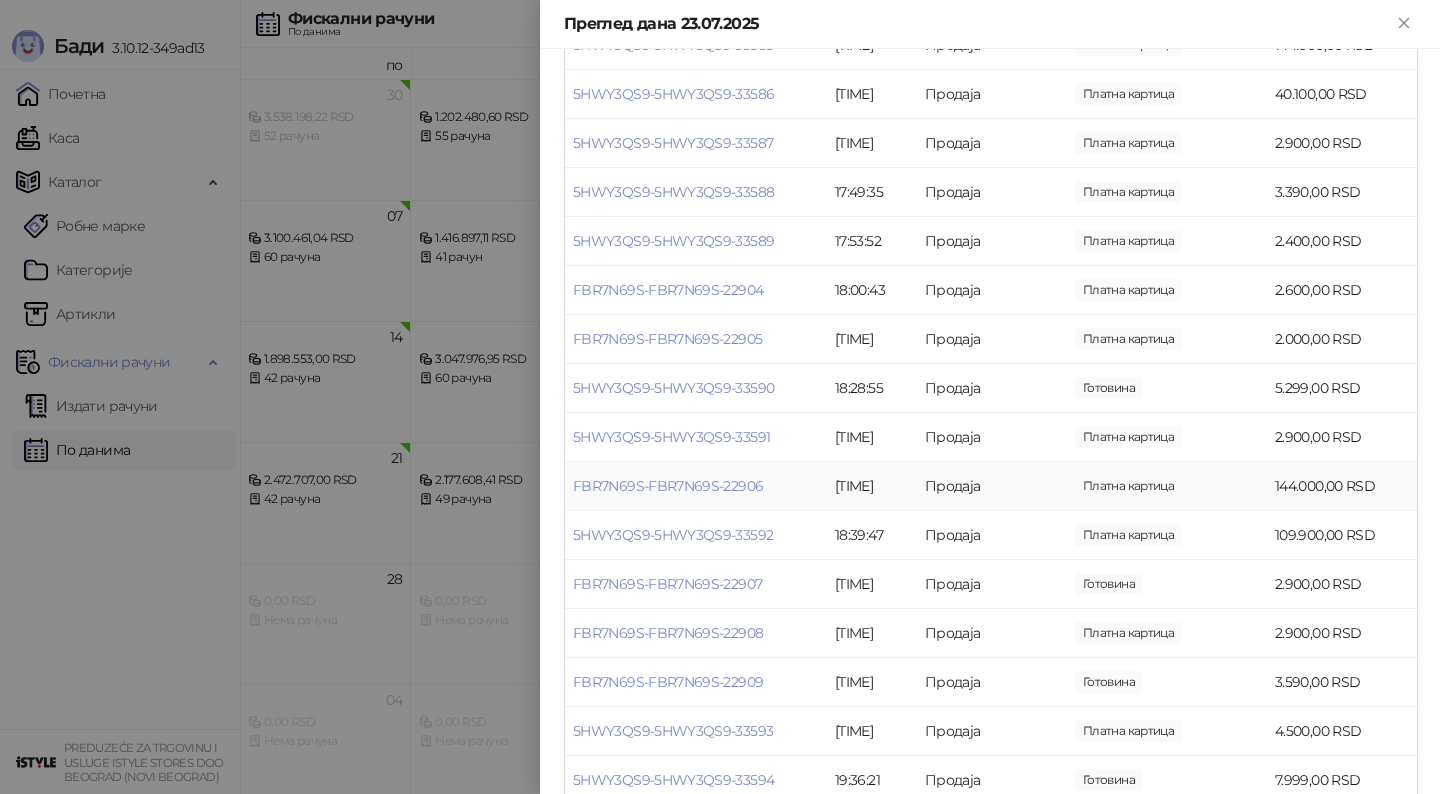 click on "[TIME]" at bounding box center (872, 486) 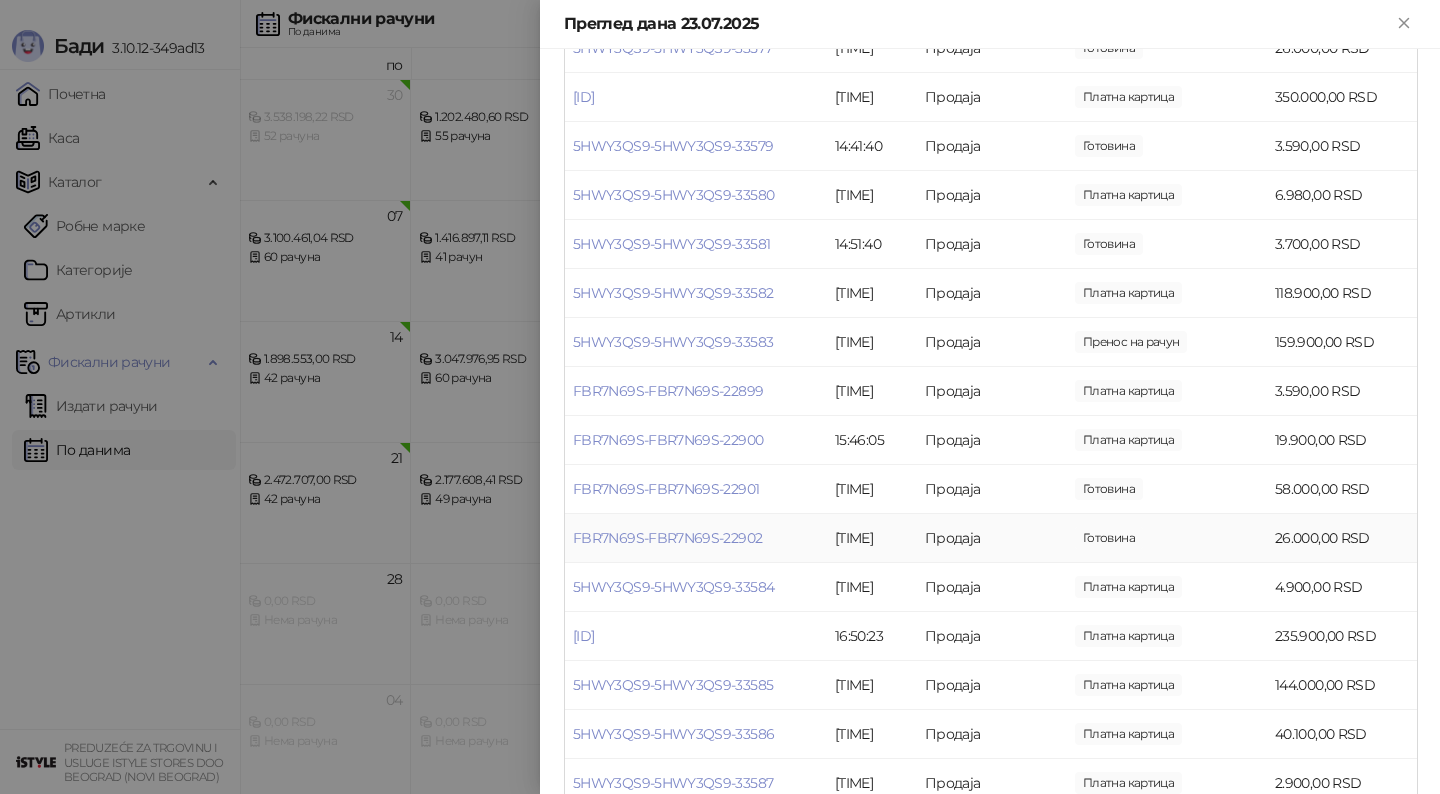 scroll, scrollTop: 1146, scrollLeft: 0, axis: vertical 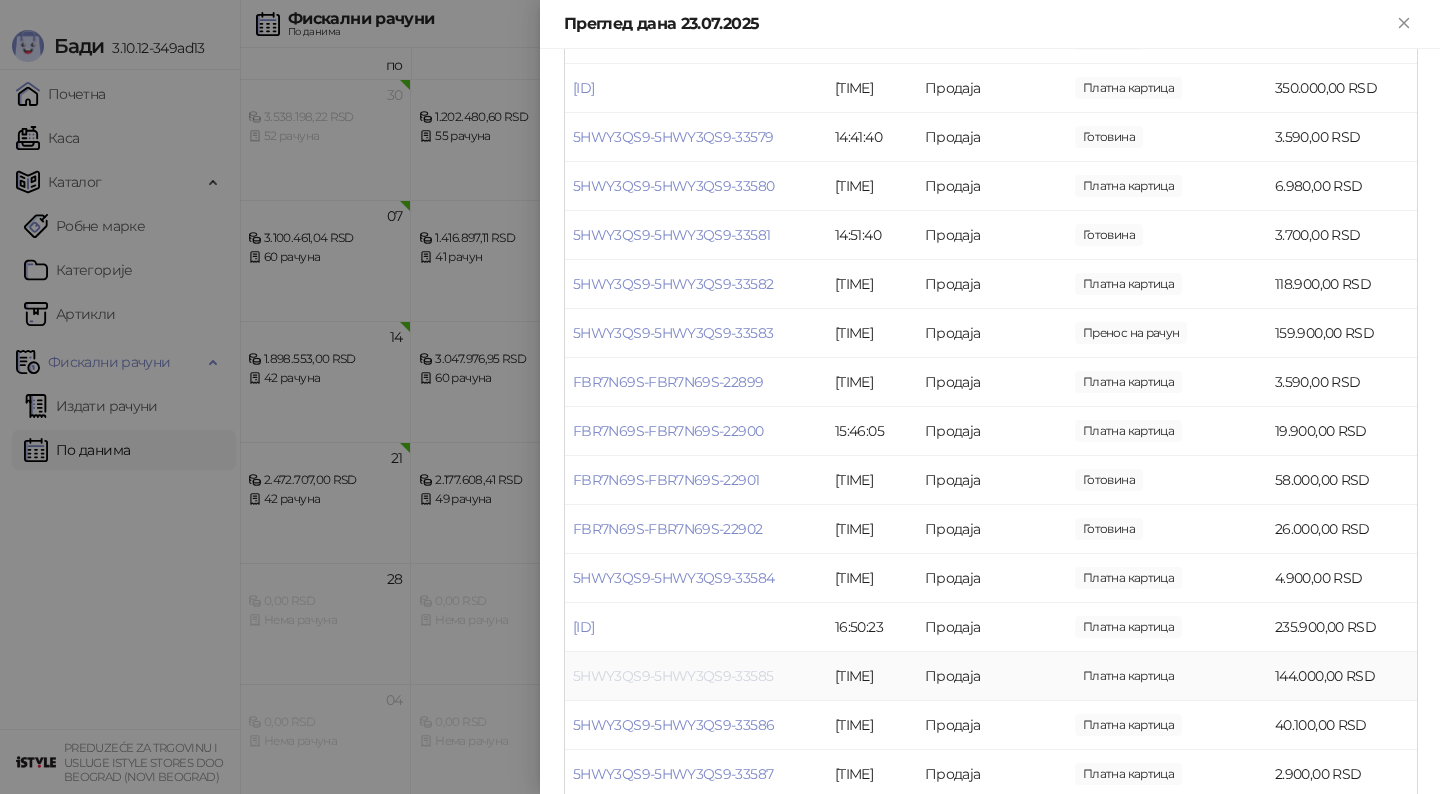 click on "5HWY3QS9-5HWY3QS9-33585" at bounding box center [673, 676] 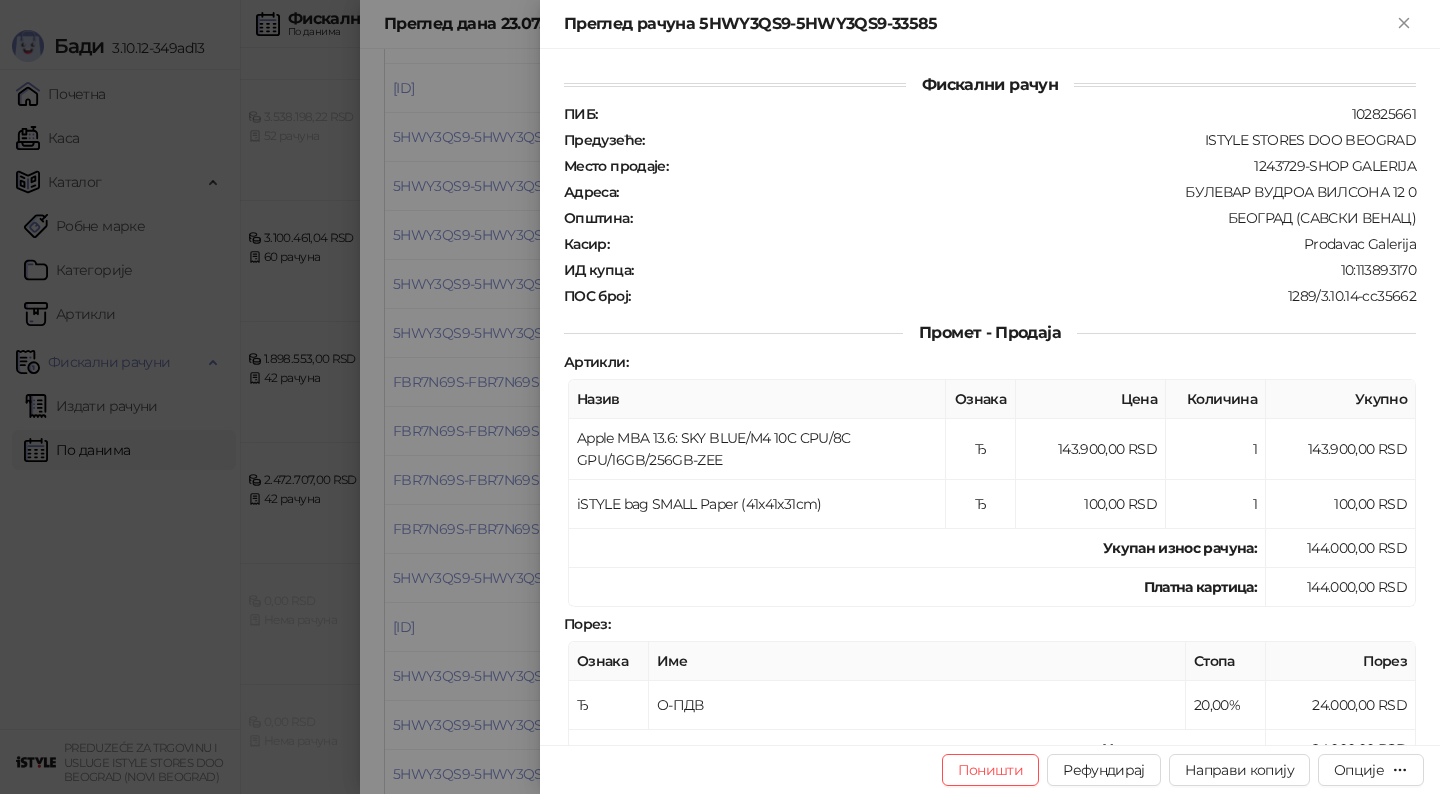 click at bounding box center [720, 397] 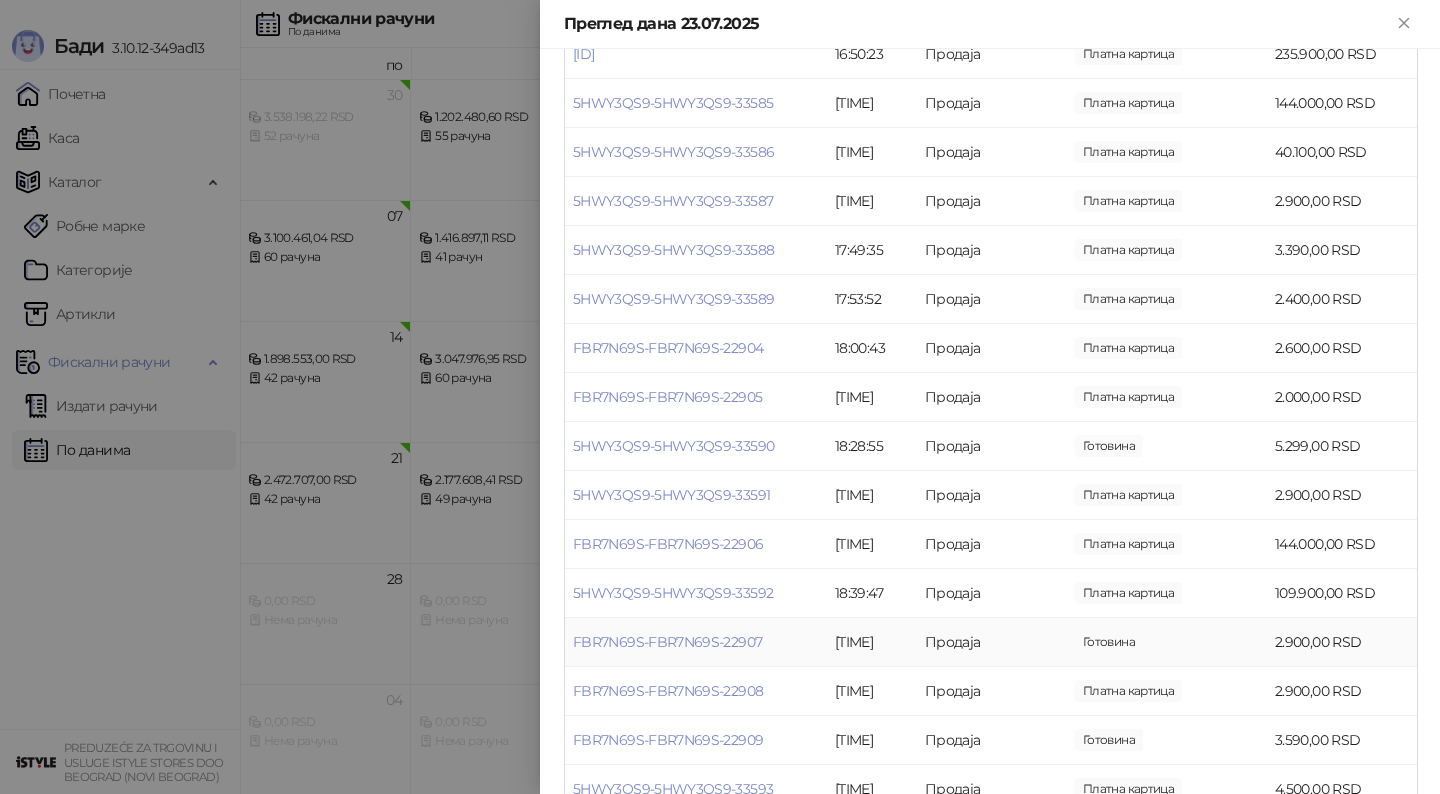 scroll, scrollTop: 1734, scrollLeft: 0, axis: vertical 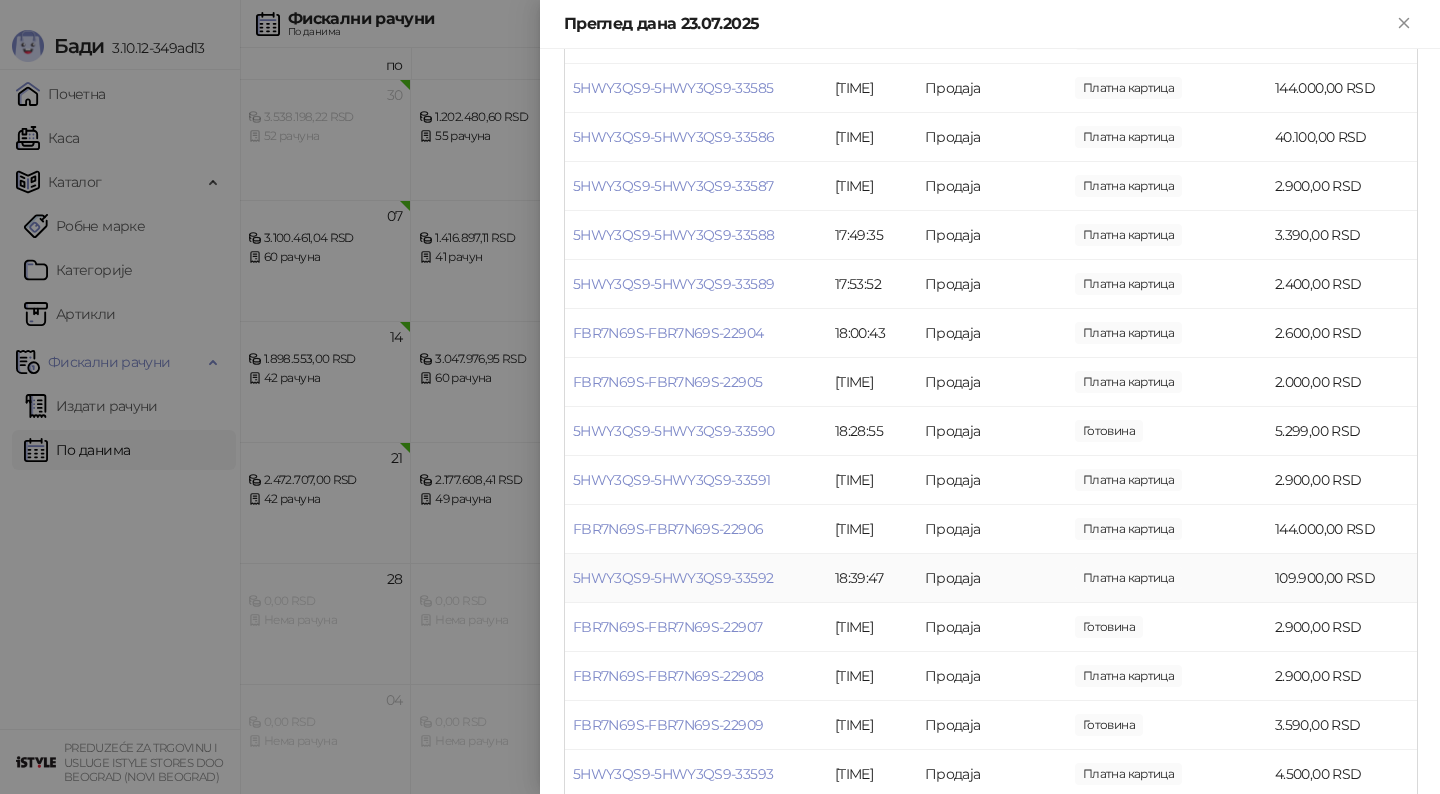 click on "18:39:47" at bounding box center (872, 578) 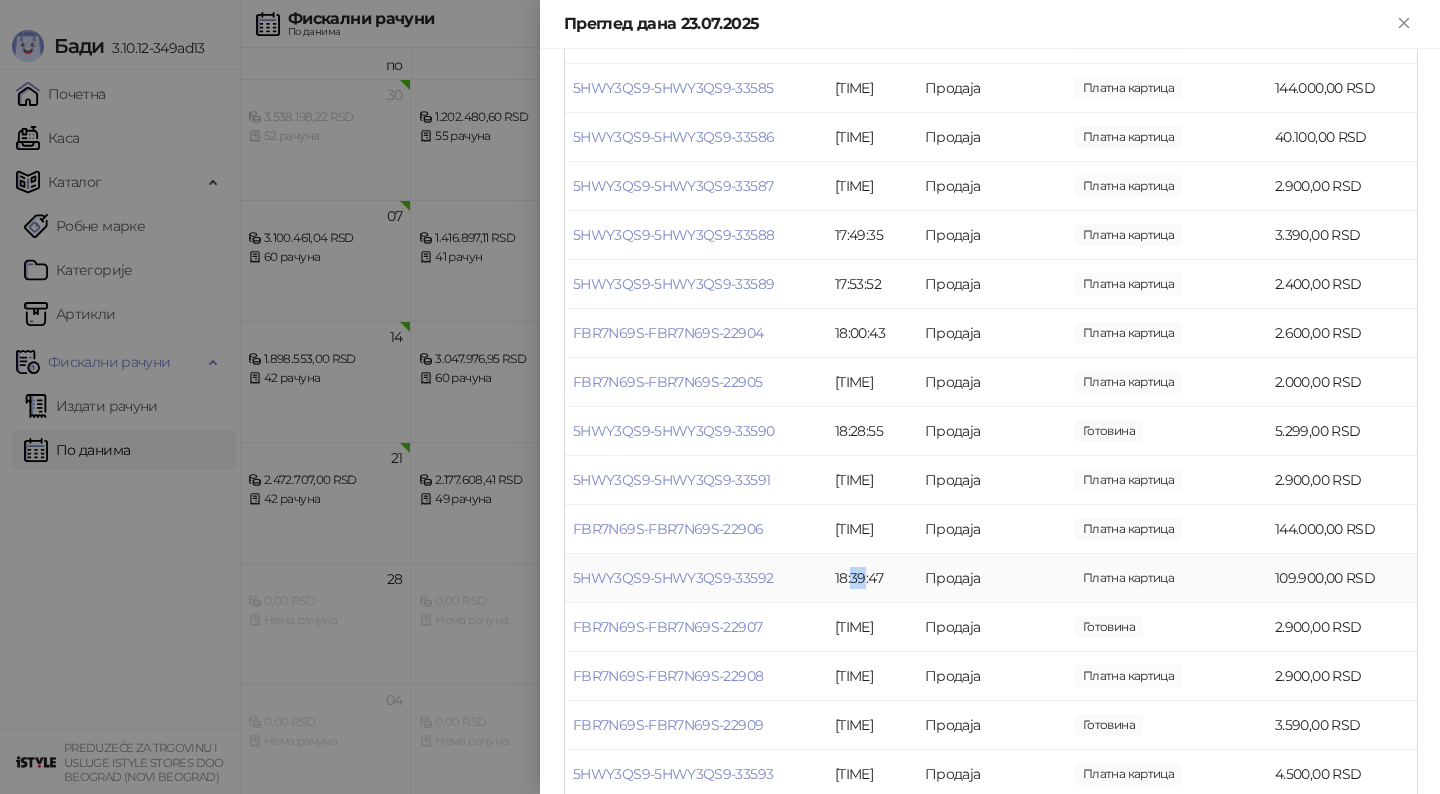 click on "18:39:47" at bounding box center [872, 578] 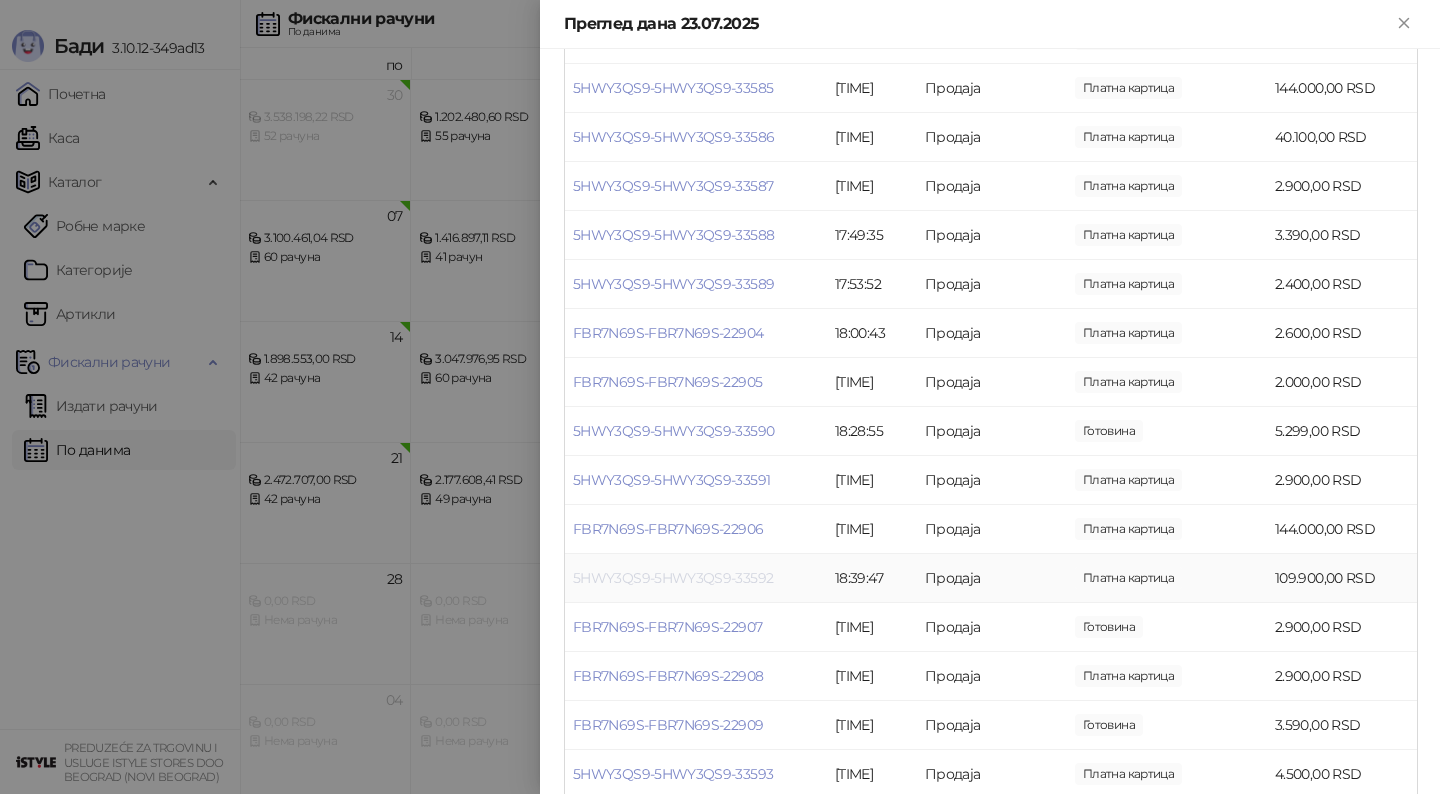 click on "5HWY3QS9-5HWY3QS9-33592" at bounding box center [673, 578] 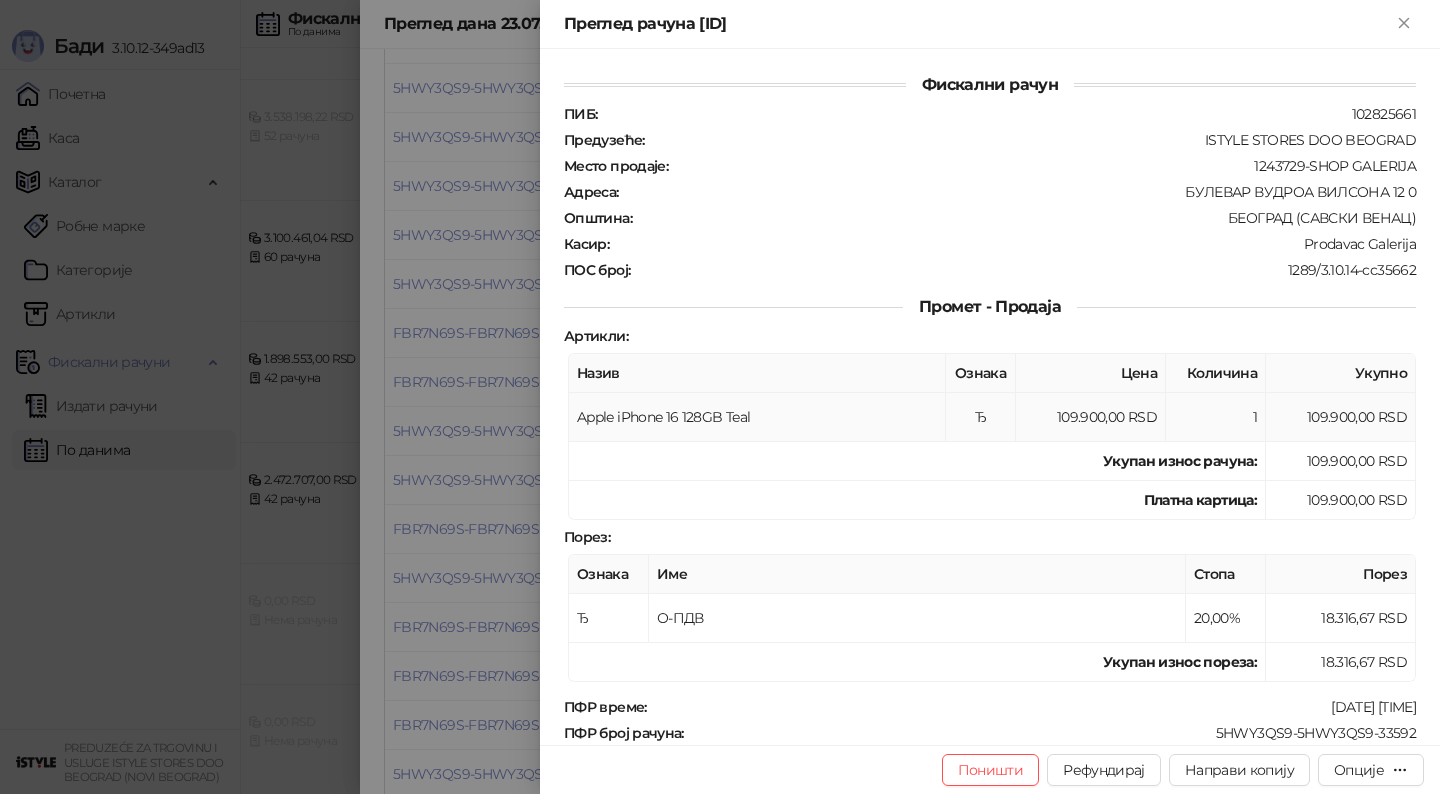 click on "Apple iPhone 16 128GB Teal" at bounding box center [757, 417] 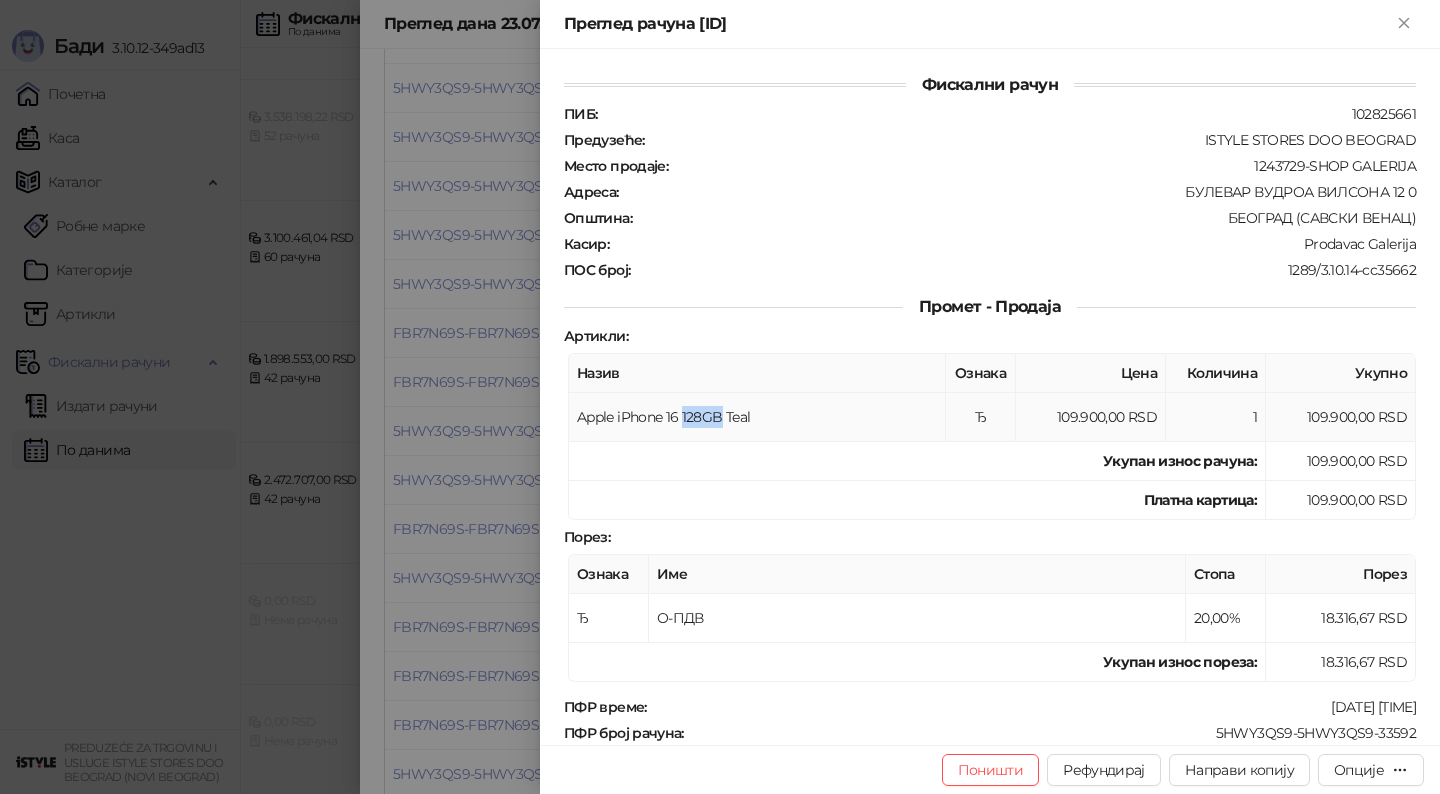 click on "Apple iPhone 16 128GB Teal" at bounding box center (757, 417) 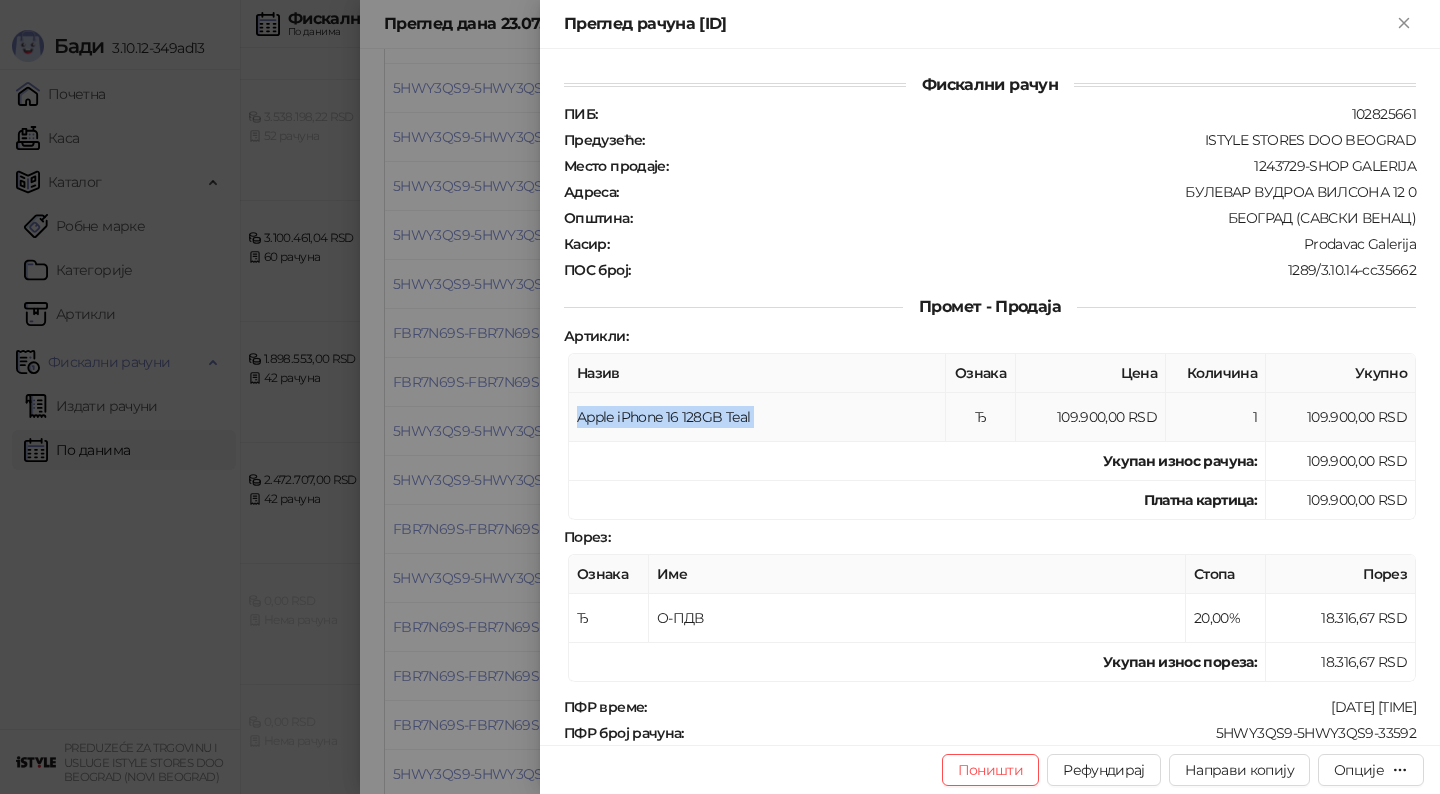 click on "Apple iPhone 16 128GB Teal" at bounding box center (757, 417) 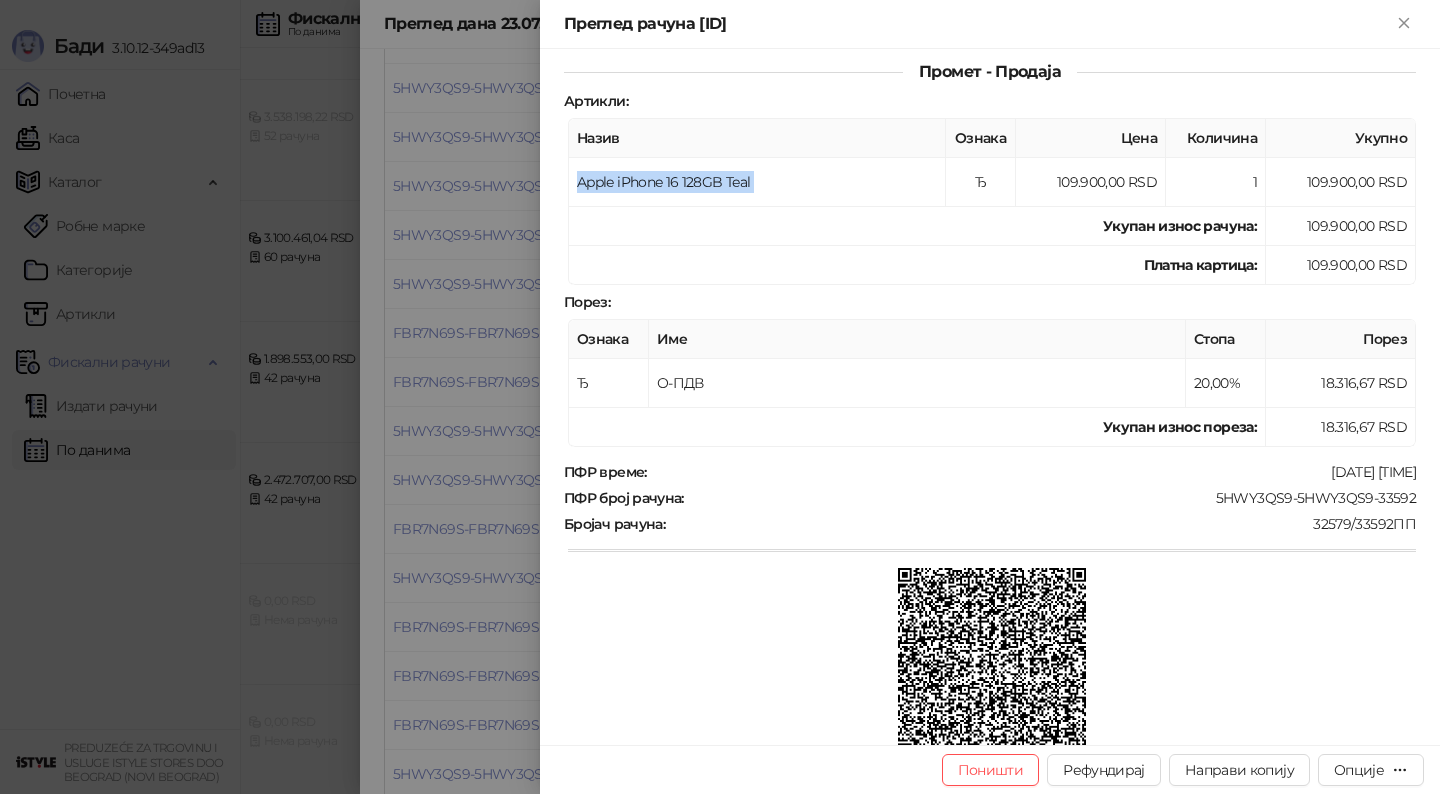 scroll, scrollTop: 237, scrollLeft: 0, axis: vertical 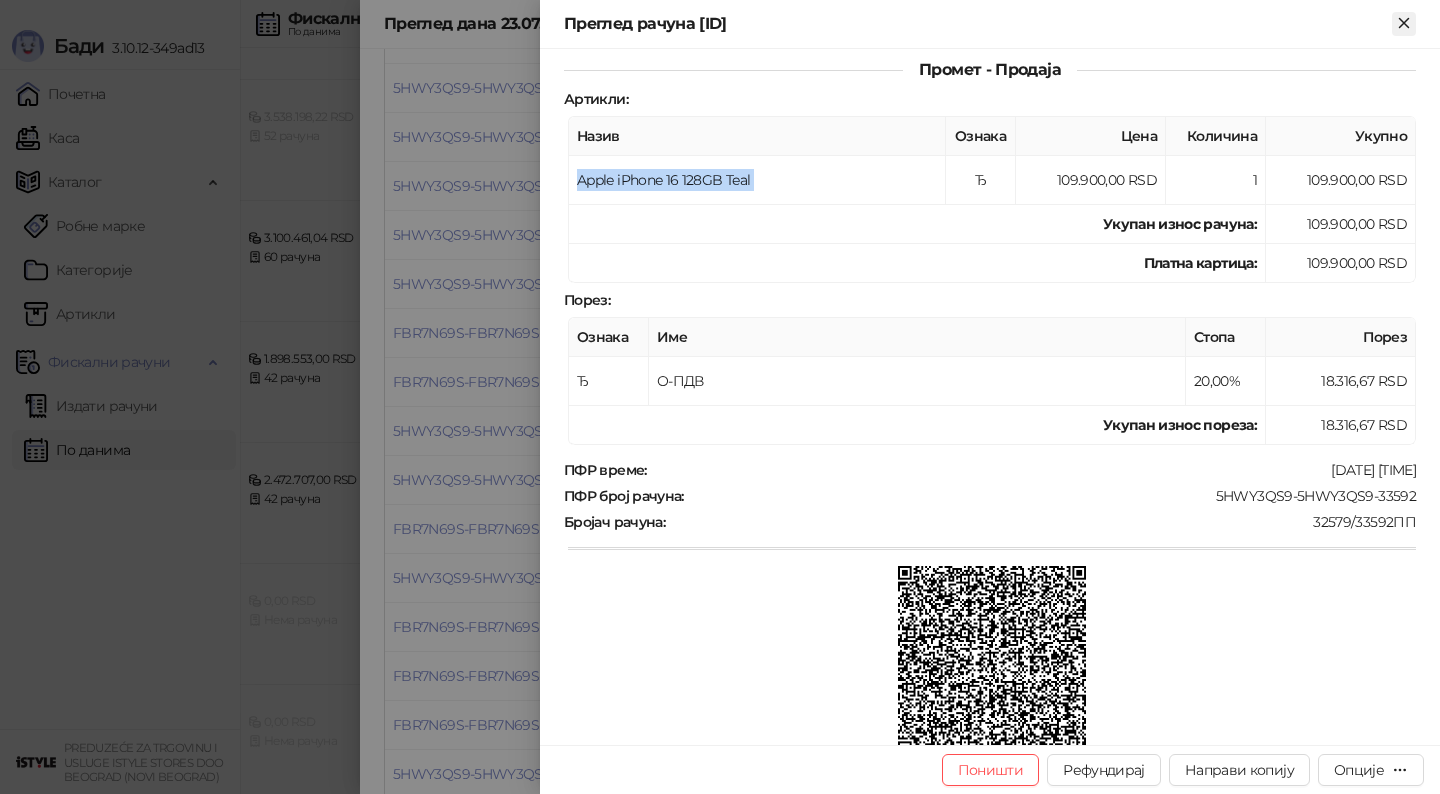 click 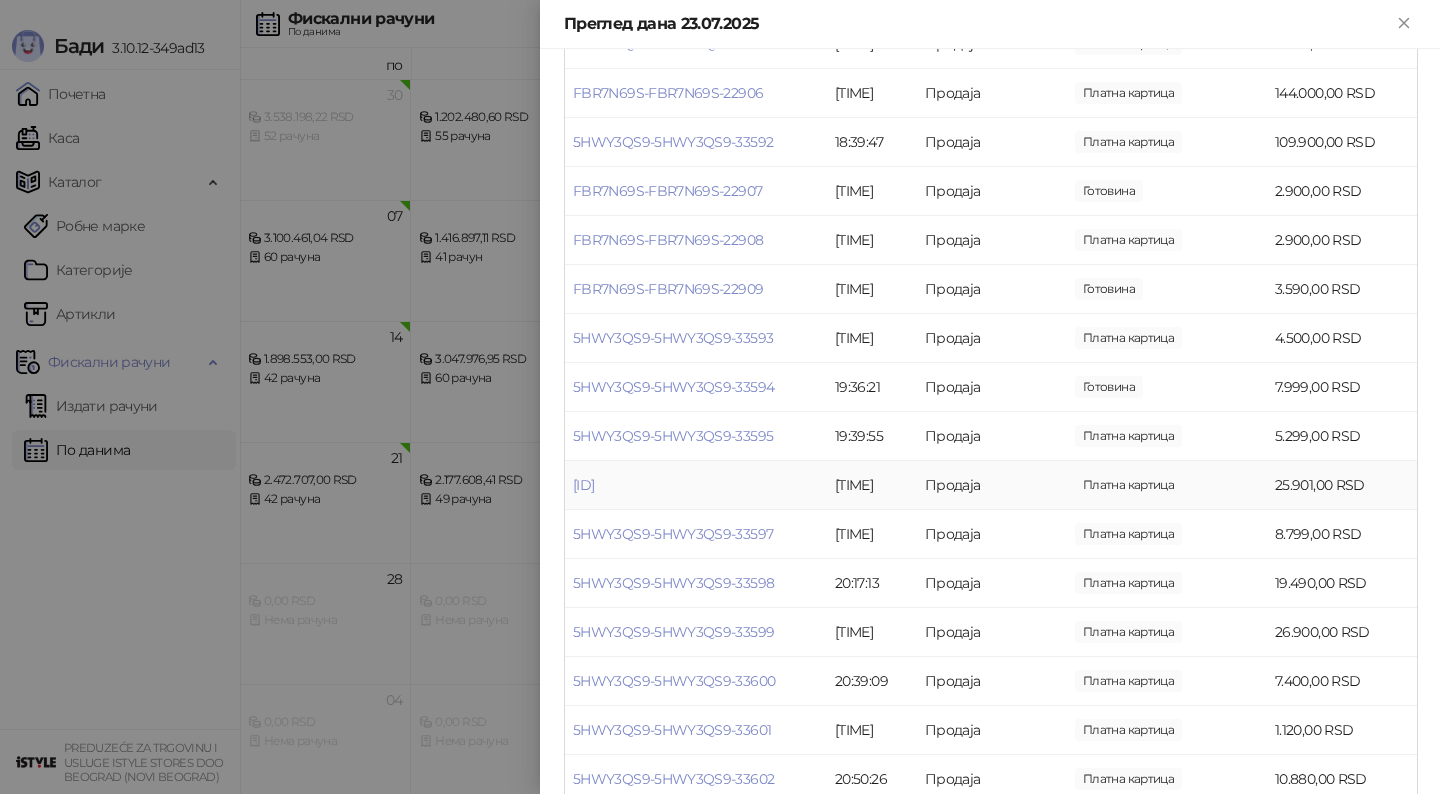 scroll, scrollTop: 2169, scrollLeft: 0, axis: vertical 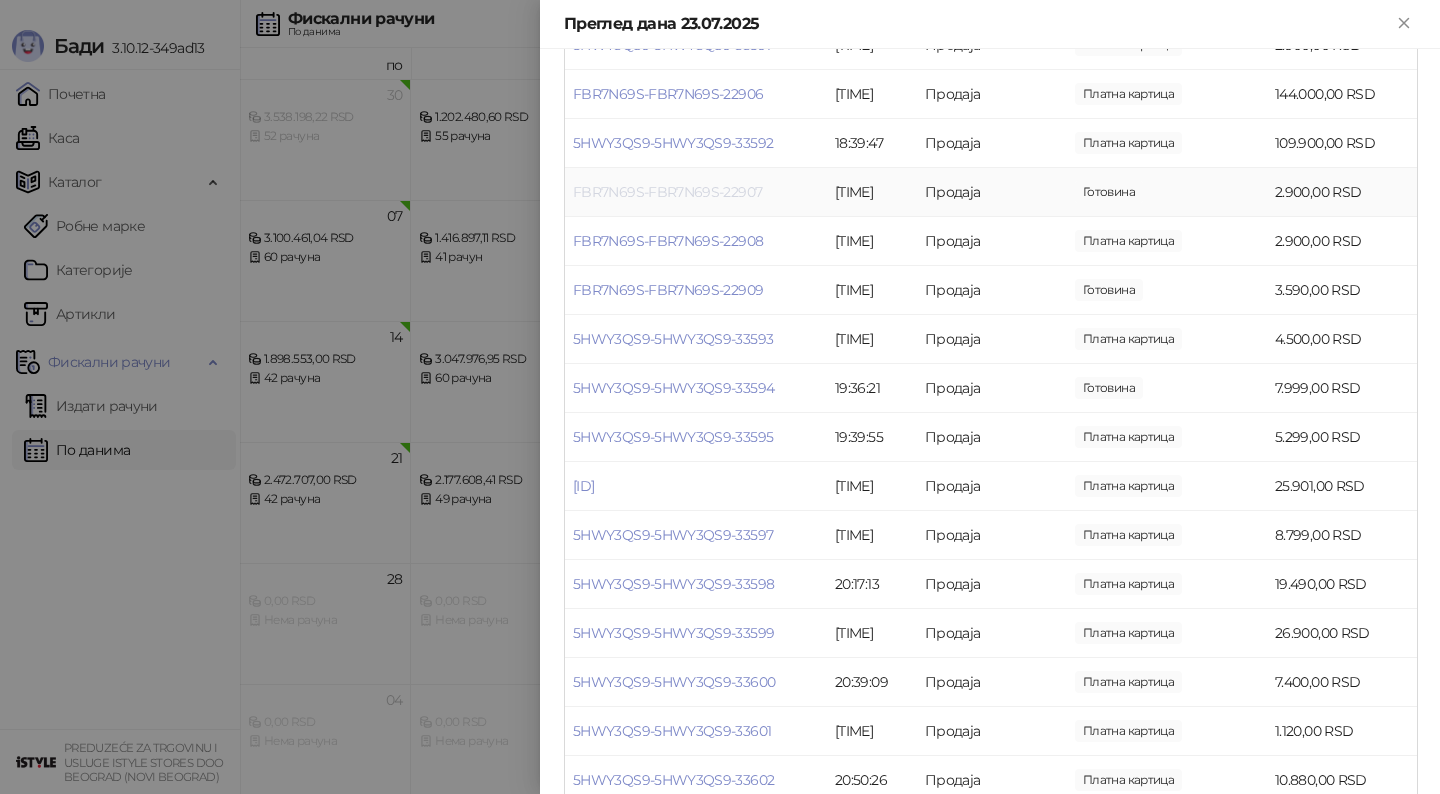 click on "FBR7N69S-FBR7N69S-22907" at bounding box center (667, 192) 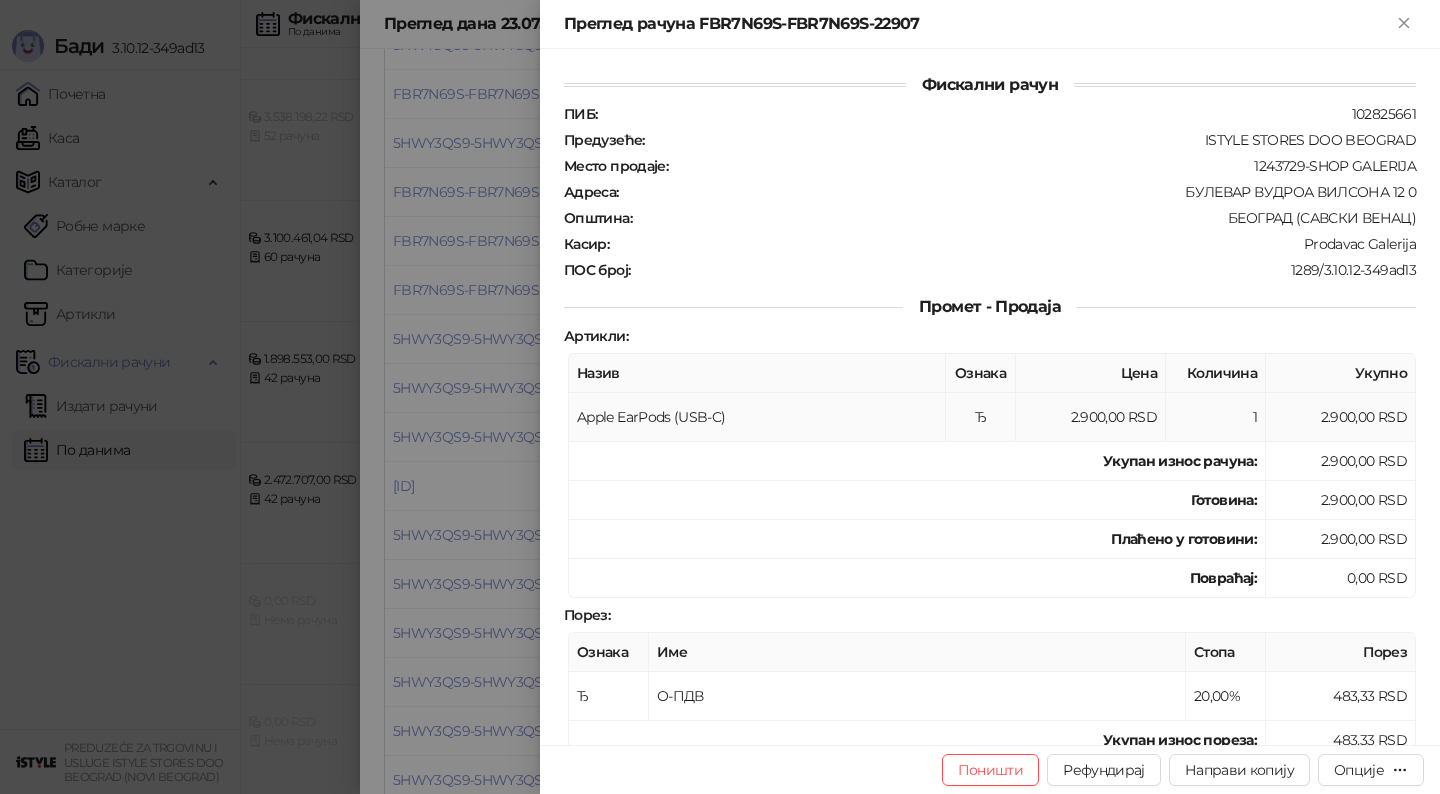click on "Apple EarPods (USB-C)" at bounding box center [757, 417] 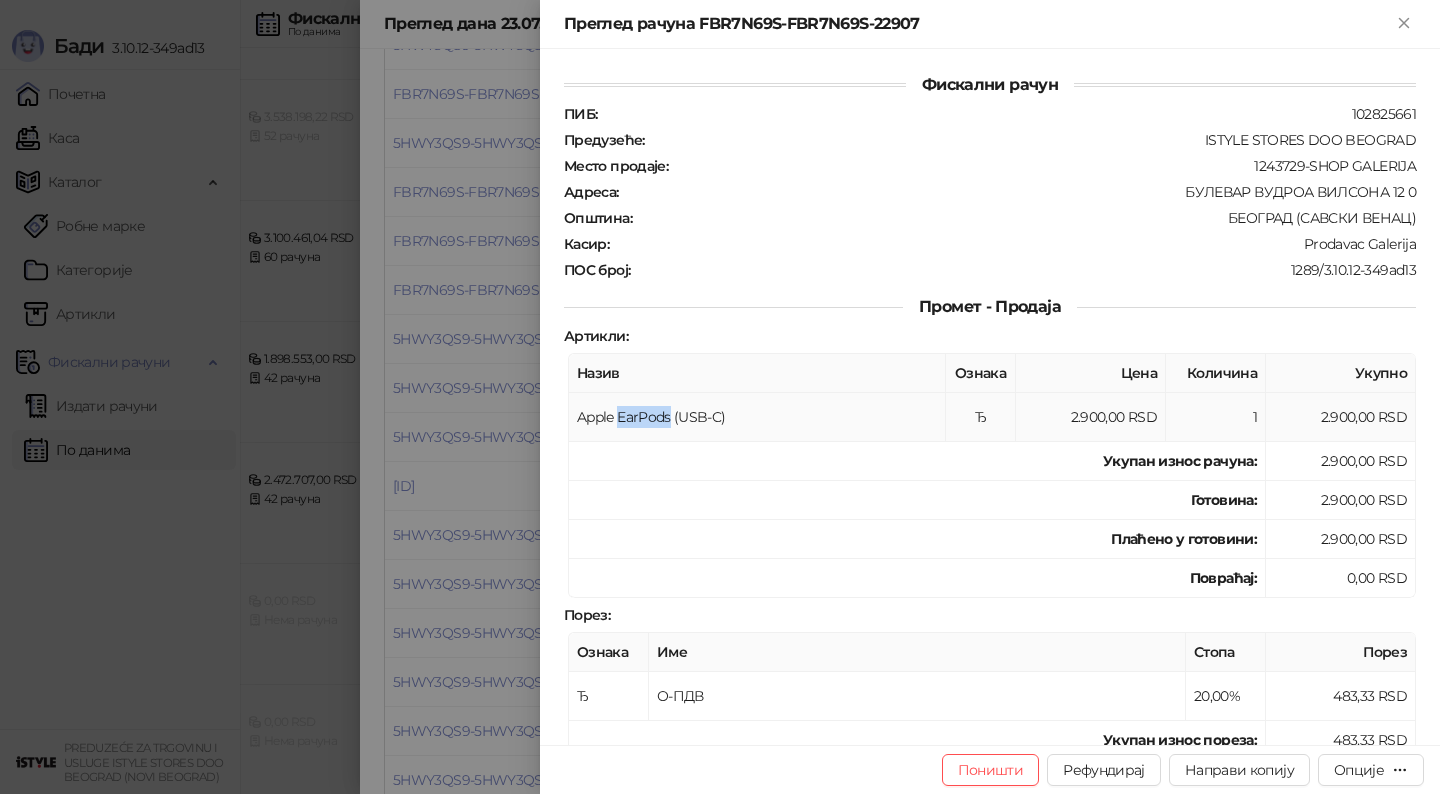 click on "Apple EarPods (USB-C)" at bounding box center [757, 417] 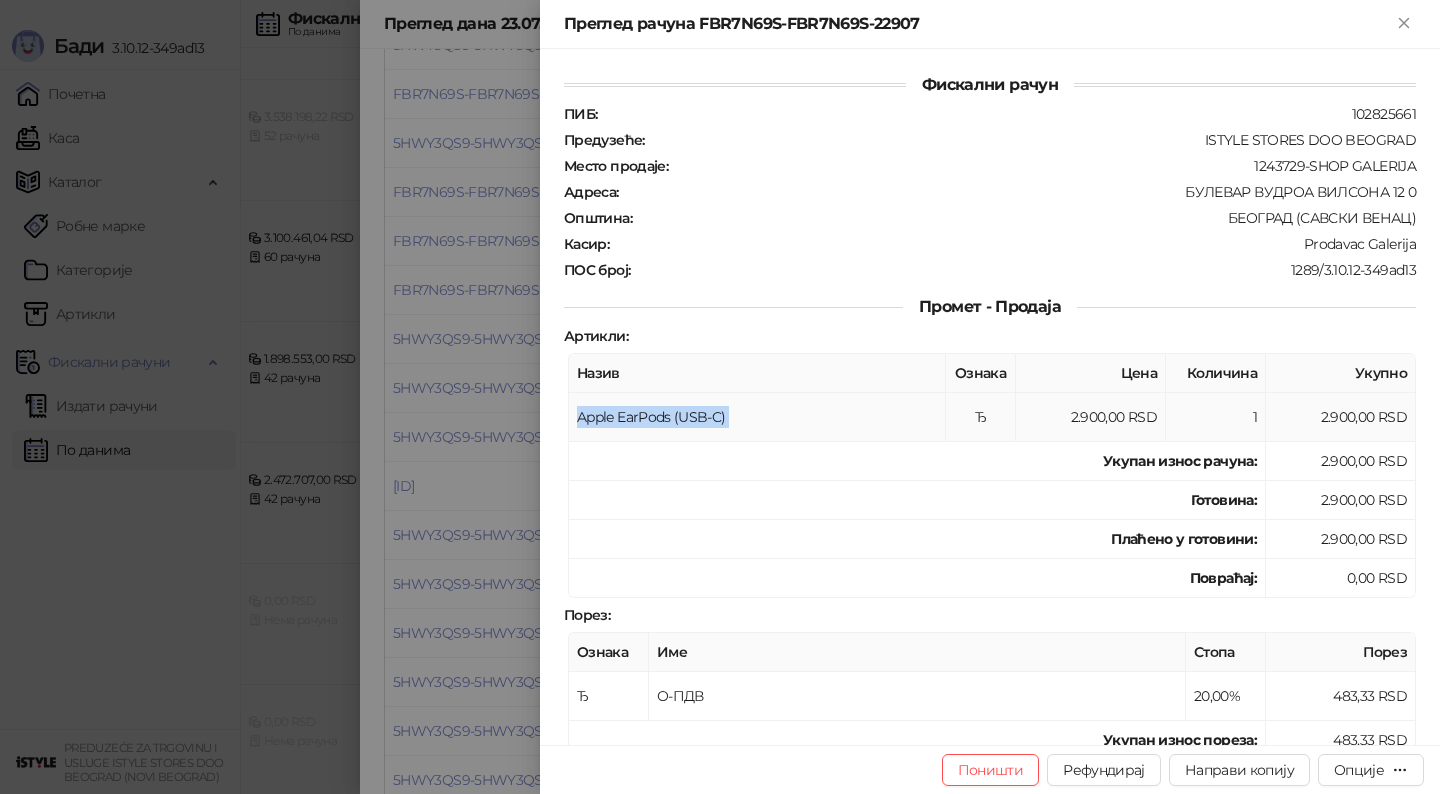 click on "Apple EarPods (USB-C)" at bounding box center (757, 417) 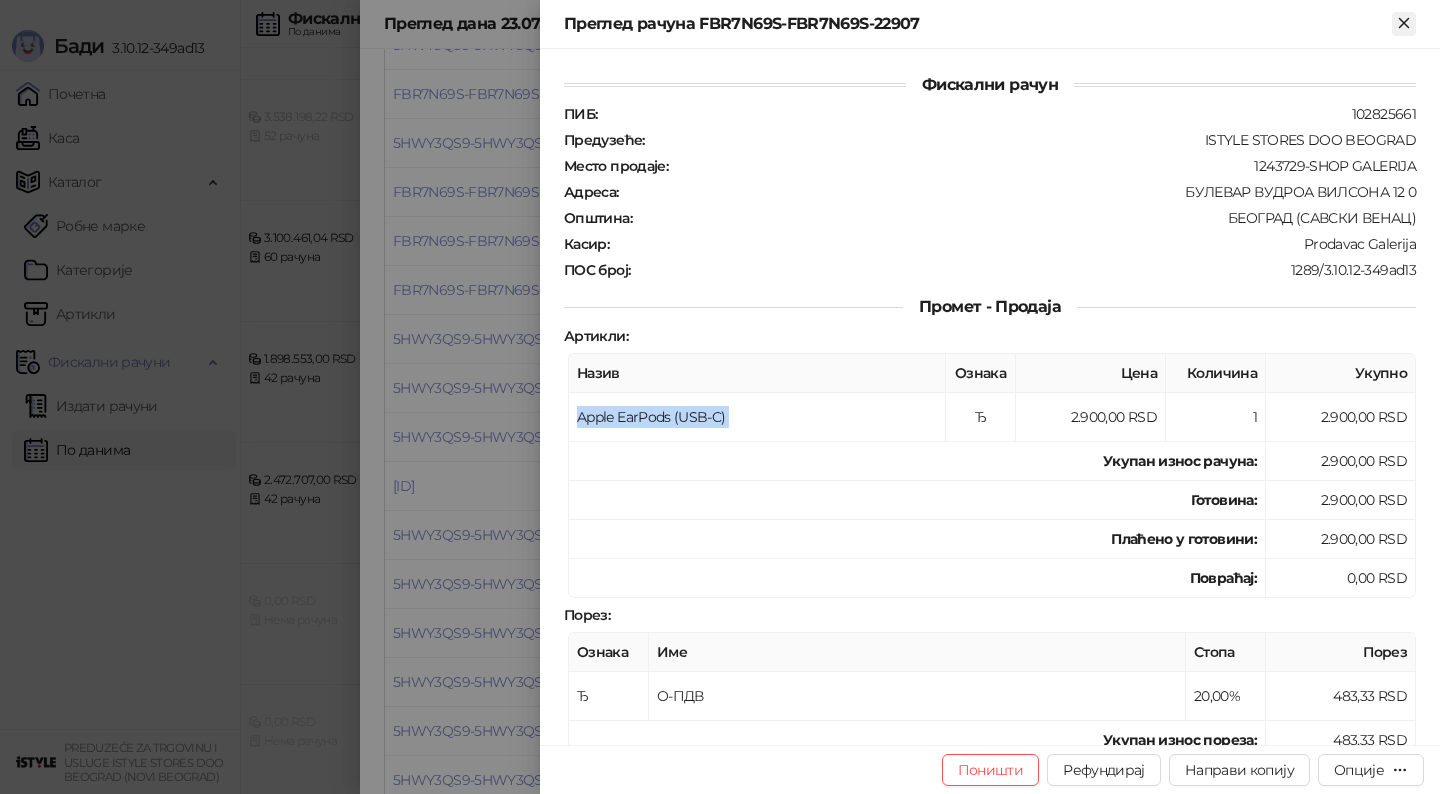 click 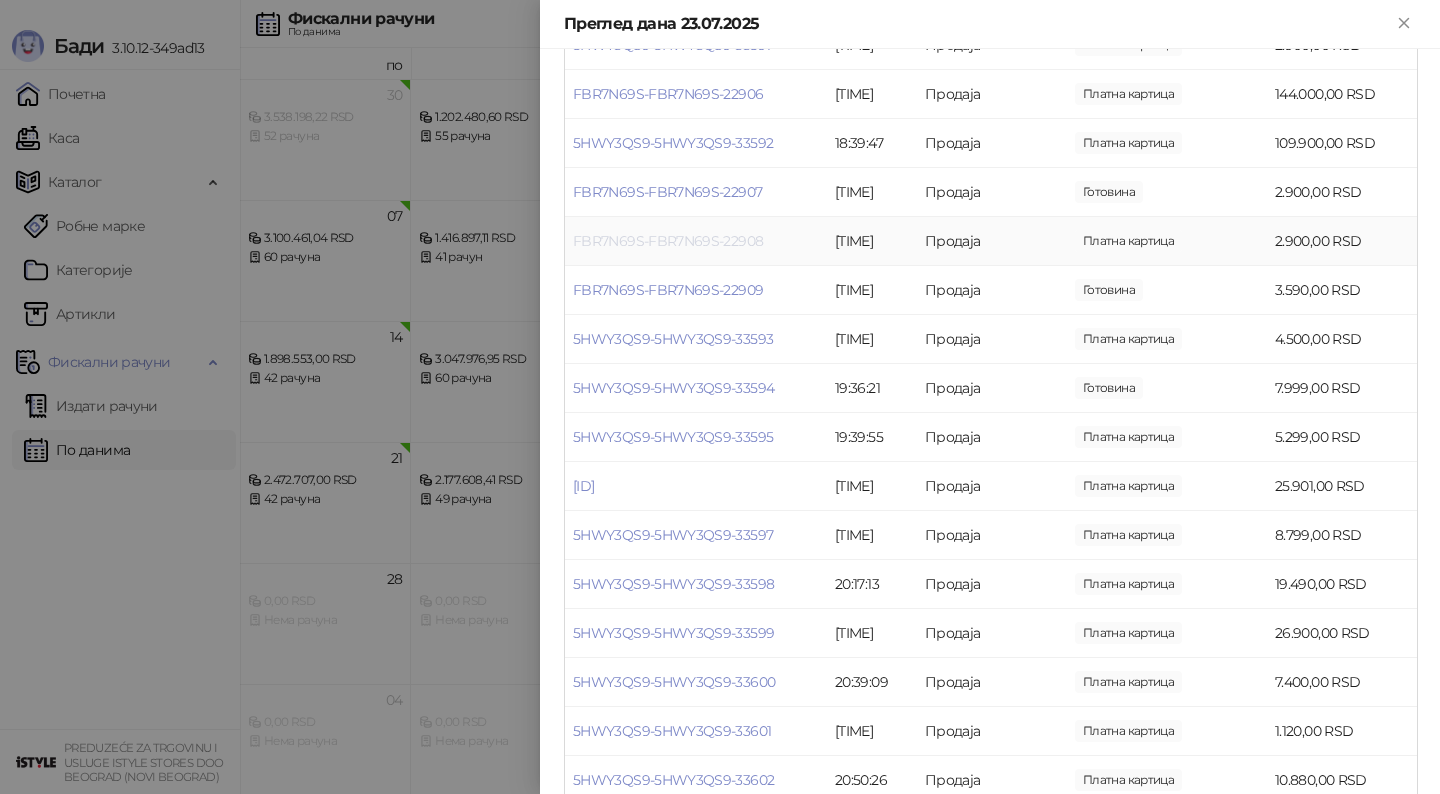 click on "FBR7N69S-FBR7N69S-22908" at bounding box center (668, 241) 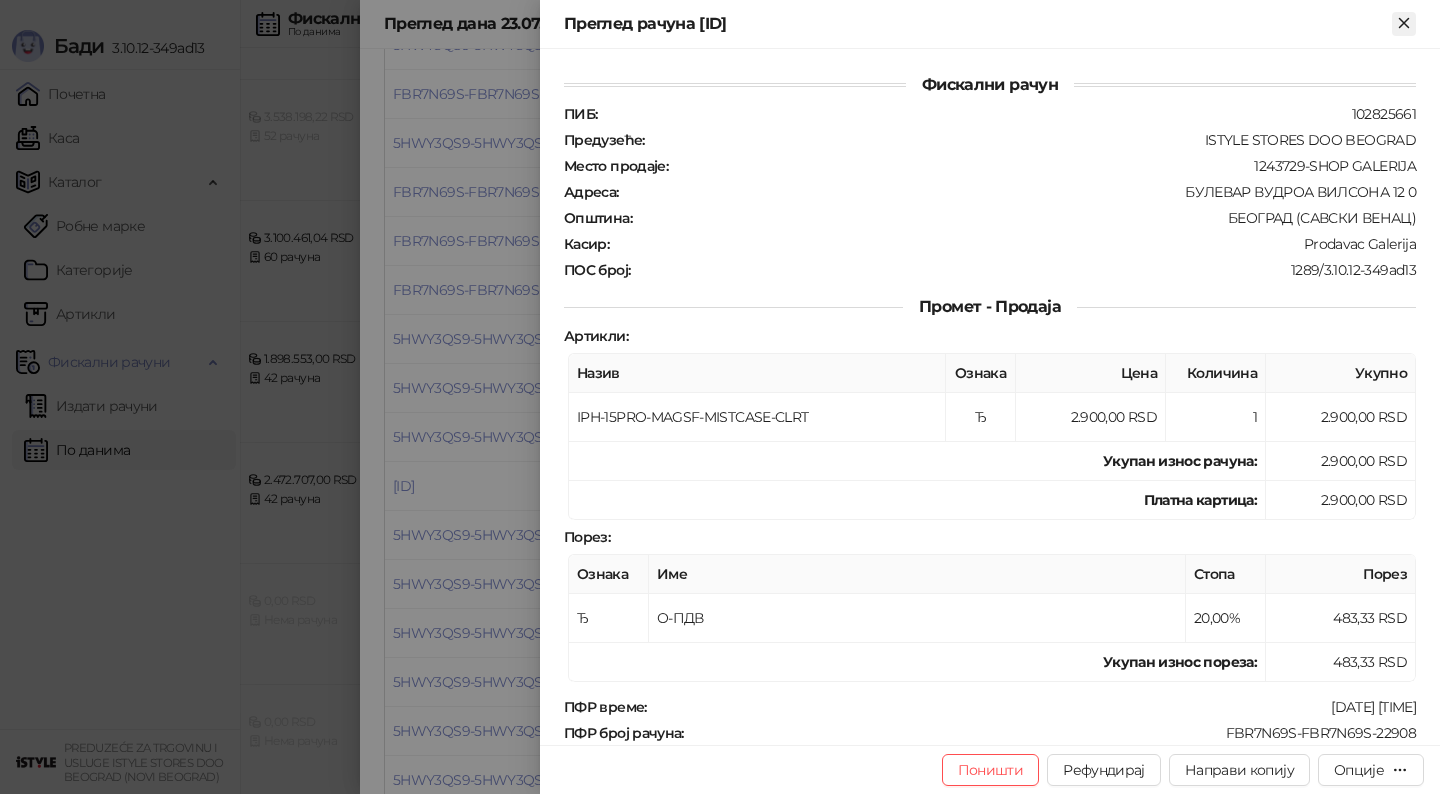 click 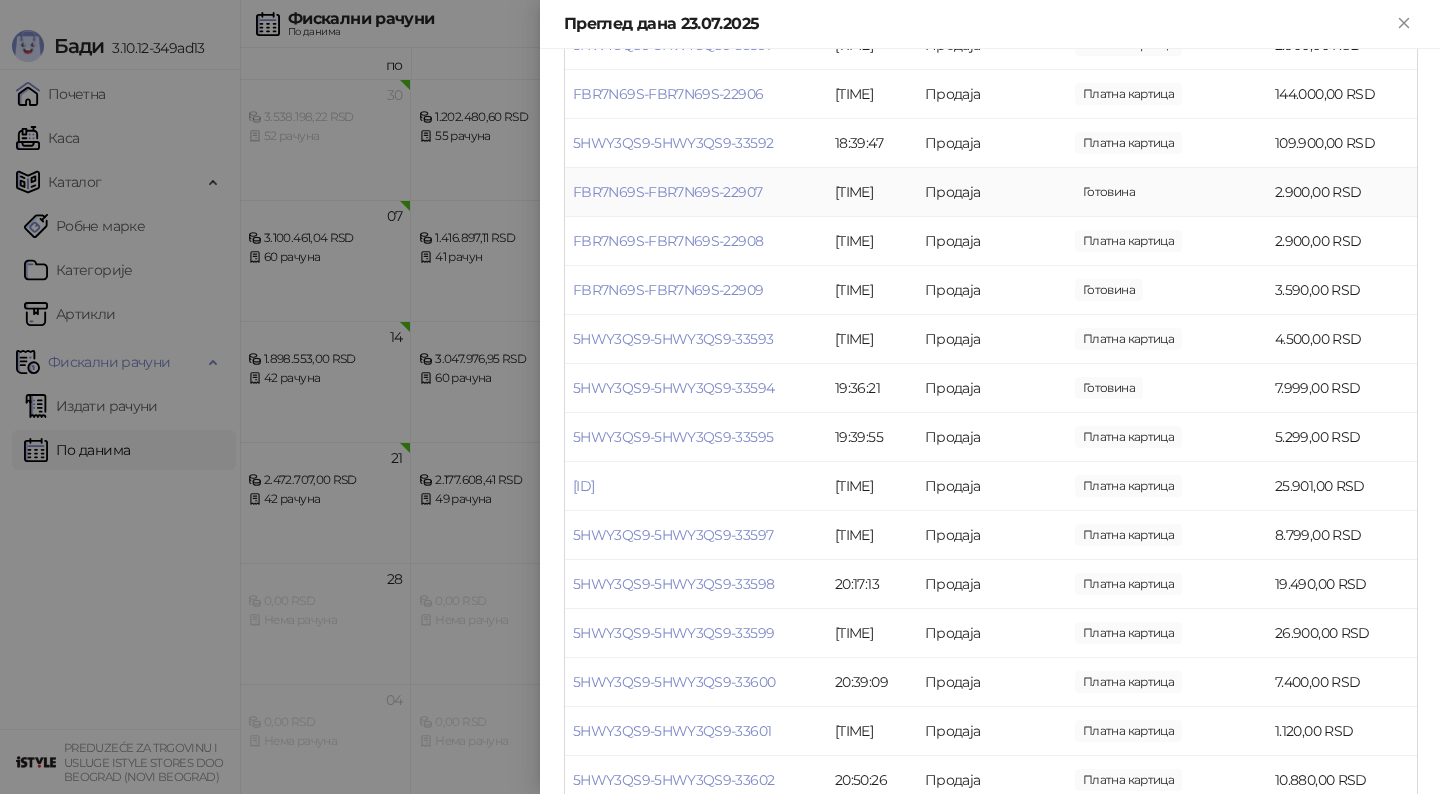 click on "Готовина" at bounding box center (1109, 192) 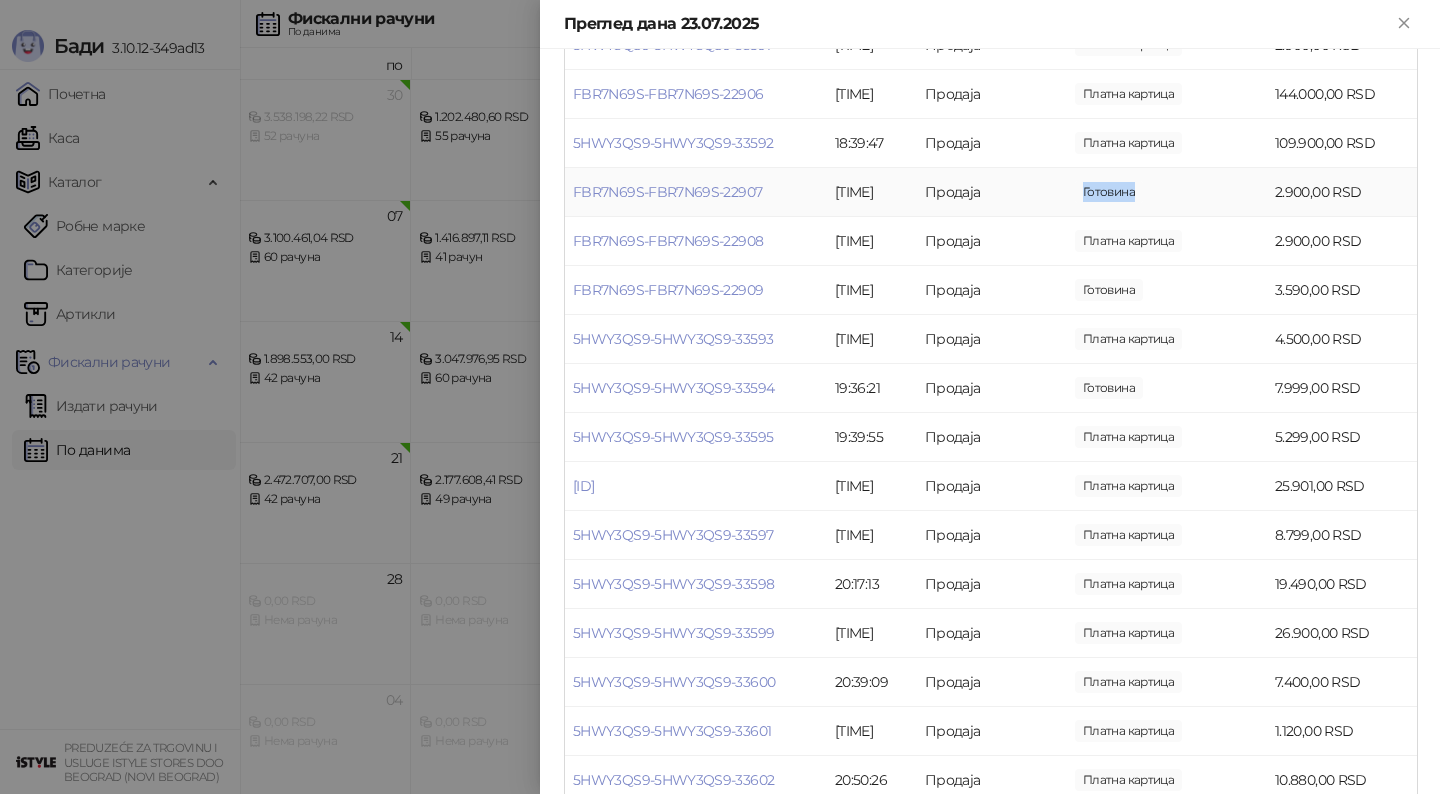click on "Готовина" at bounding box center (1109, 192) 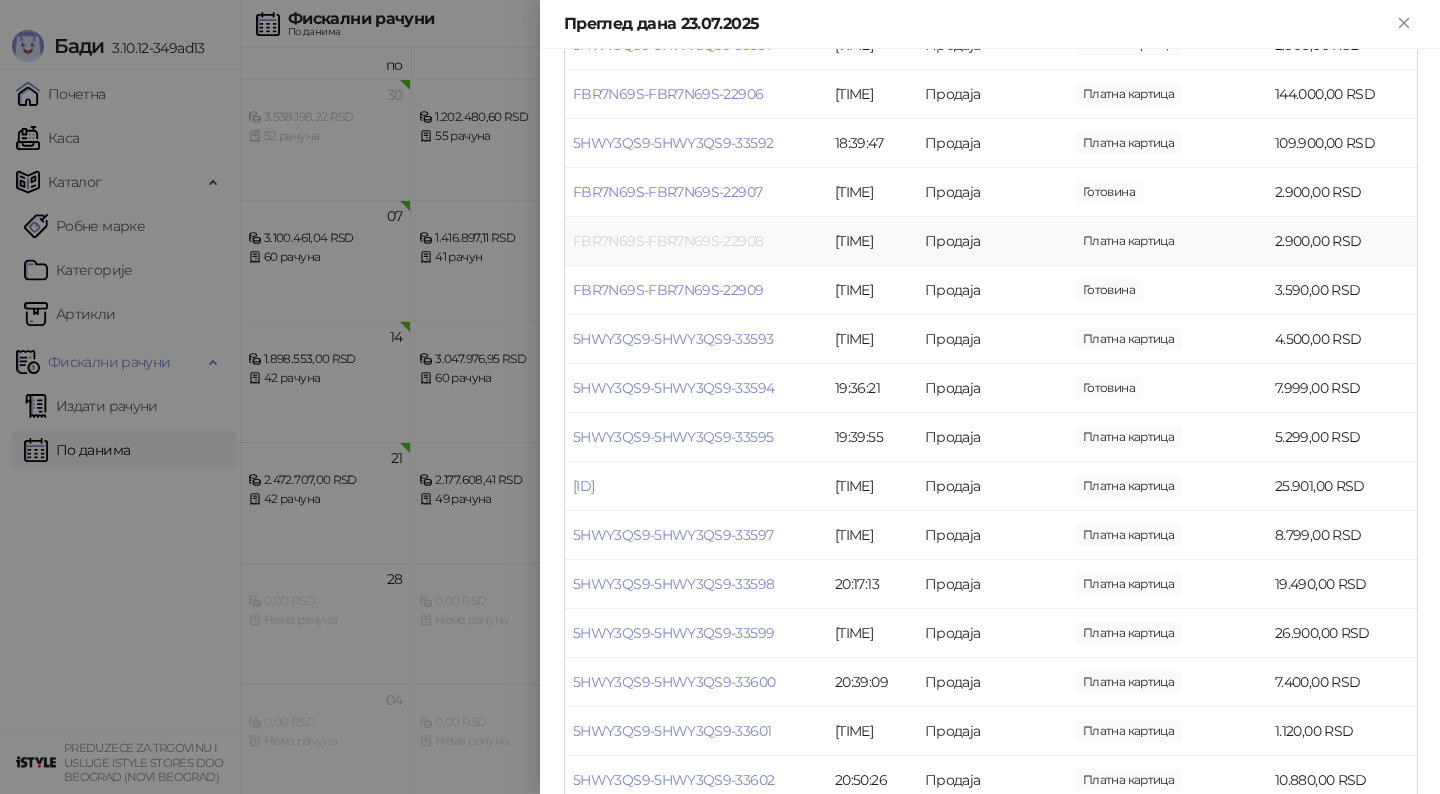 click on "FBR7N69S-FBR7N69S-22908" at bounding box center [668, 241] 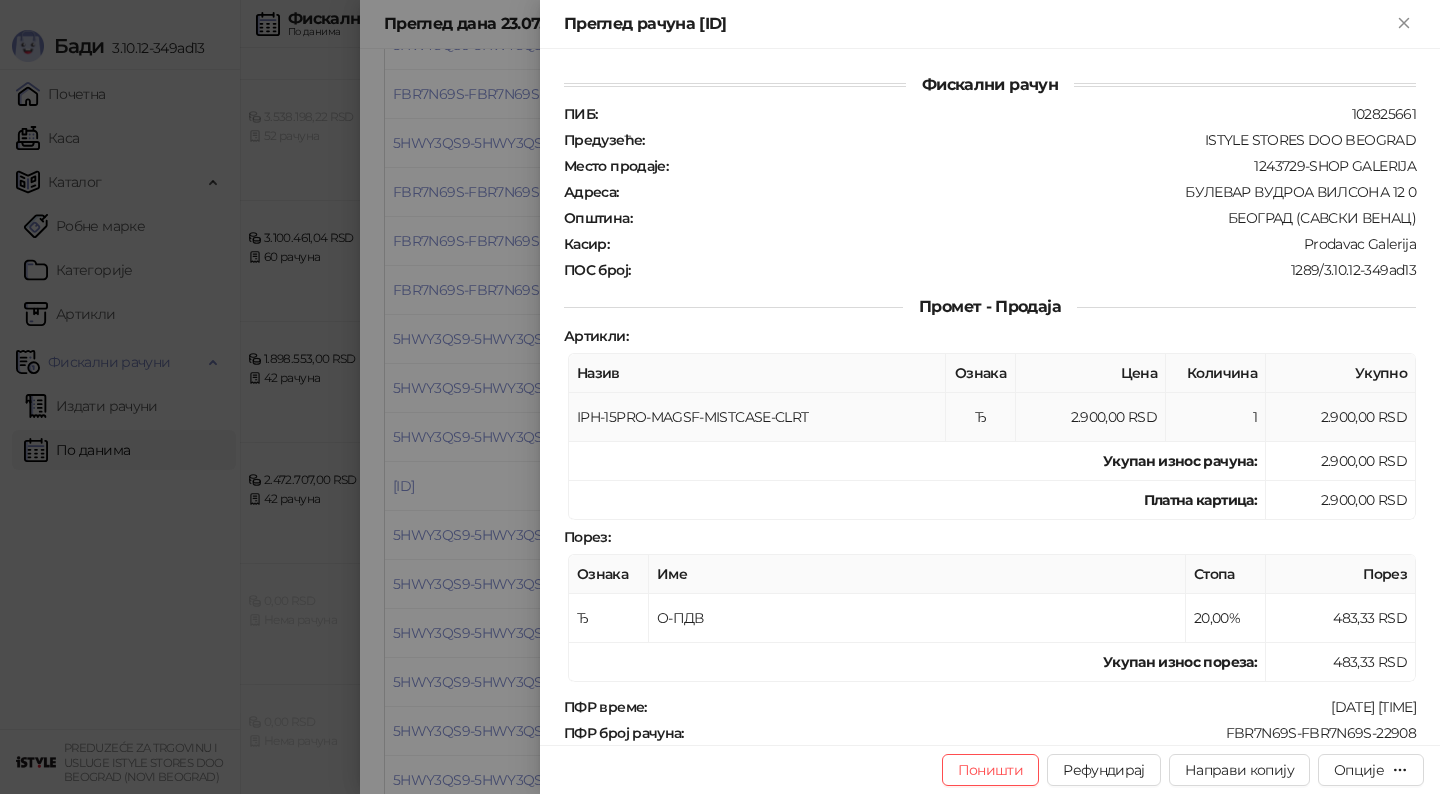 click on "IPH-15PRO-MAGSF-MISTCASE-CLRT" at bounding box center [757, 417] 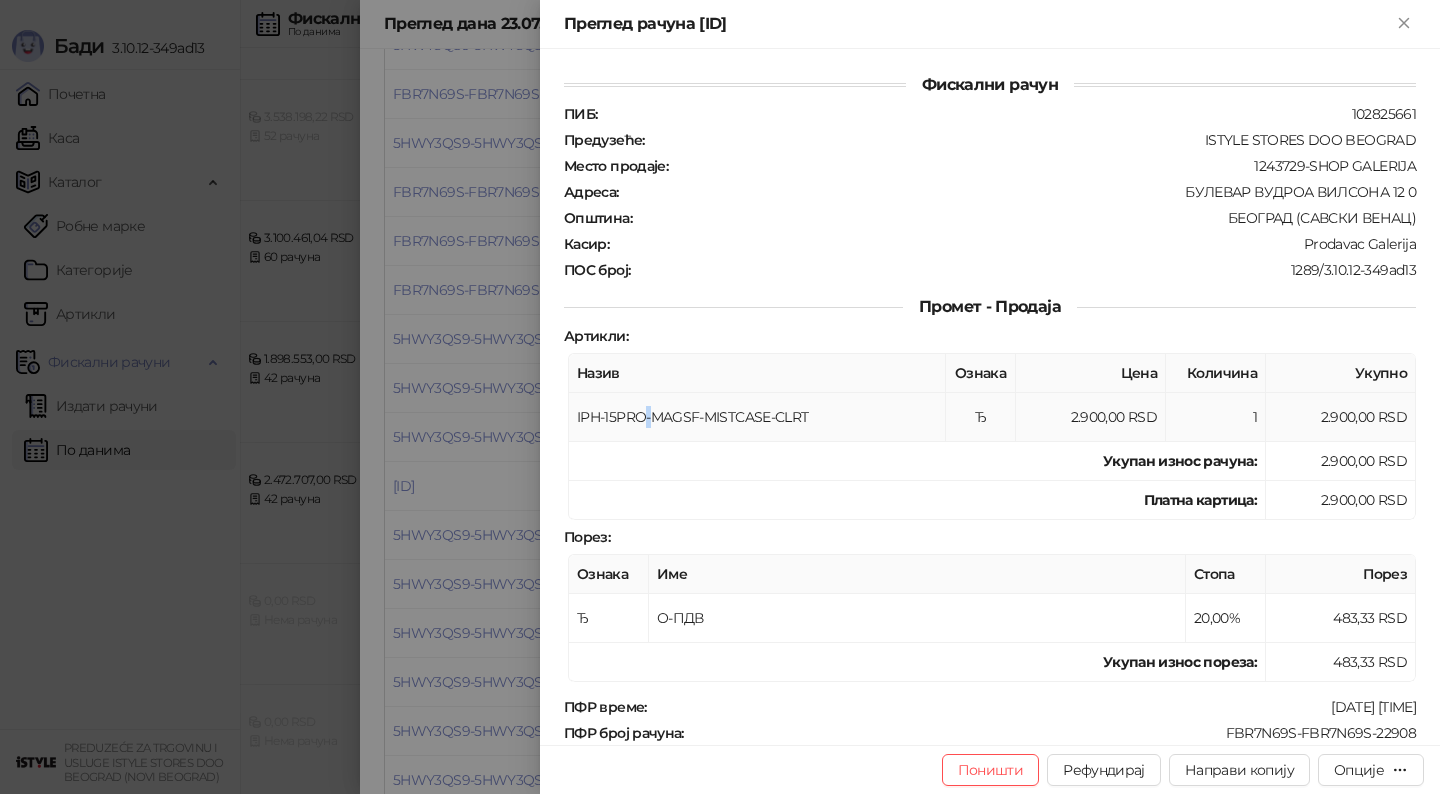 click on "IPH-15PRO-MAGSF-MISTCASE-CLRT" at bounding box center (757, 417) 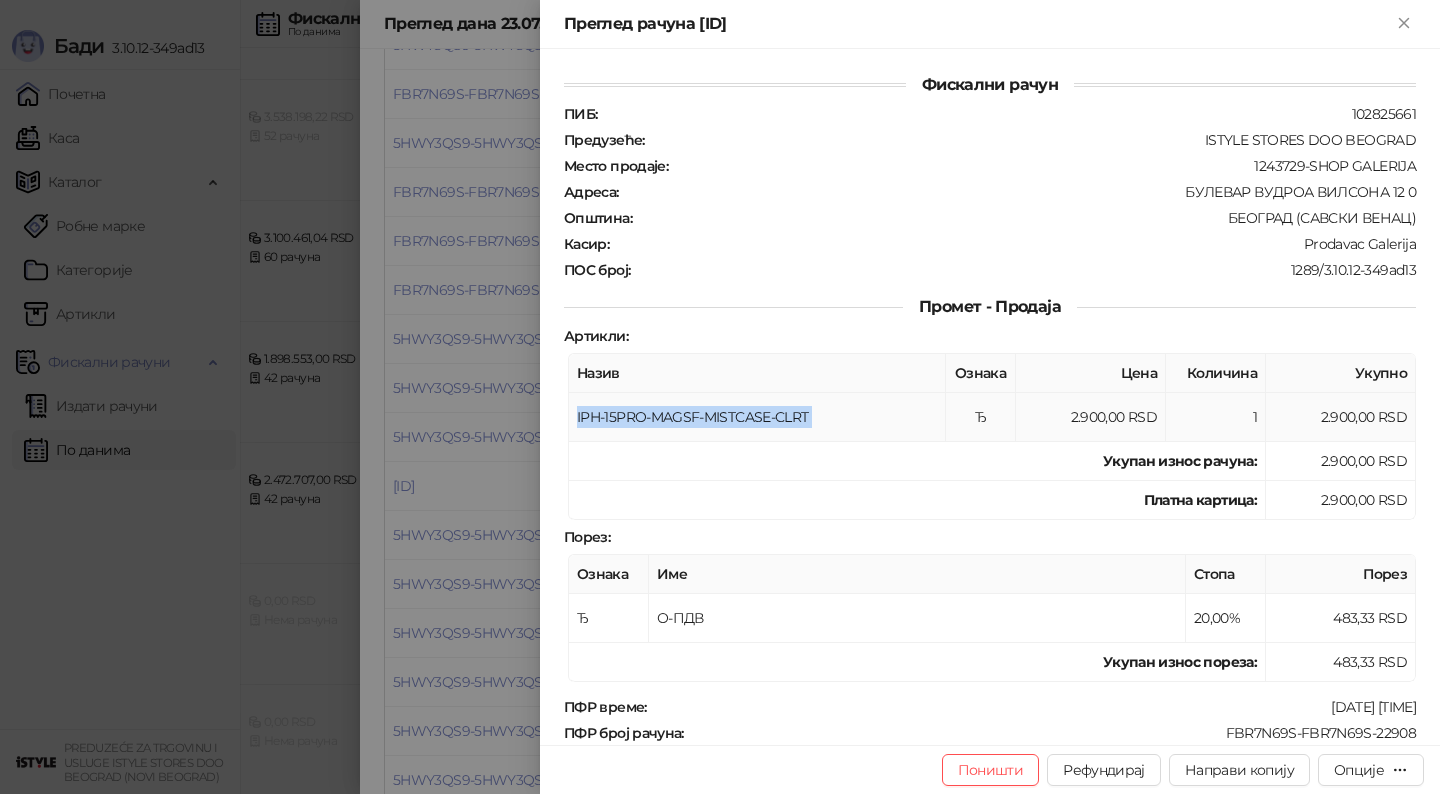 click on "IPH-15PRO-MAGSF-MISTCASE-CLRT" at bounding box center [757, 417] 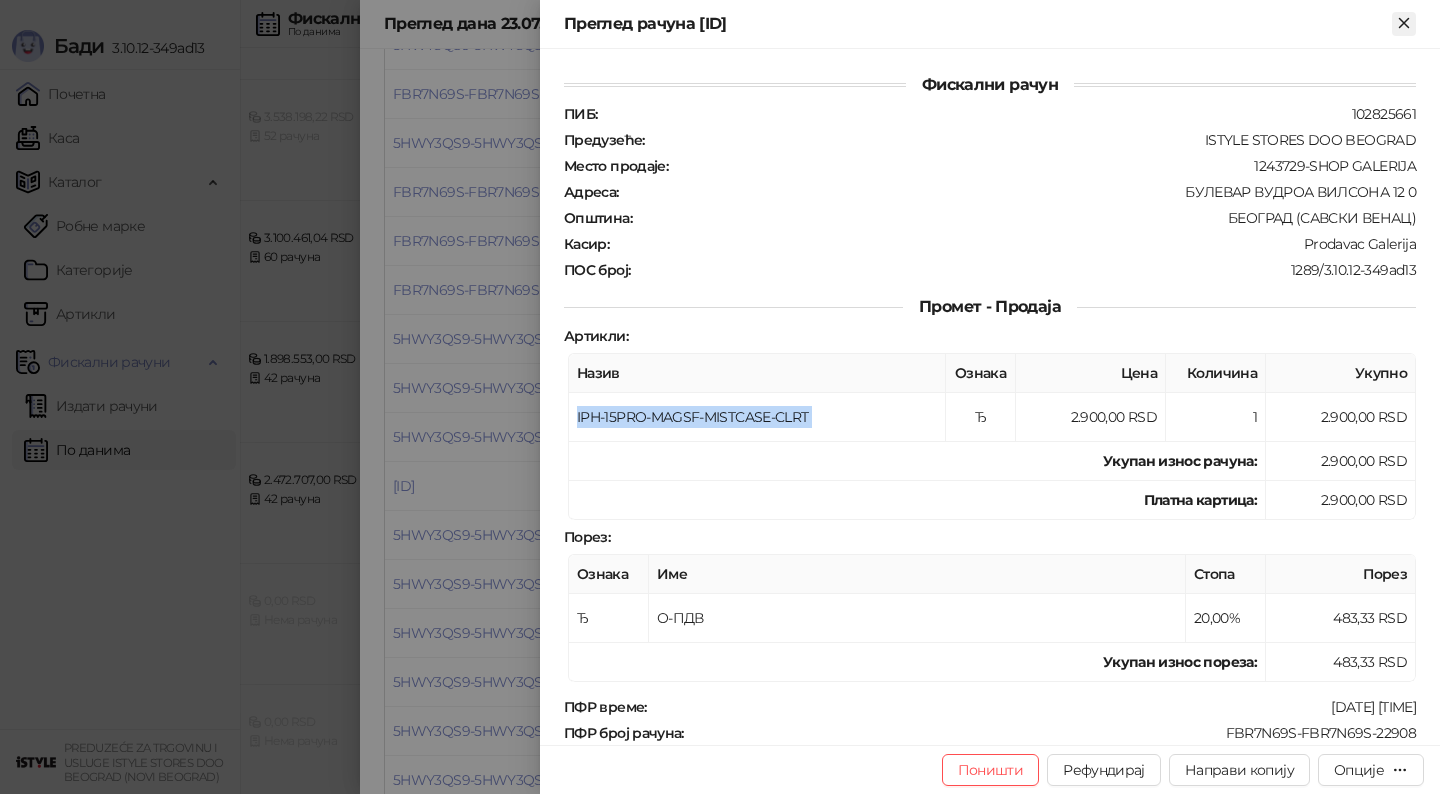 click 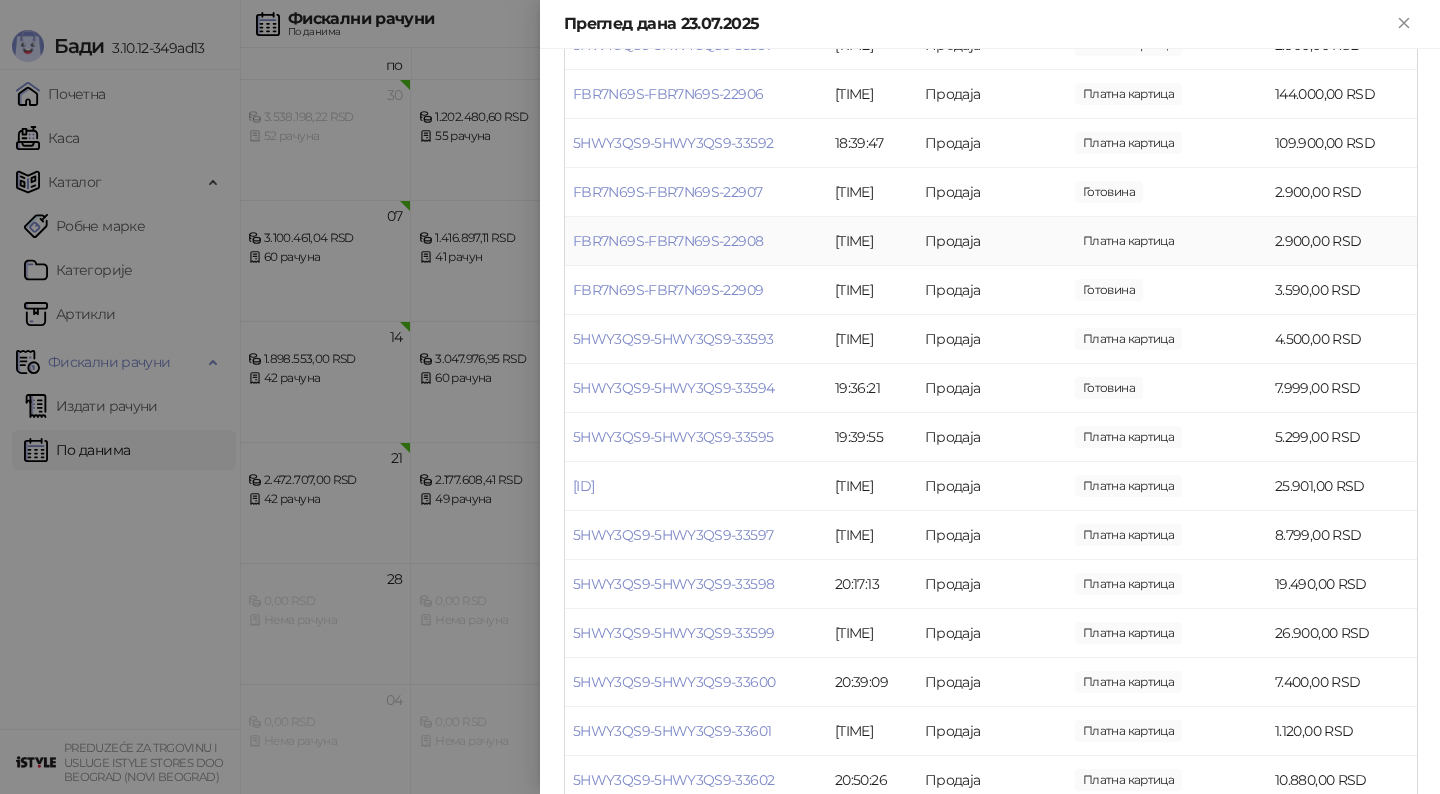 click on "[TIME]" at bounding box center (872, 241) 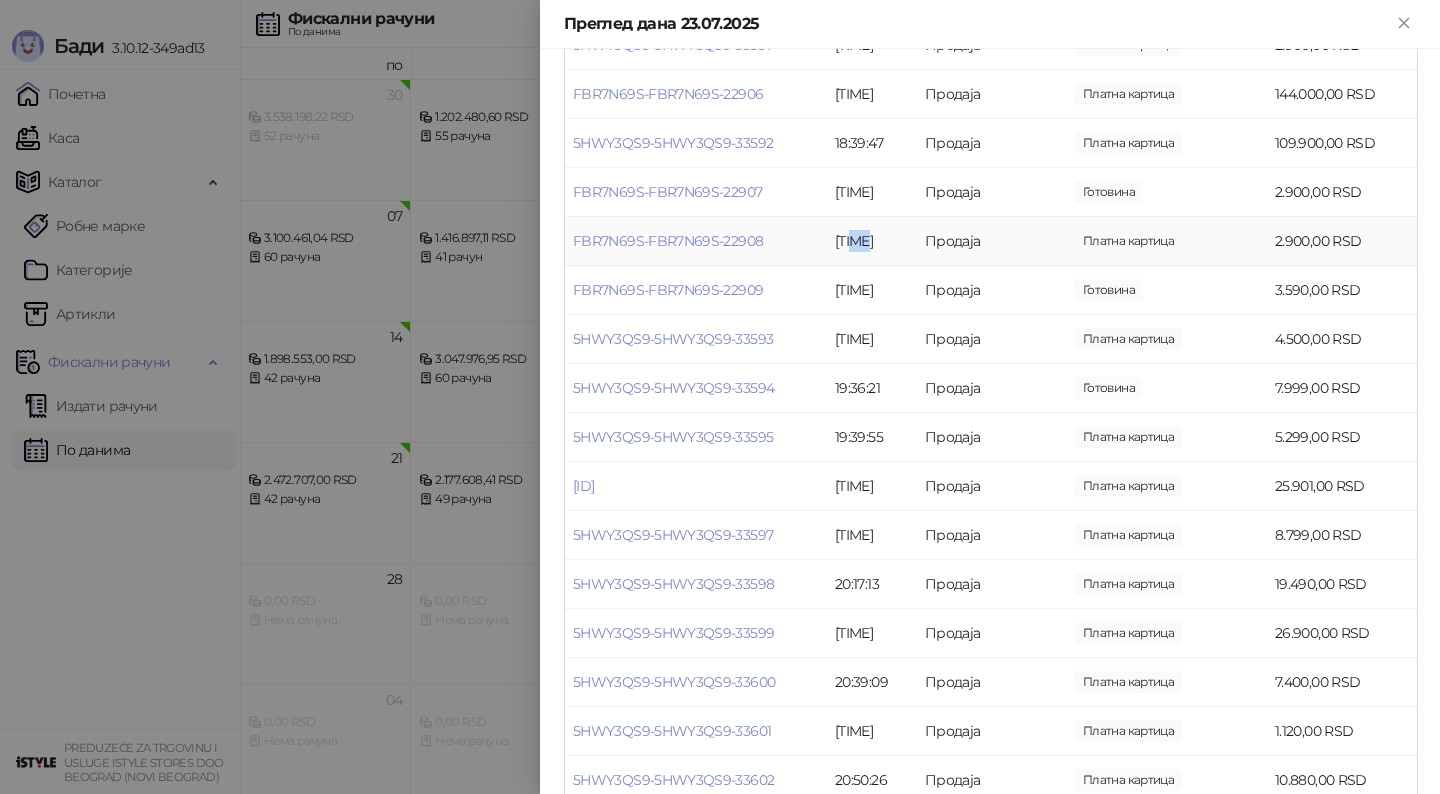 click on "[TIME]" at bounding box center [872, 241] 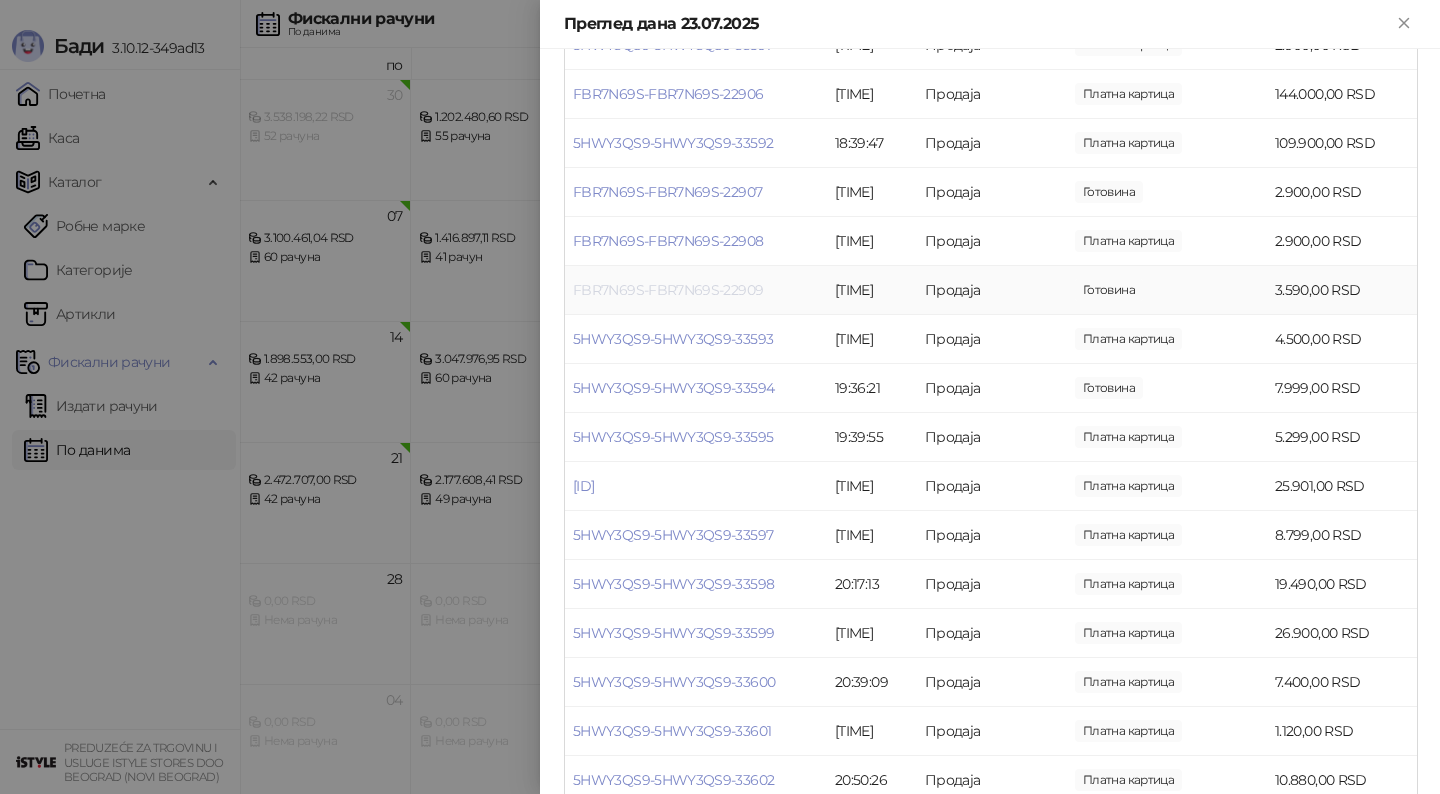 click on "FBR7N69S-FBR7N69S-22909" at bounding box center [668, 290] 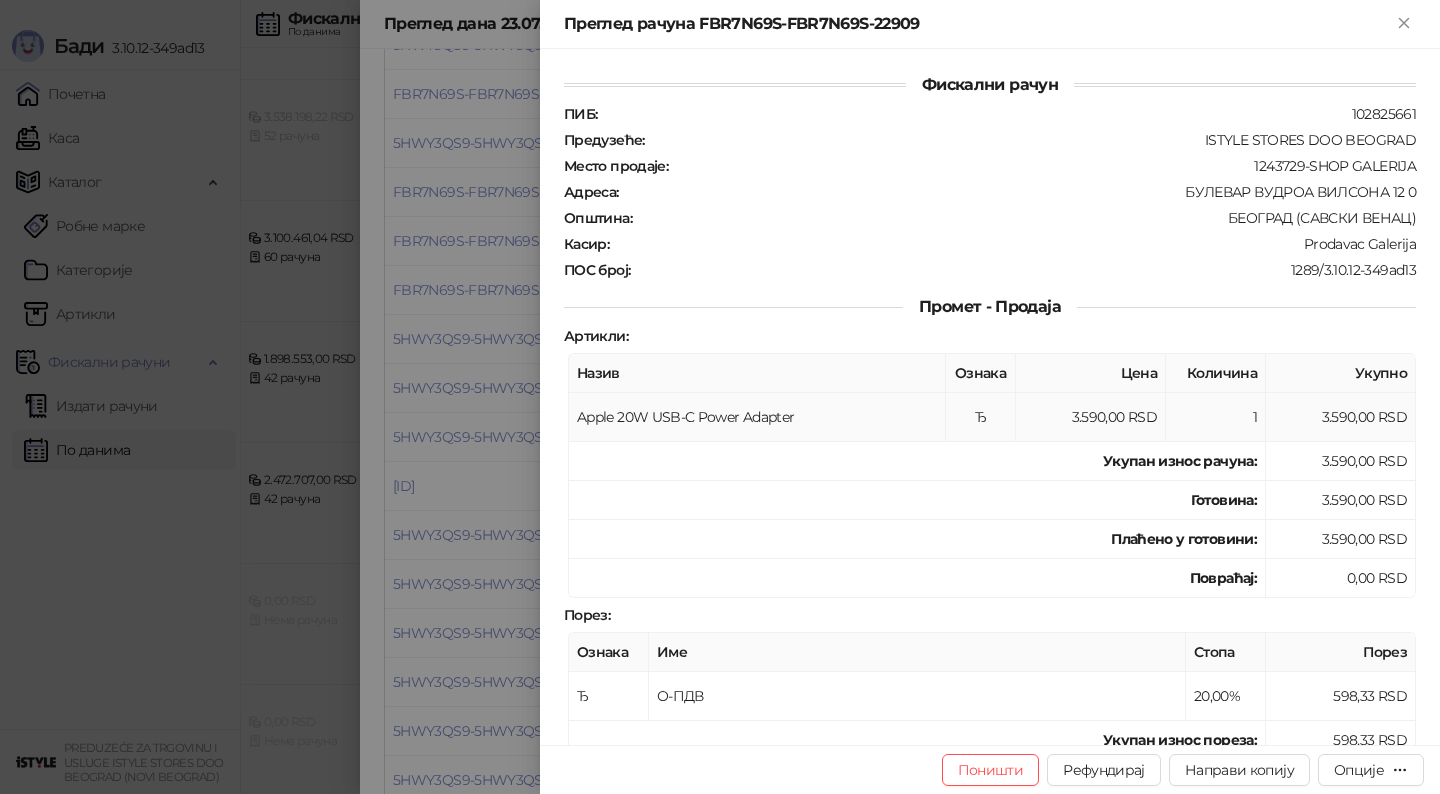 click on "Apple 20W USB-C Power Adapter" at bounding box center (757, 417) 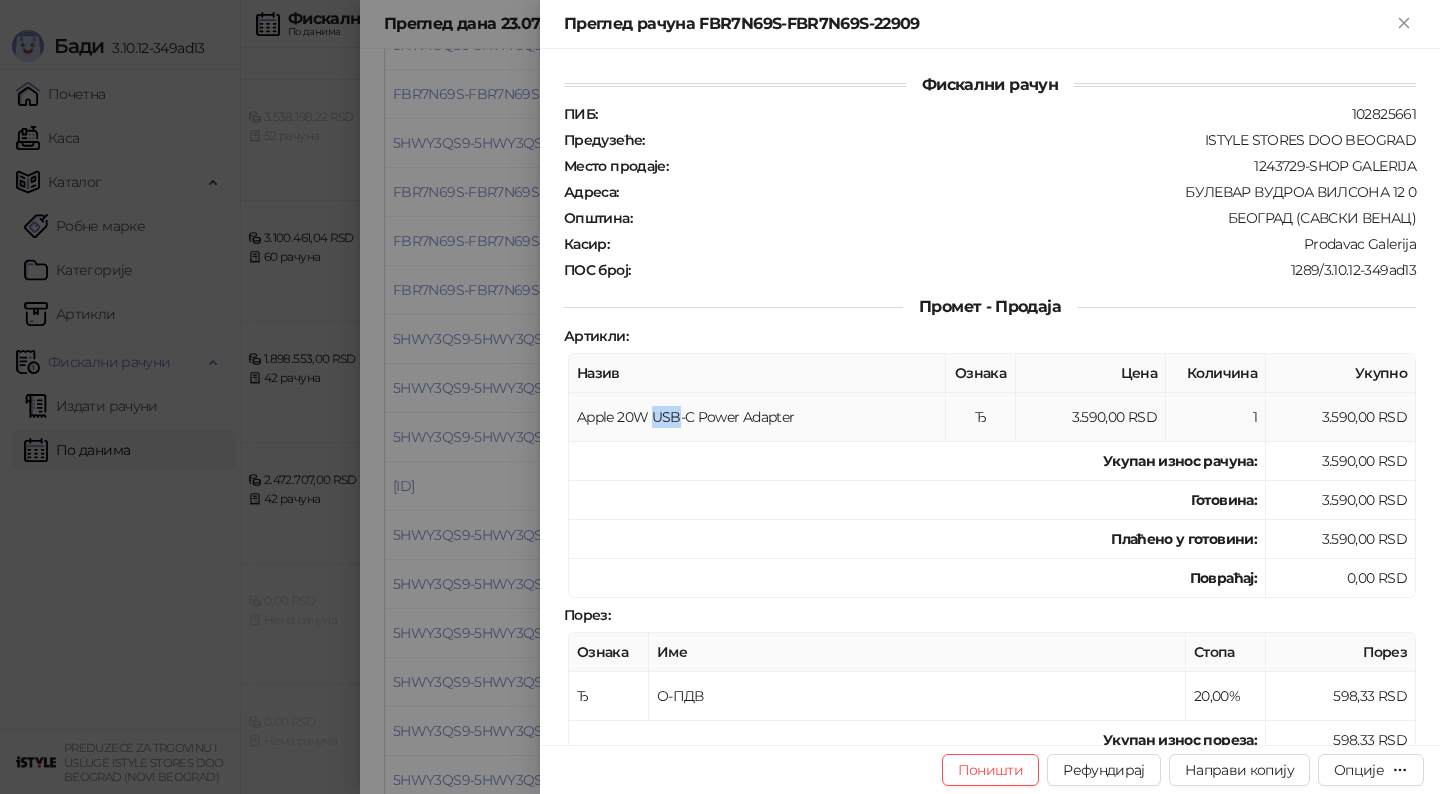 click on "Apple 20W USB-C Power Adapter" at bounding box center [757, 417] 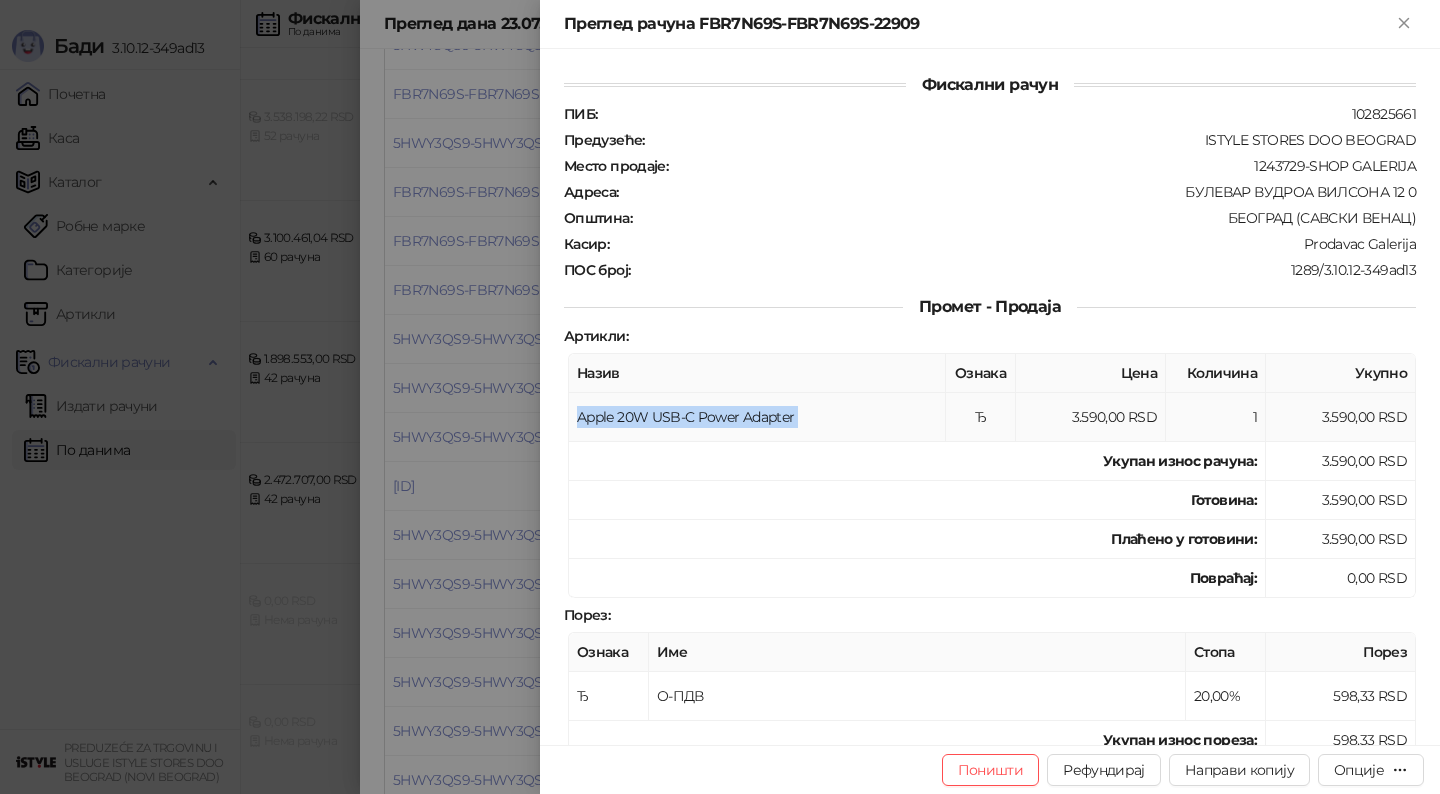 click on "Apple 20W USB-C Power Adapter" at bounding box center [757, 417] 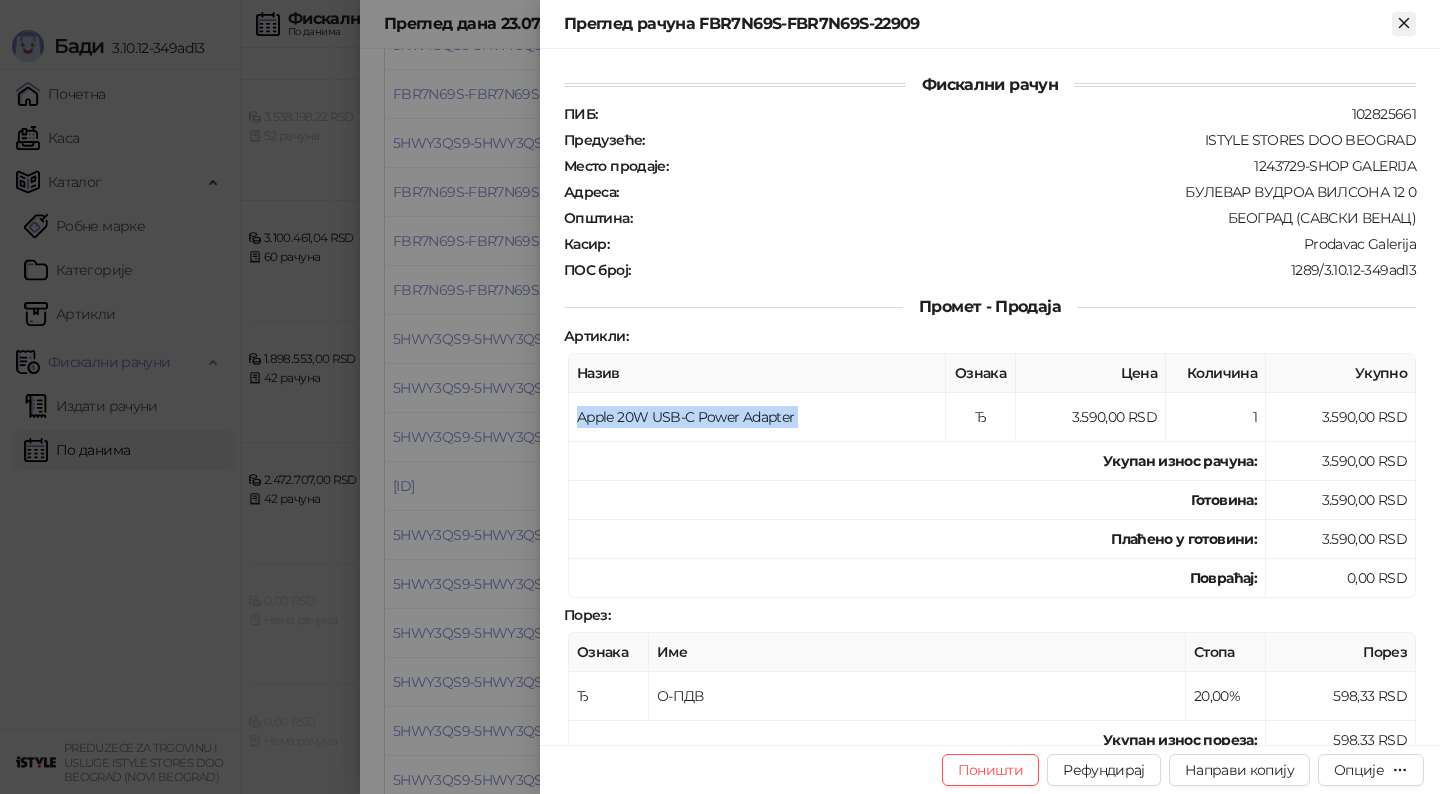 click 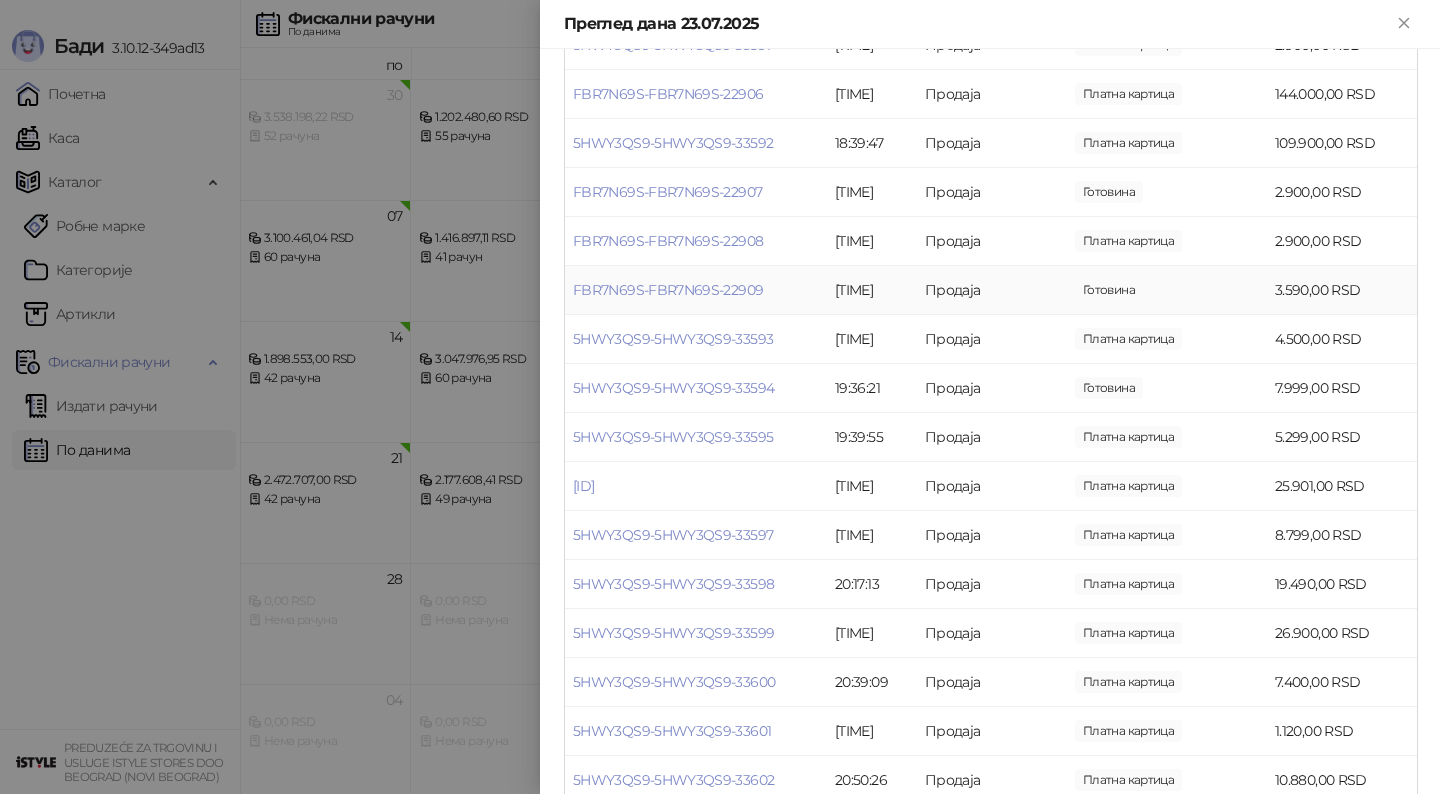 click on "Готовина" at bounding box center [1109, 290] 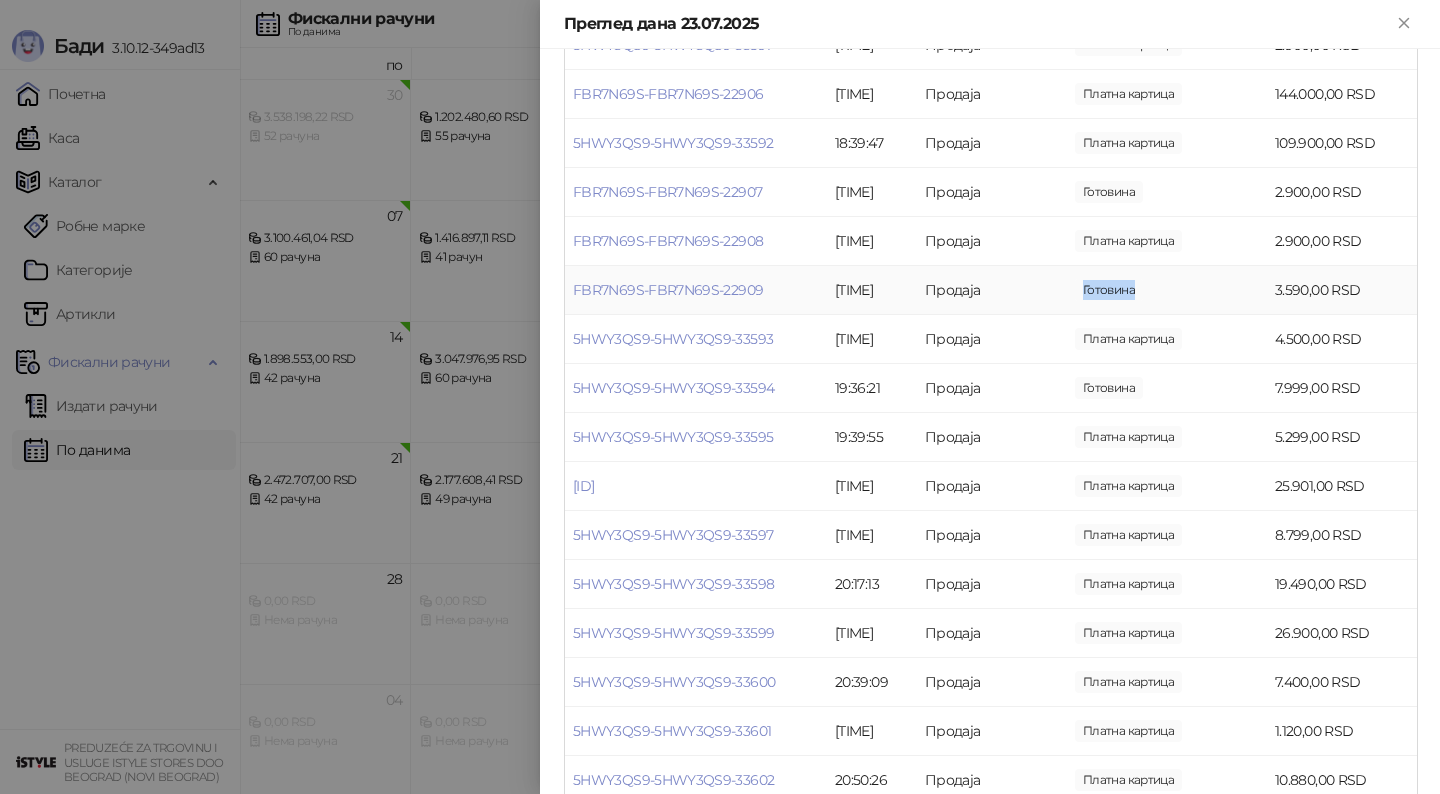 click on "Готовина" at bounding box center (1109, 290) 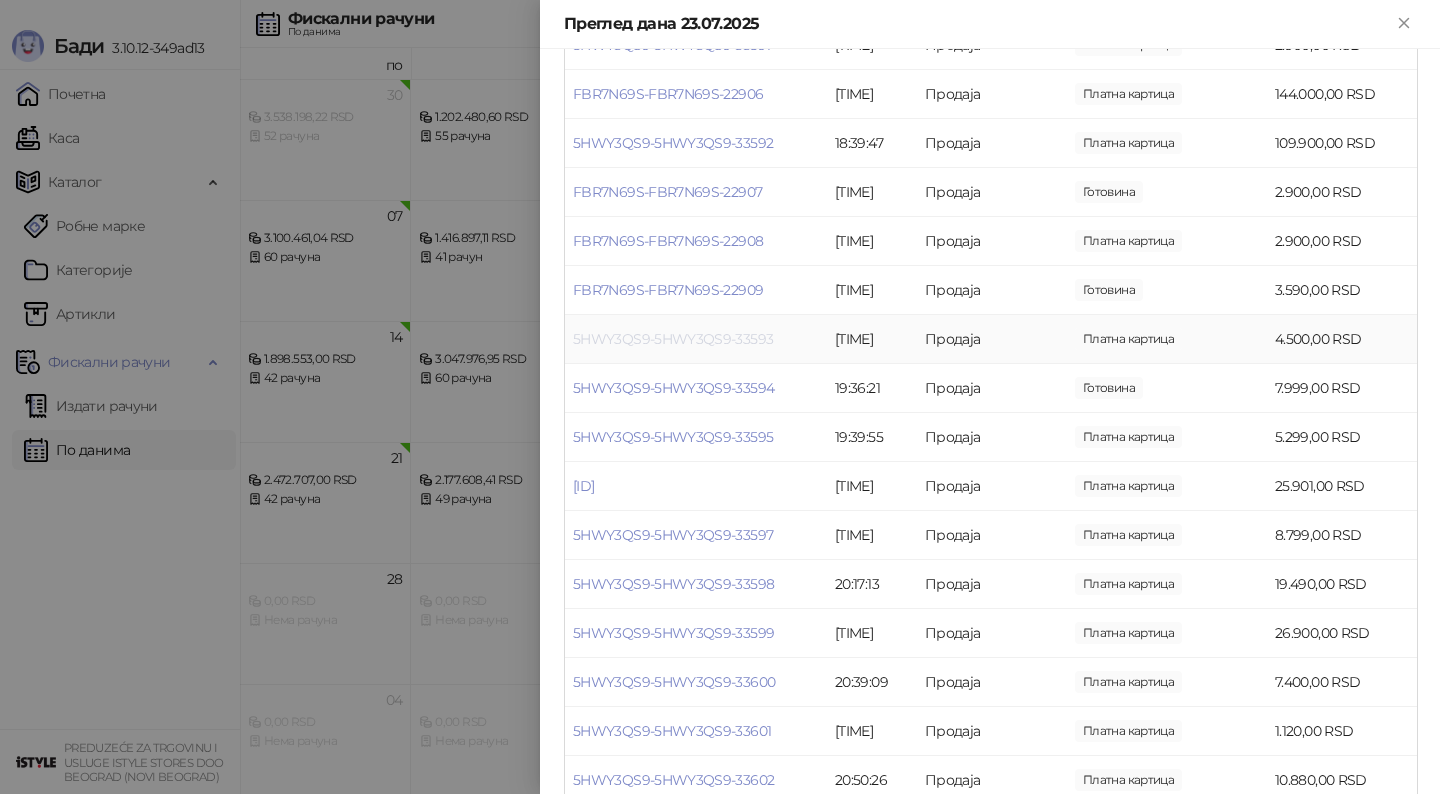 click on "5HWY3QS9-5HWY3QS9-33593" at bounding box center [673, 339] 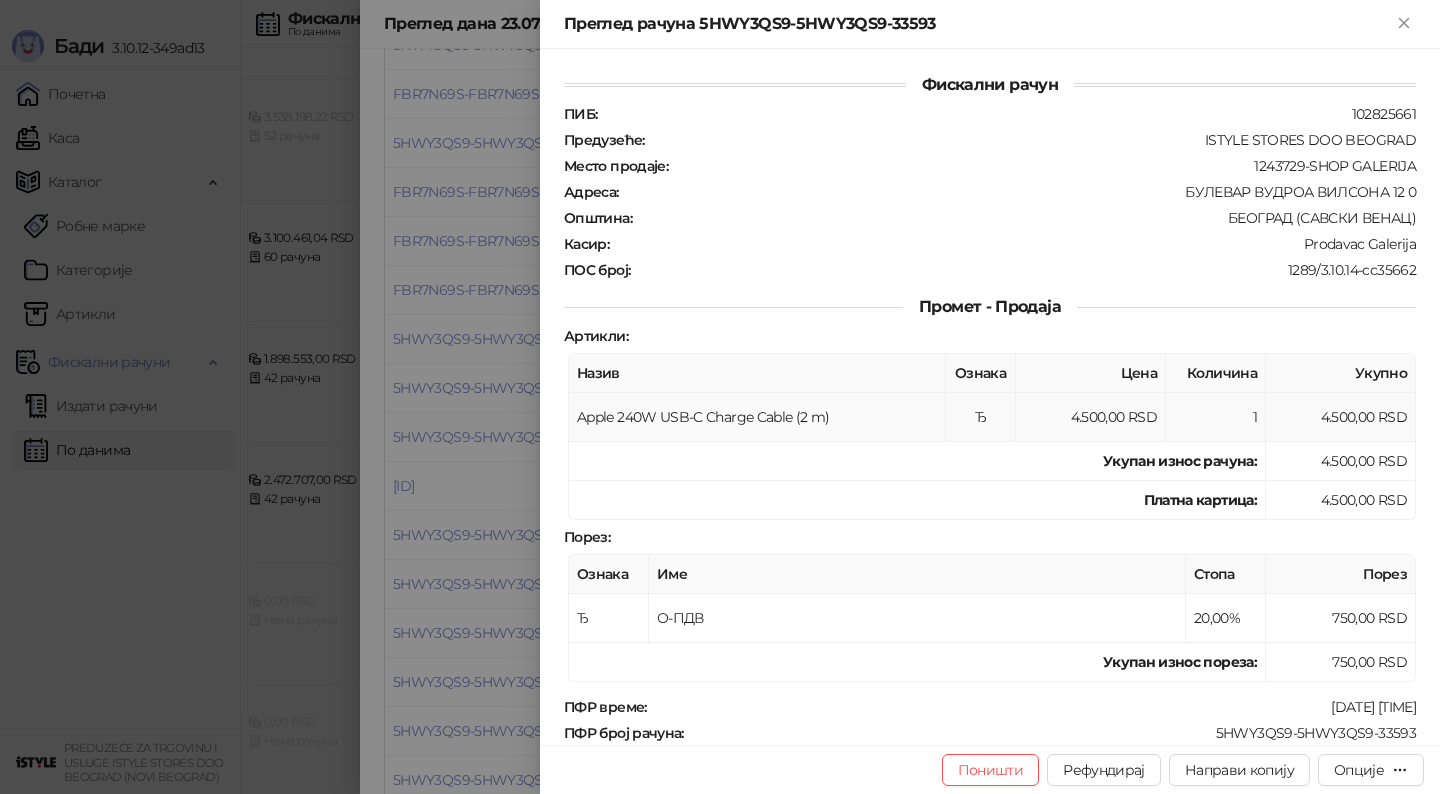 click on "Apple 240W USB-C Charge Cable (2 m)" at bounding box center (757, 417) 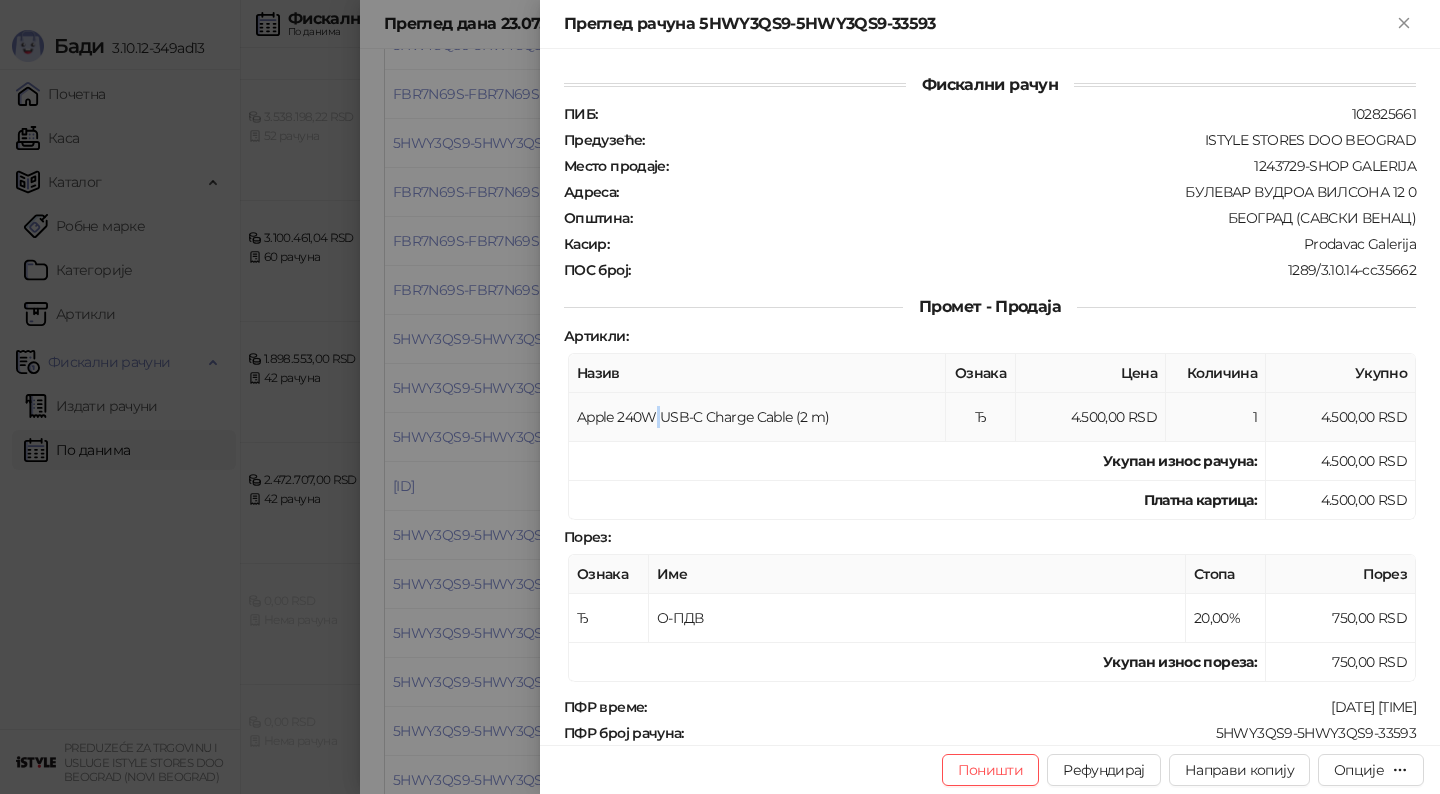 click on "Apple 240W USB-C Charge Cable (2 m)" at bounding box center [757, 417] 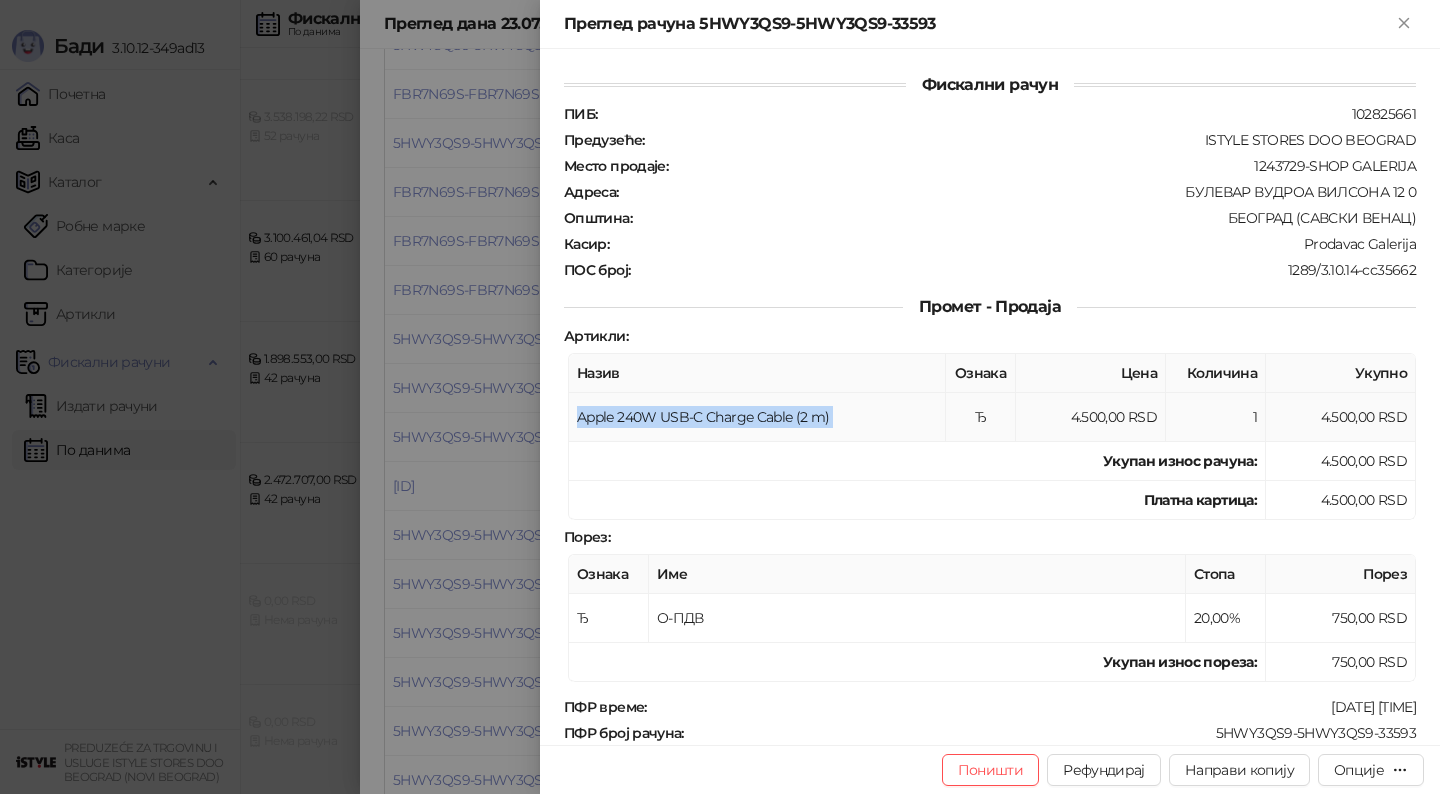 click on "Apple 240W USB-C Charge Cable (2 m)" at bounding box center [757, 417] 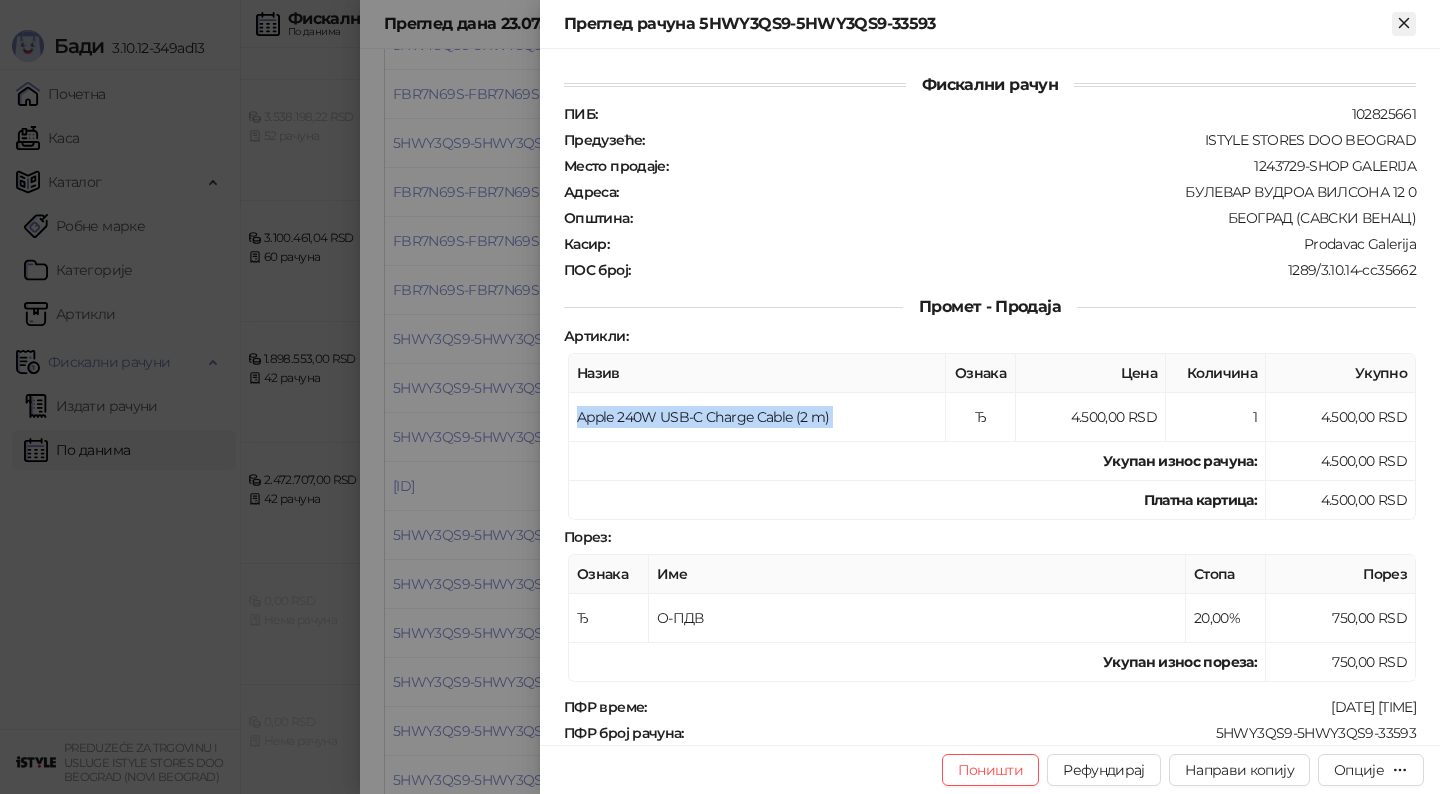 click 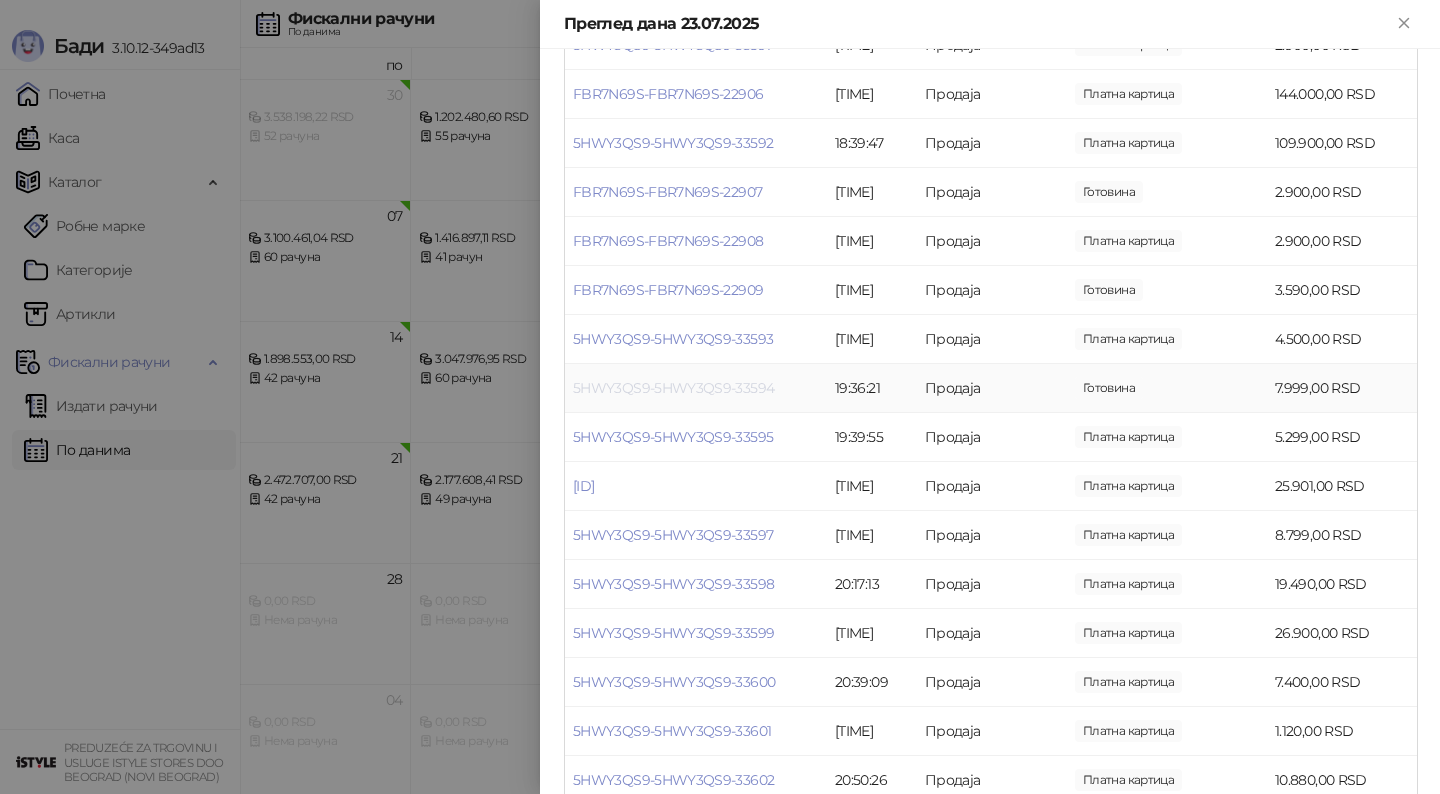 click on "5HWY3QS9-5HWY3QS9-33594" at bounding box center [673, 388] 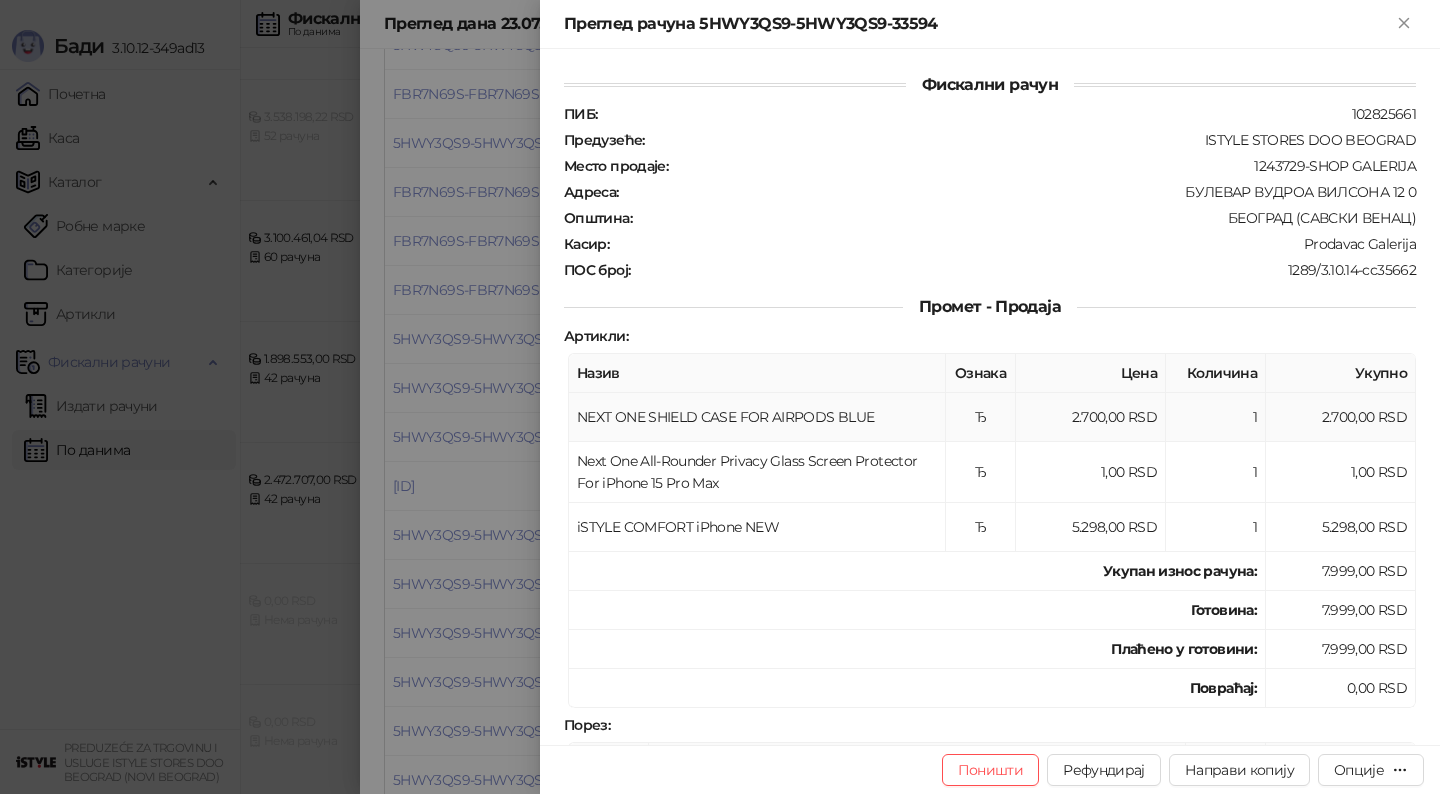 click on "NEXT ONE SHIELD CASE FOR AIRPODS BLUE" at bounding box center (757, 417) 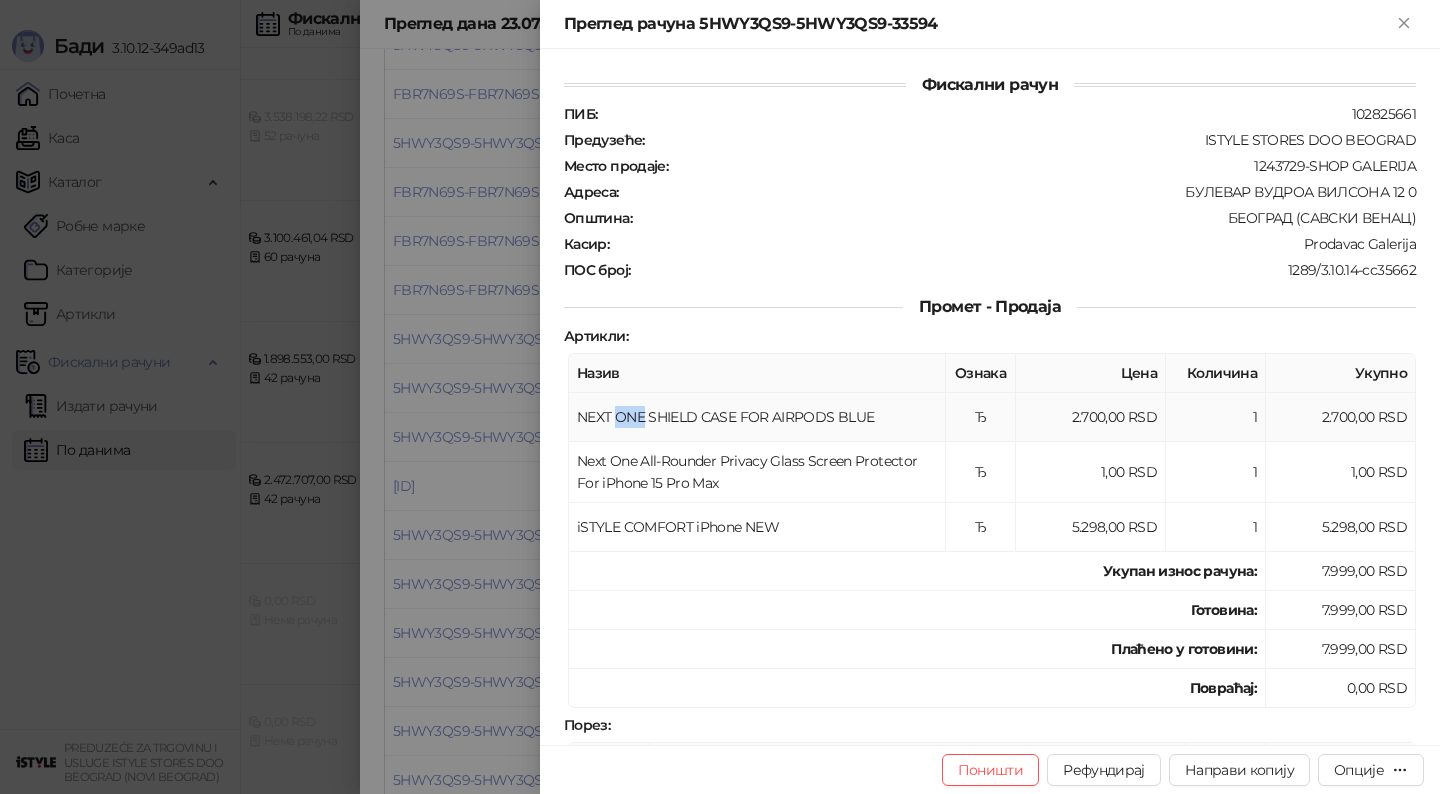 click on "NEXT ONE SHIELD CASE FOR AIRPODS BLUE" at bounding box center (757, 417) 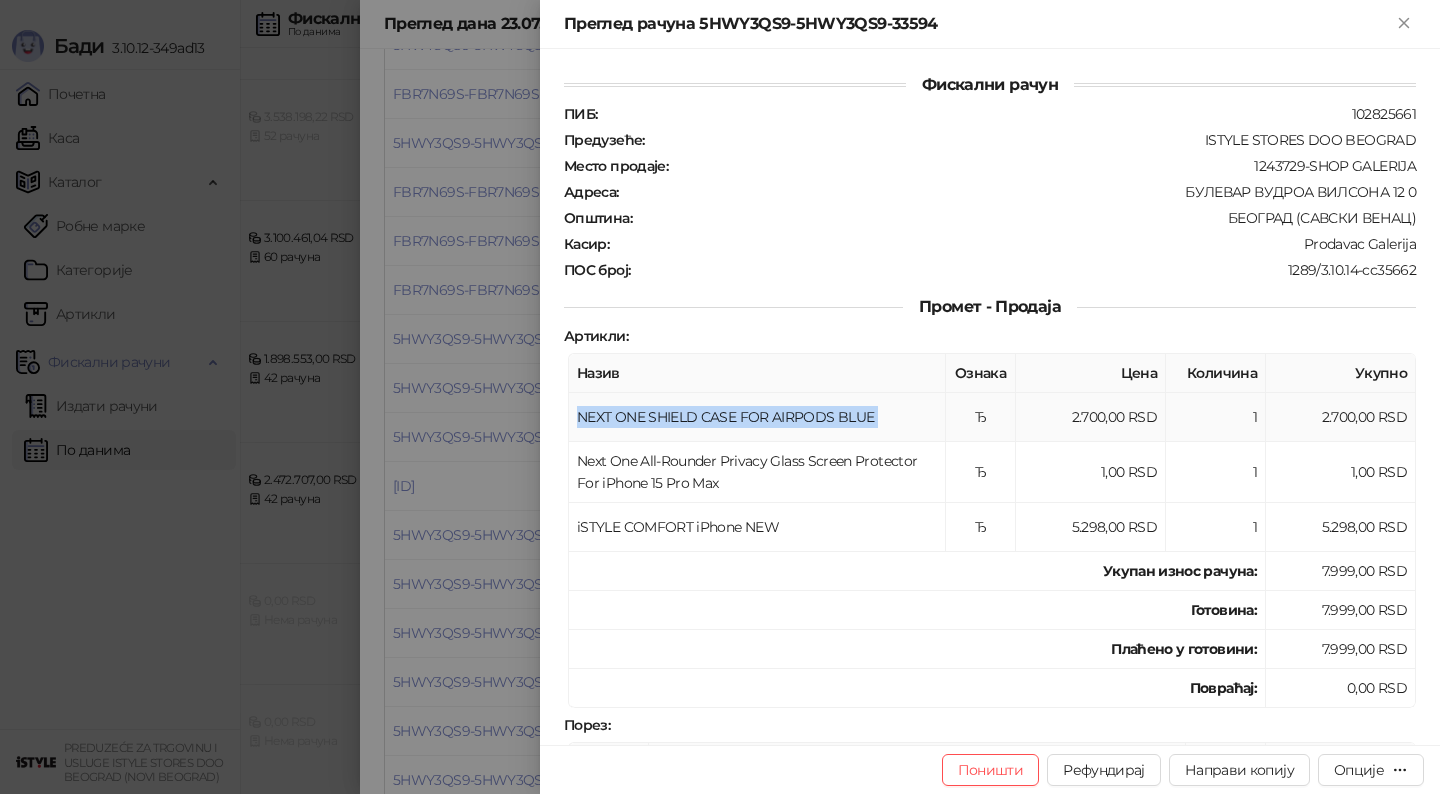 click on "NEXT ONE SHIELD CASE FOR AIRPODS BLUE" at bounding box center (757, 417) 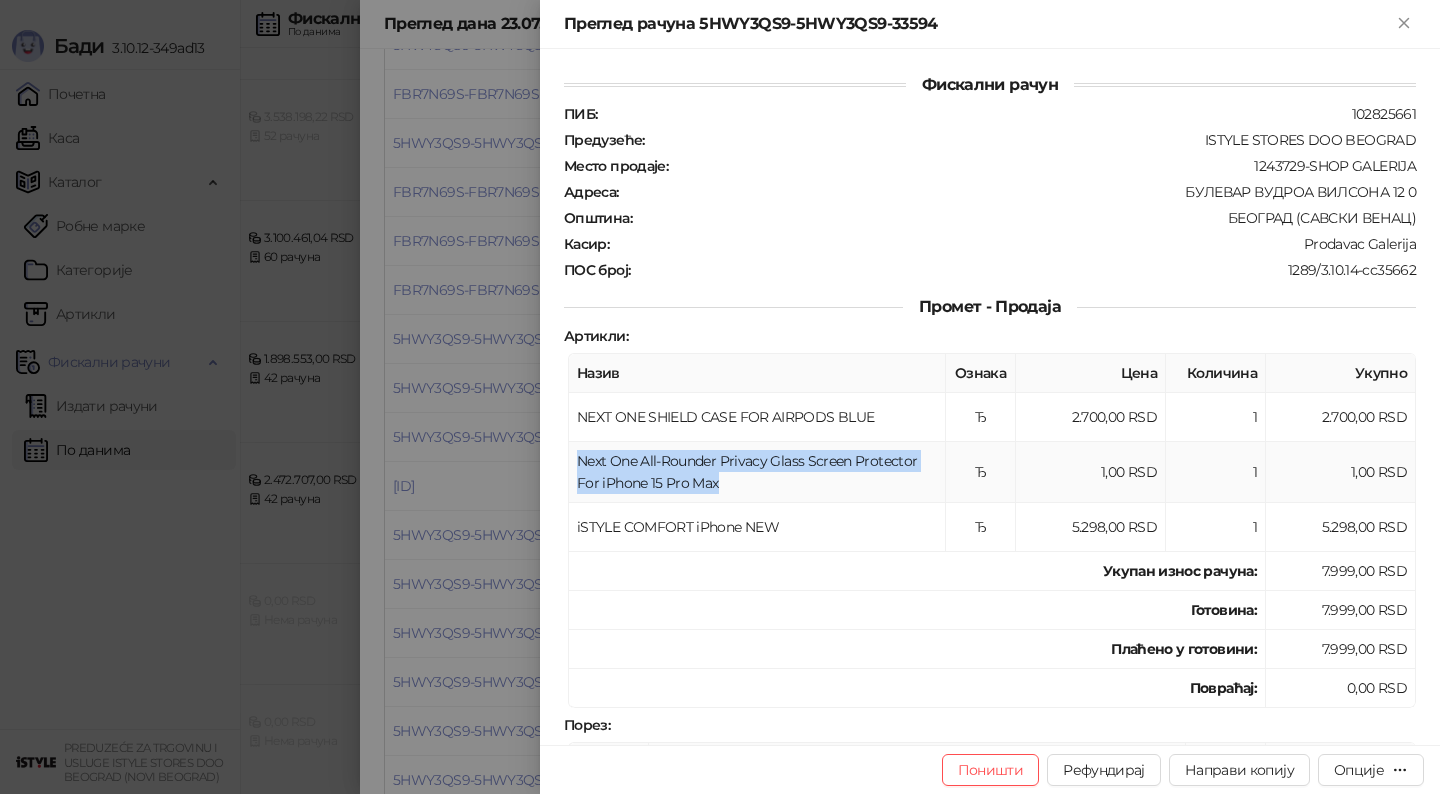 drag, startPoint x: 577, startPoint y: 454, endPoint x: 796, endPoint y: 483, distance: 220.91174 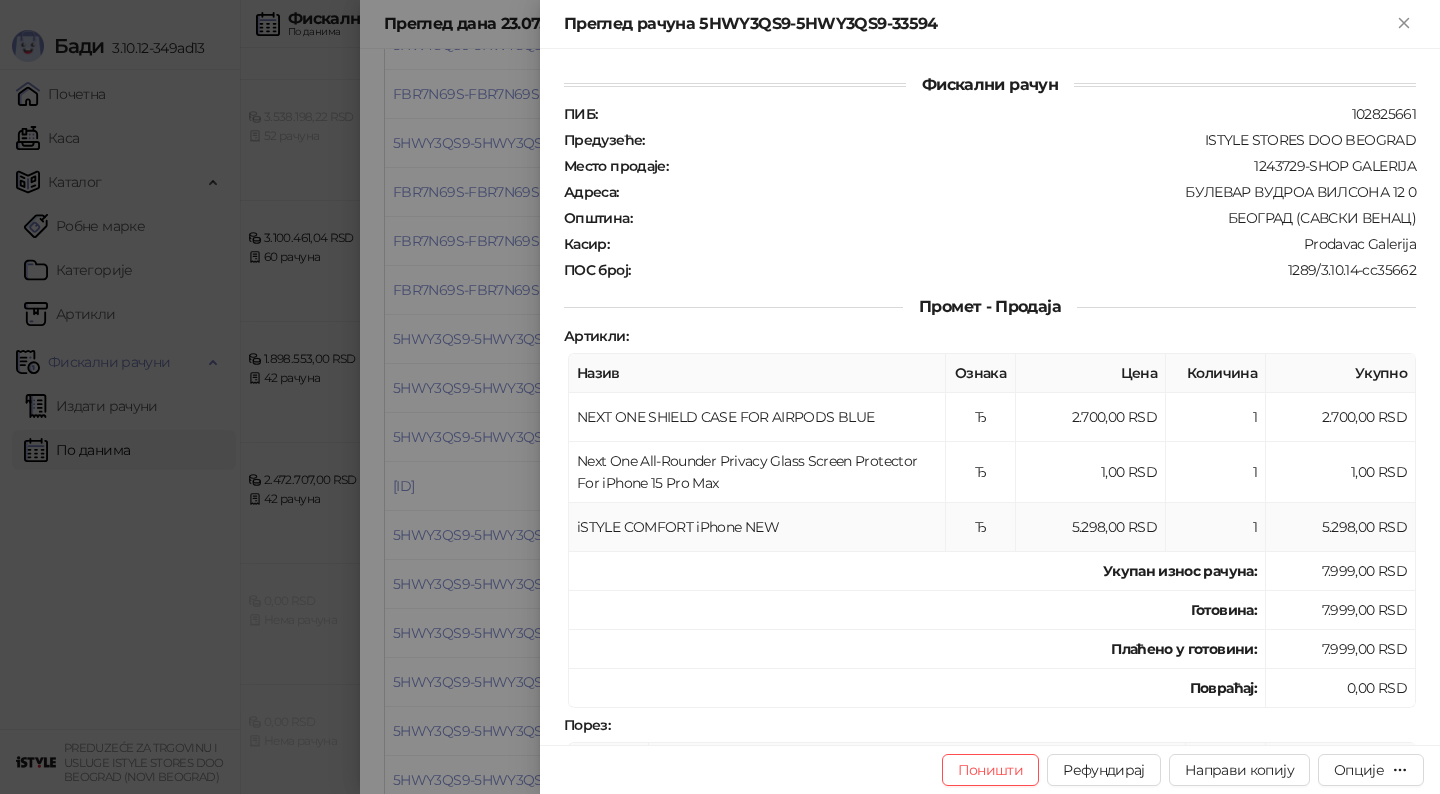 click on "iSTYLE COMFORT iPhone NEW" at bounding box center [757, 527] 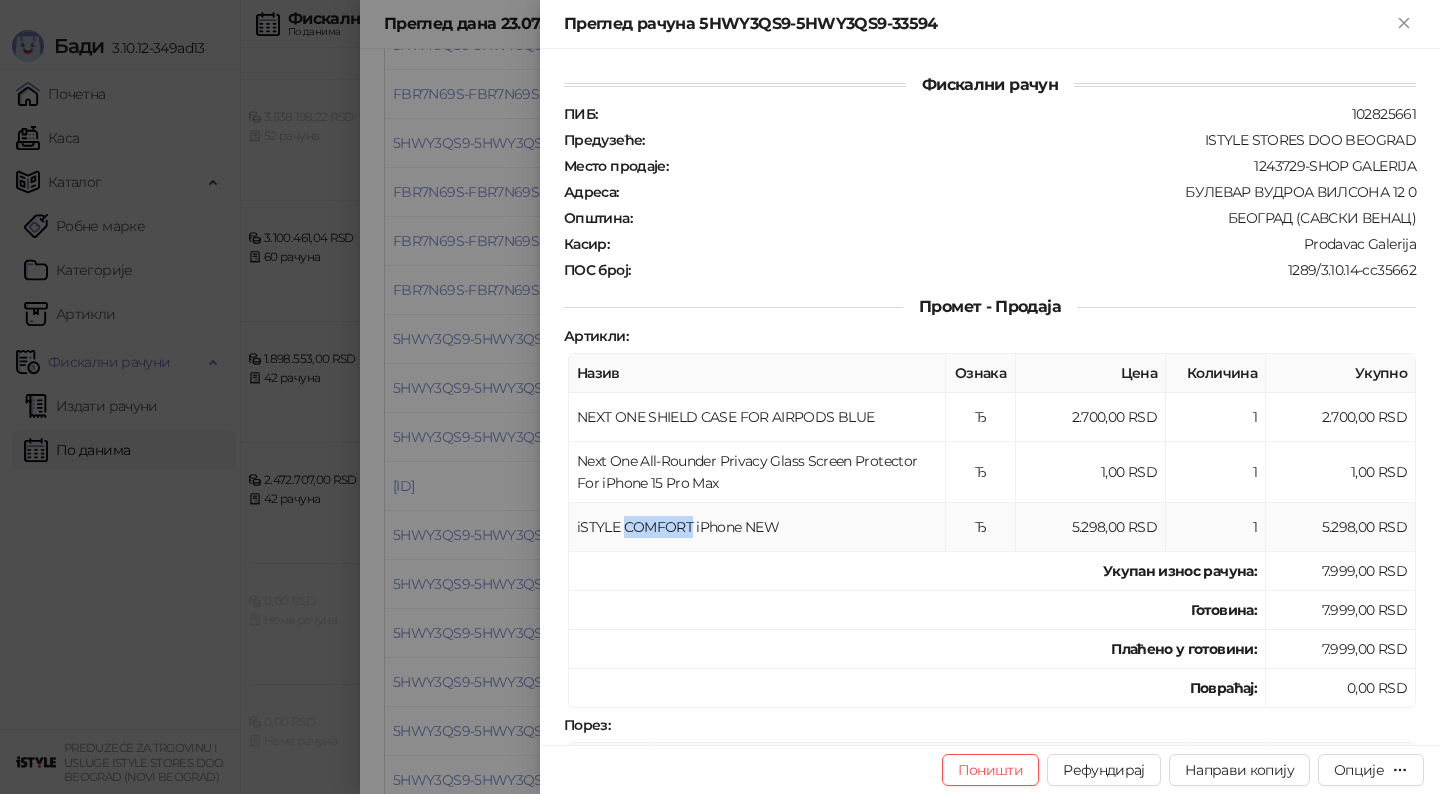 click on "iSTYLE COMFORT iPhone NEW" at bounding box center [757, 527] 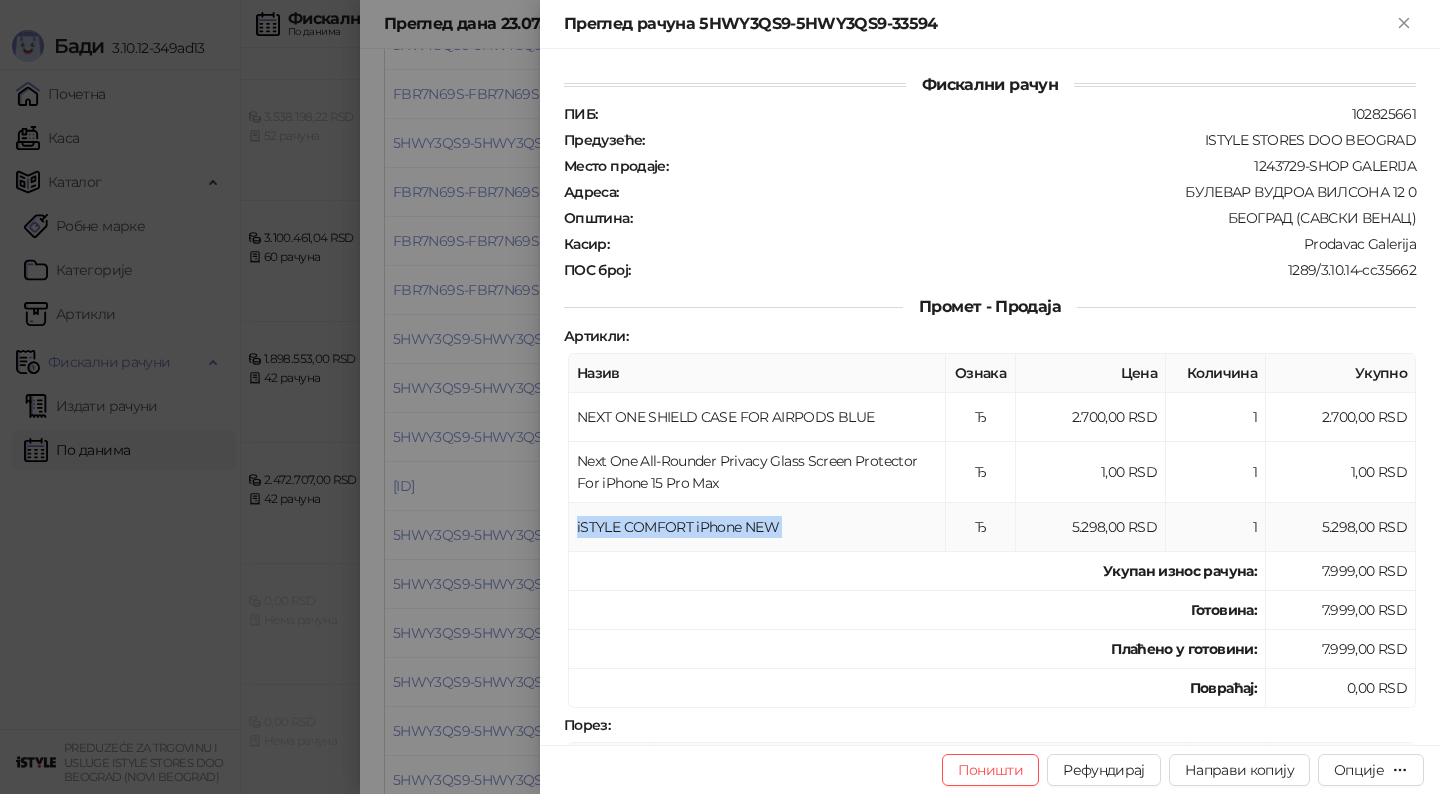 click on "iSTYLE COMFORT iPhone NEW" at bounding box center [757, 527] 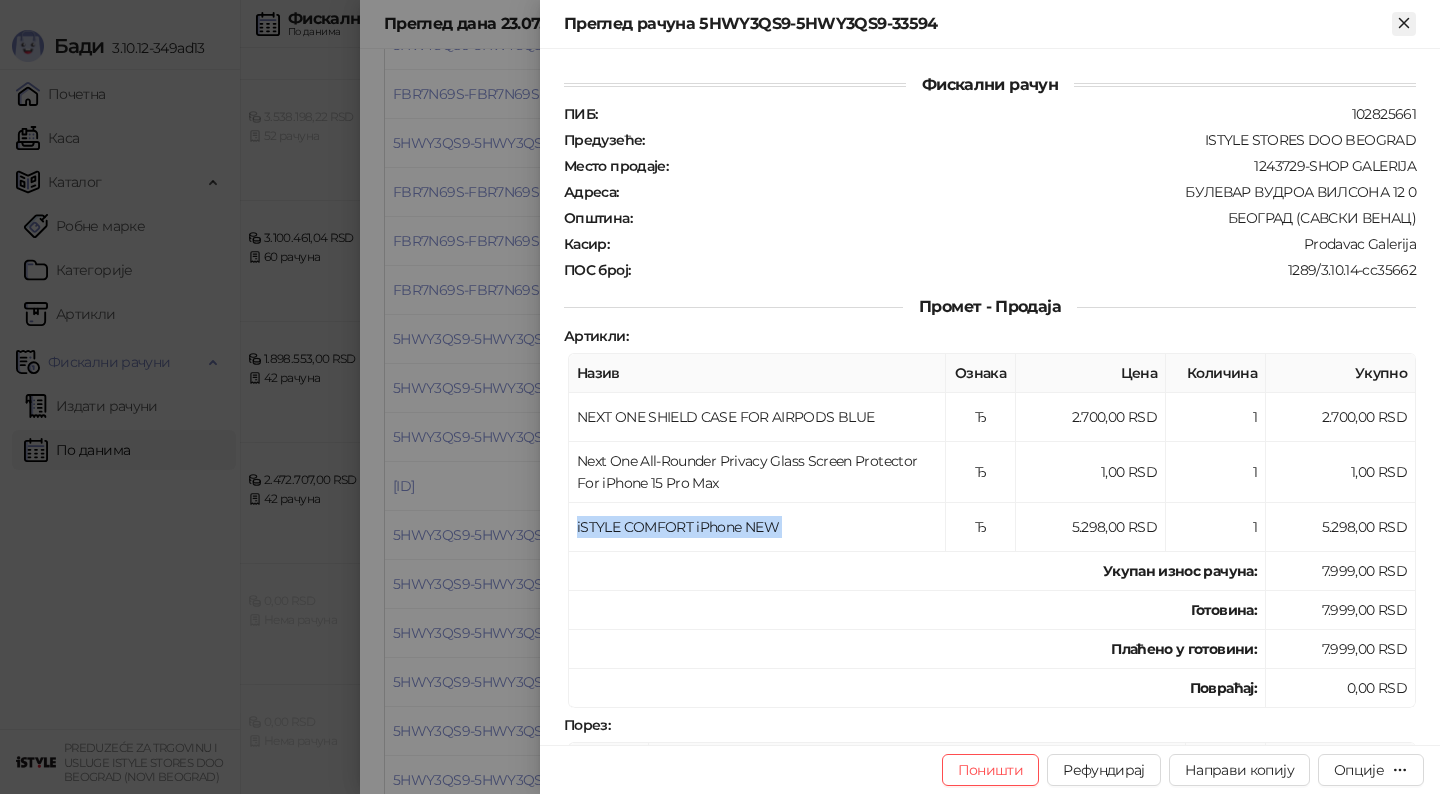 click 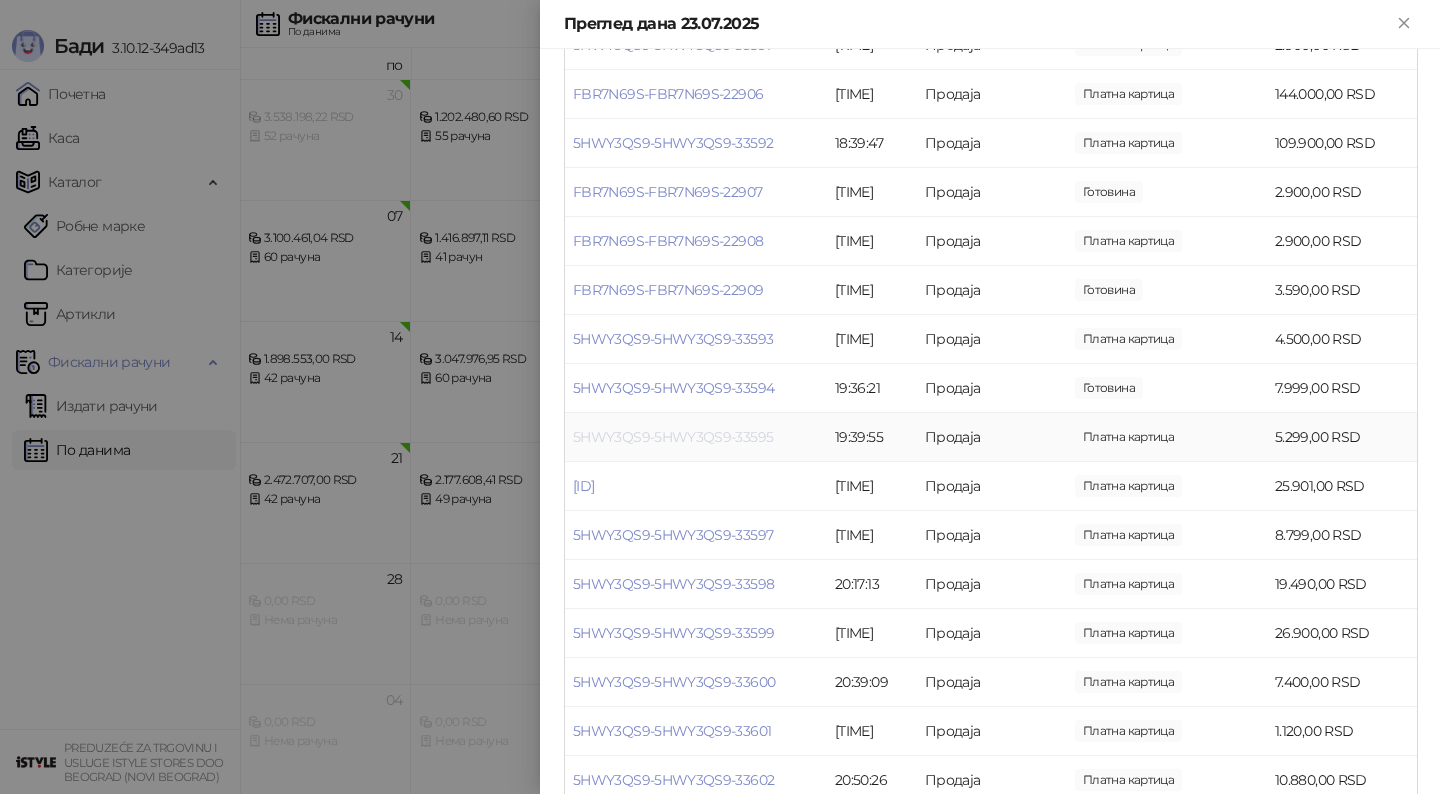click on "5HWY3QS9-5HWY3QS9-33595" at bounding box center (673, 437) 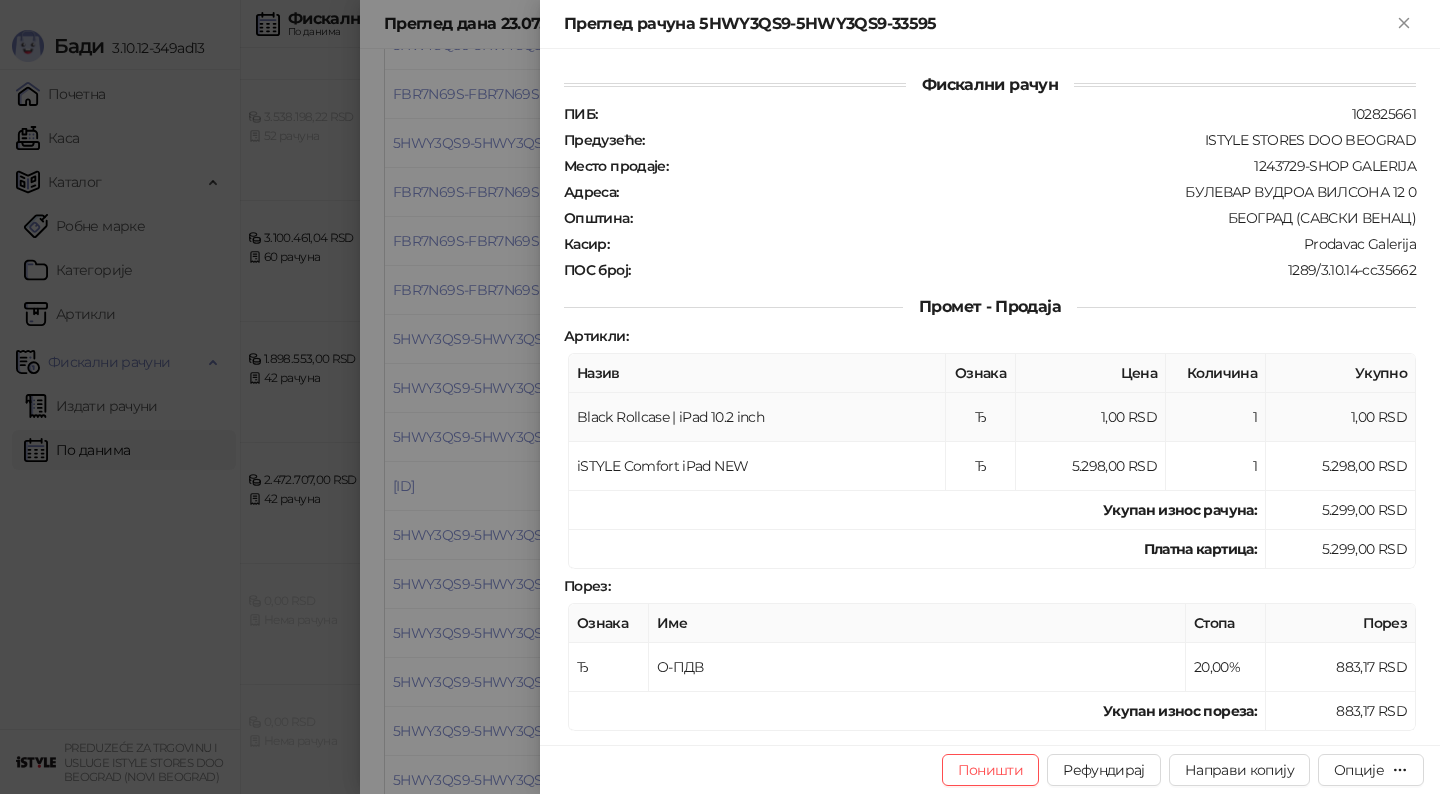 click on "Black Rollcase | iPad 10.2 inch" at bounding box center (757, 417) 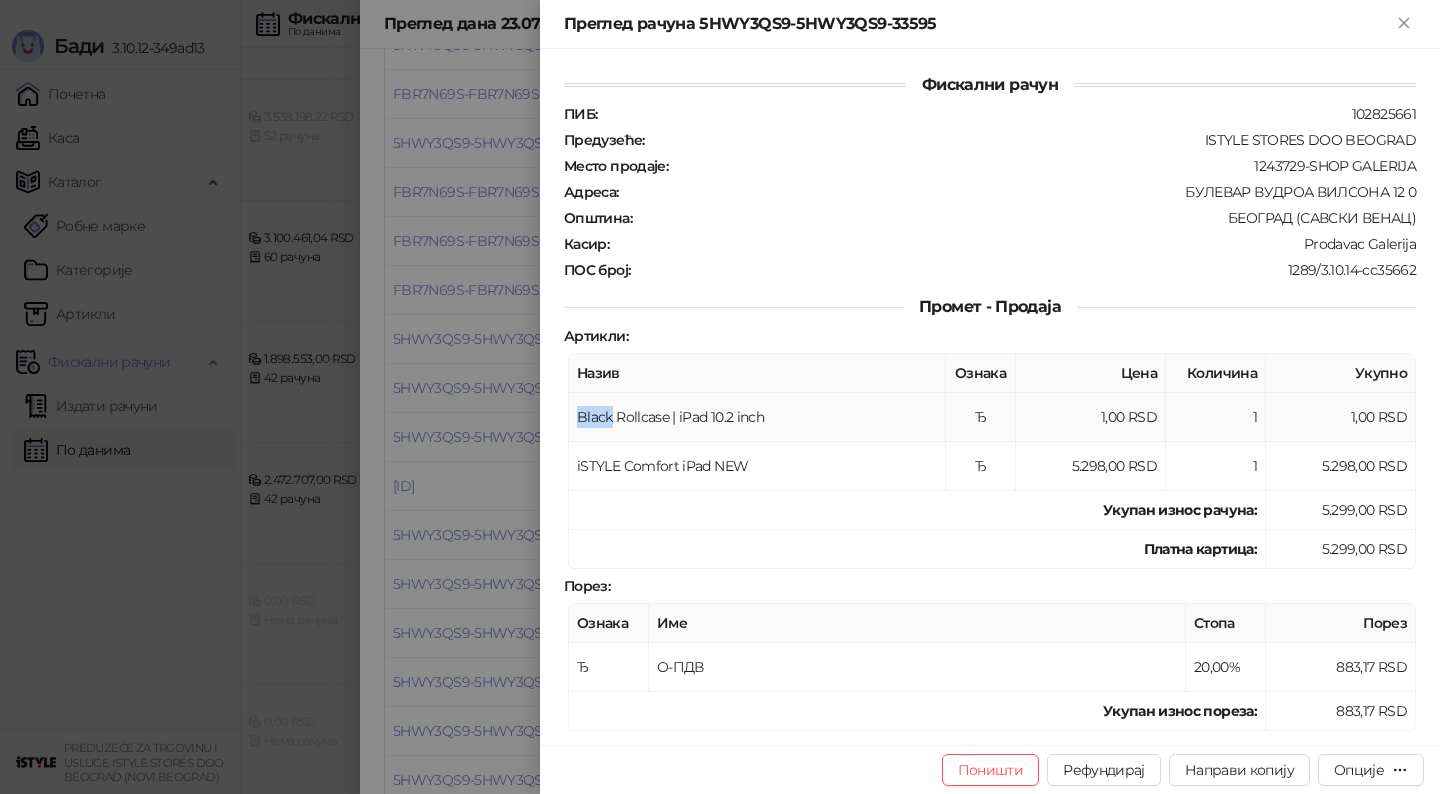 click on "Black Rollcase | iPad 10.2 inch" at bounding box center (757, 417) 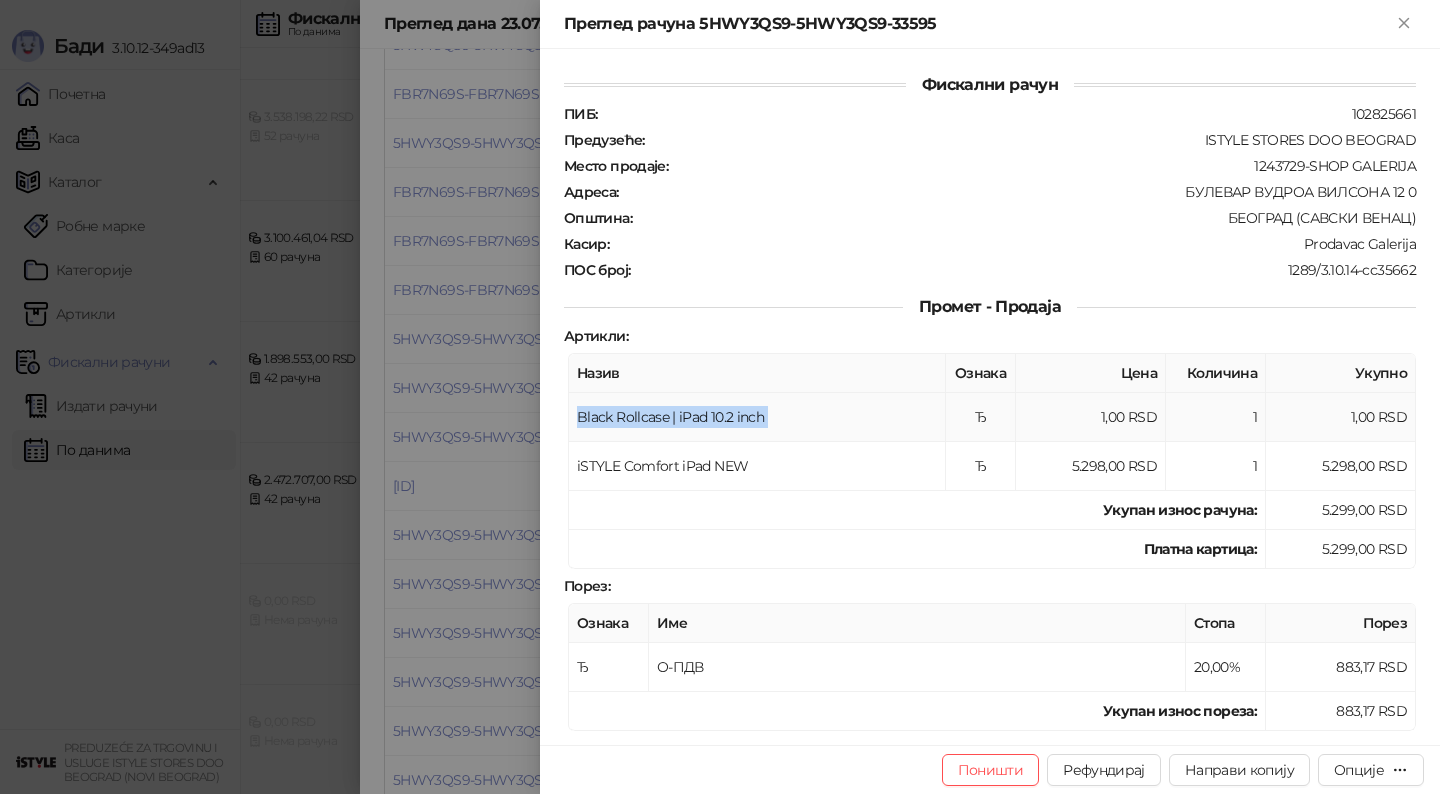click on "Black Rollcase | iPad 10.2 inch" at bounding box center (757, 417) 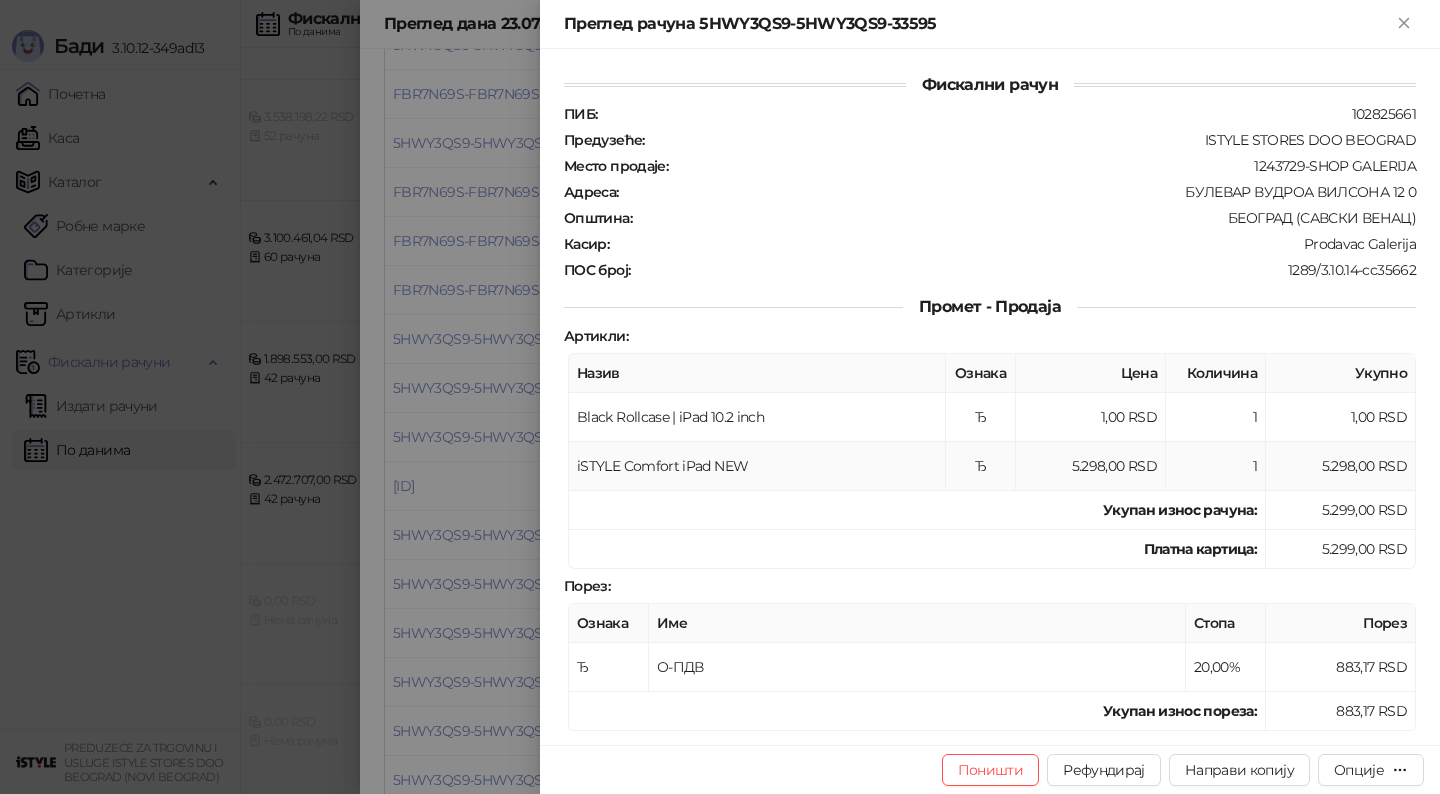 click on "iSTYLE Comfort iPad NEW" at bounding box center [757, 466] 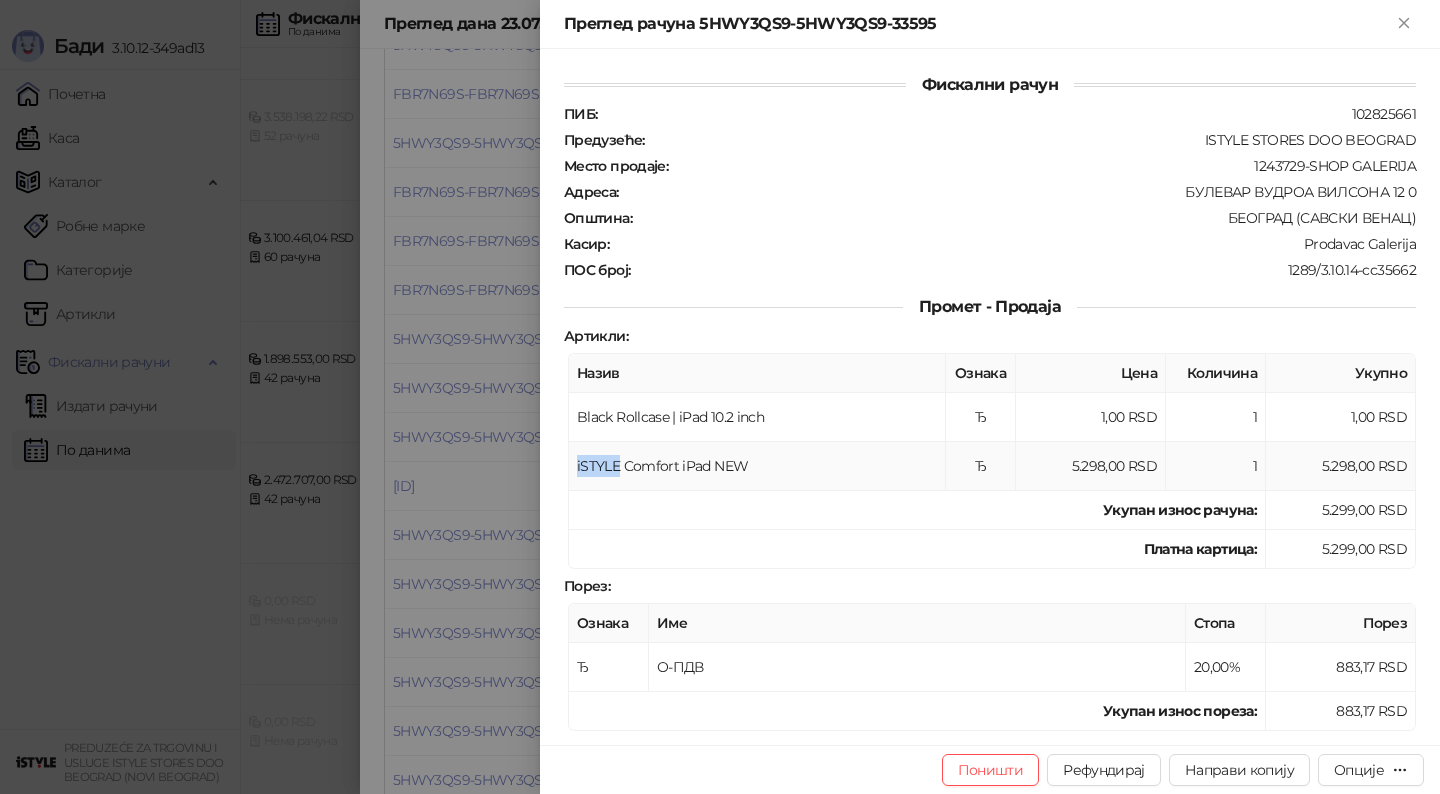 click on "iSTYLE Comfort iPad NEW" at bounding box center [757, 466] 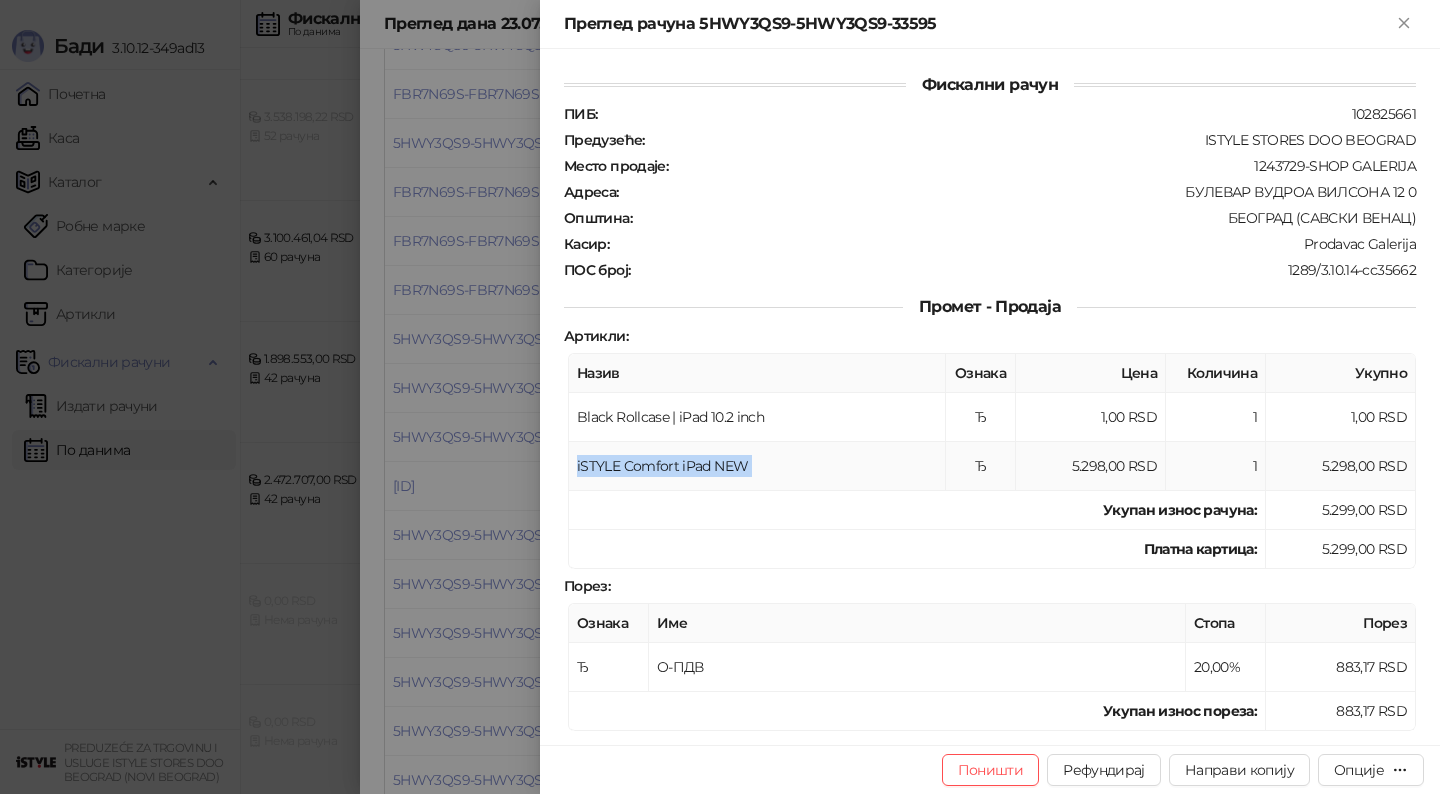 click on "iSTYLE Comfort iPad NEW" at bounding box center [757, 466] 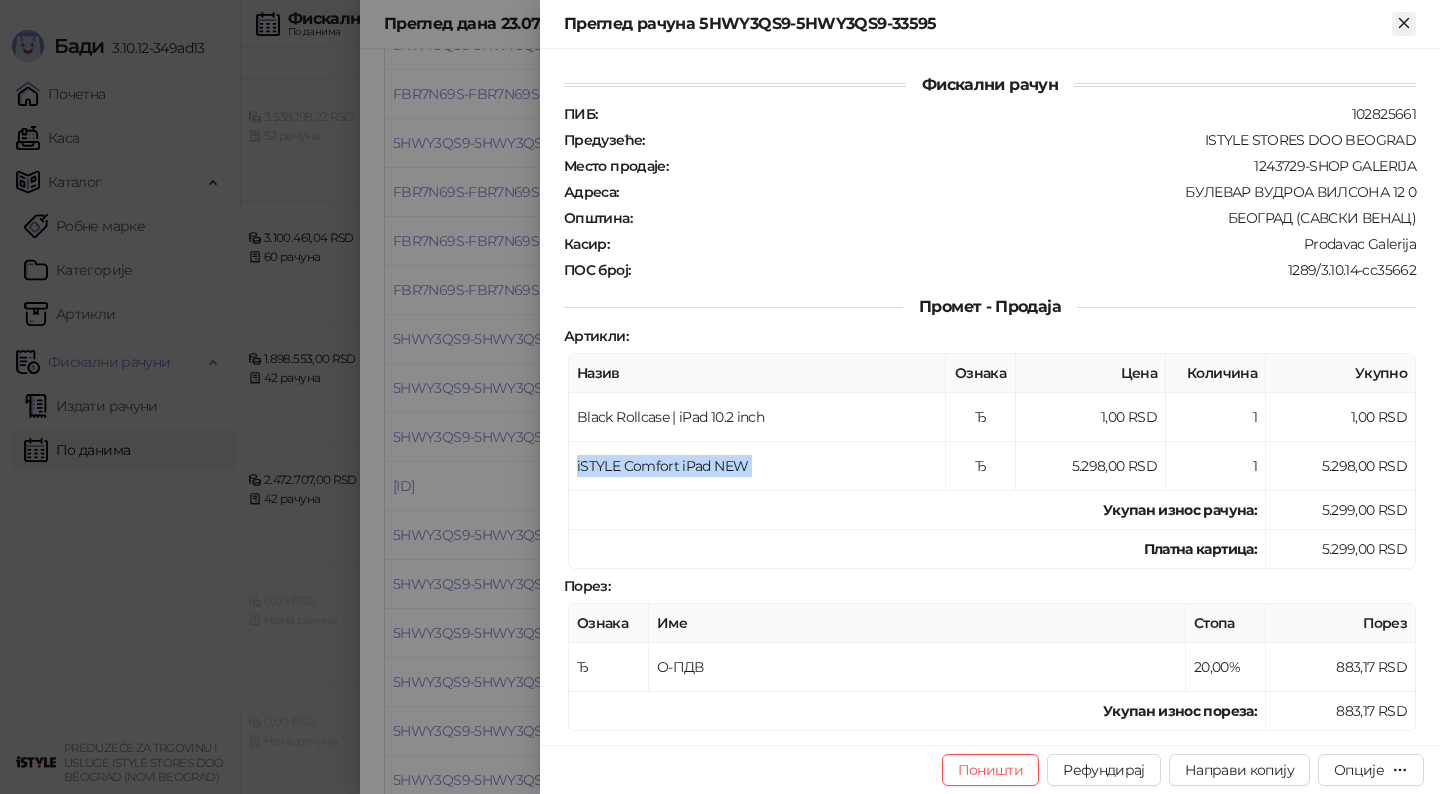 click 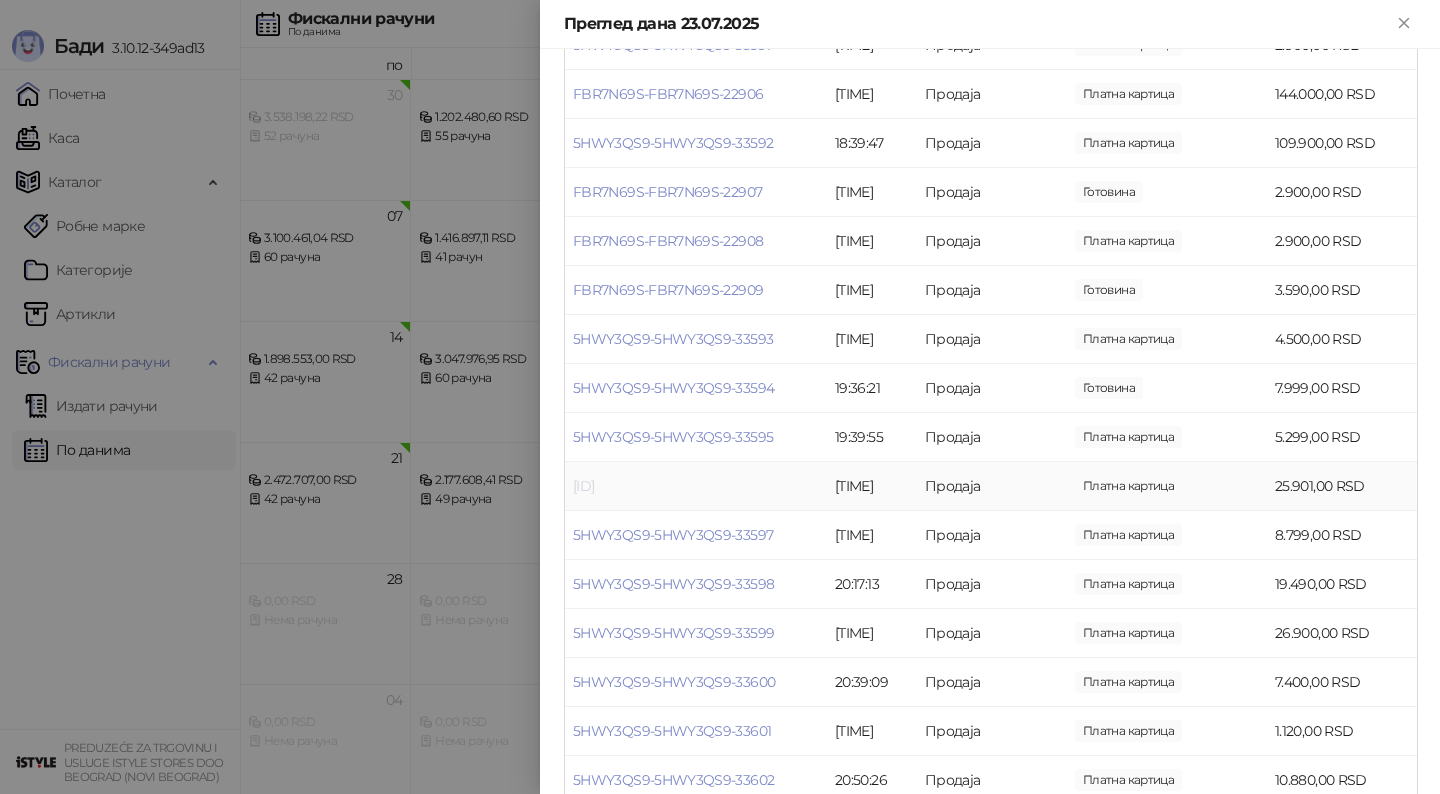 click on "[ID]" at bounding box center [583, 486] 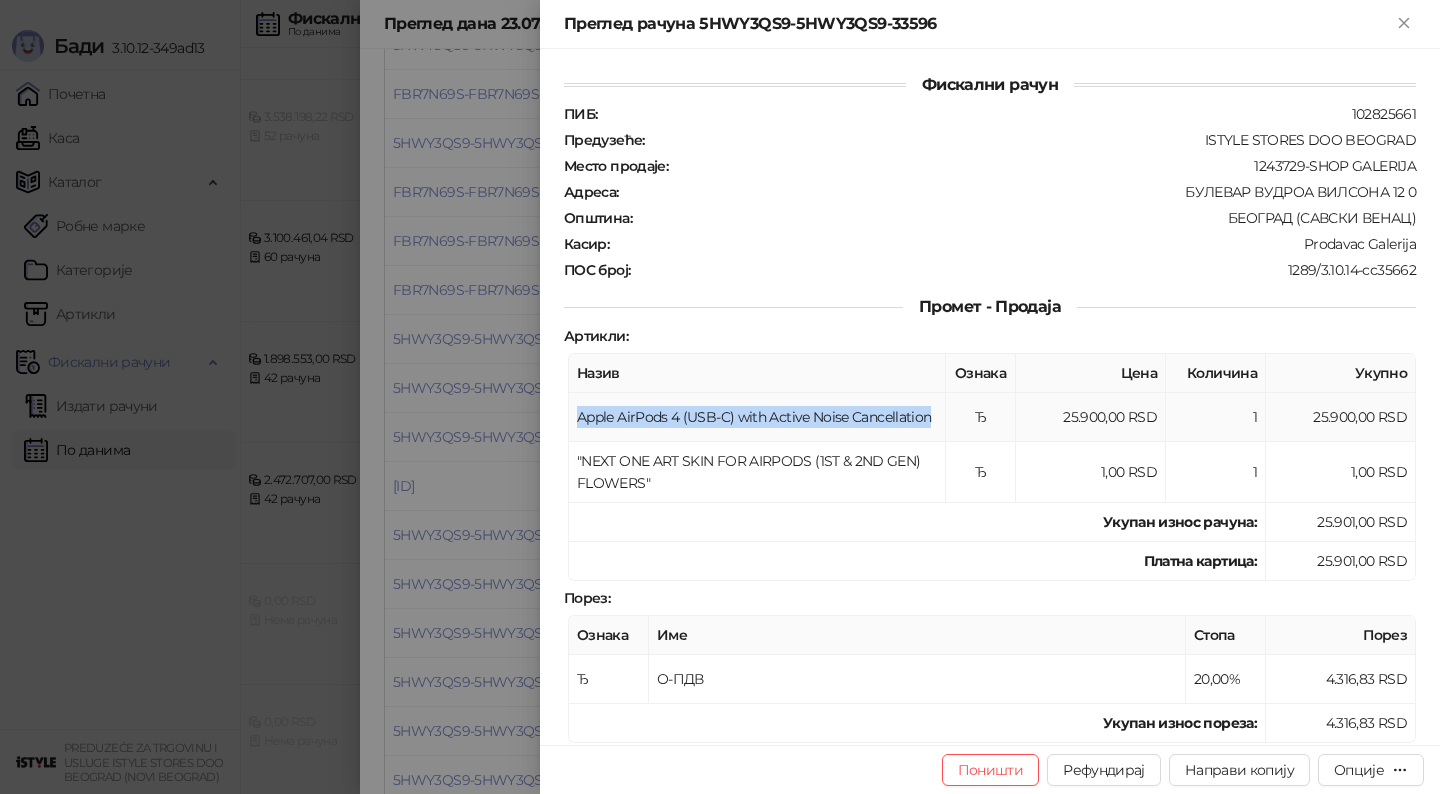drag, startPoint x: 577, startPoint y: 409, endPoint x: 940, endPoint y: 412, distance: 363.0124 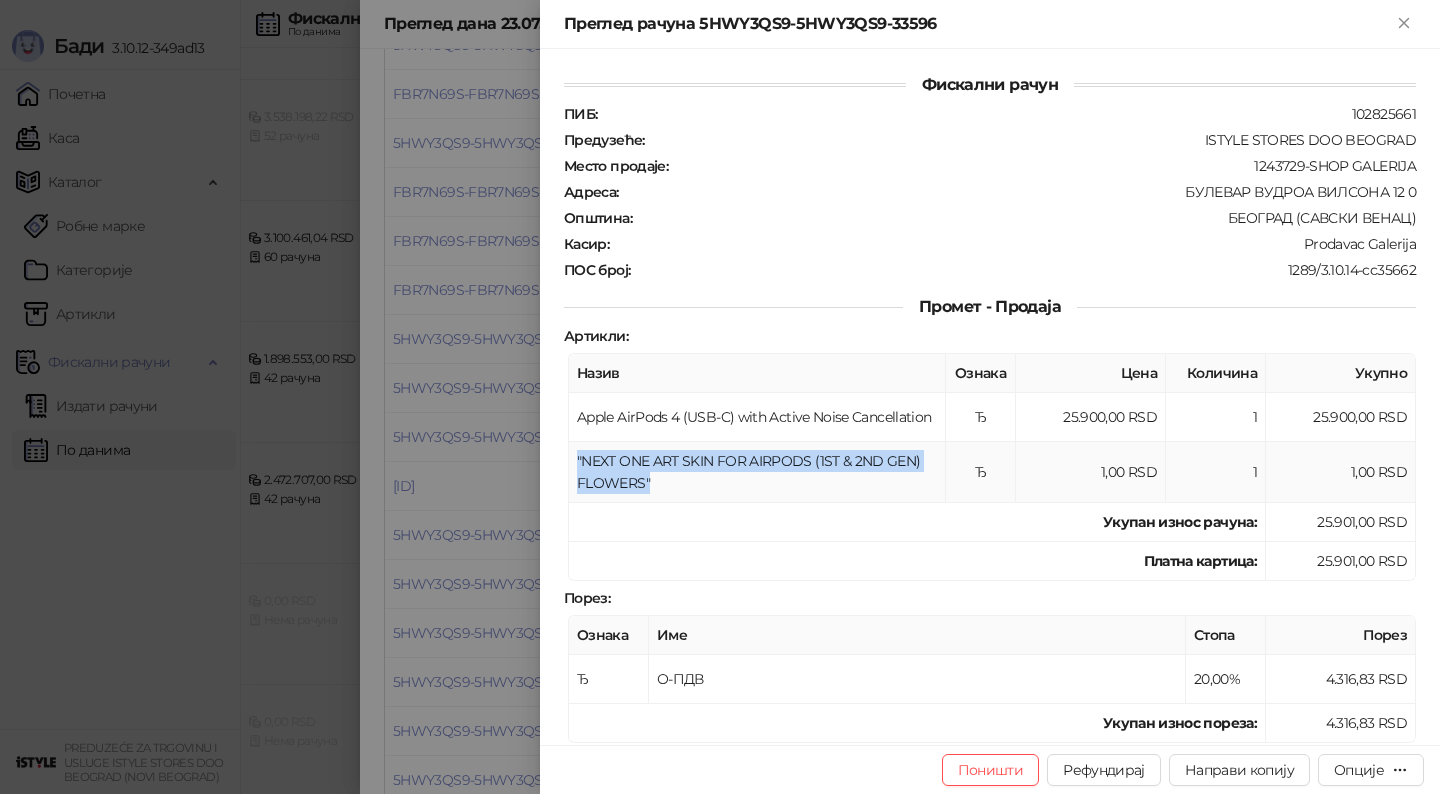 drag, startPoint x: 578, startPoint y: 452, endPoint x: 863, endPoint y: 478, distance: 286.1835 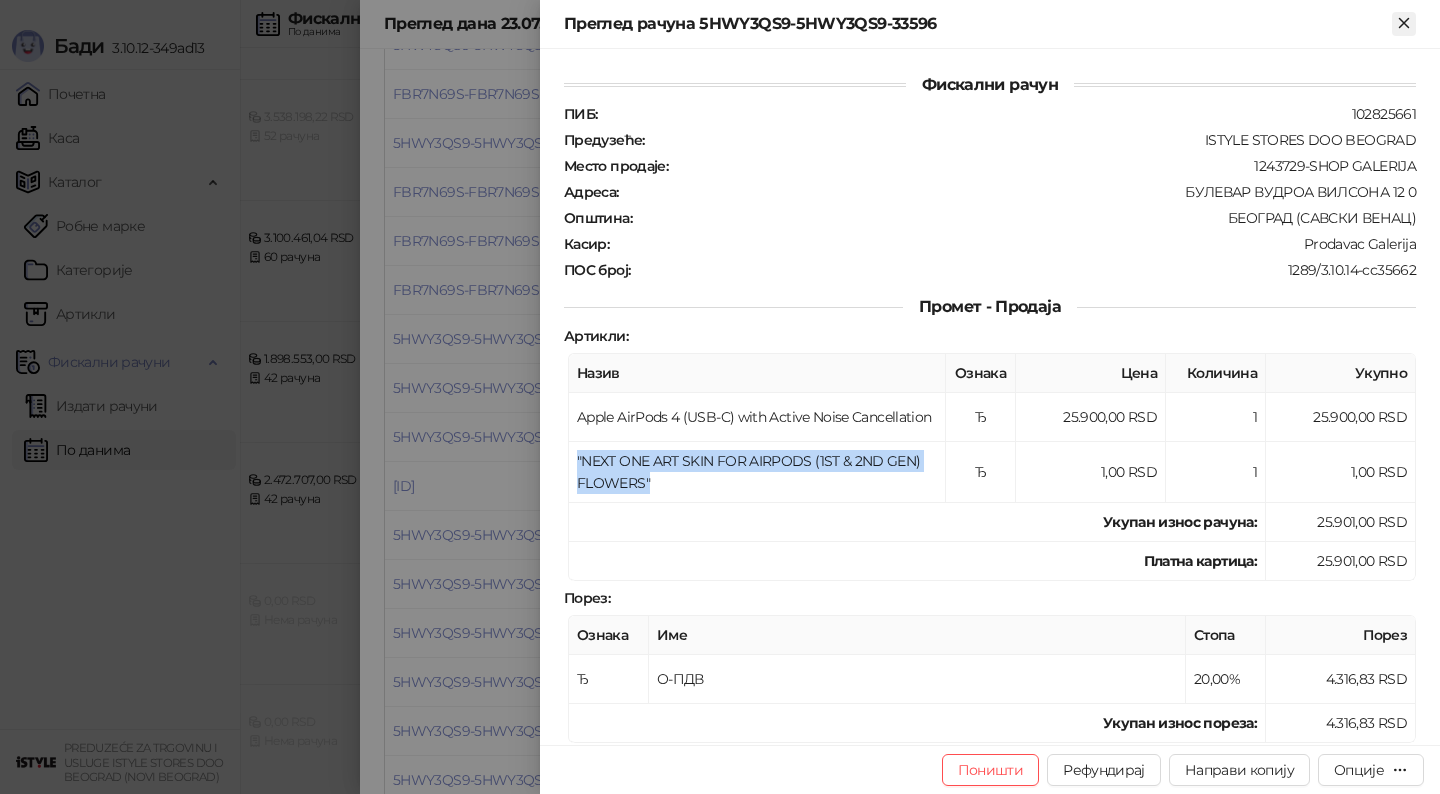 click 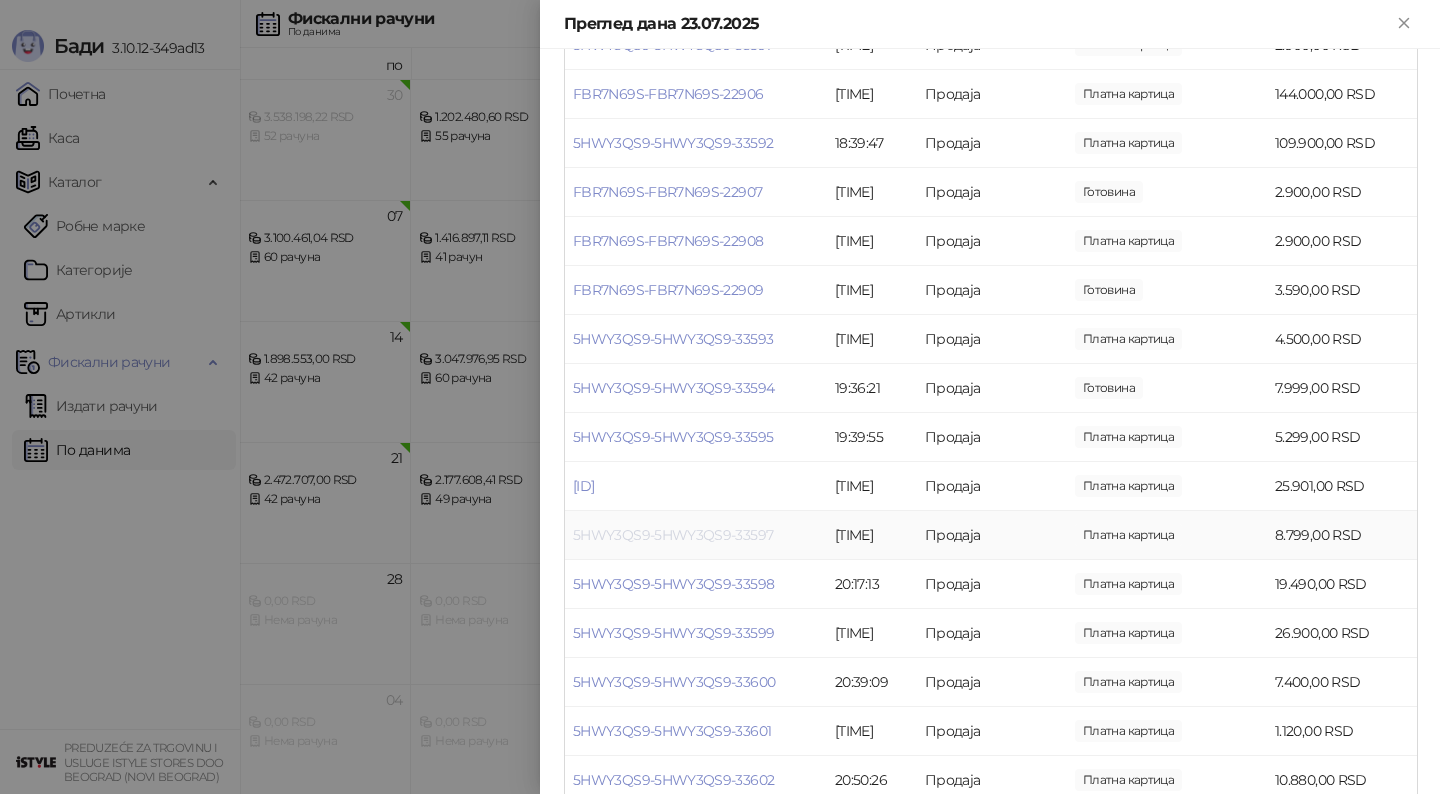 click on "5HWY3QS9-5HWY3QS9-33597" at bounding box center [673, 535] 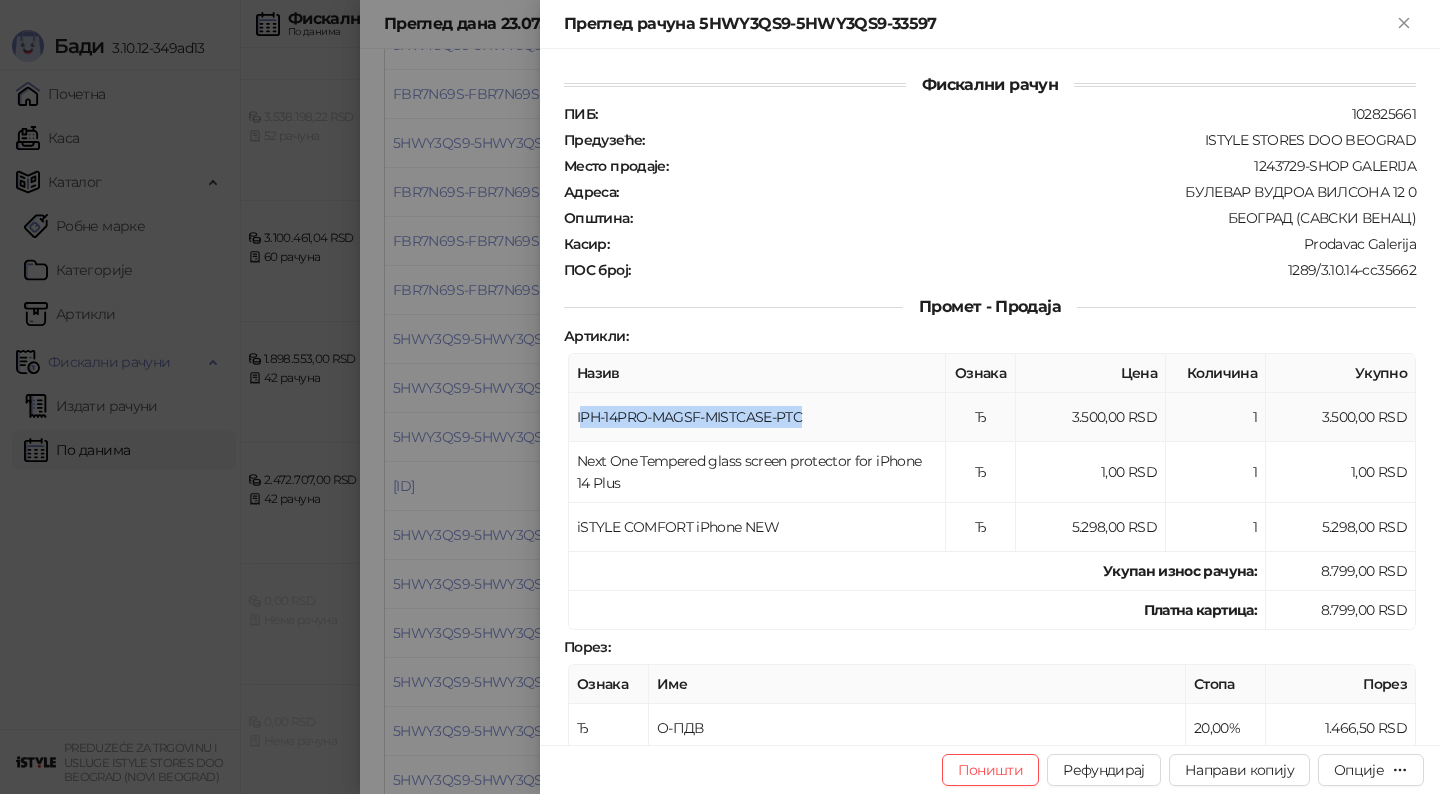 drag, startPoint x: 580, startPoint y: 407, endPoint x: 818, endPoint y: 421, distance: 238.4114 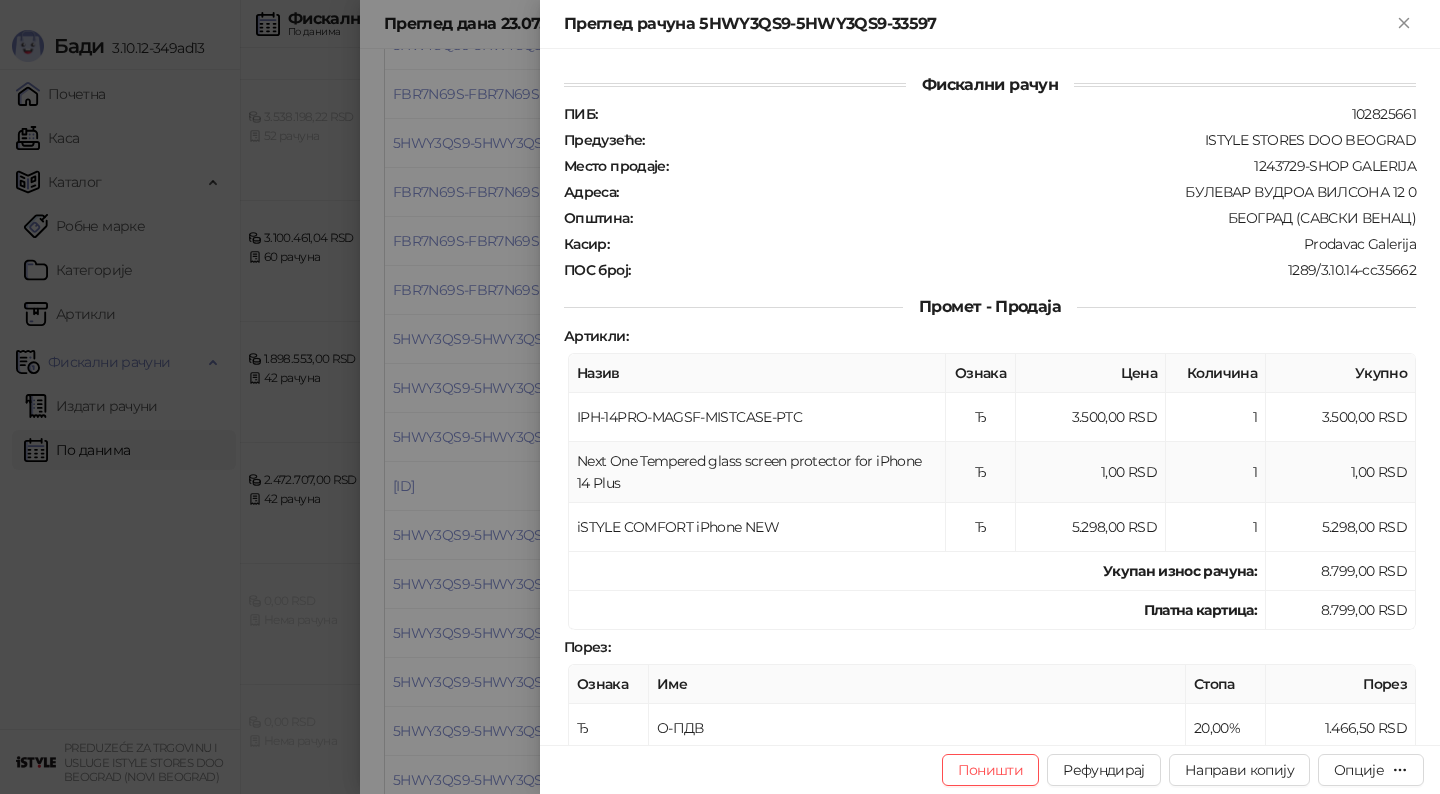 click on "Next One Tempered glass screen protector for iPhone 14 Plus" at bounding box center (757, 472) 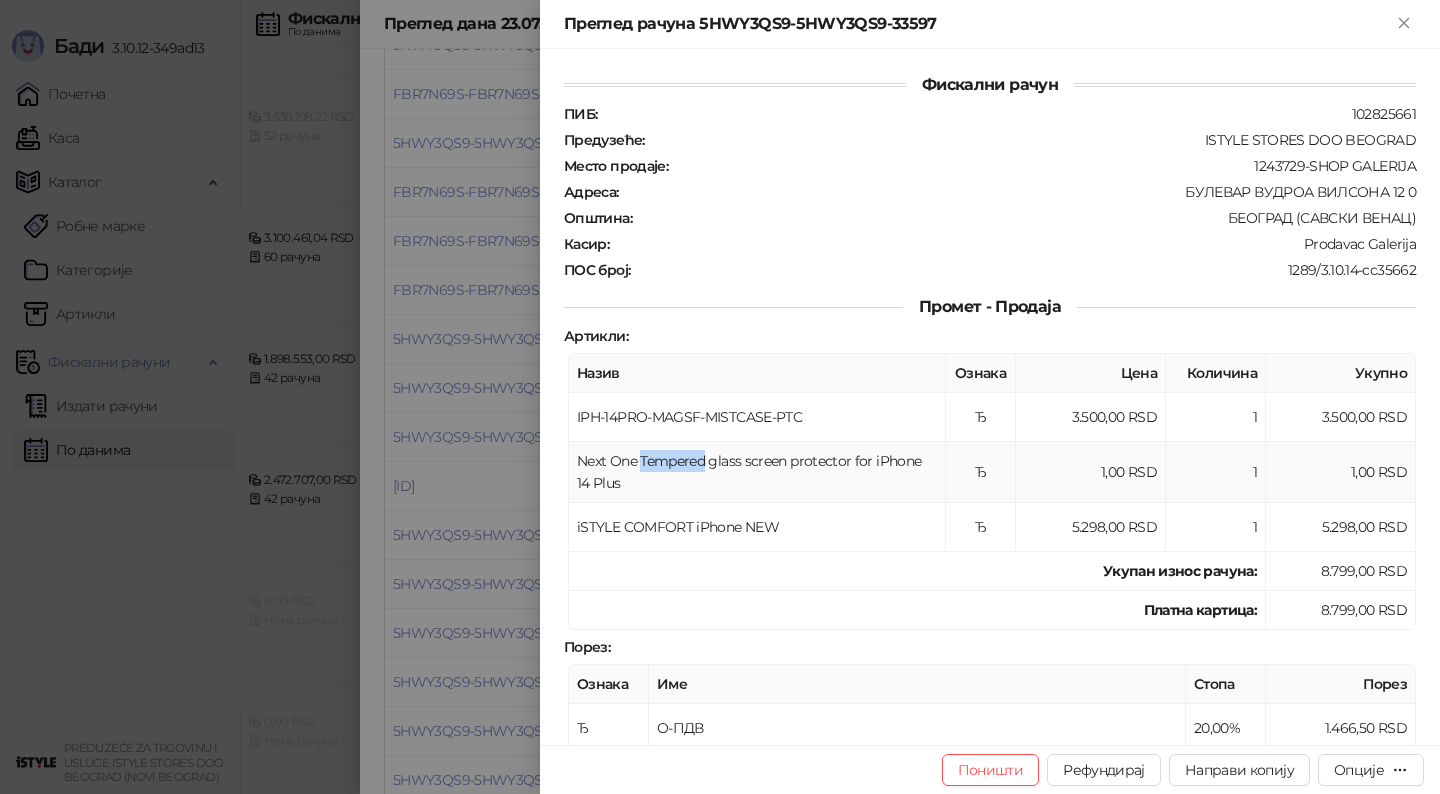 click on "Next One Tempered glass screen protector for iPhone 14 Plus" at bounding box center (757, 472) 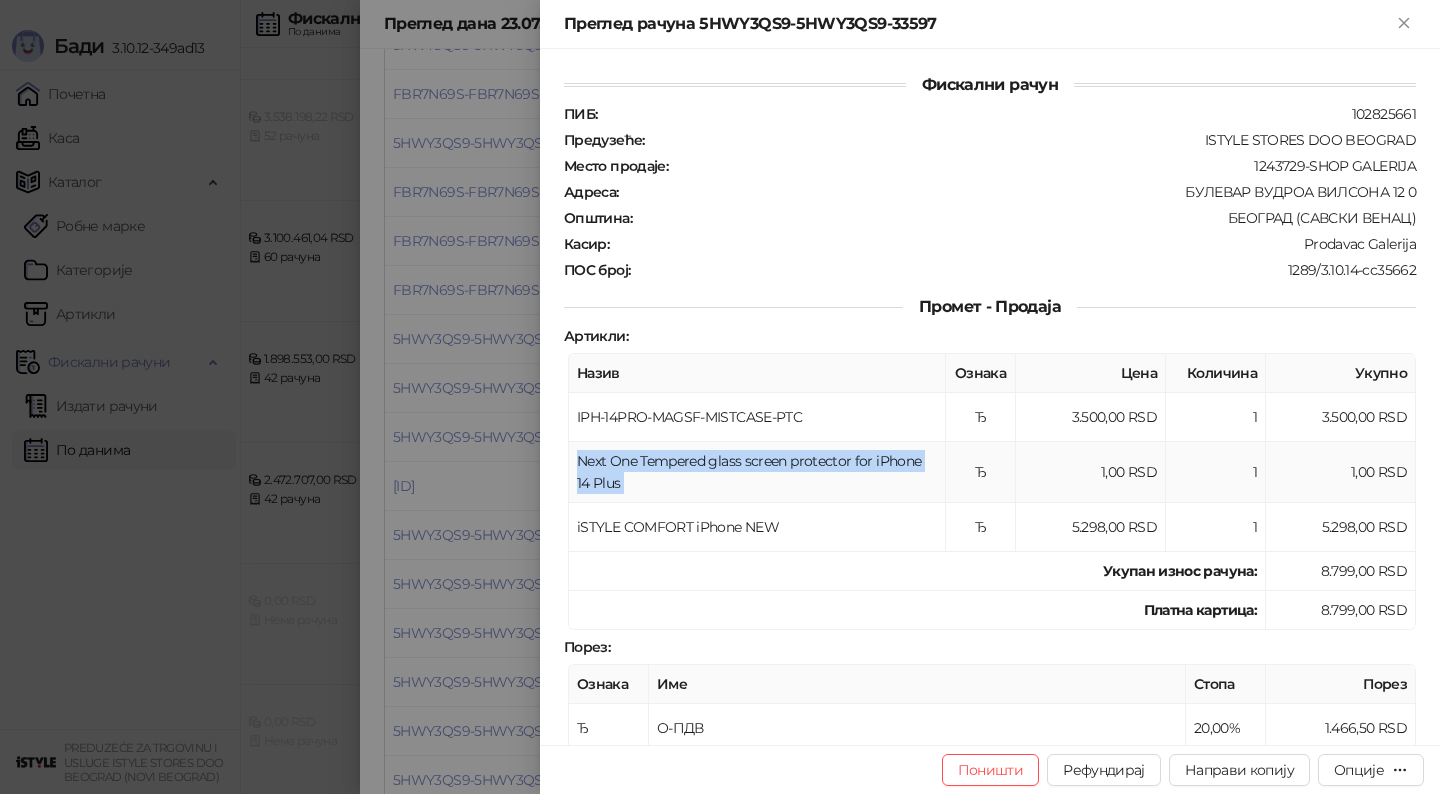 click on "Next One Tempered glass screen protector for iPhone 14 Plus" at bounding box center [757, 472] 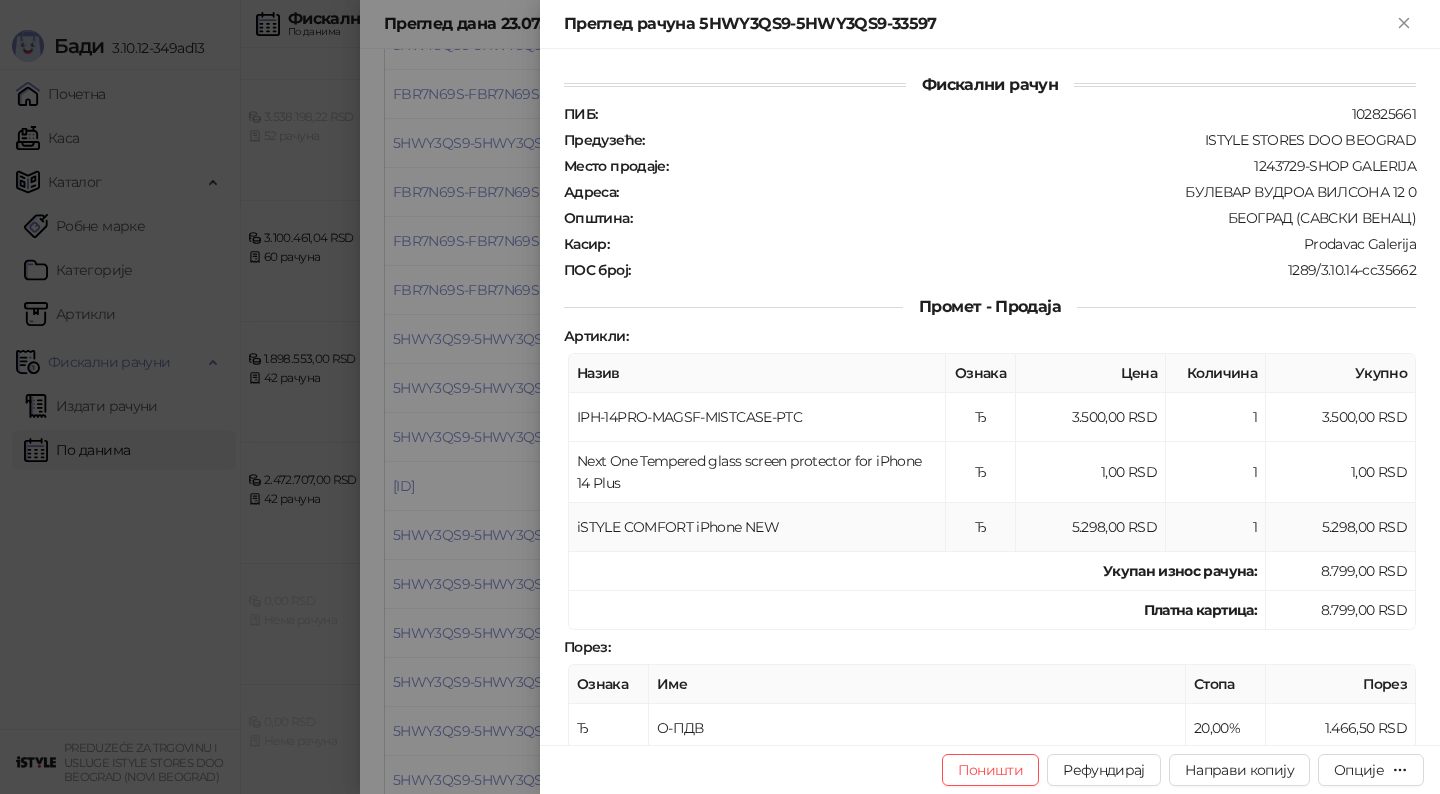 click on "iSTYLE COMFORT iPhone NEW" at bounding box center [757, 527] 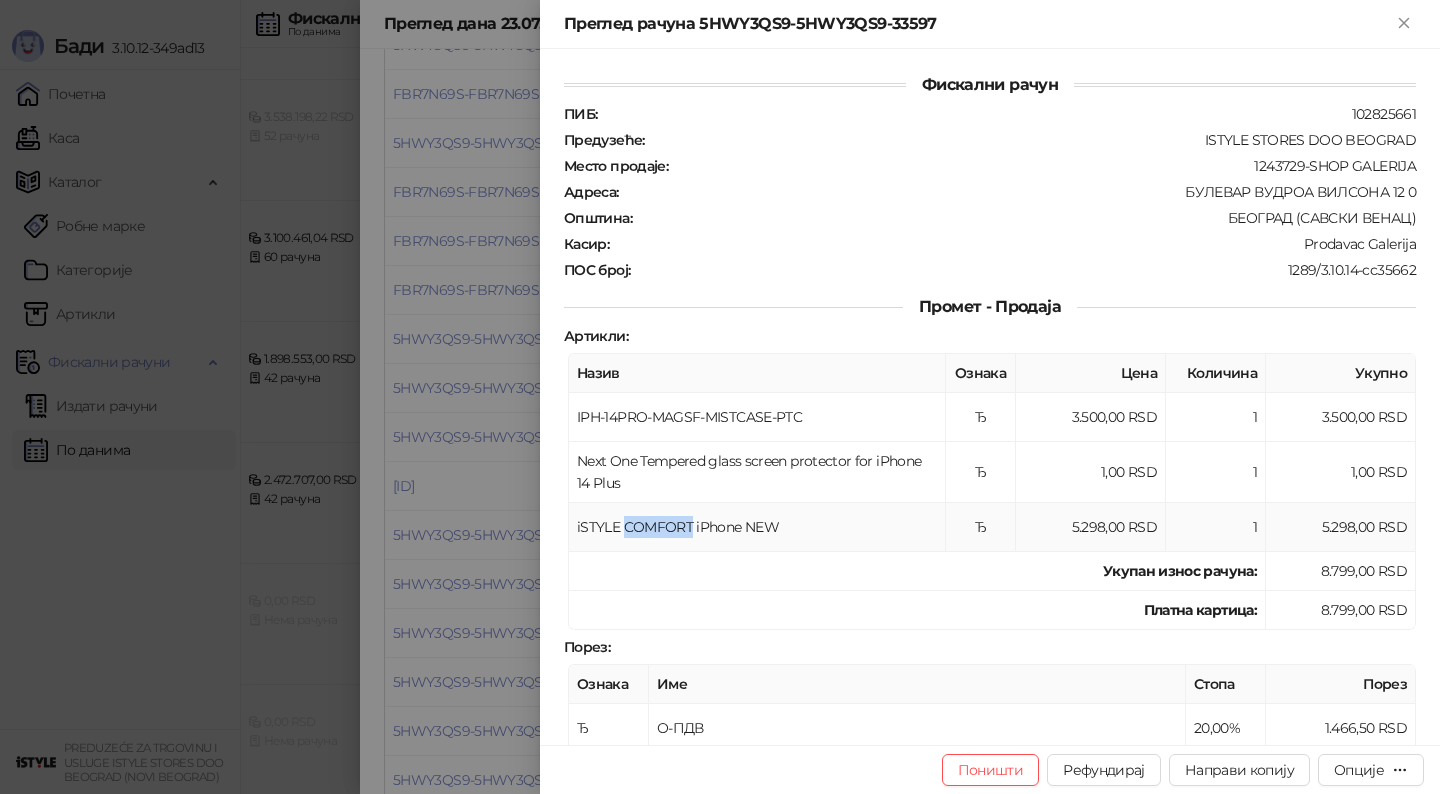 click on "iSTYLE COMFORT iPhone NEW" at bounding box center [757, 527] 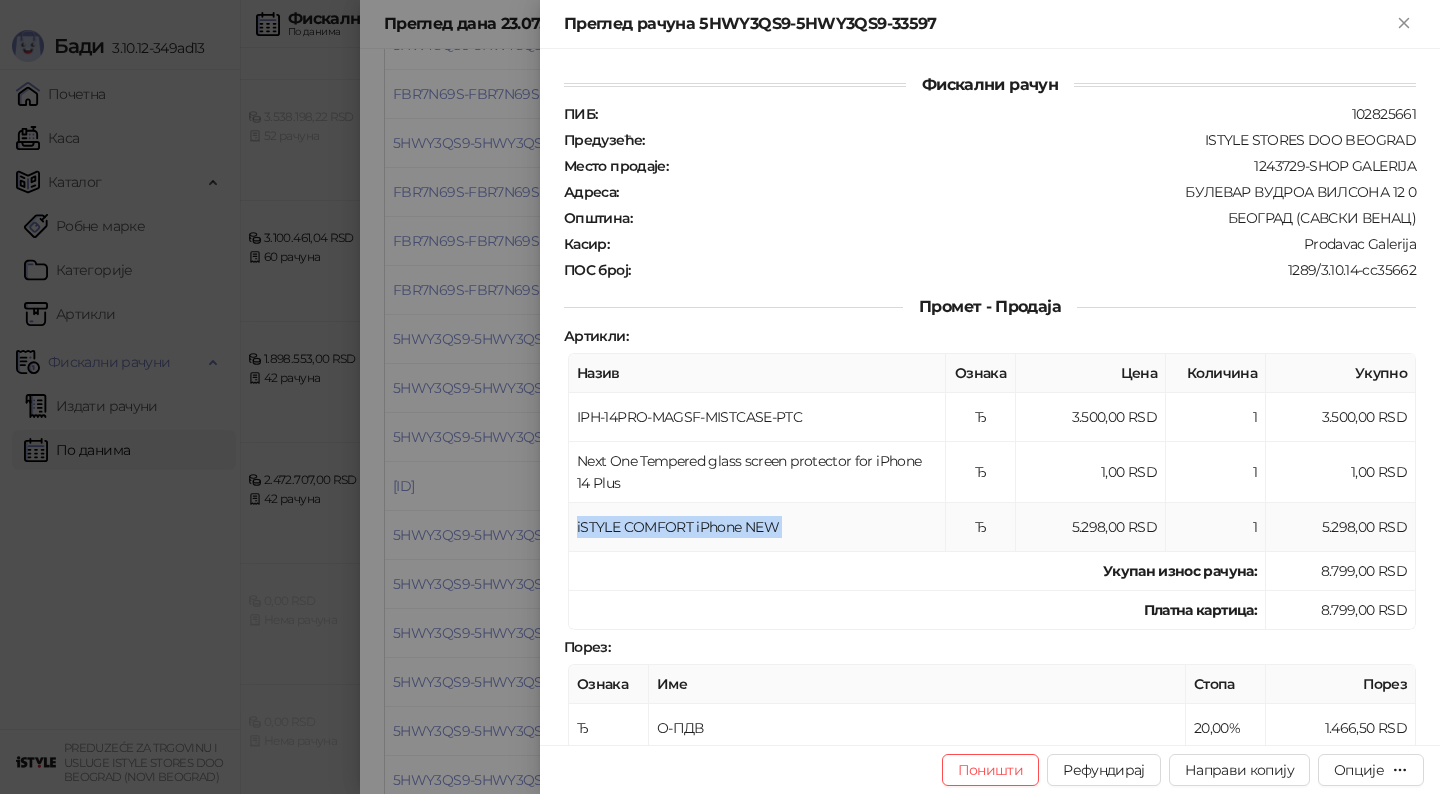 click on "iSTYLE COMFORT iPhone NEW" at bounding box center (757, 527) 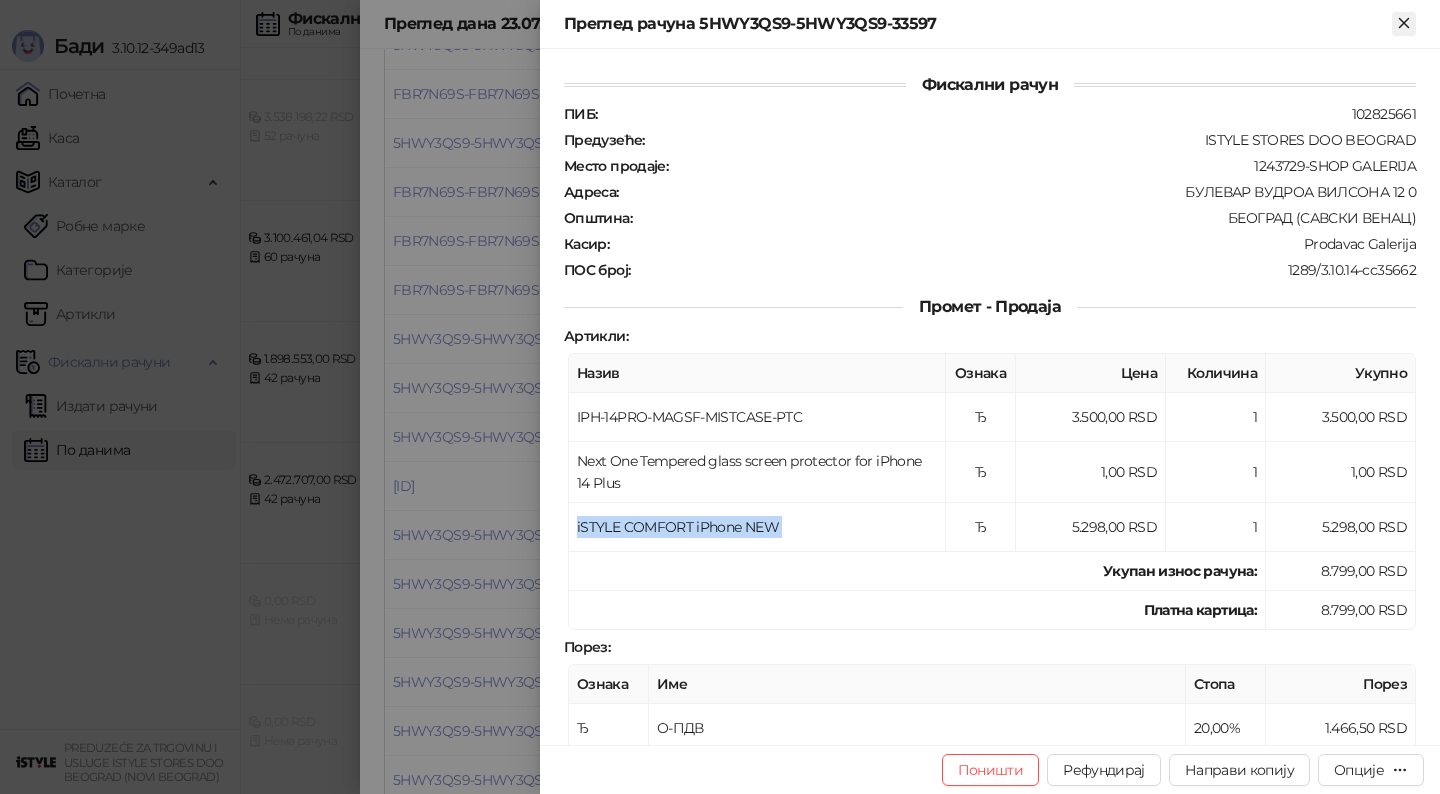 click 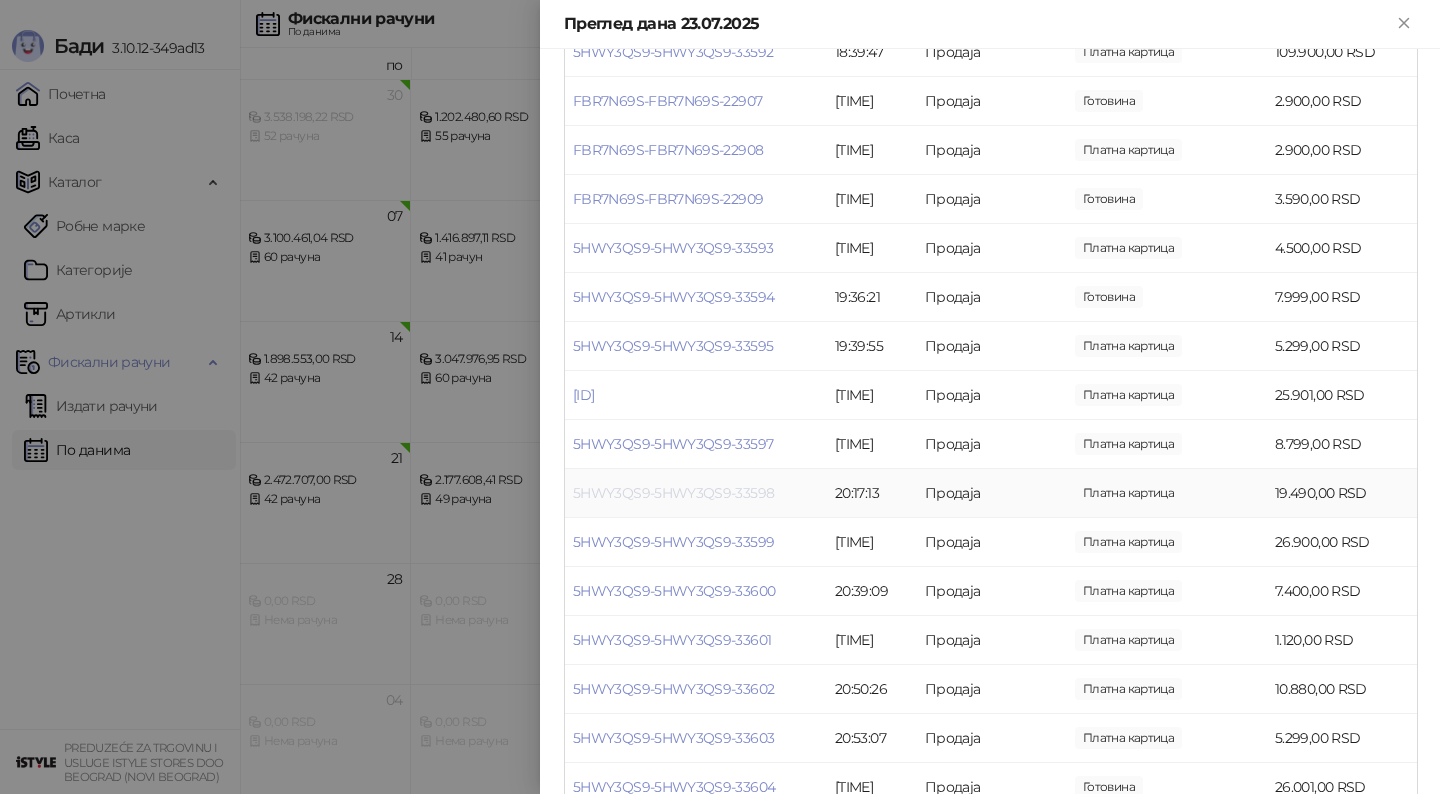 scroll, scrollTop: 2261, scrollLeft: 0, axis: vertical 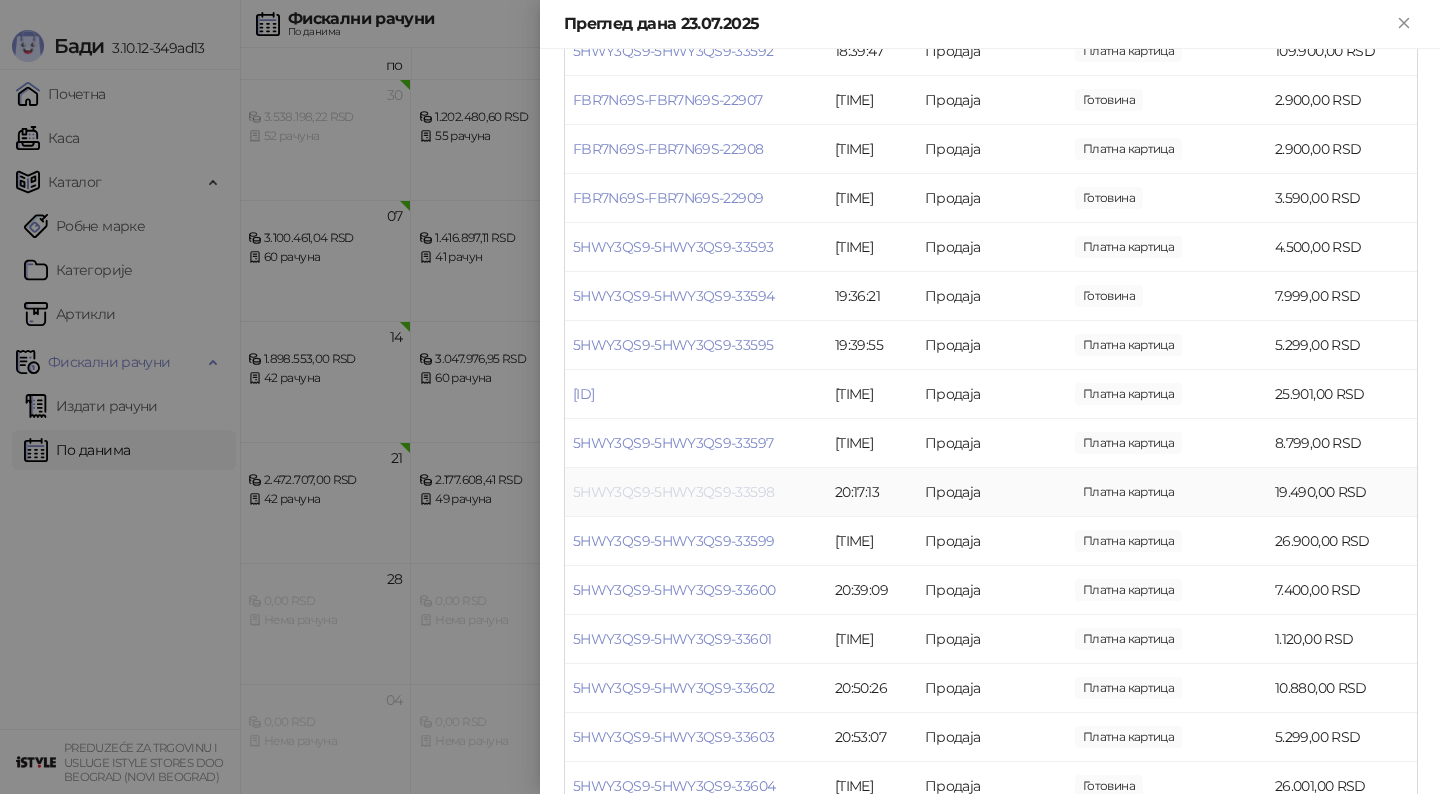 click on "5HWY3QS9-5HWY3QS9-33598" at bounding box center [673, 492] 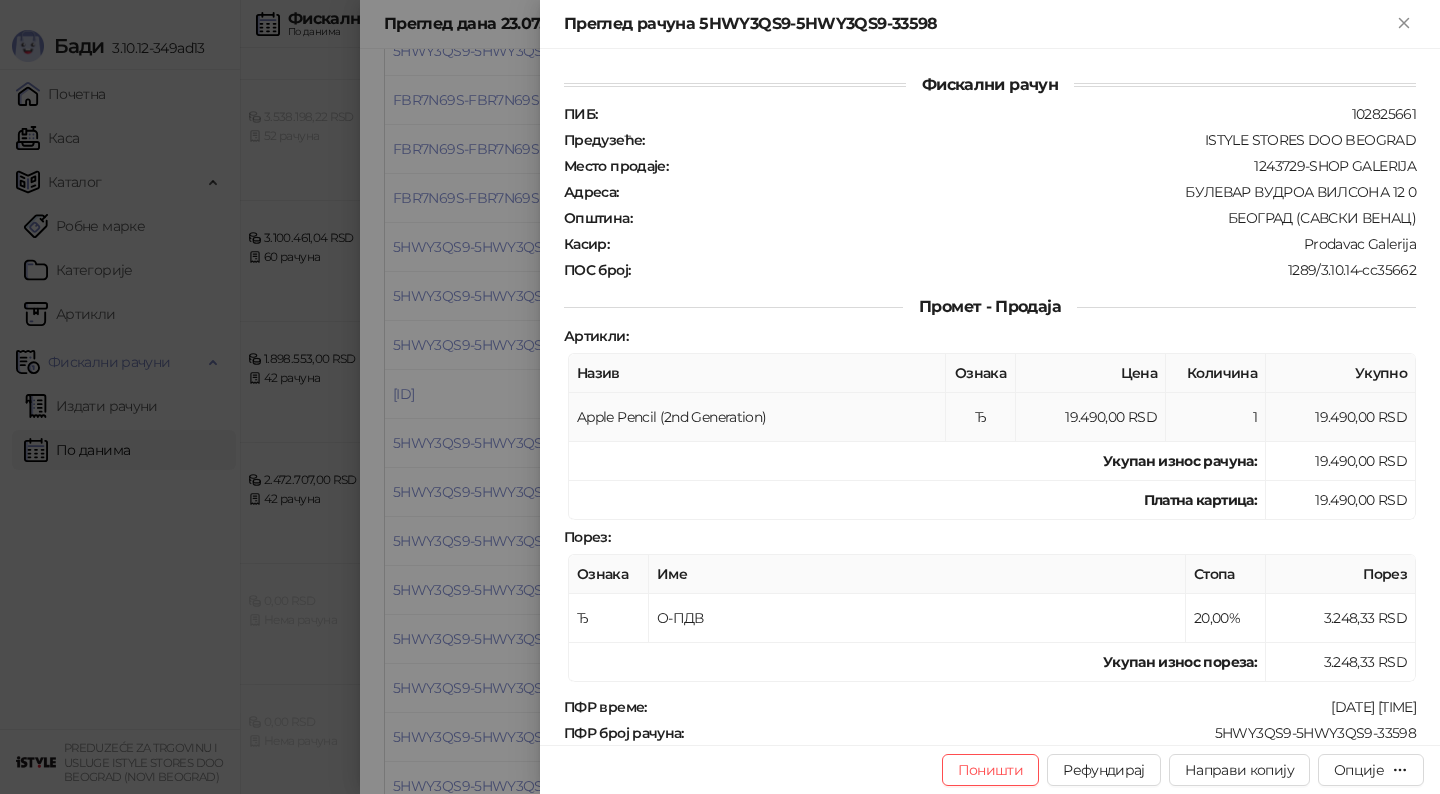 click on "Apple Pencil (2nd Generation)" at bounding box center (757, 417) 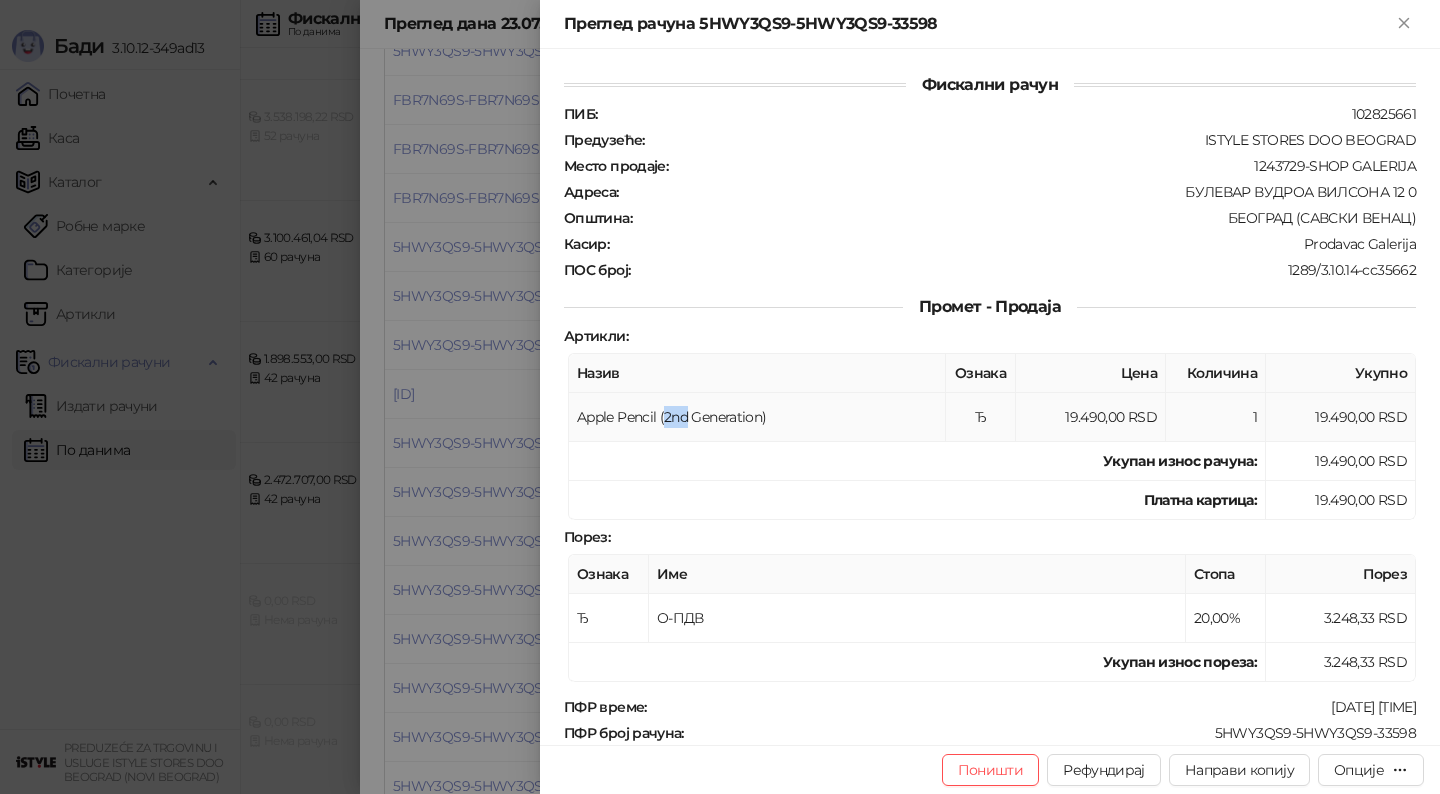 click on "Apple Pencil (2nd Generation)" at bounding box center (757, 417) 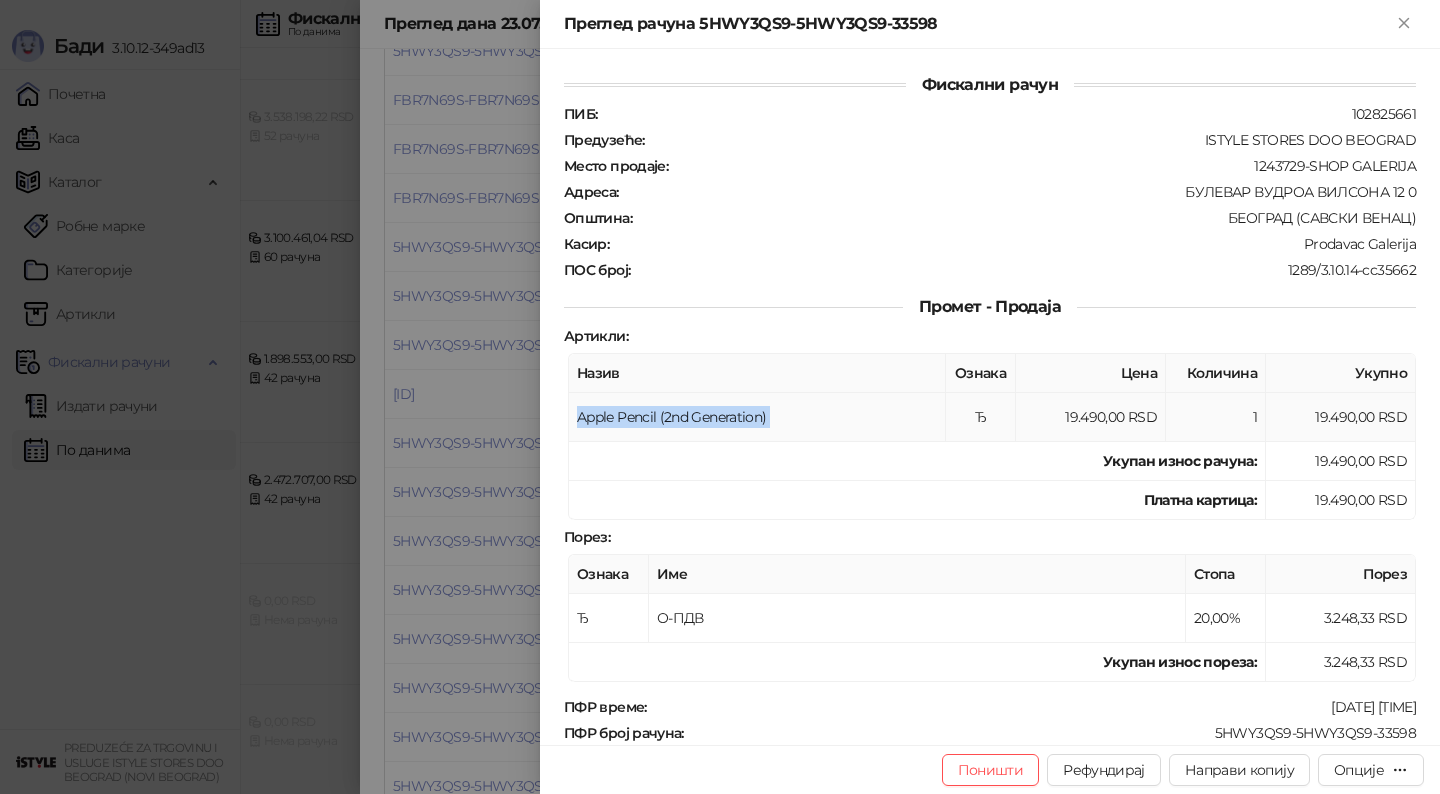 click on "Apple Pencil (2nd Generation)" at bounding box center (757, 417) 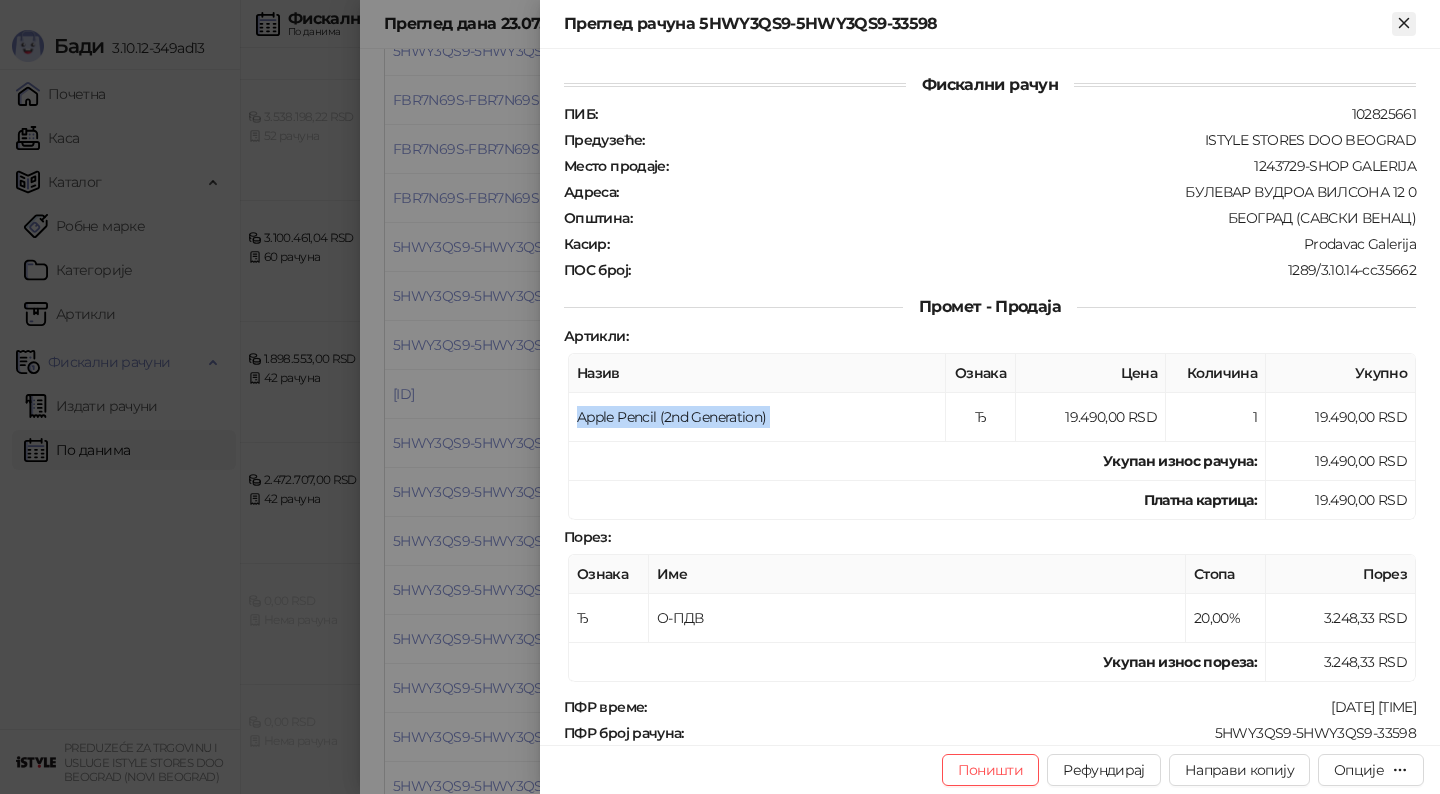 click 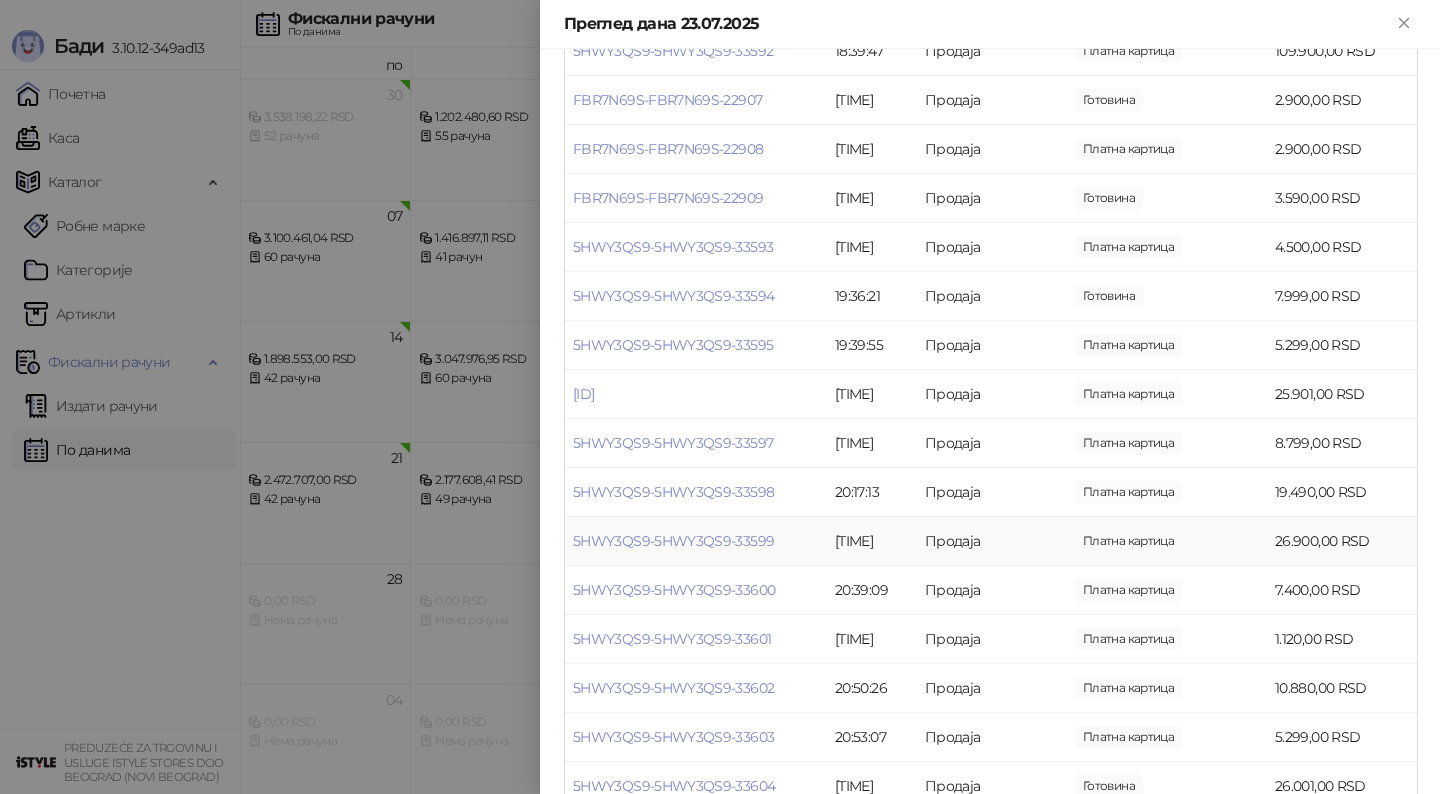 click on "[TIME]" at bounding box center (872, 541) 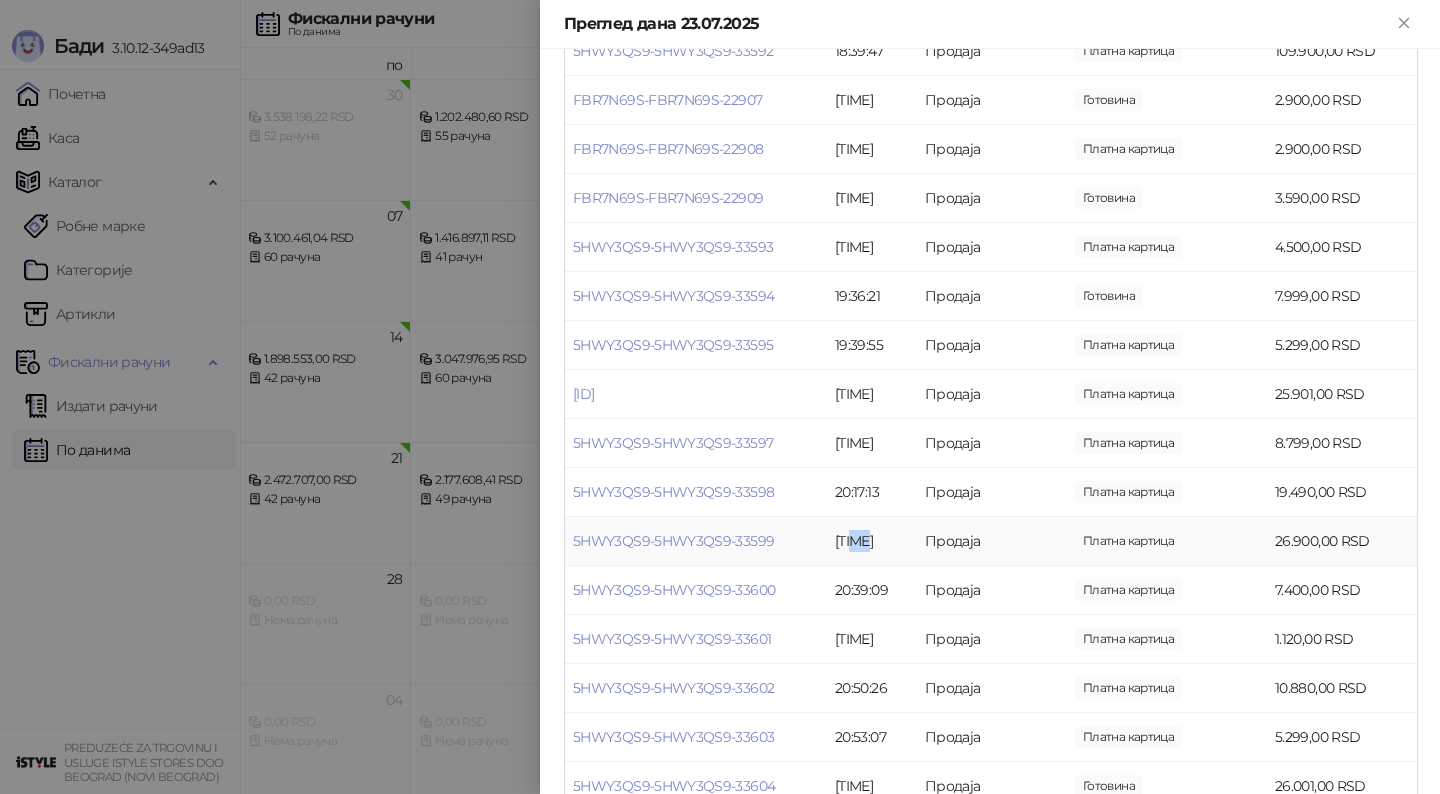 click on "[TIME]" at bounding box center (872, 541) 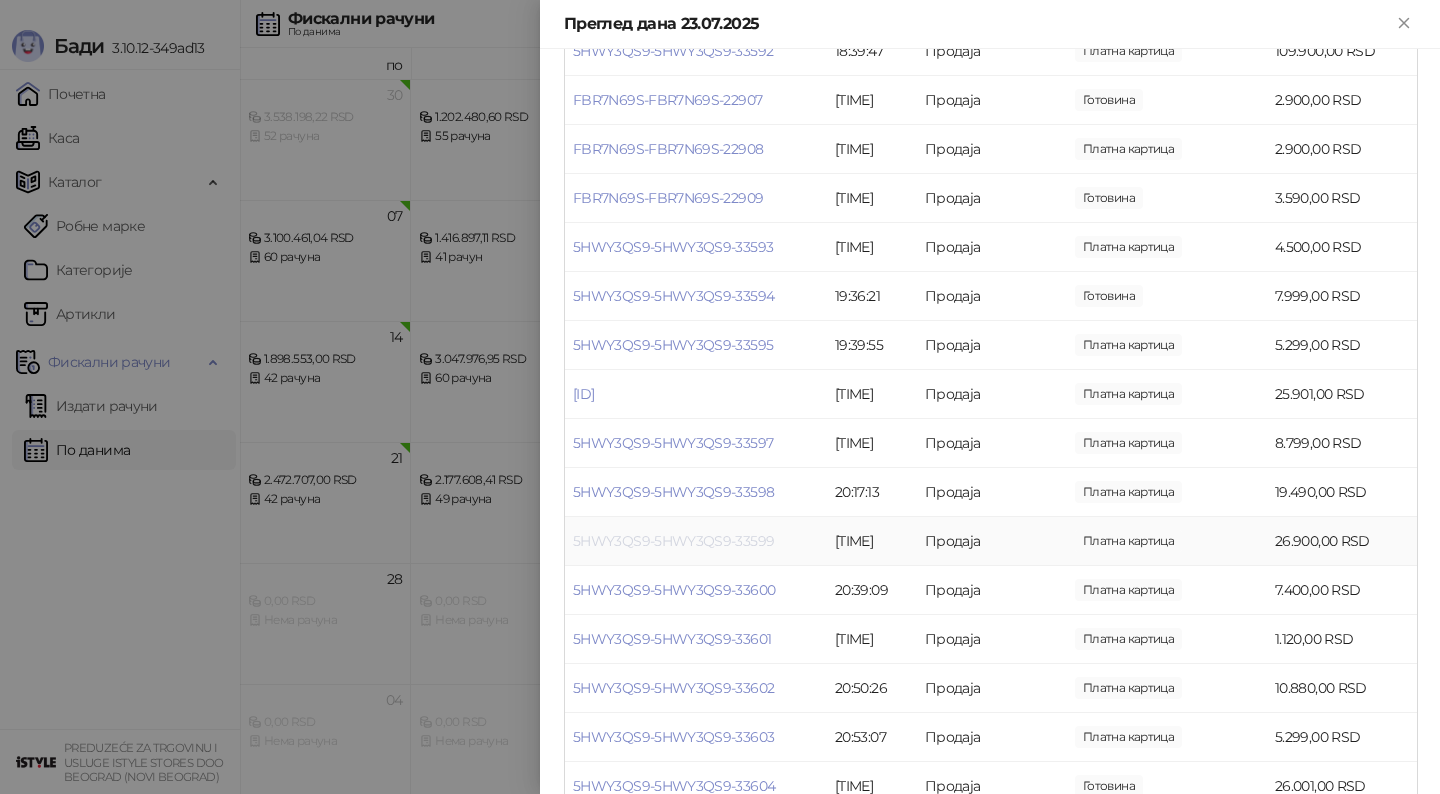 click on "5HWY3QS9-5HWY3QS9-33599" at bounding box center (673, 541) 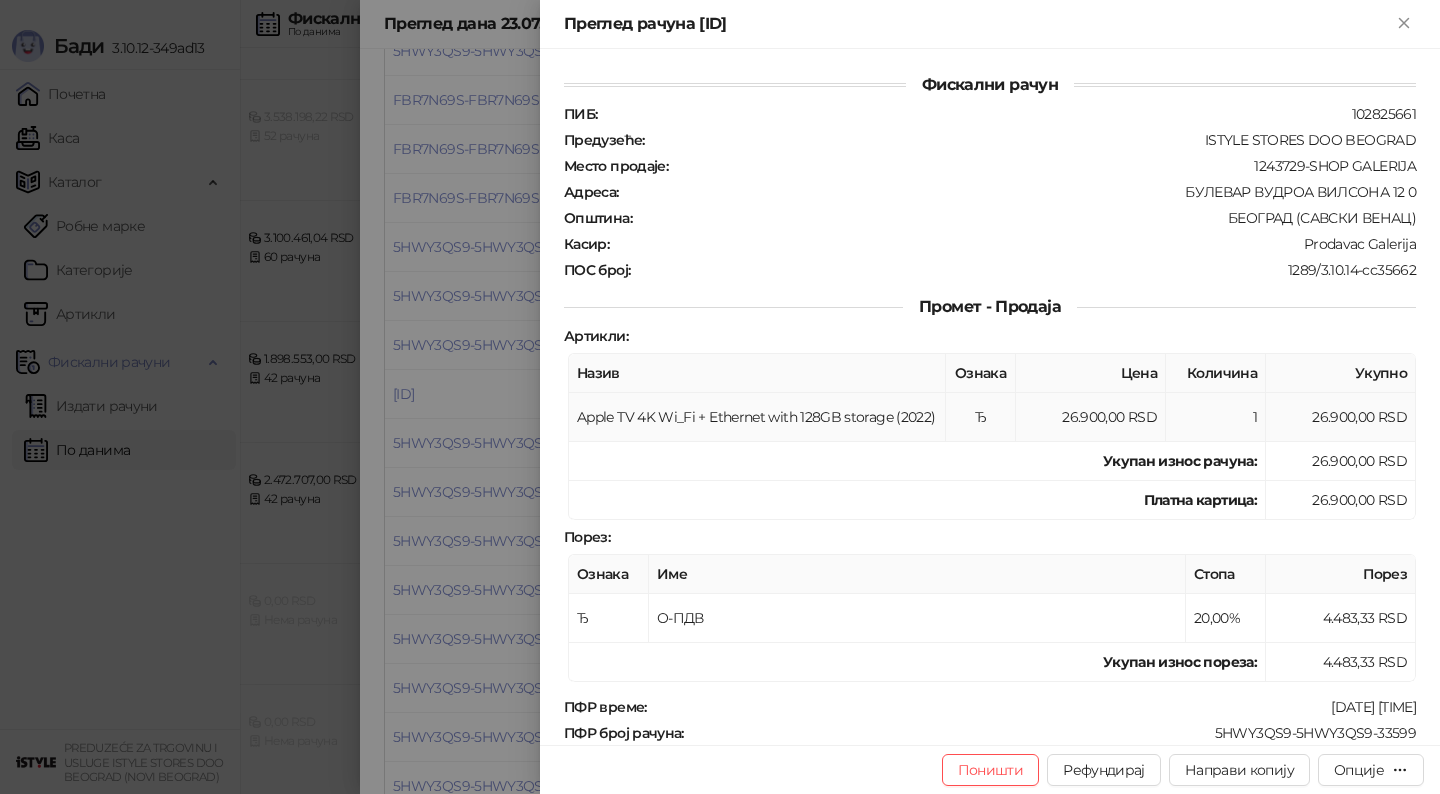 click on "Apple TV 4K Wi_Fi + Ethernet with 128GB storage (2022)" at bounding box center (757, 417) 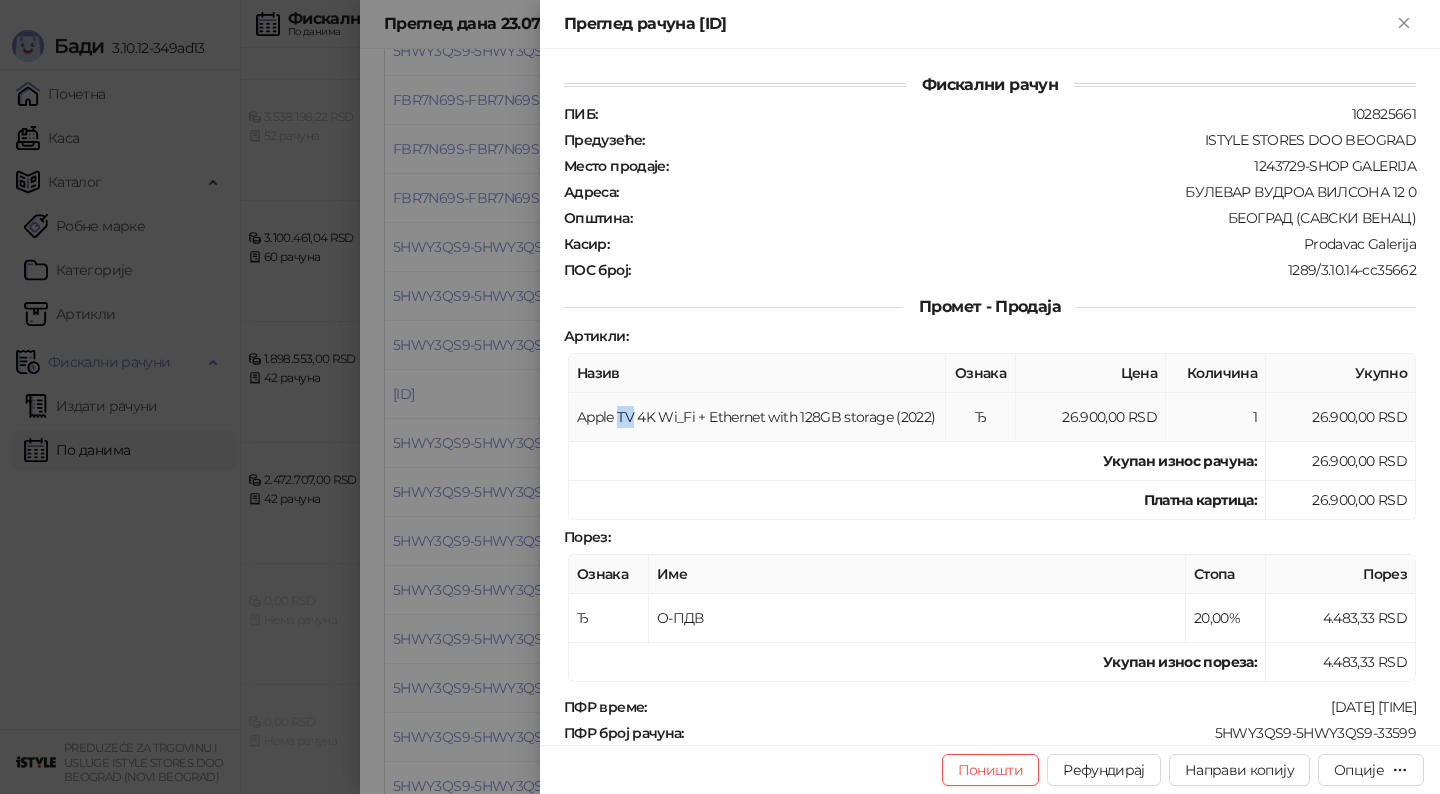 click on "Apple TV 4K Wi_Fi + Ethernet with 128GB storage (2022)" at bounding box center [757, 417] 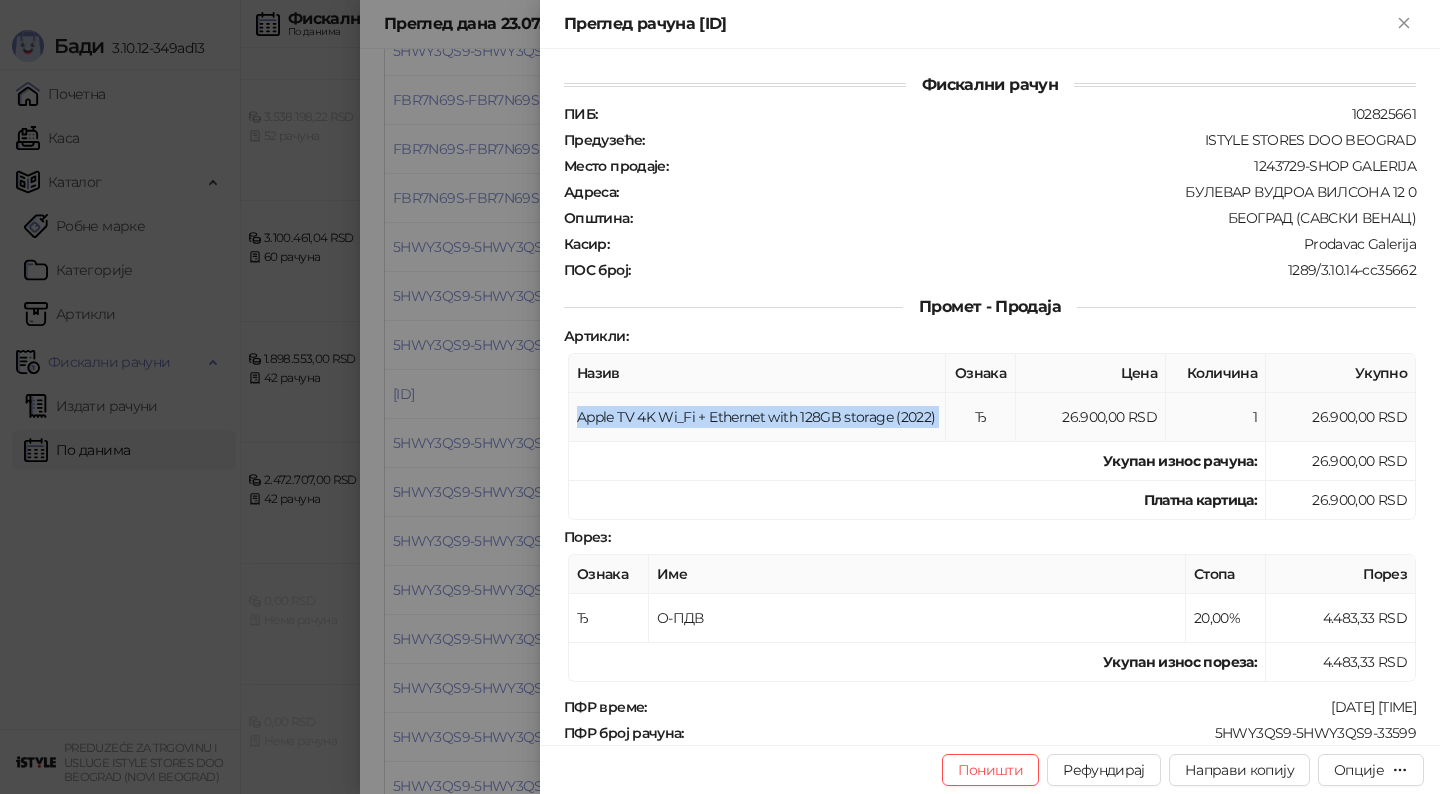 click on "Apple TV 4K Wi_Fi + Ethernet with 128GB storage (2022)" at bounding box center [757, 417] 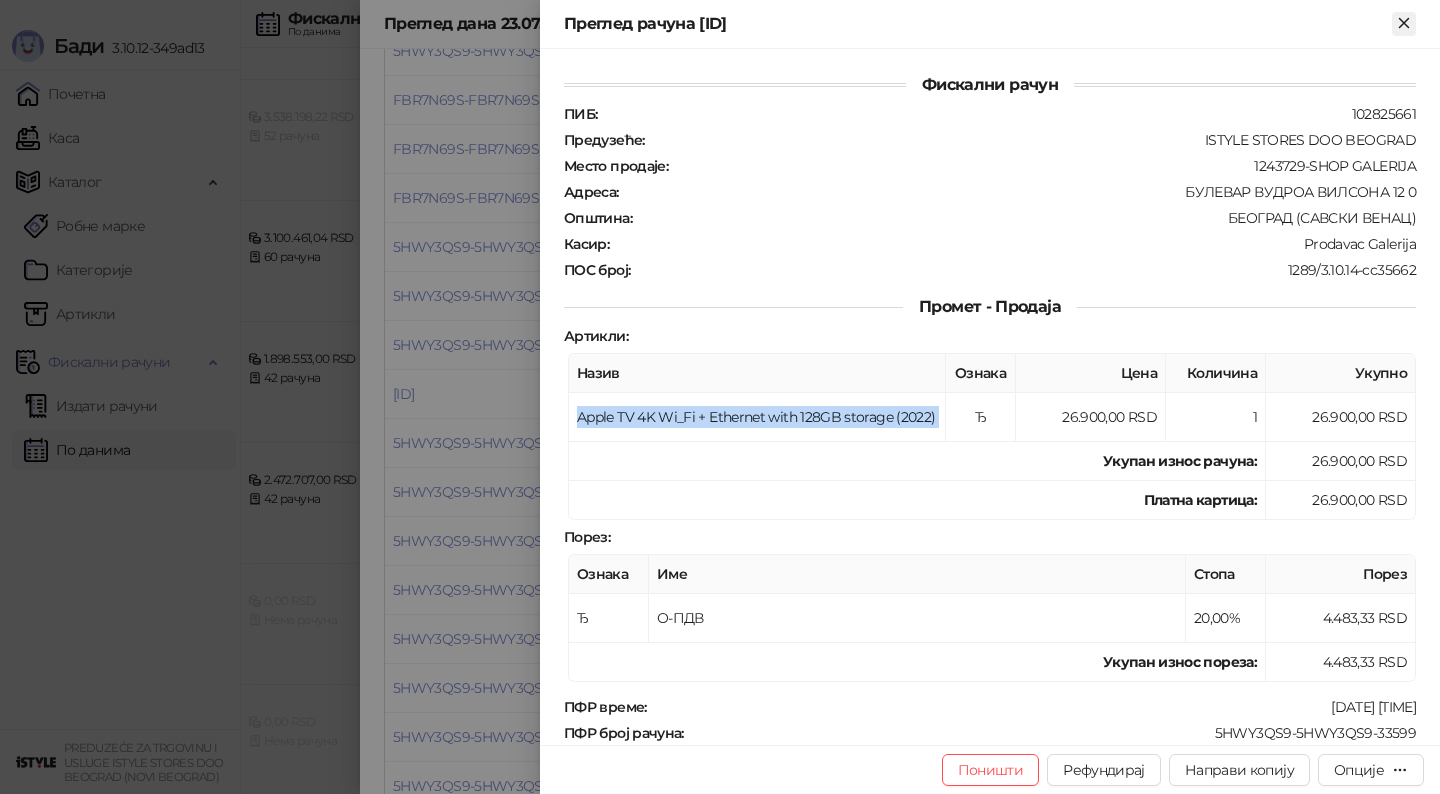 click 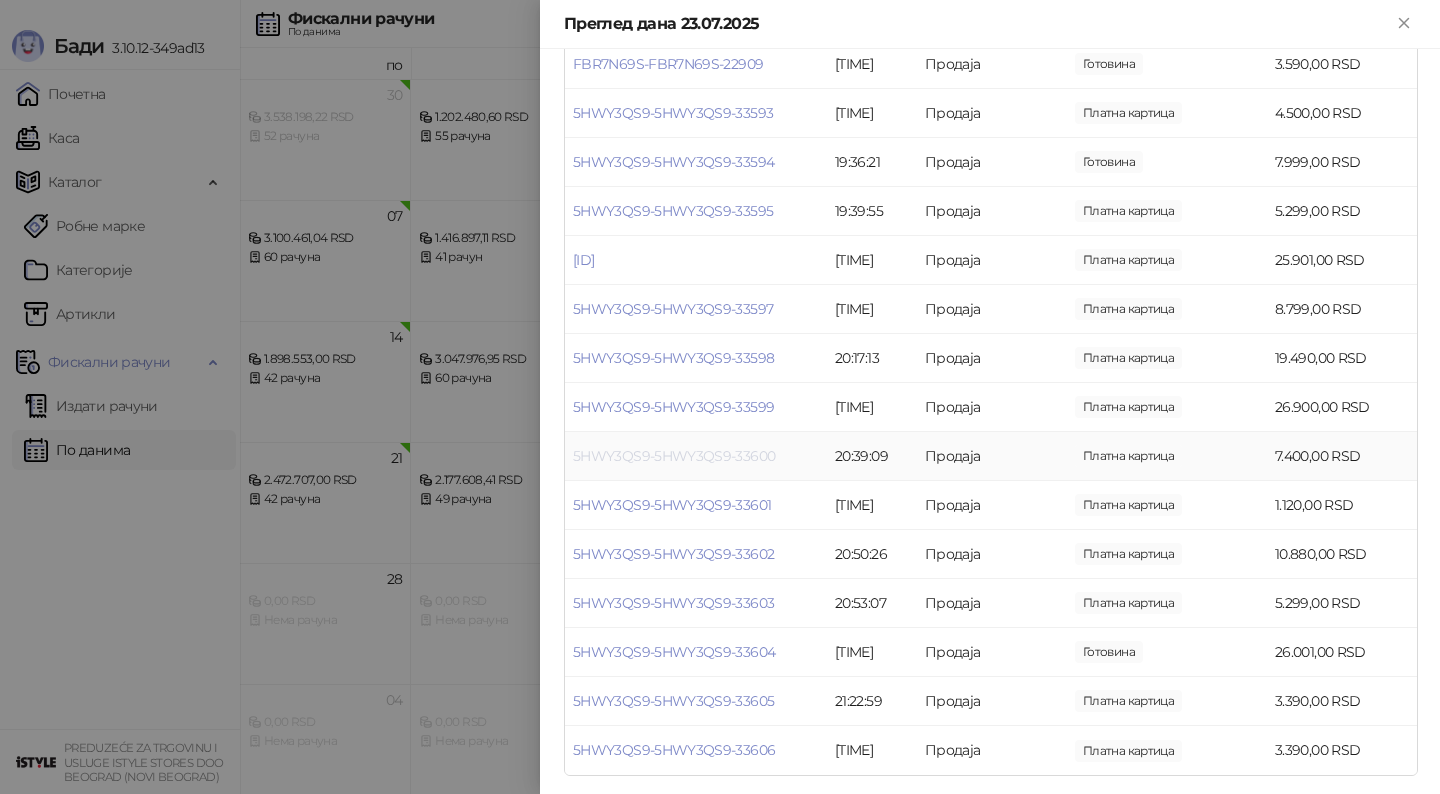 scroll, scrollTop: 2400, scrollLeft: 0, axis: vertical 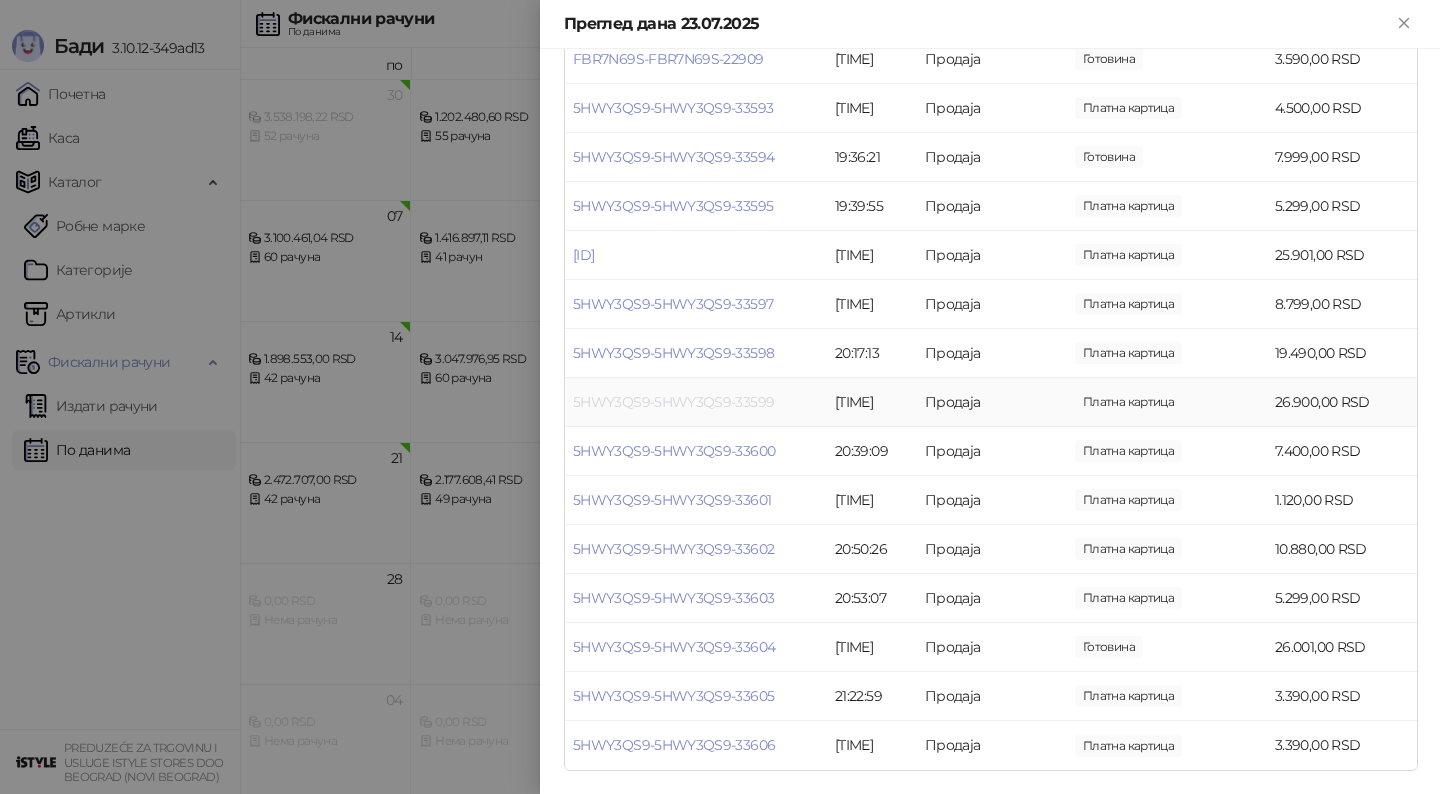 click on "5HWY3QS9-5HWY3QS9-33599" at bounding box center [673, 402] 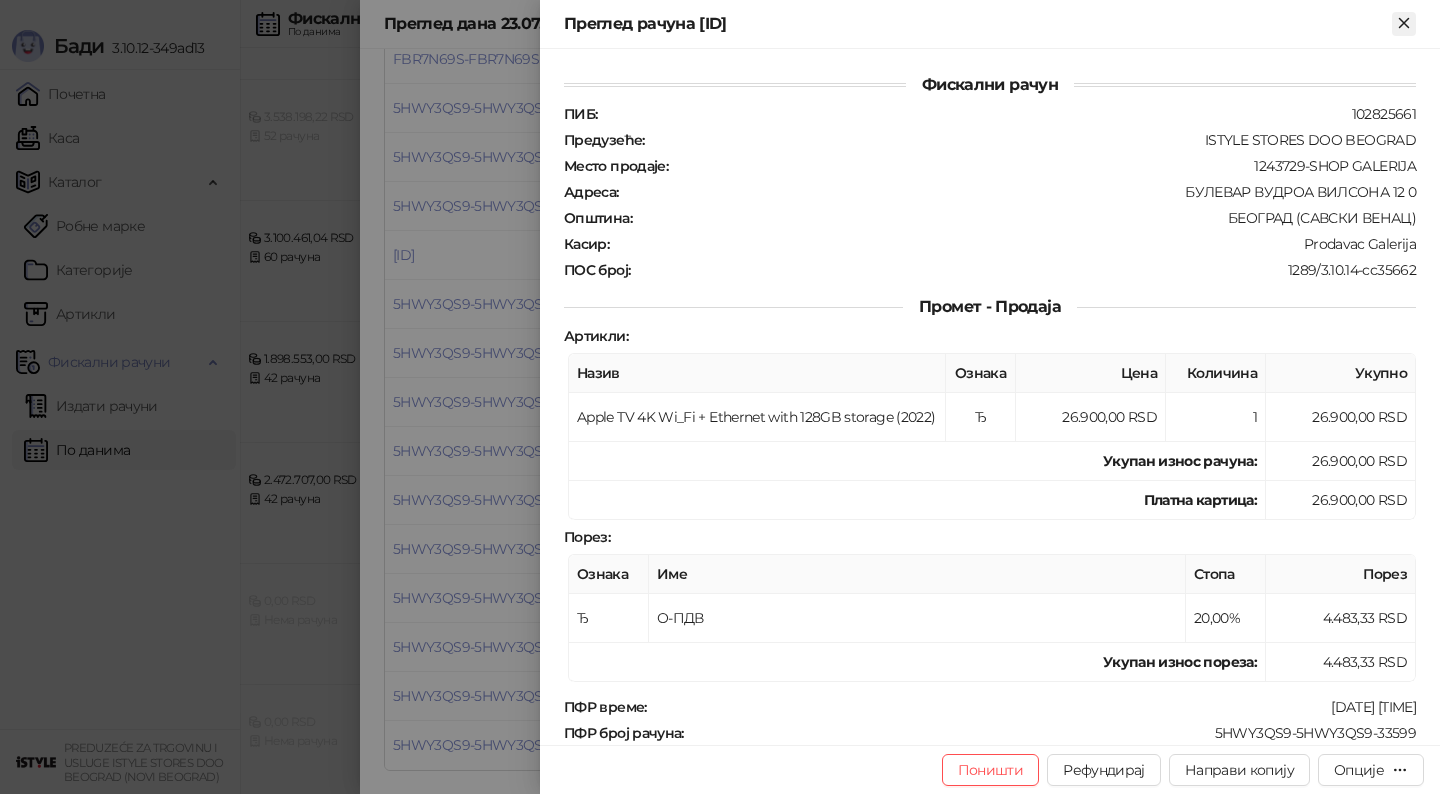 click 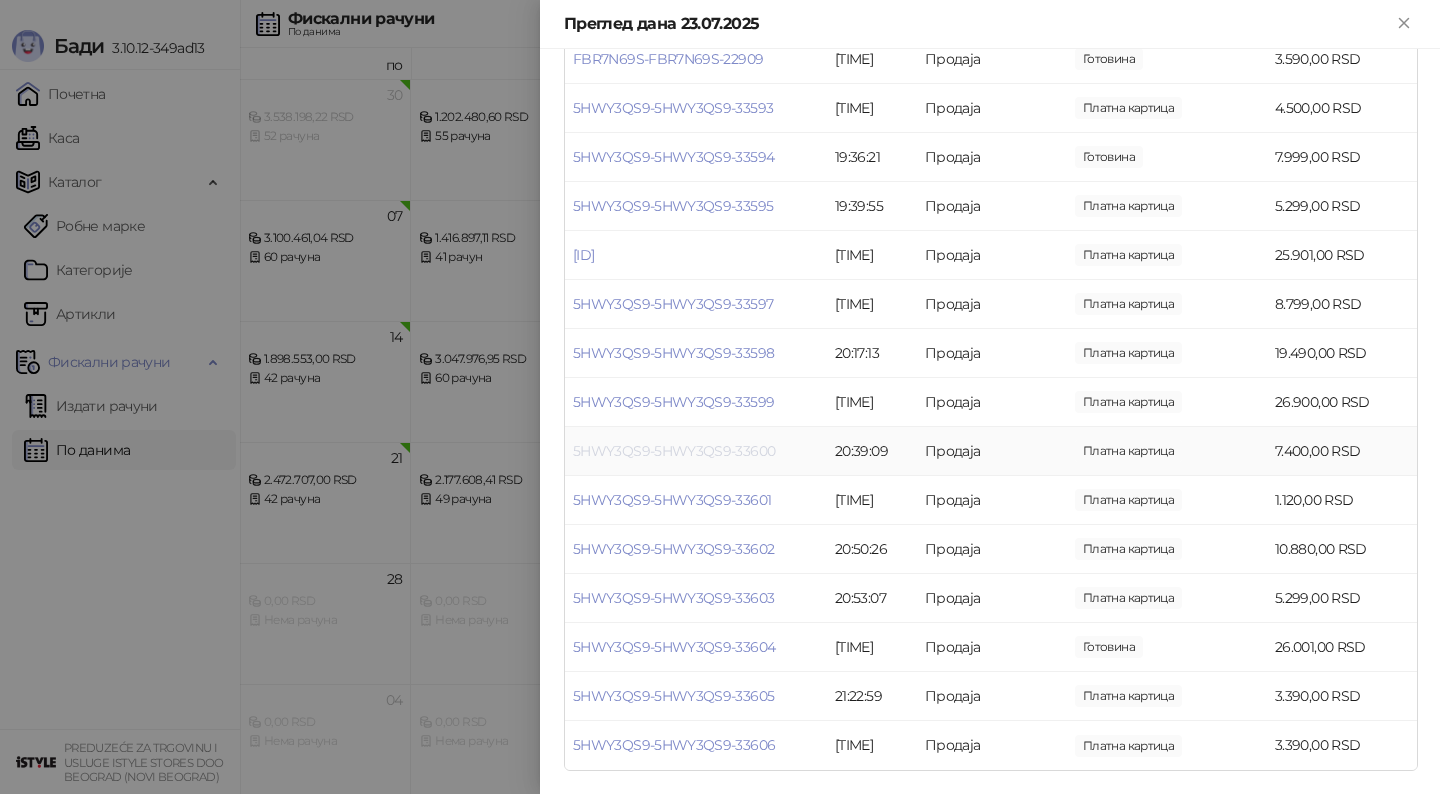 click on "5HWY3QS9-5HWY3QS9-33600" at bounding box center (674, 451) 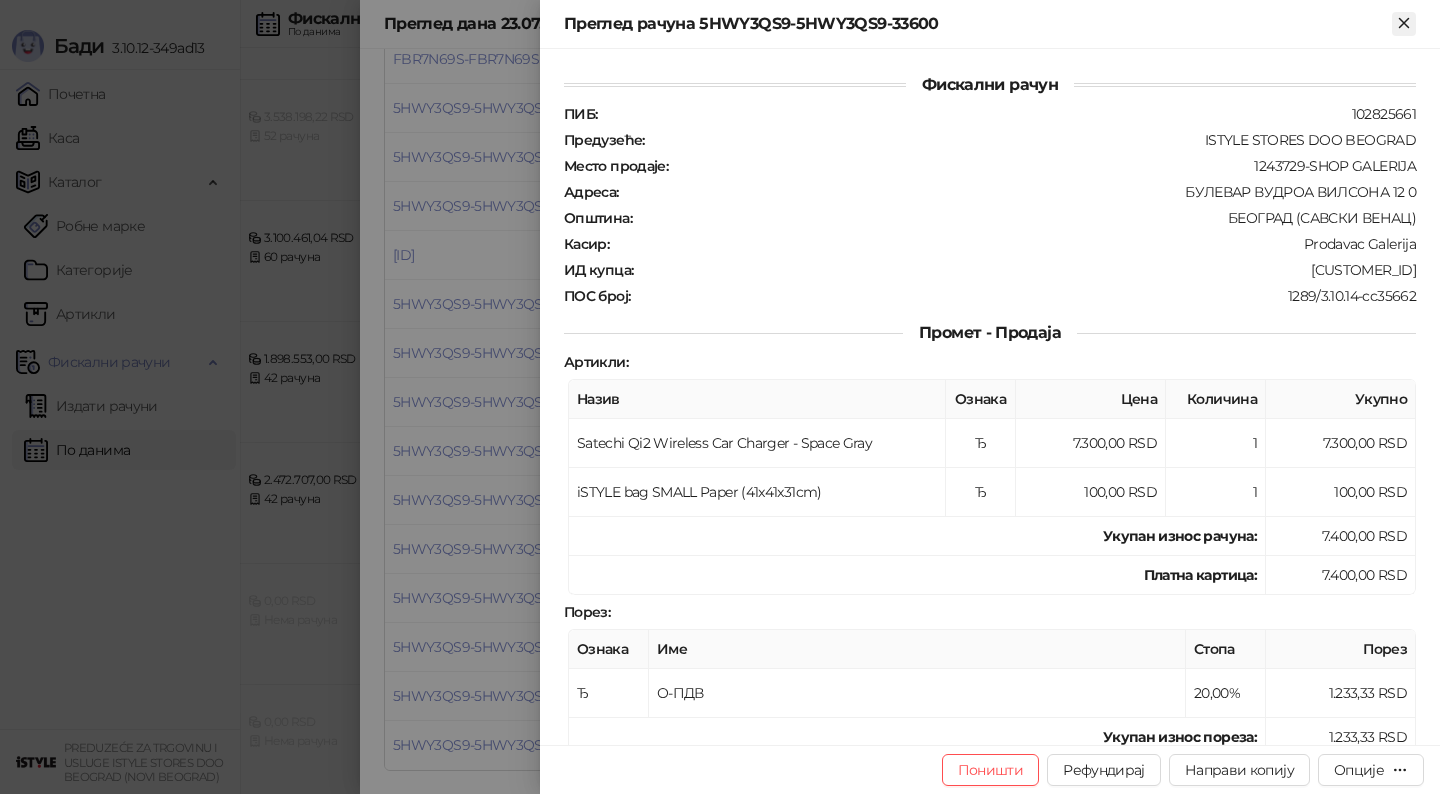 click at bounding box center (1404, 24) 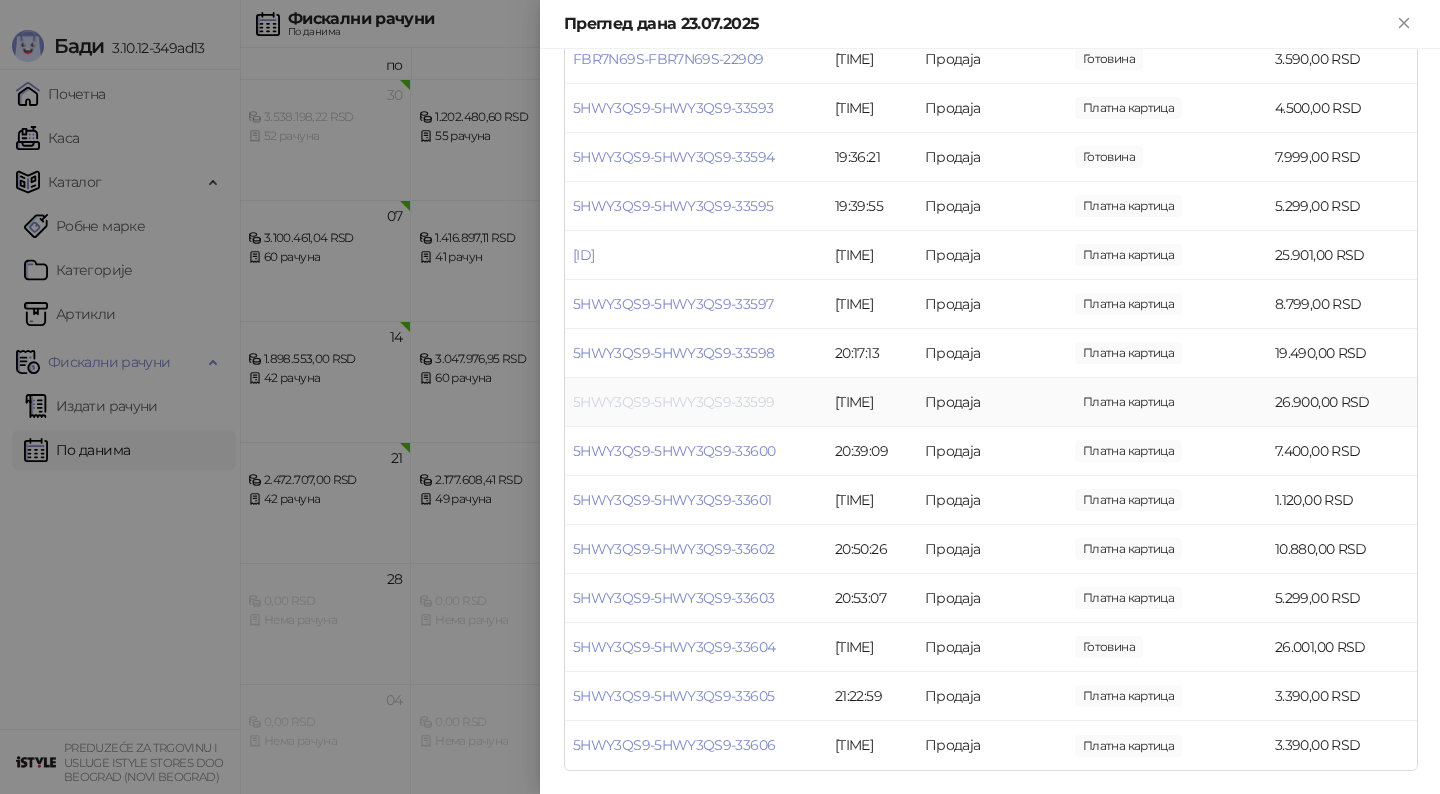 click on "5HWY3QS9-5HWY3QS9-33599" at bounding box center (673, 402) 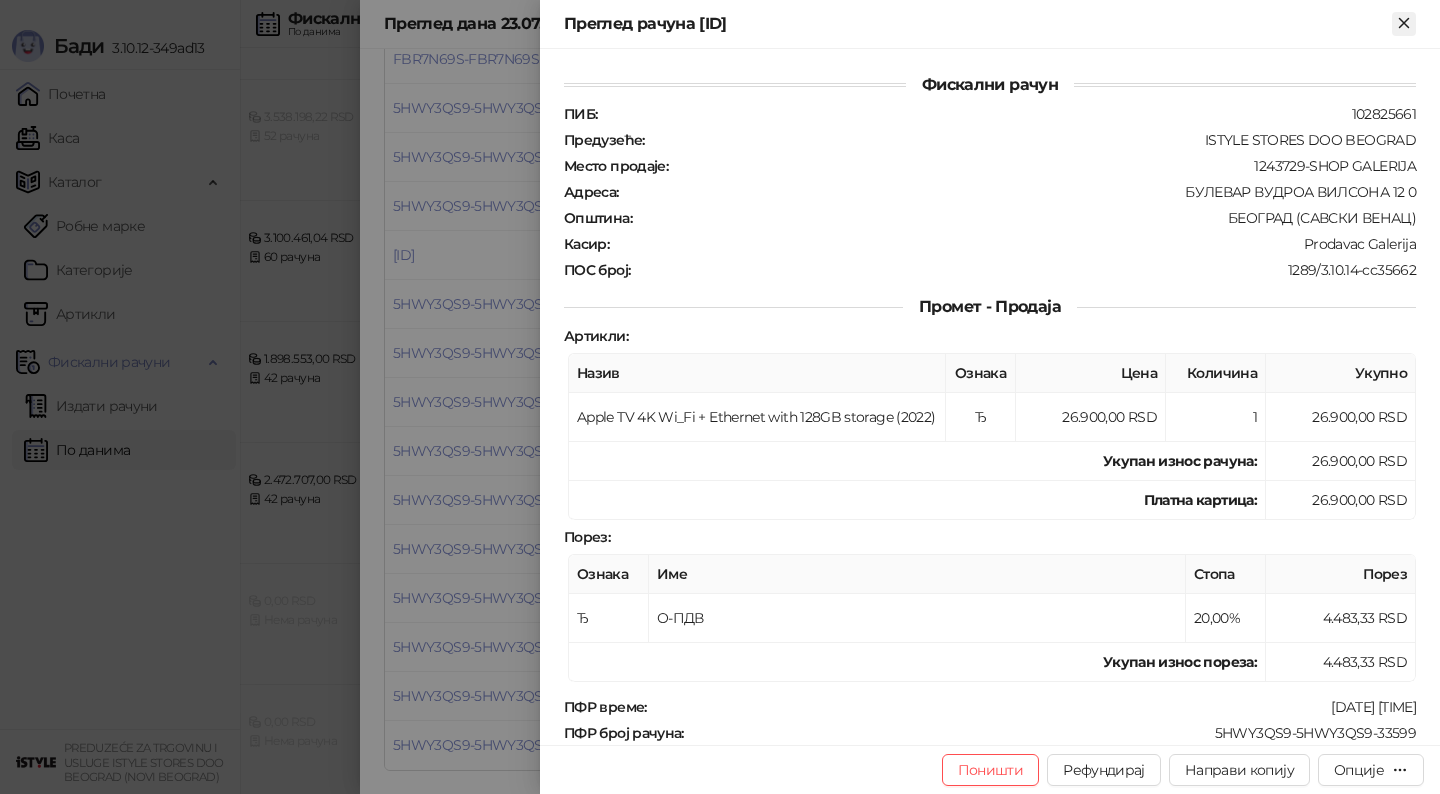 click 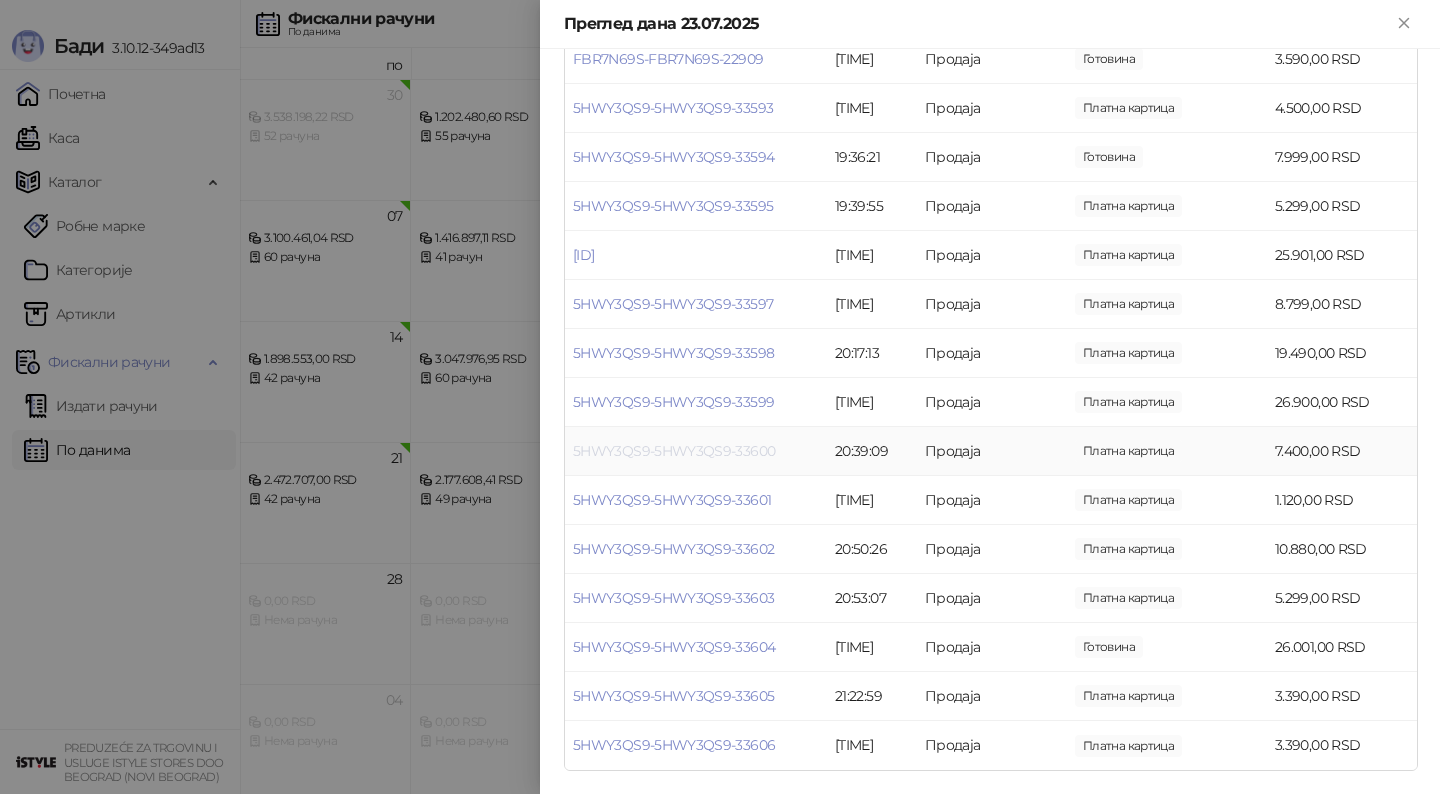 click on "5HWY3QS9-5HWY3QS9-33600" at bounding box center (674, 451) 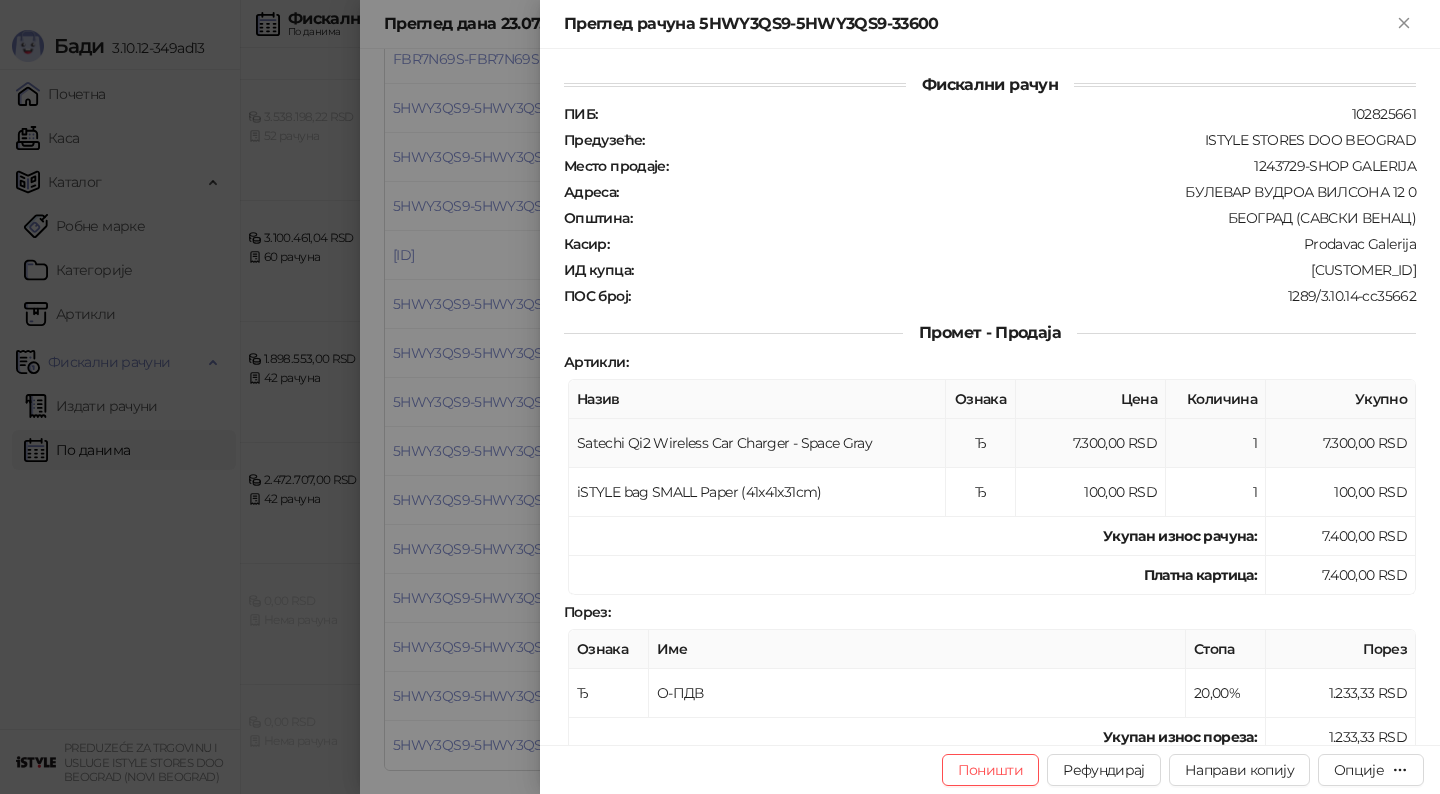 click on "Satechi Qi2 Wireless Car Charger - Space Gray" at bounding box center (757, 443) 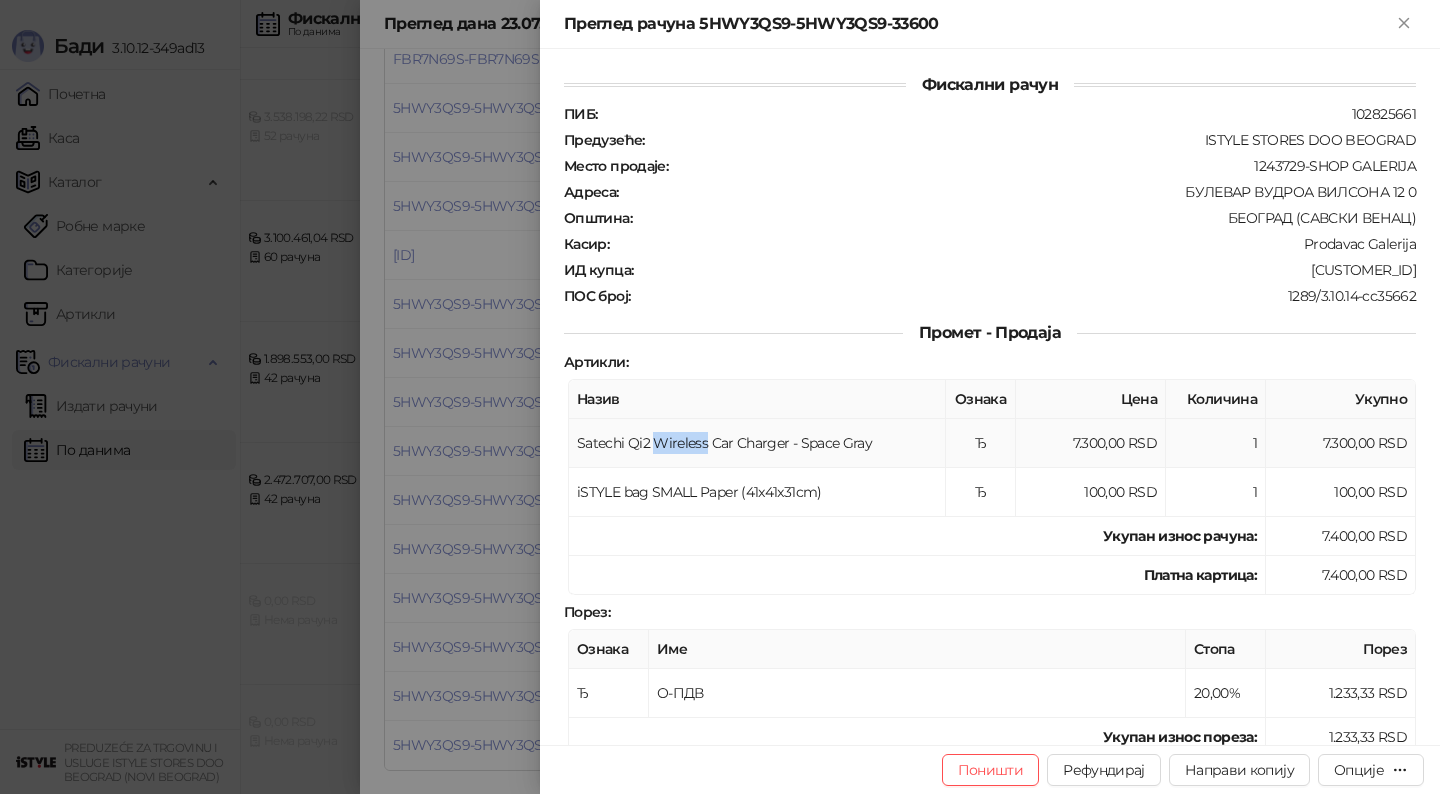 click on "Satechi Qi2 Wireless Car Charger - Space Gray" at bounding box center [757, 443] 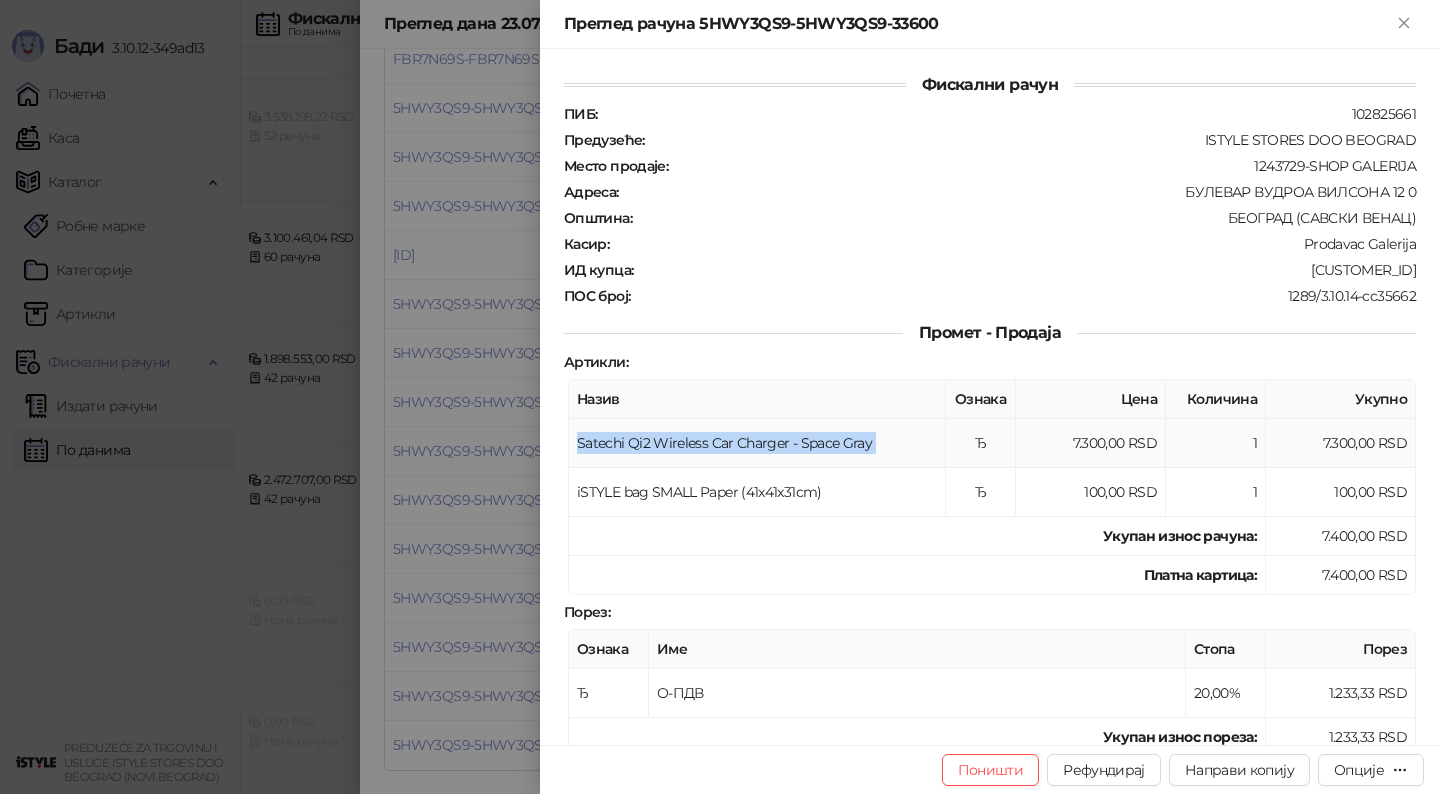 click on "Satechi Qi2 Wireless Car Charger - Space Gray" at bounding box center [757, 443] 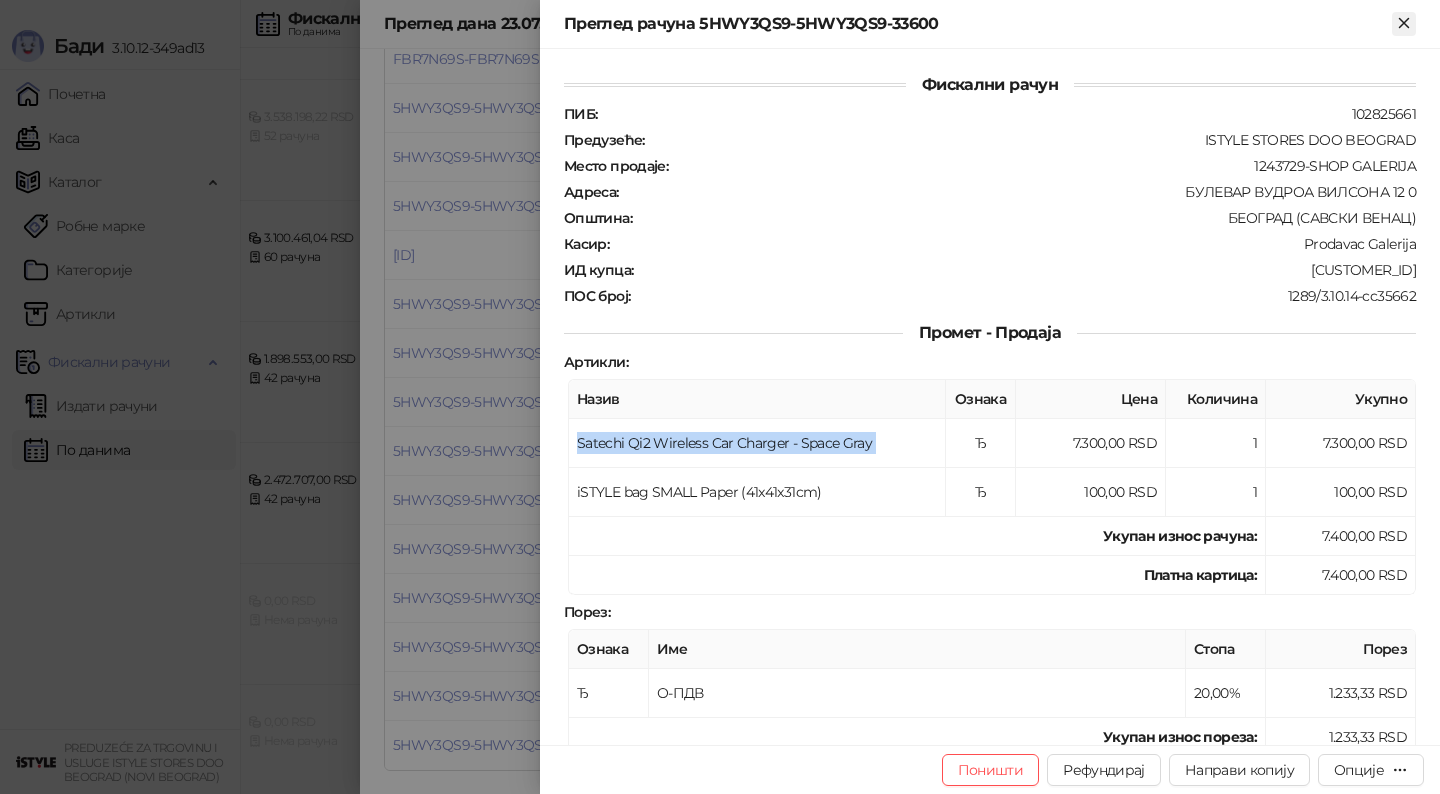 click 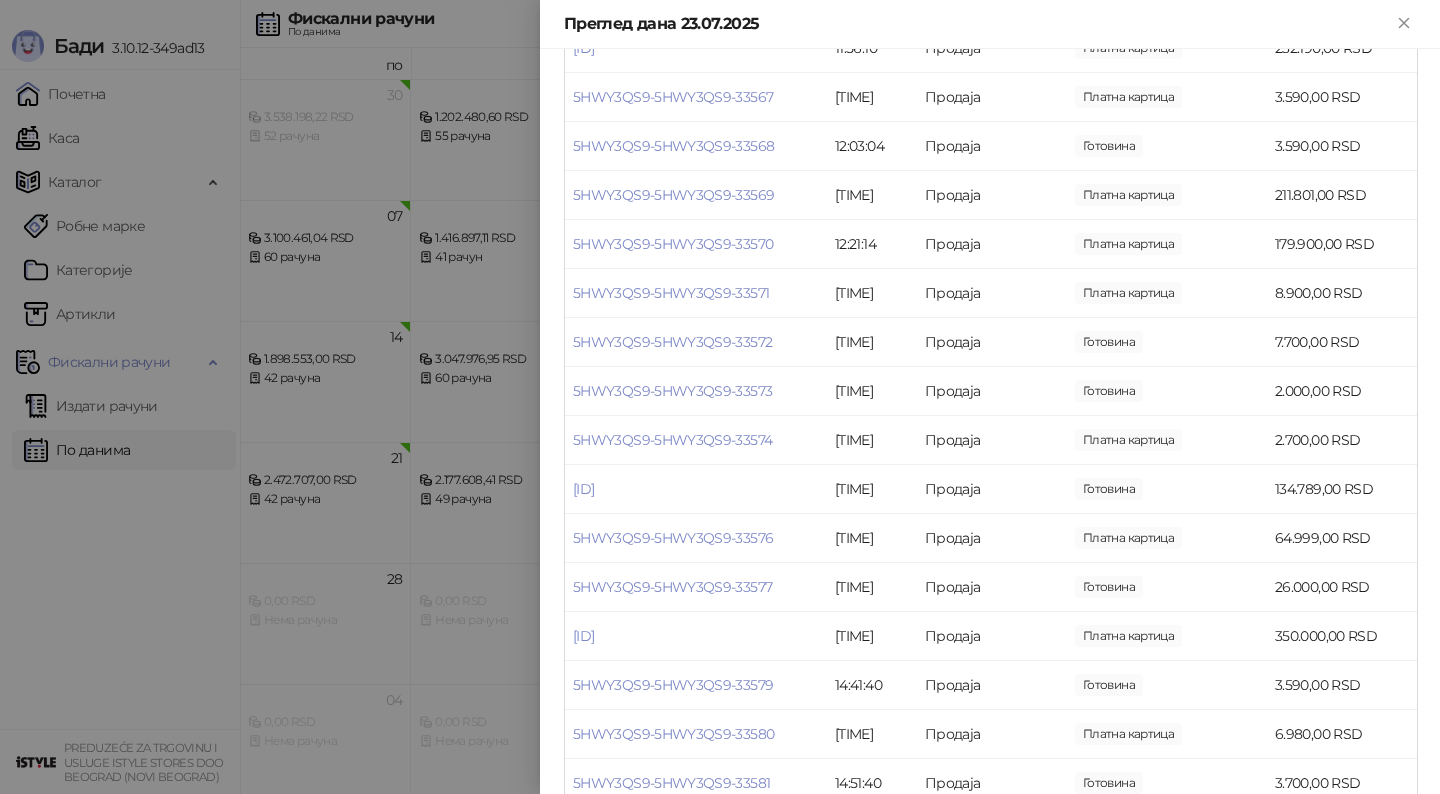 scroll, scrollTop: 0, scrollLeft: 0, axis: both 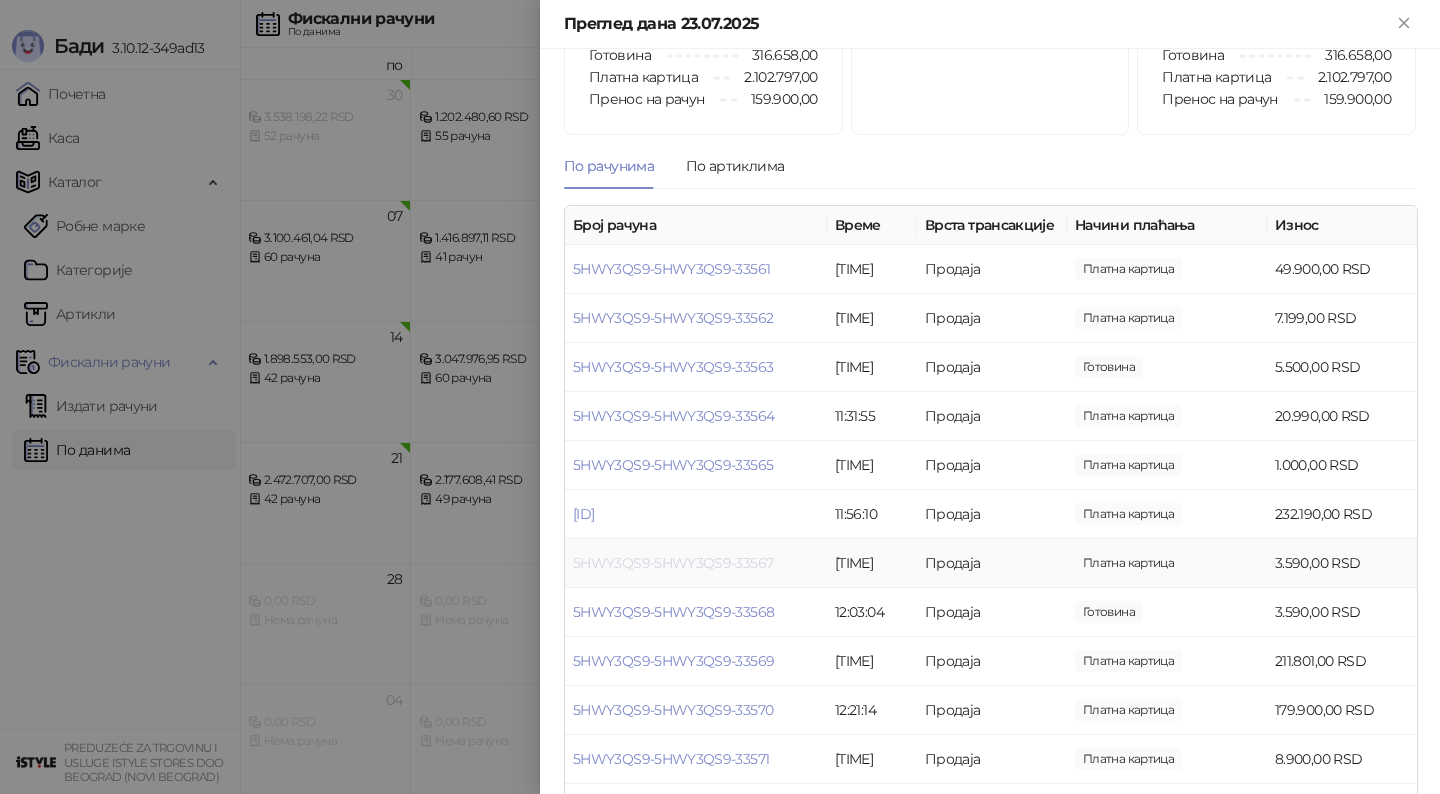 click on "5HWY3QS9-5HWY3QS9-33567" at bounding box center (673, 563) 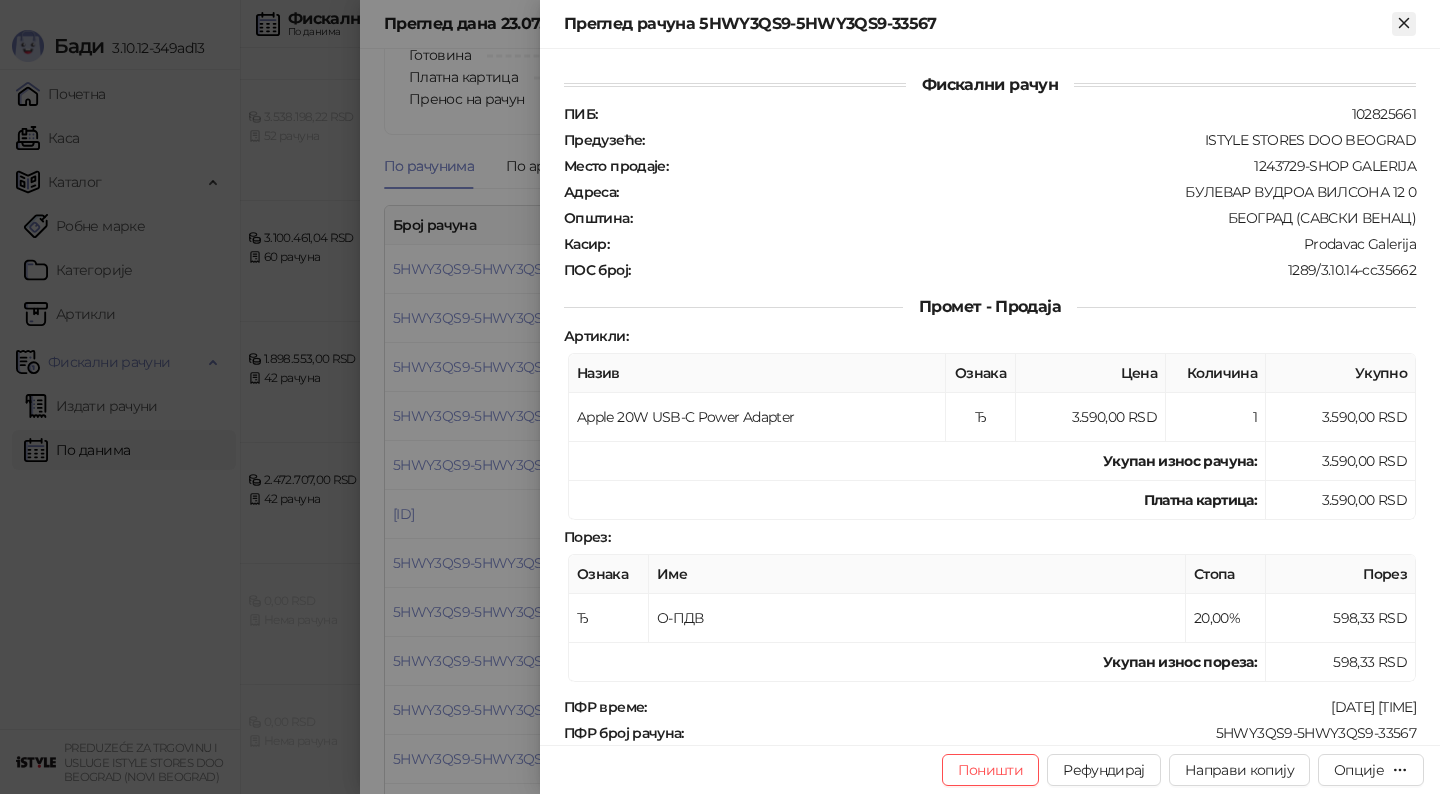 click 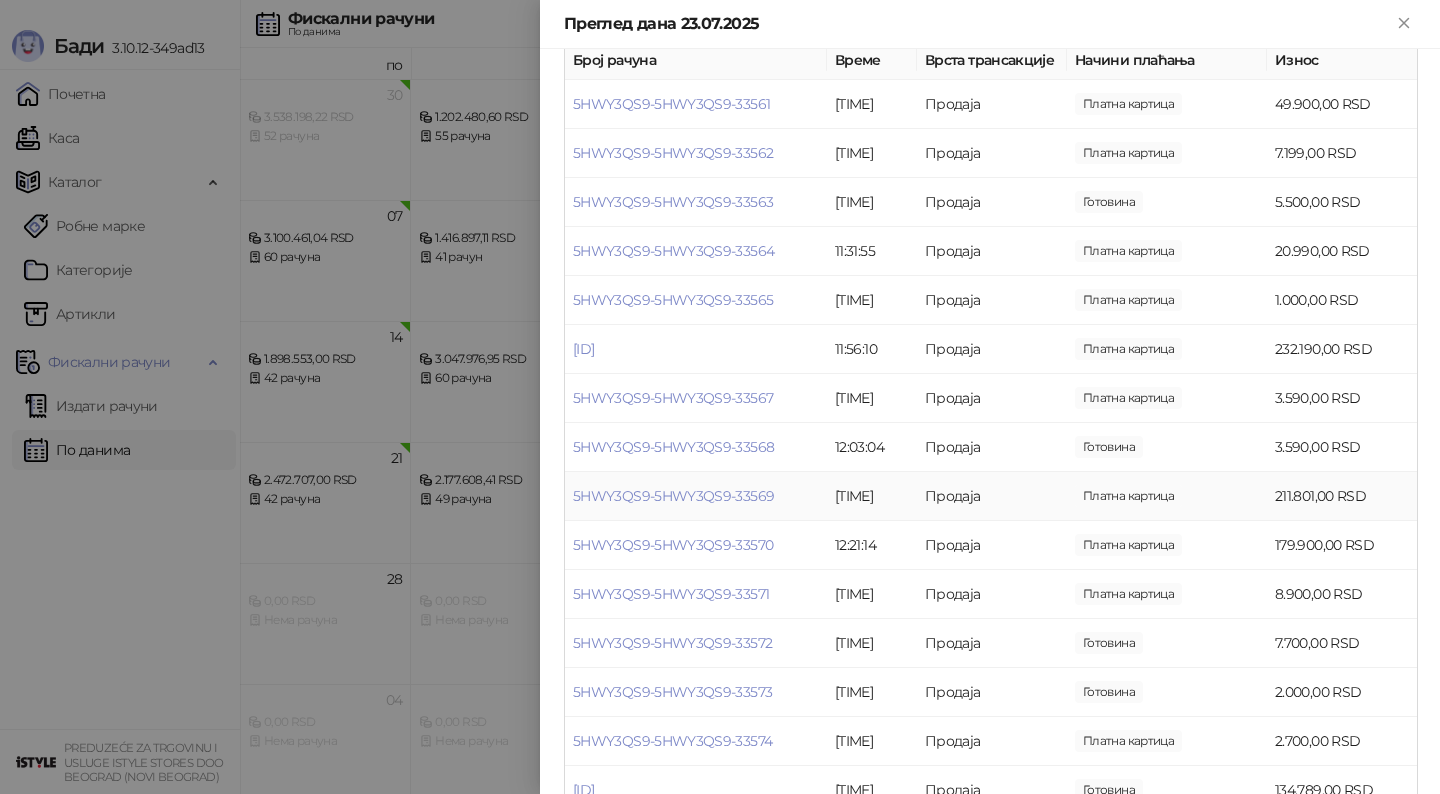 scroll, scrollTop: 312, scrollLeft: 0, axis: vertical 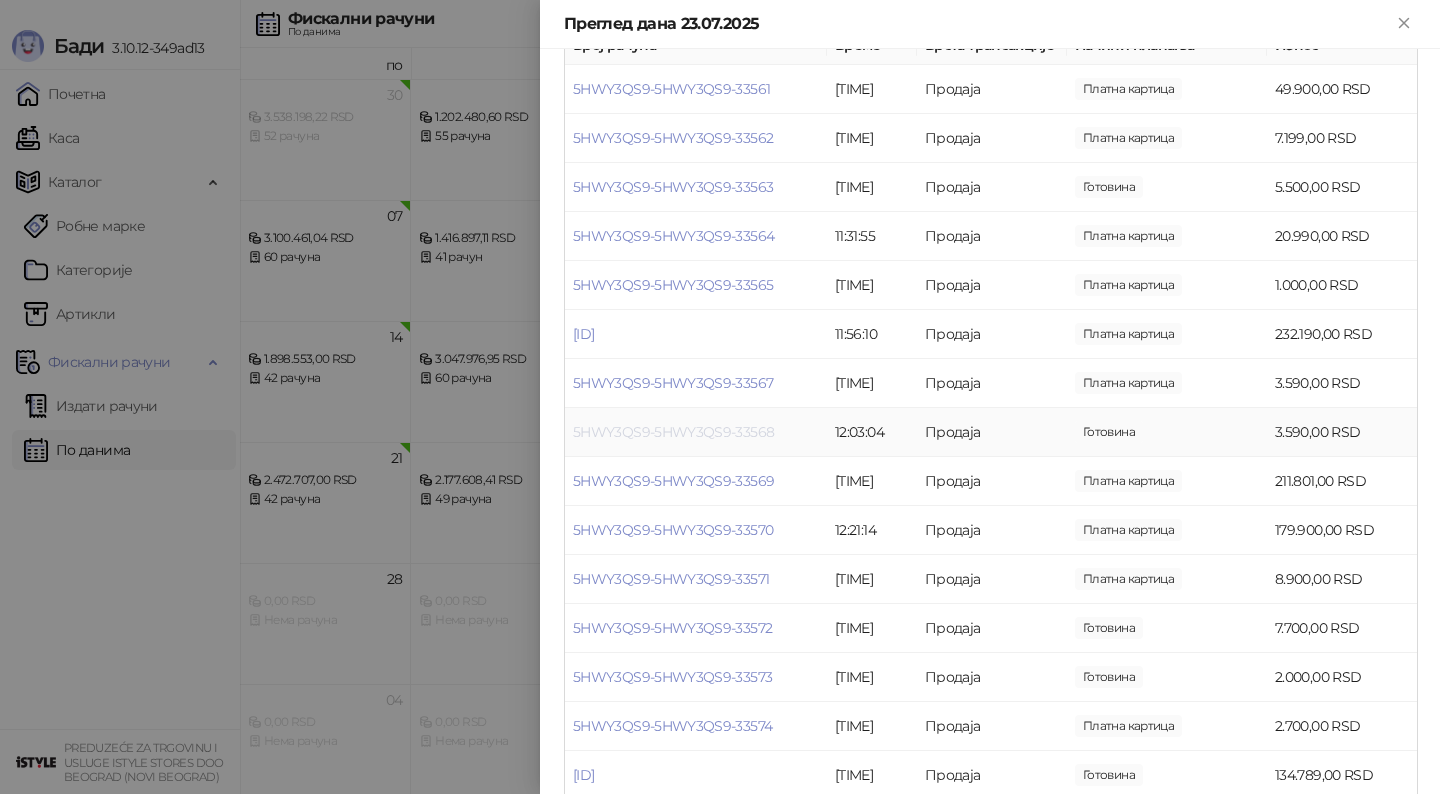 click on "5HWY3QS9-5HWY3QS9-33568" at bounding box center (673, 432) 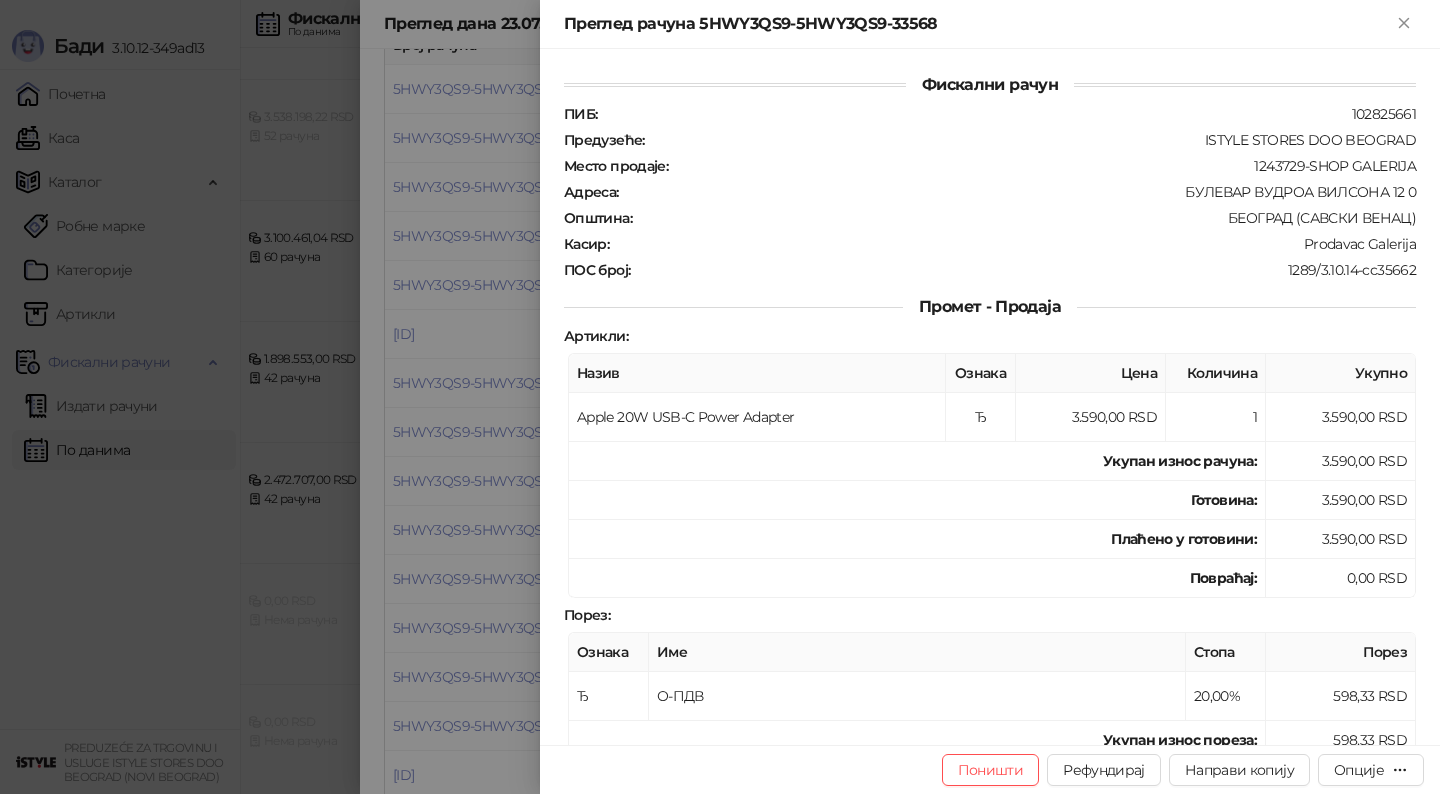 click at bounding box center [720, 397] 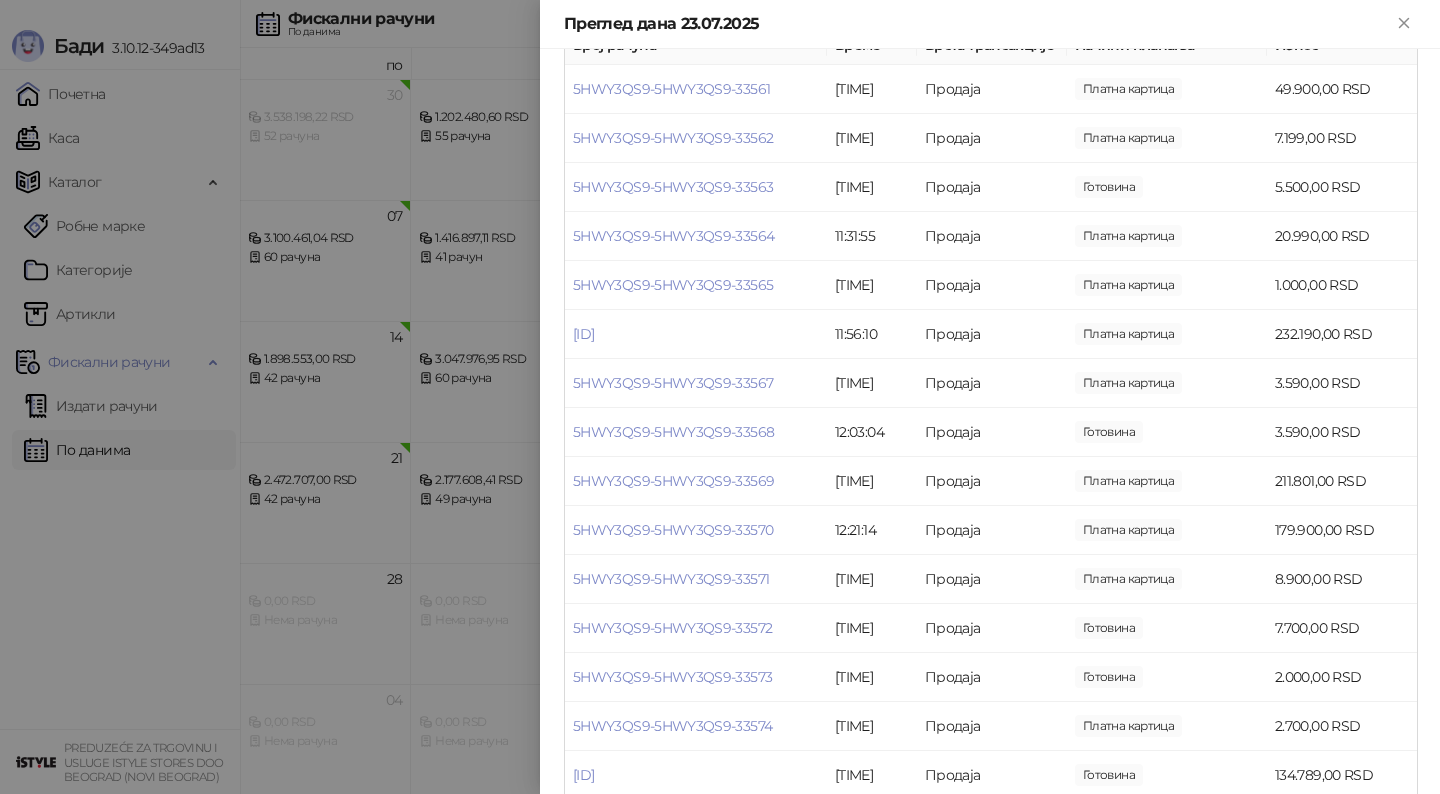 click at bounding box center [720, 397] 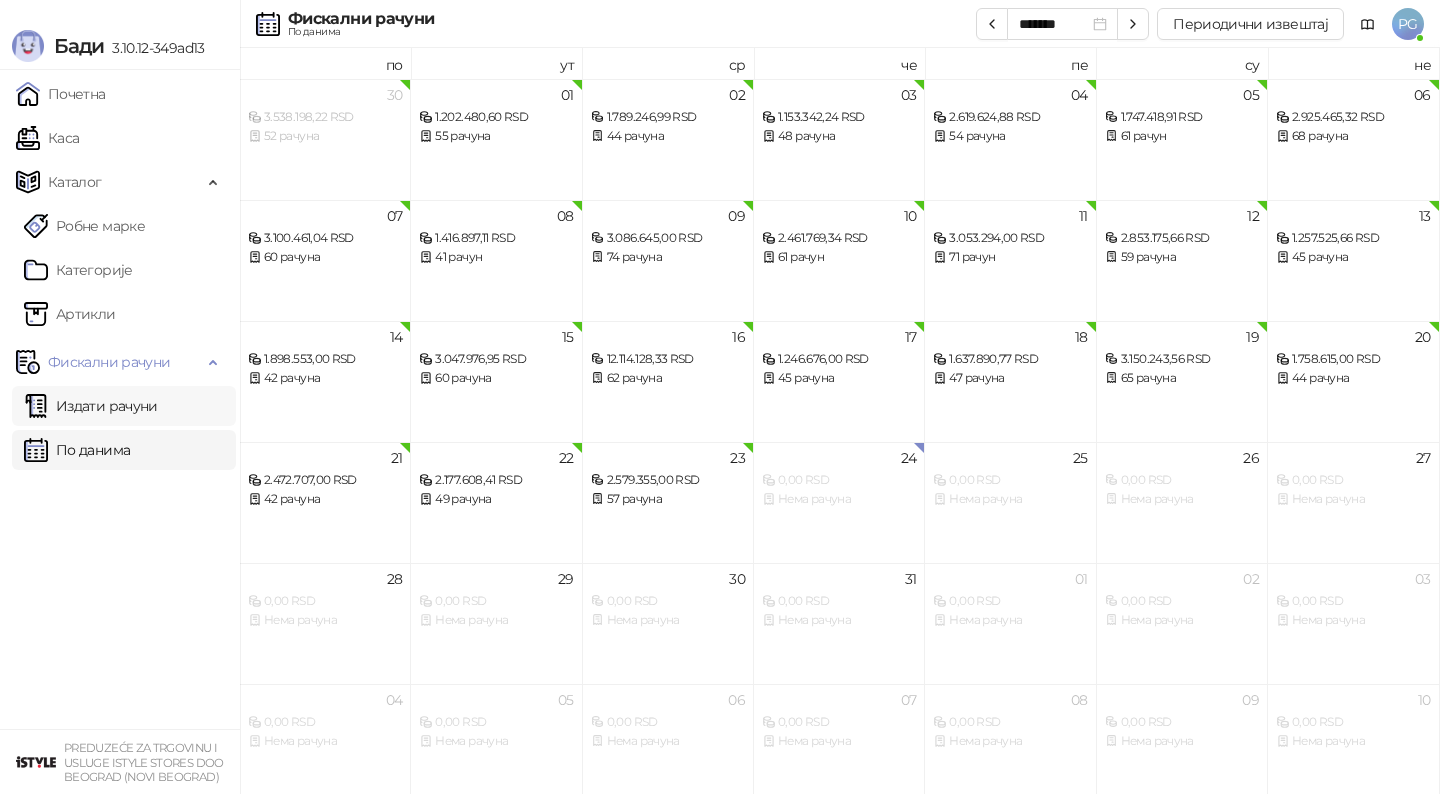 click on "Издати рачуни" at bounding box center [91, 406] 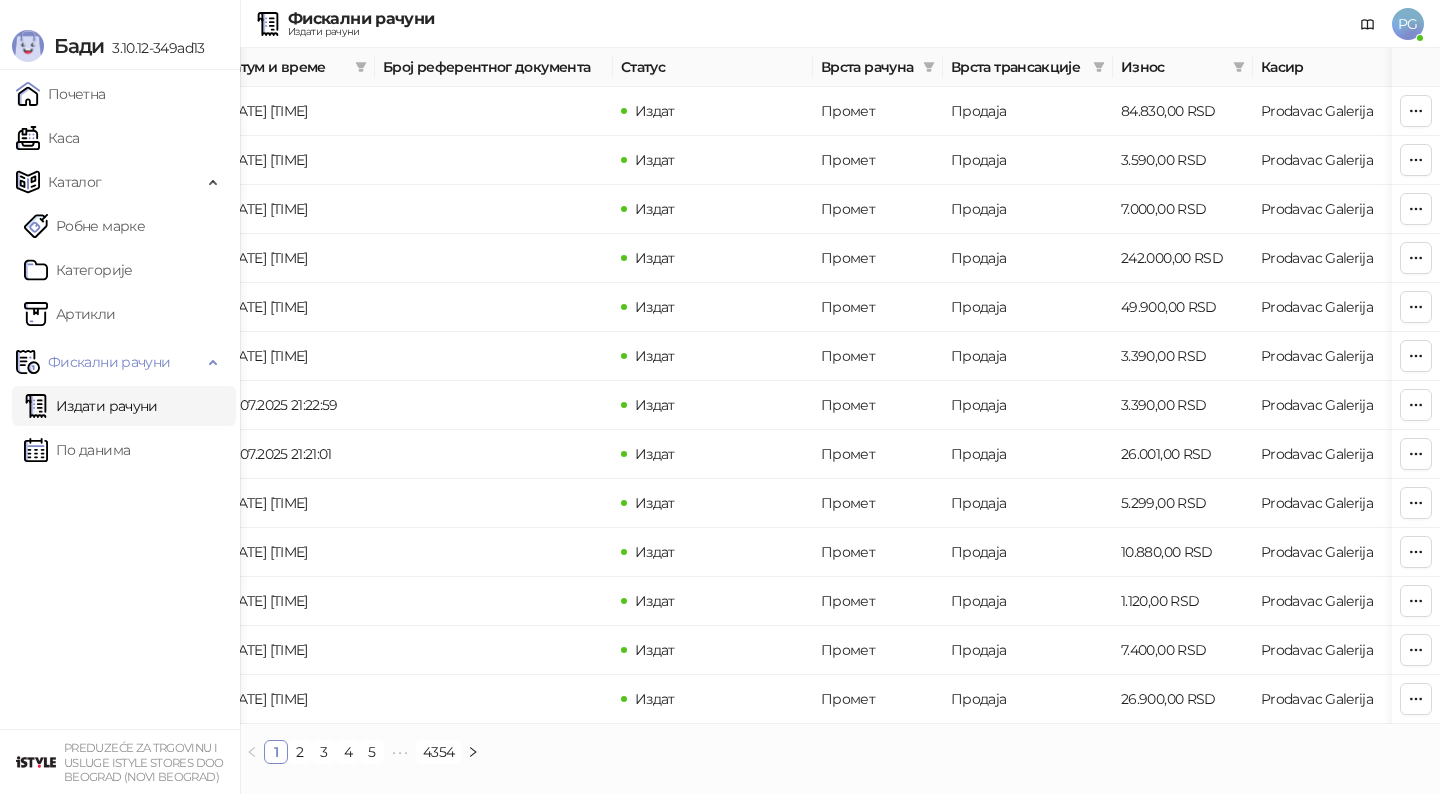 scroll, scrollTop: 0, scrollLeft: 357, axis: horizontal 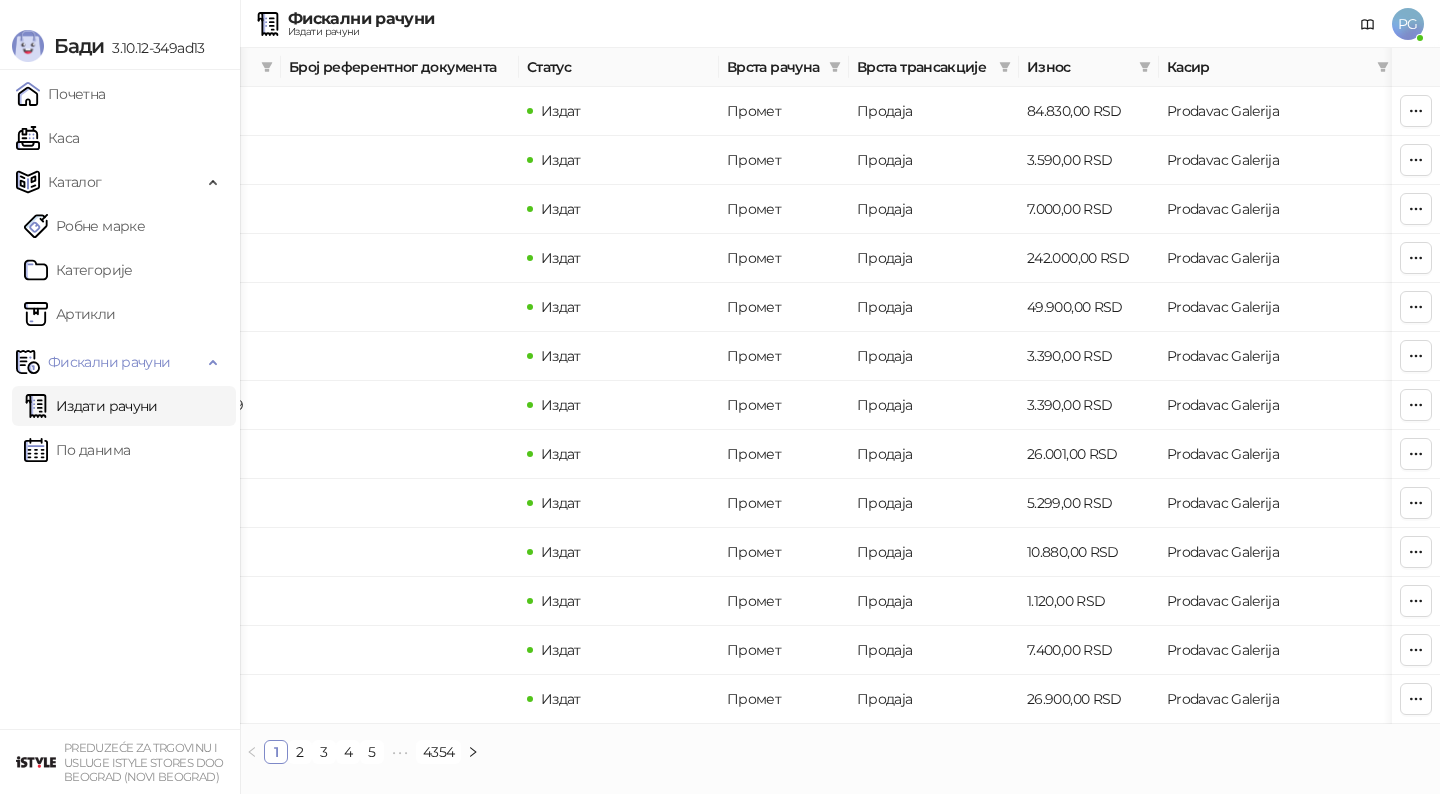click on "Износ" at bounding box center [1089, 67] 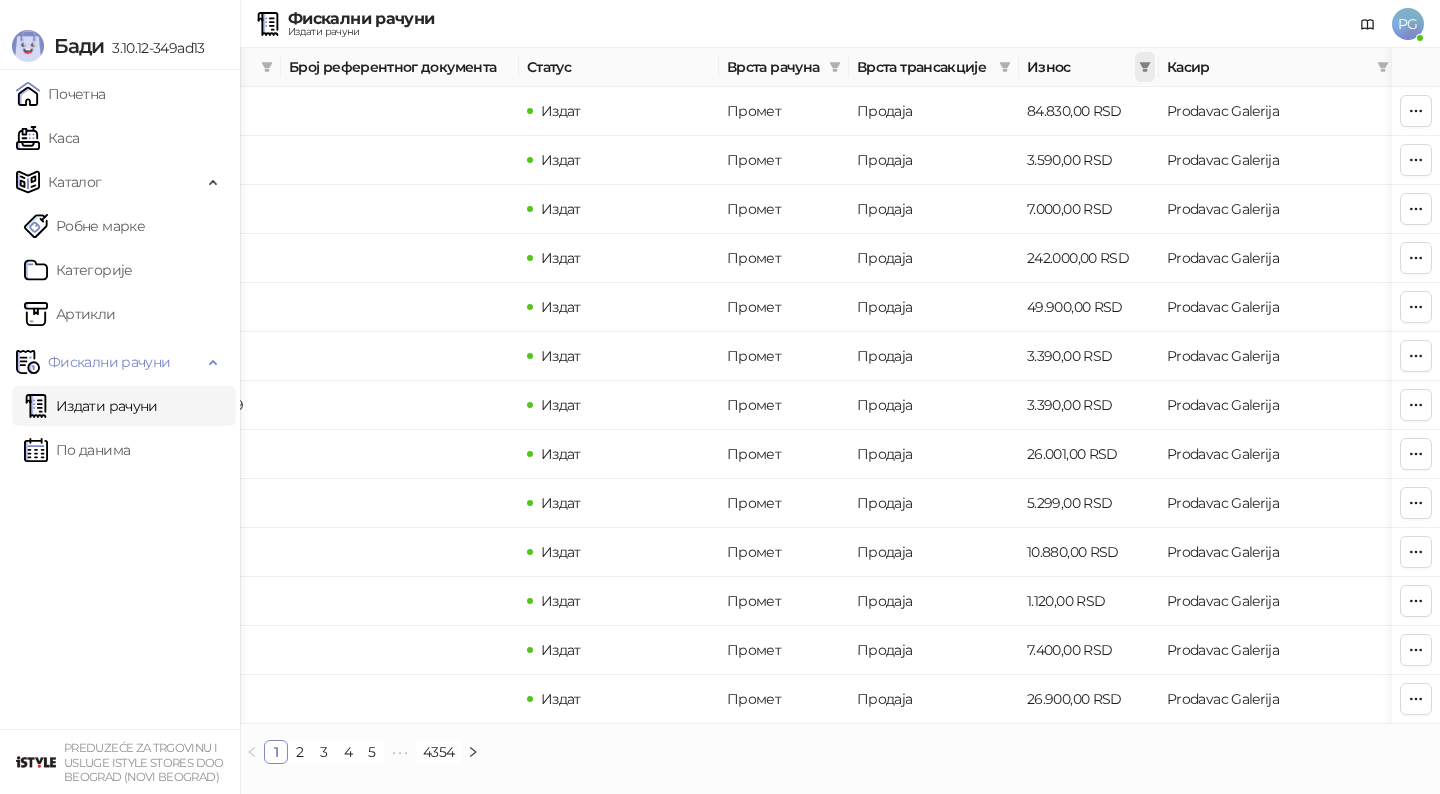 click at bounding box center [1145, 67] 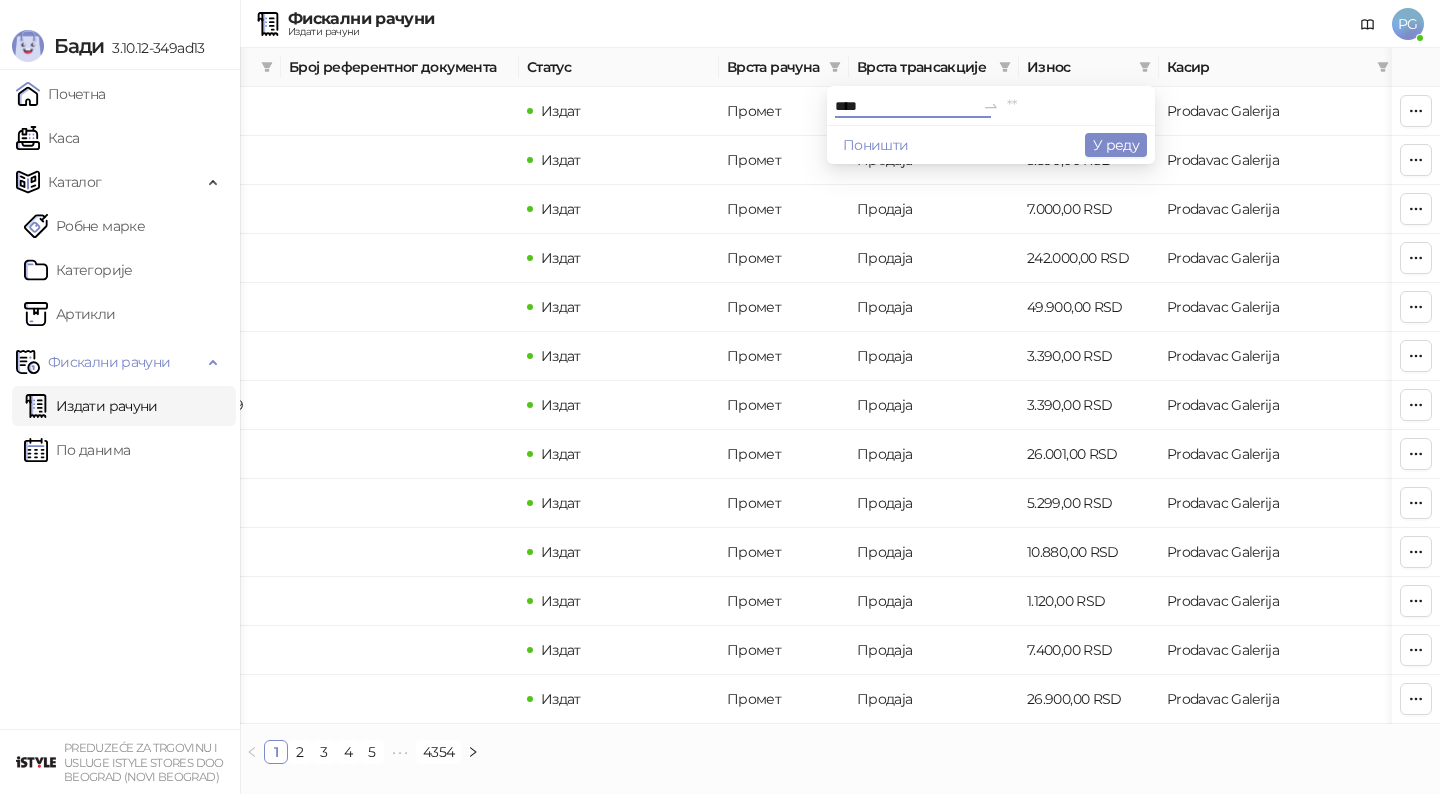 type on "****" 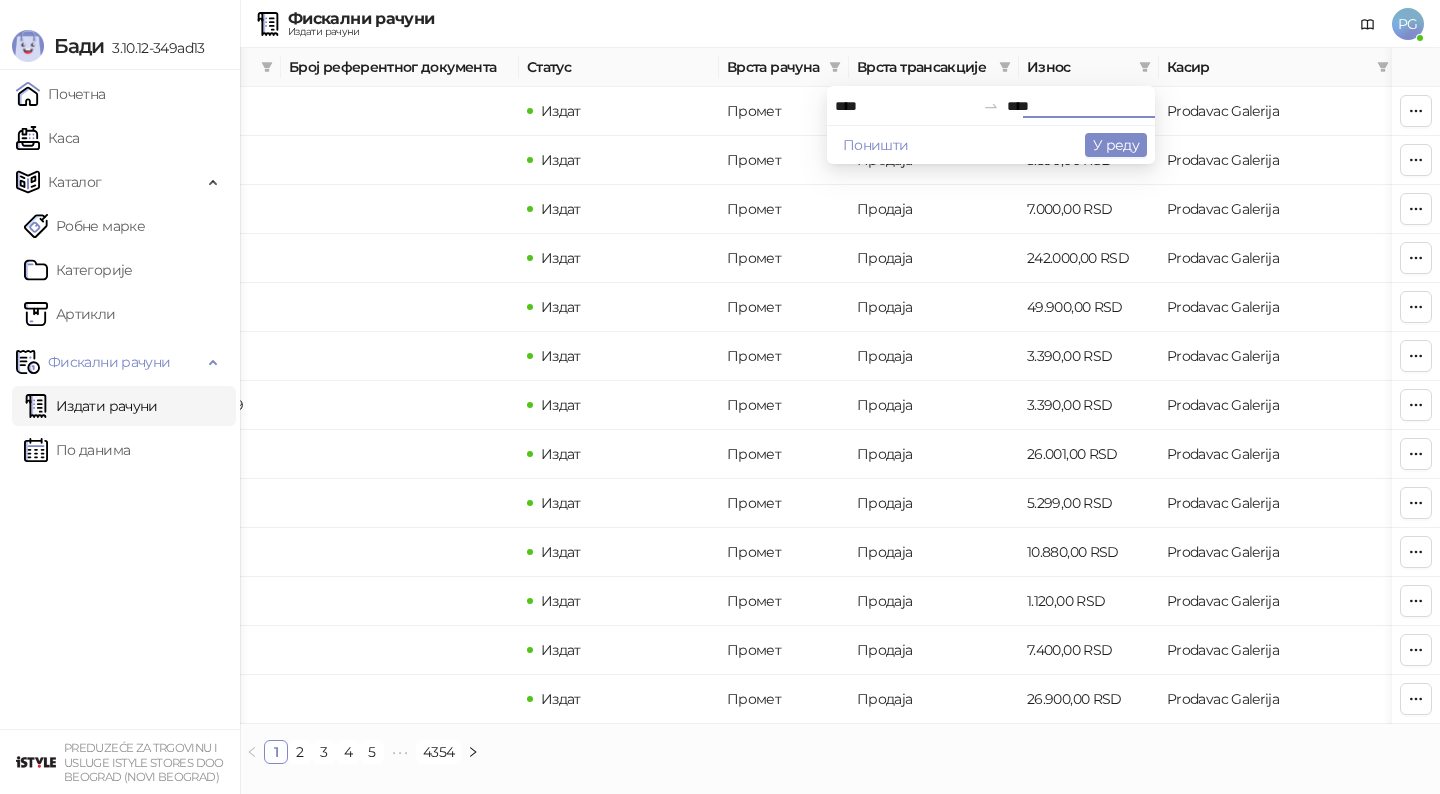 type on "****" 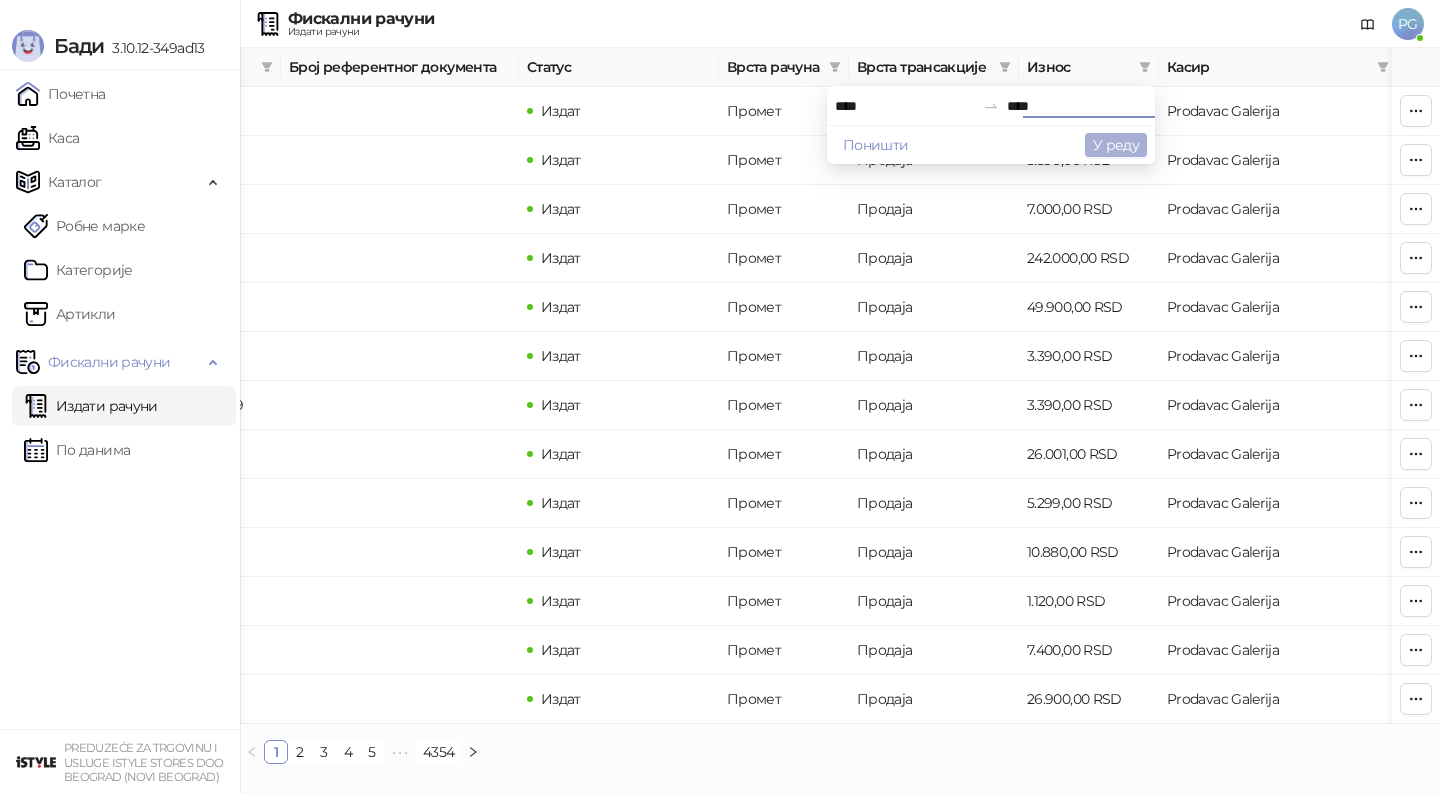 click on "У реду" at bounding box center [1116, 145] 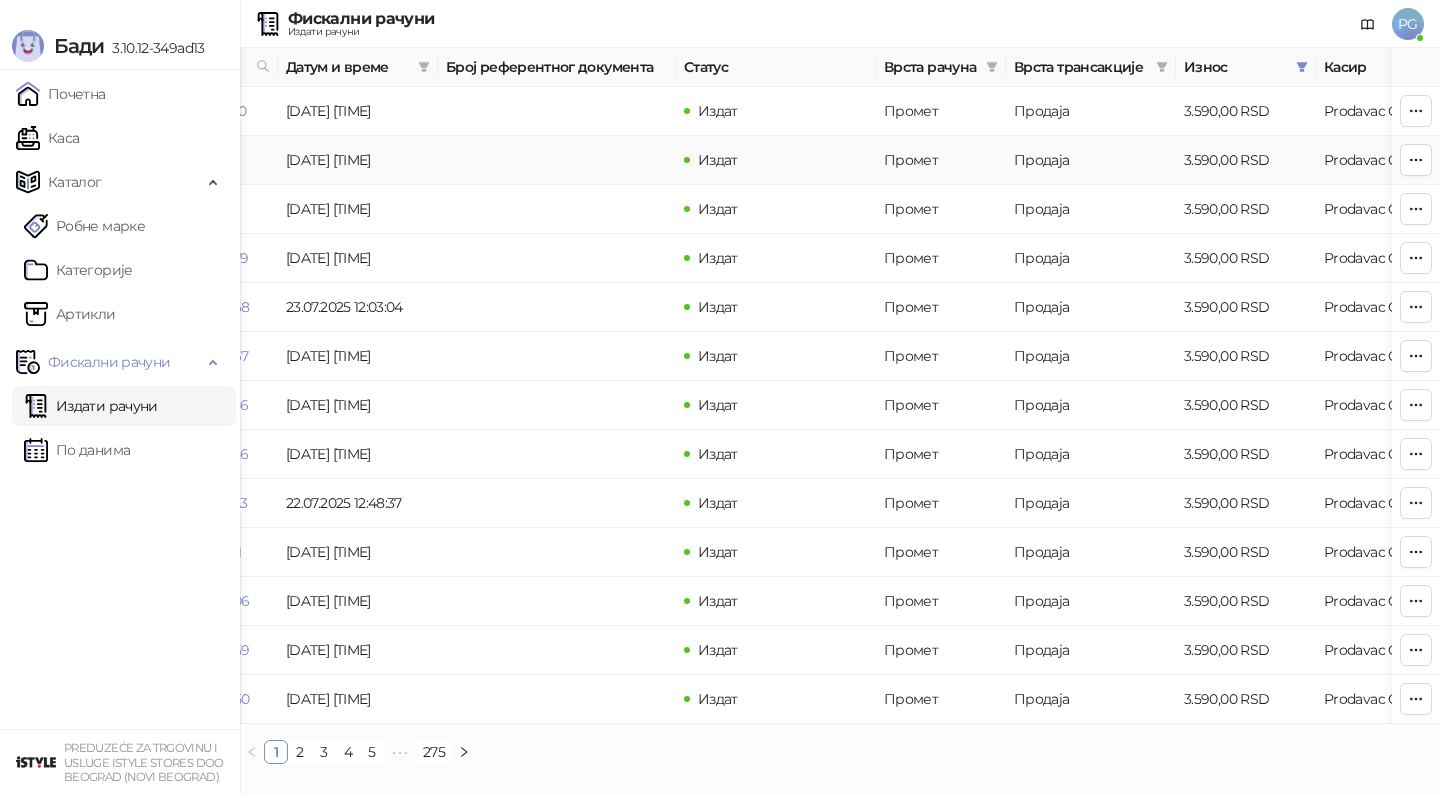 scroll, scrollTop: 0, scrollLeft: 0, axis: both 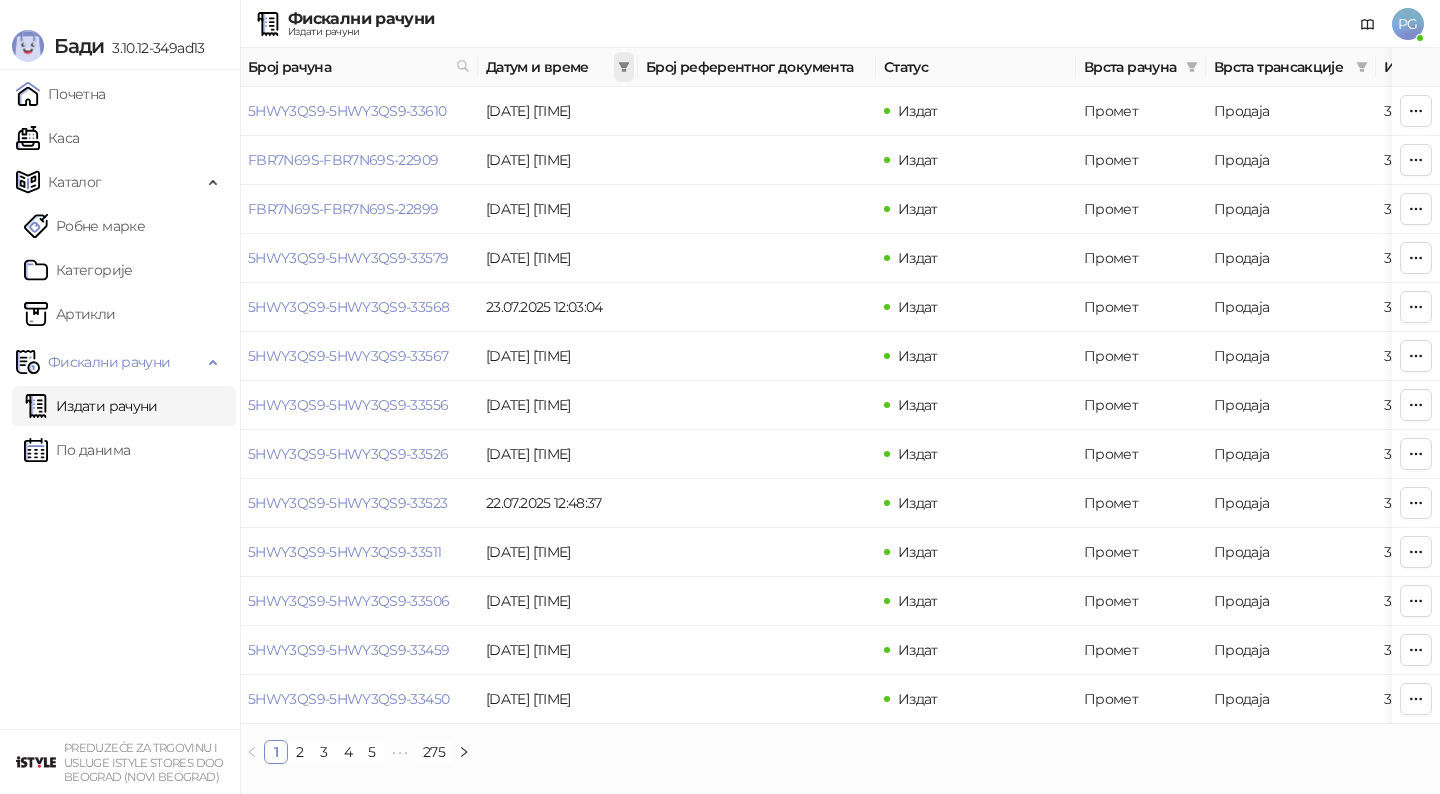 click 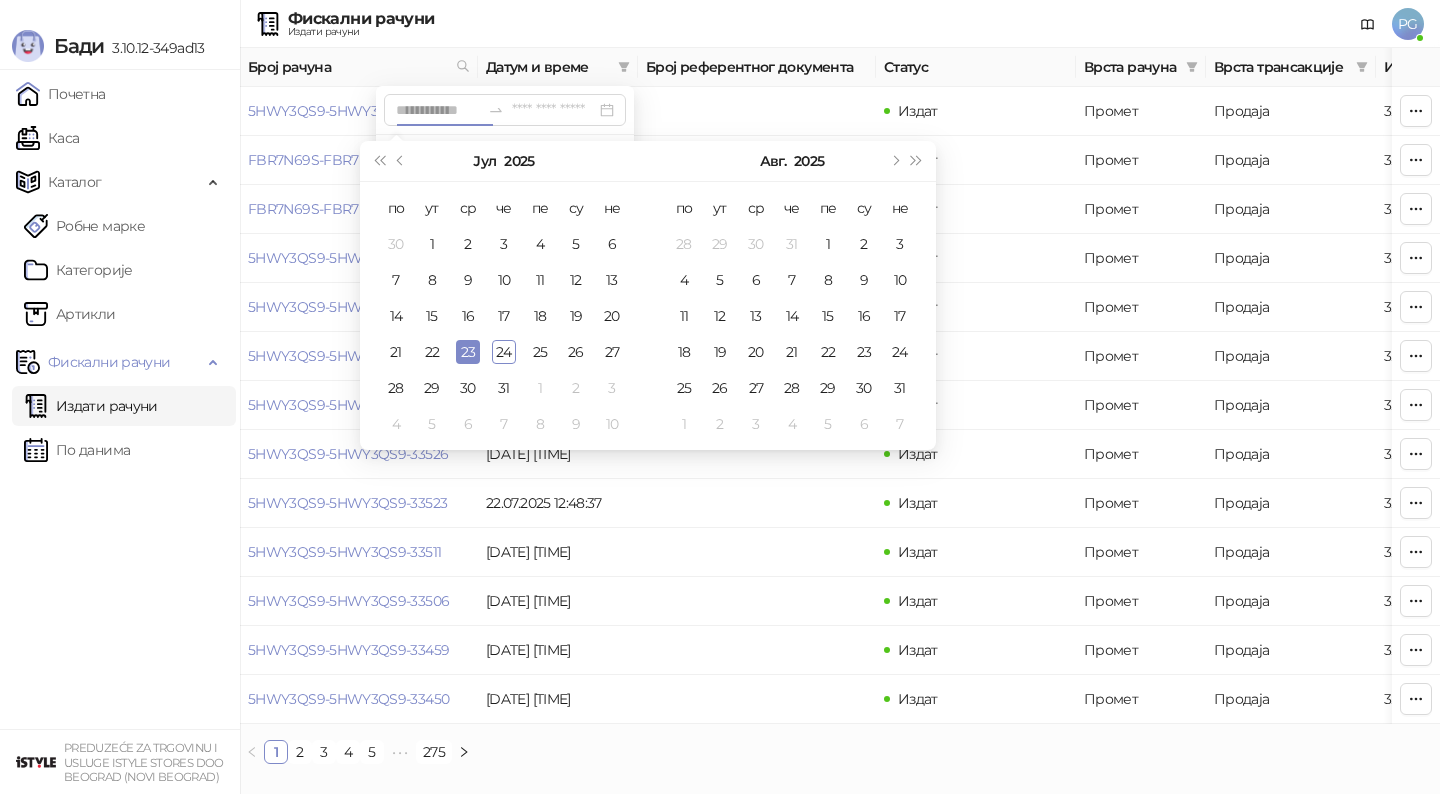type on "**********" 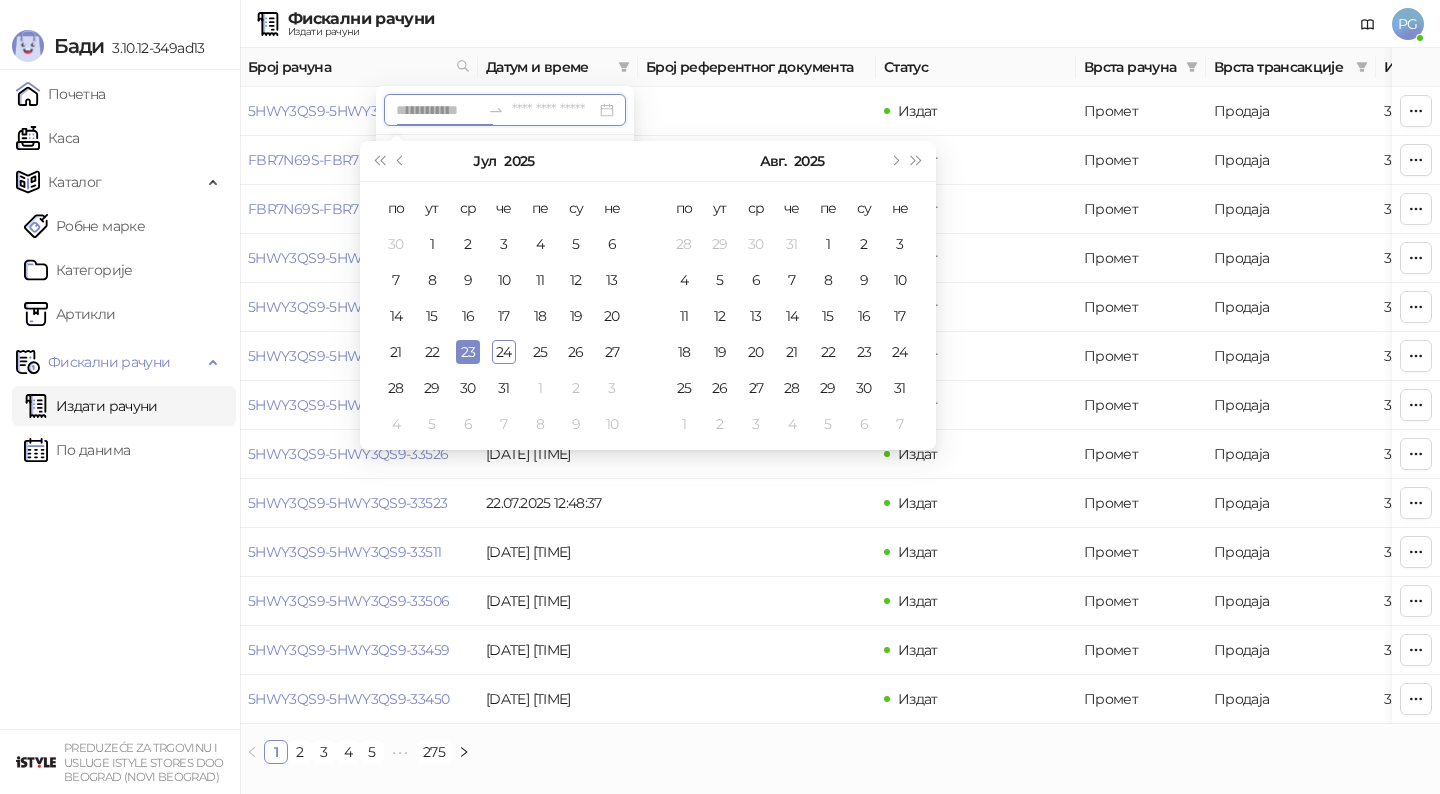 type on "**********" 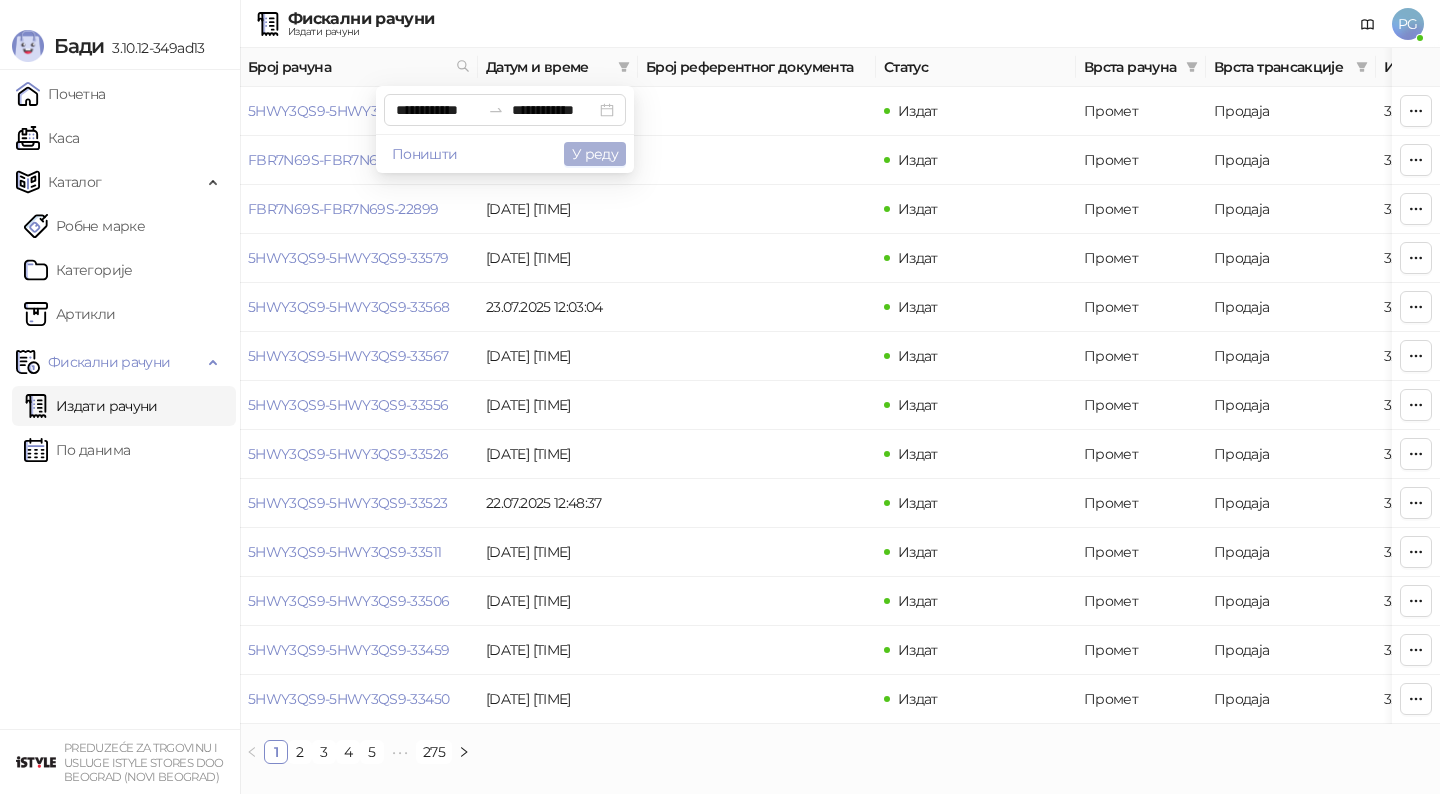click on "У реду" at bounding box center [595, 154] 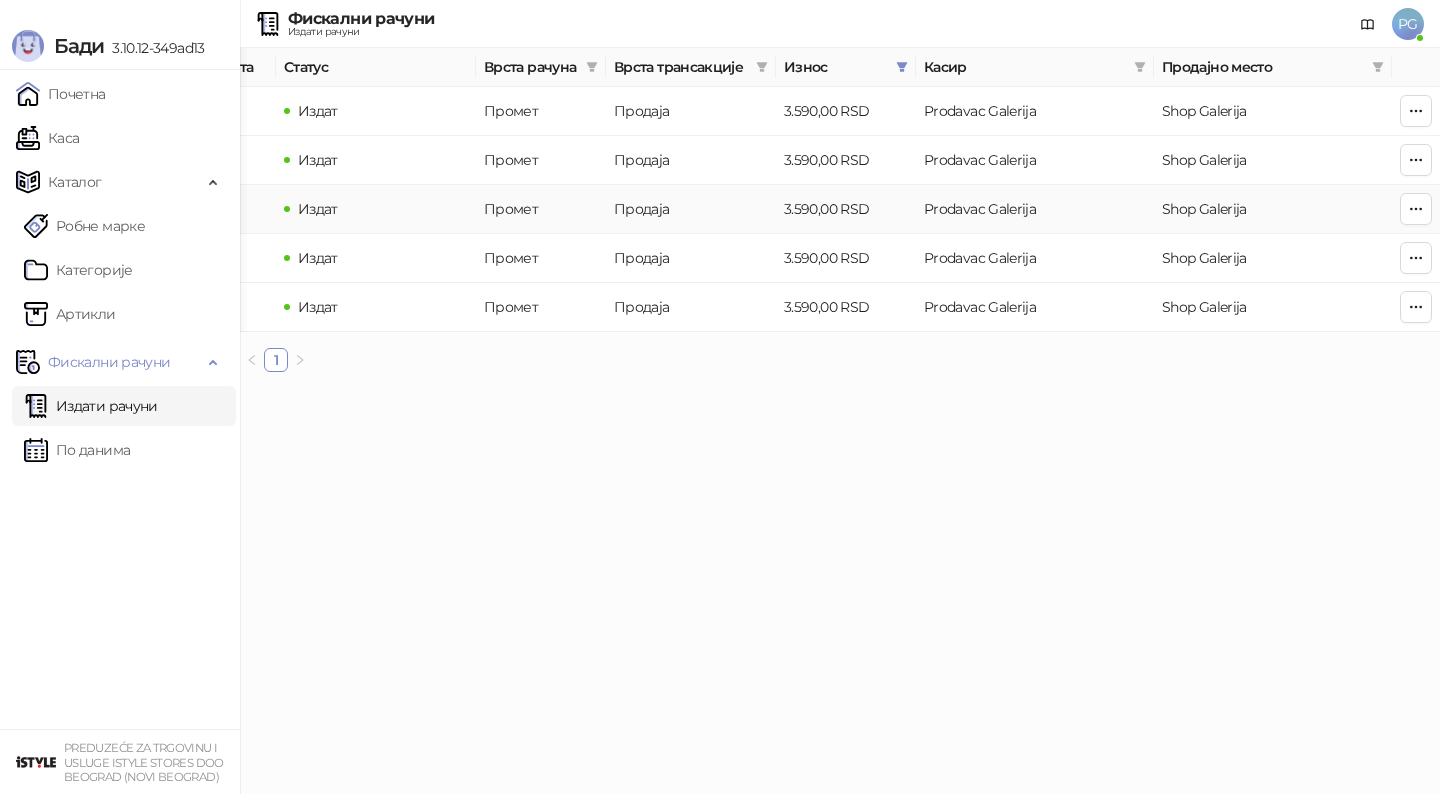 scroll, scrollTop: 0, scrollLeft: 0, axis: both 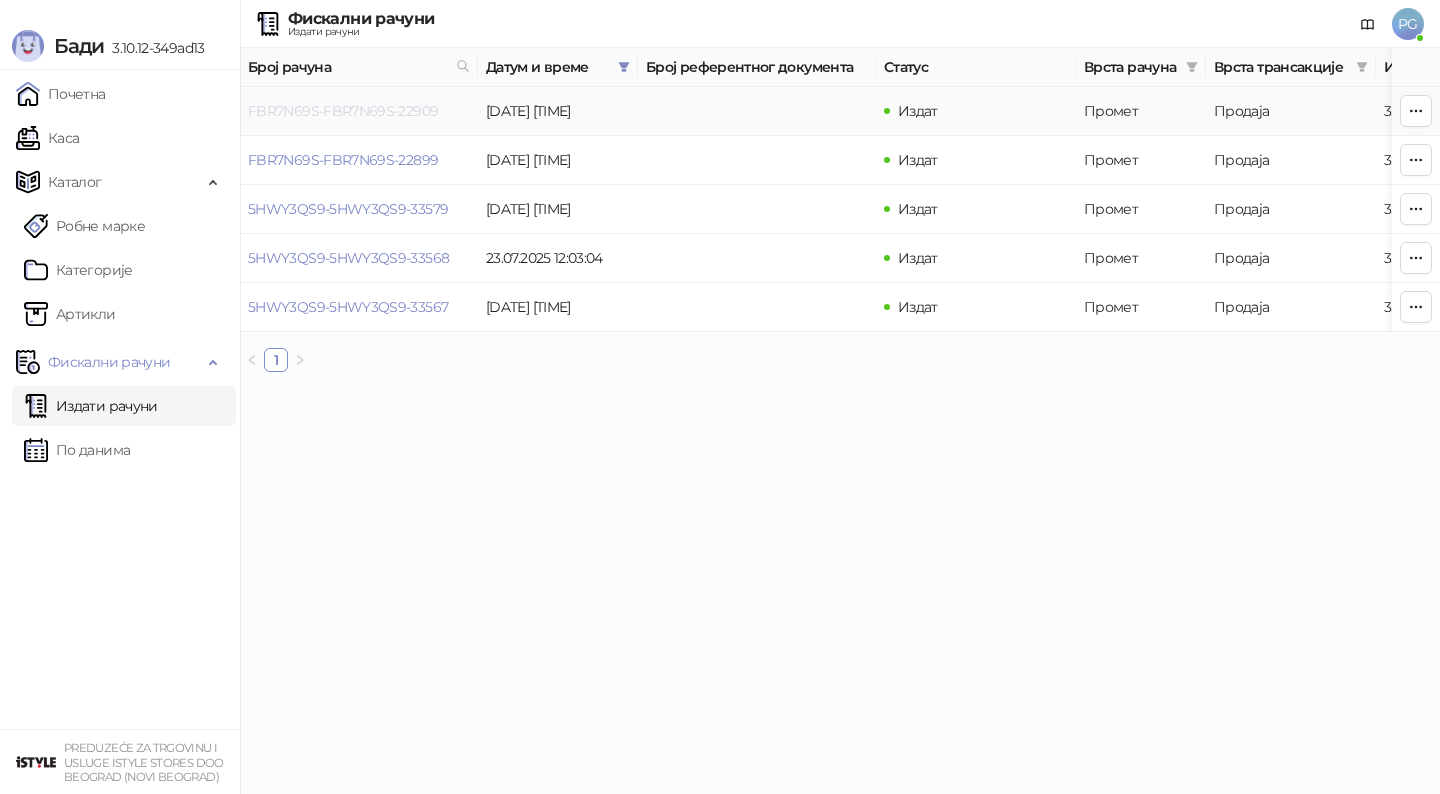 click on "FBR7N69S-FBR7N69S-22909" at bounding box center (343, 111) 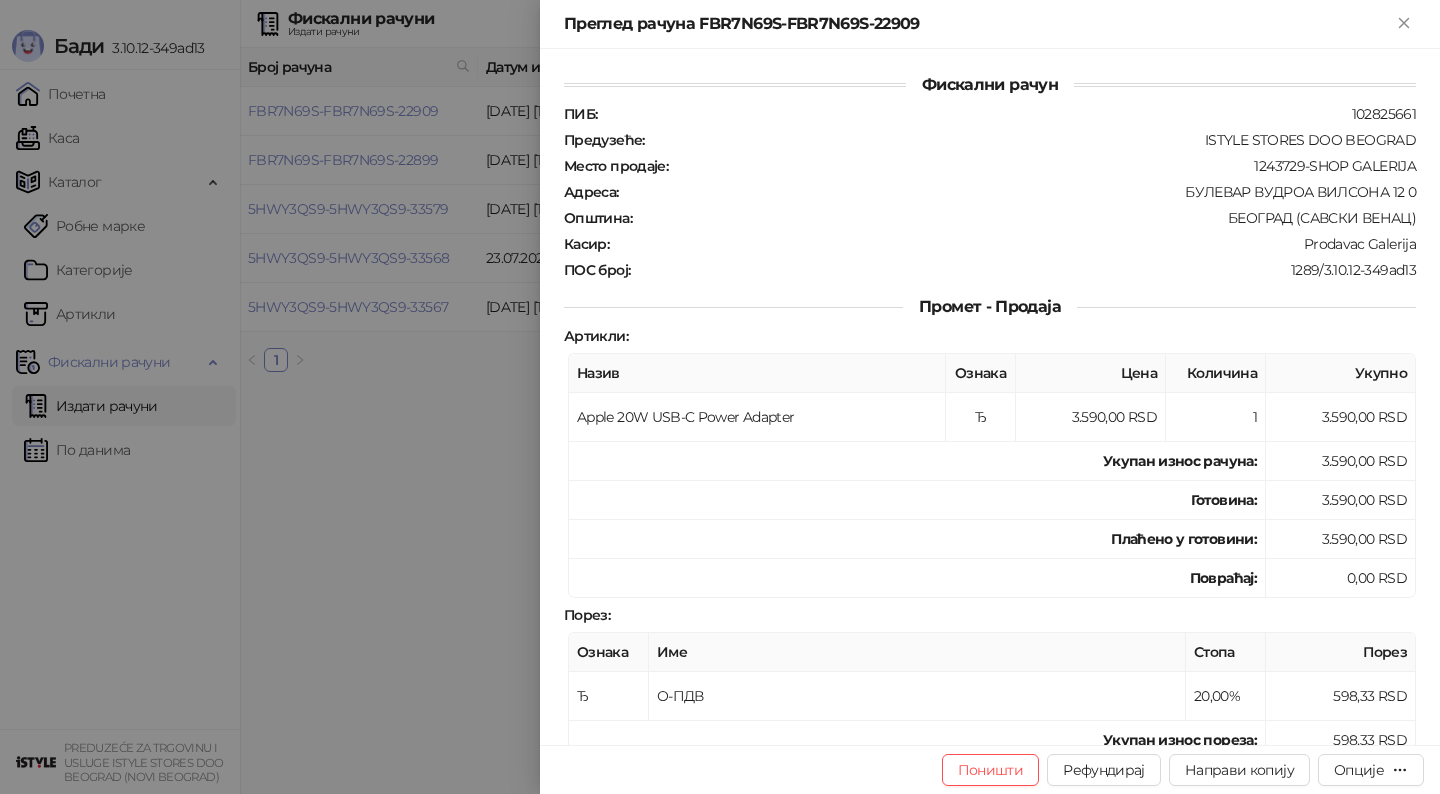 click at bounding box center [720, 397] 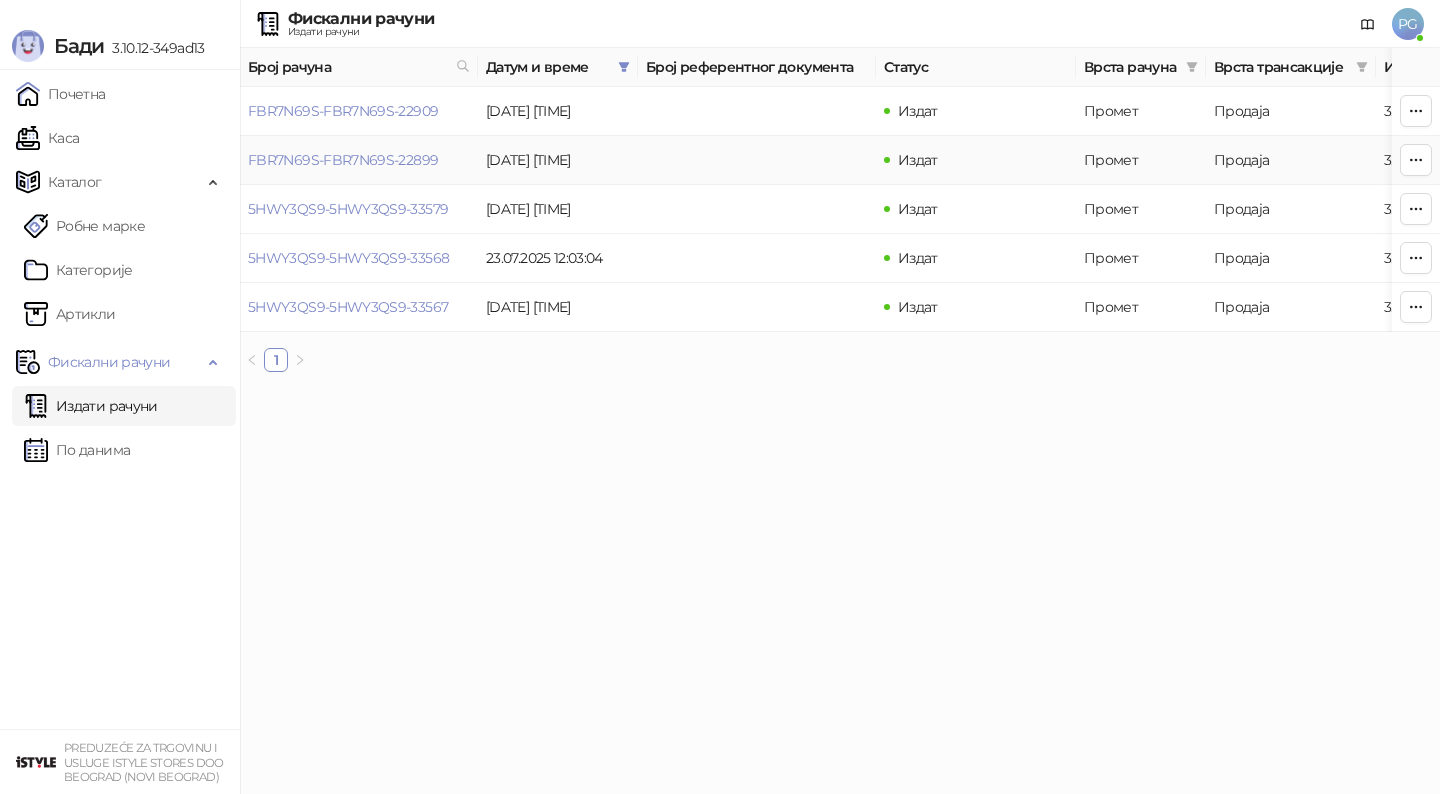 click on "FBR7N69S-FBR7N69S-22899" at bounding box center [359, 160] 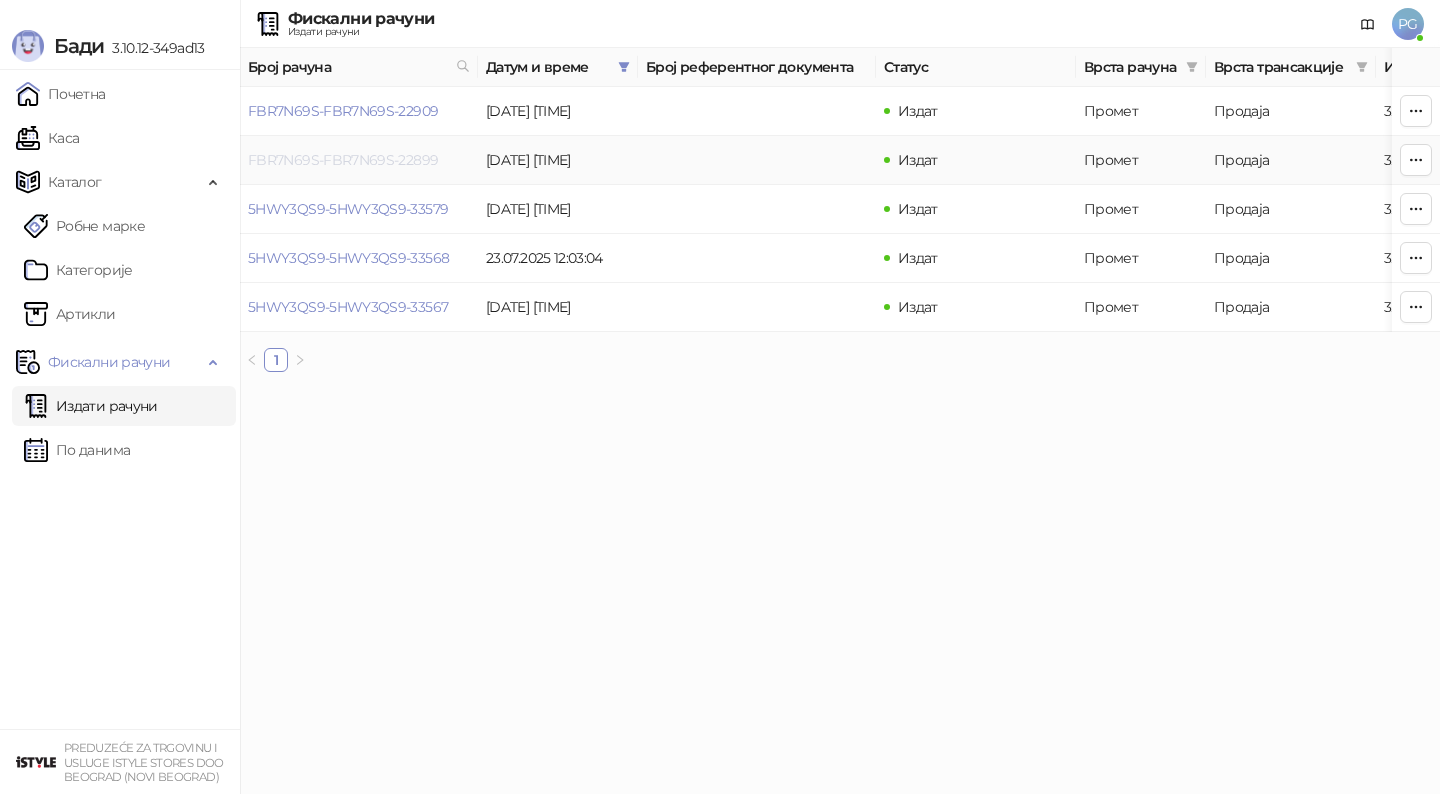 click on "FBR7N69S-FBR7N69S-22899" at bounding box center [343, 160] 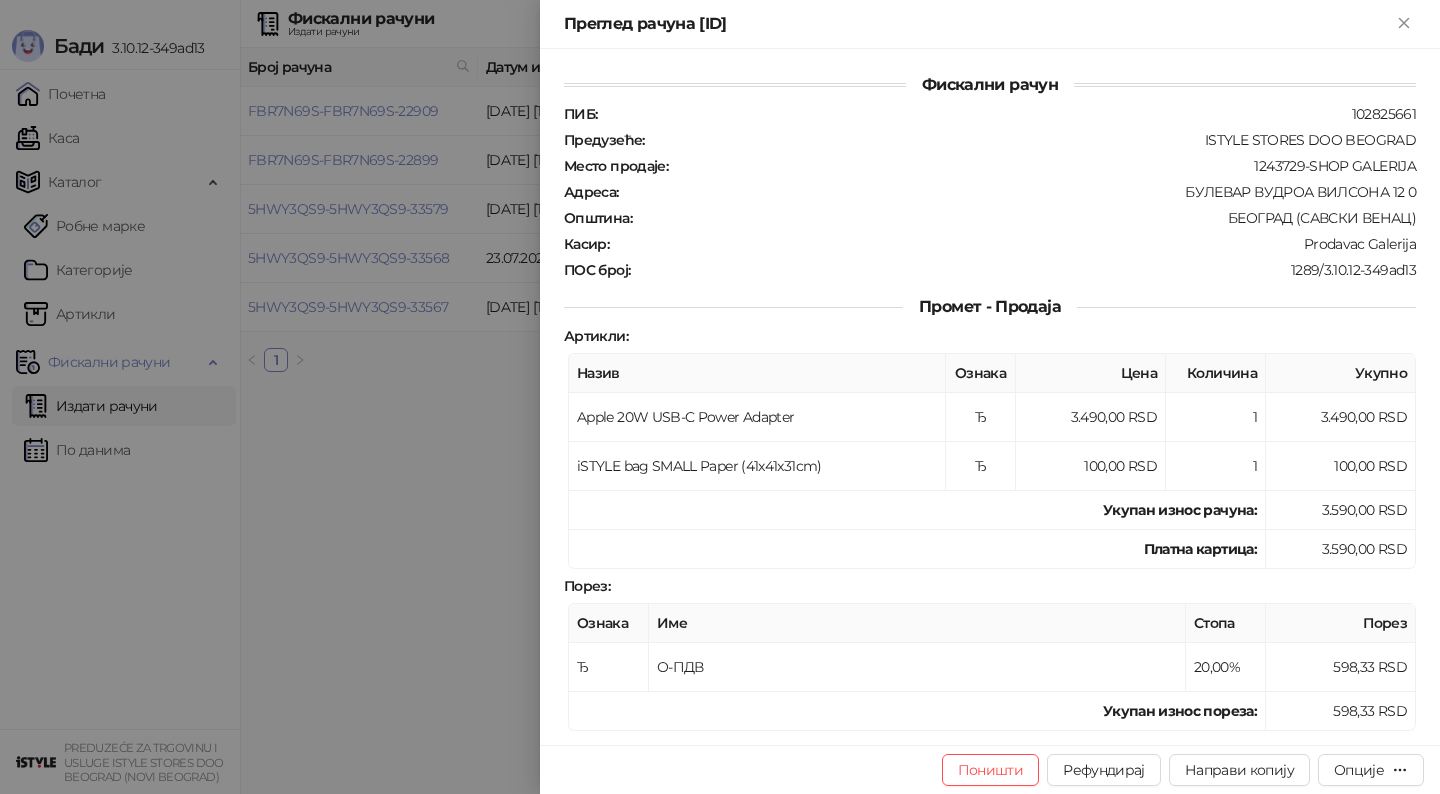click at bounding box center (720, 397) 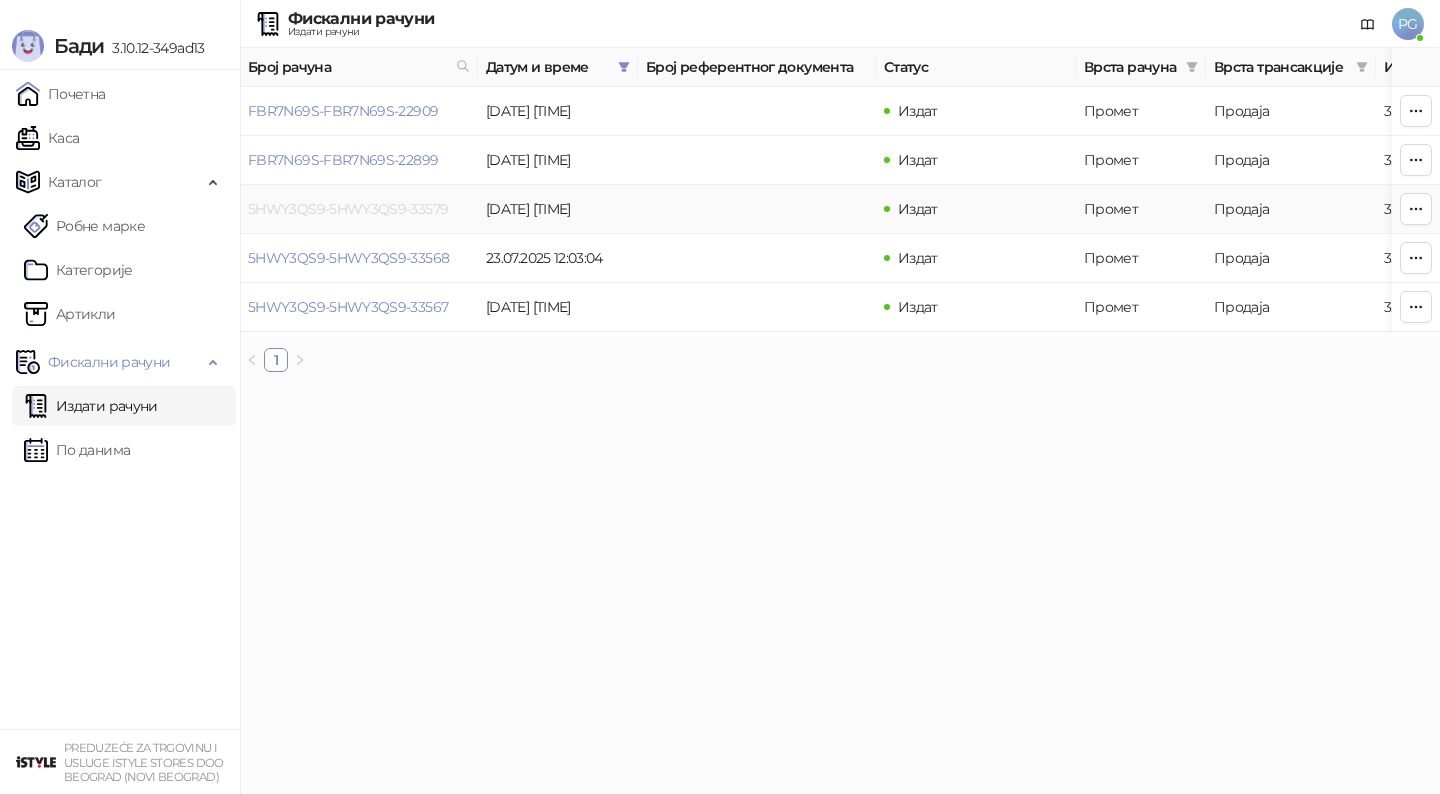 click on "5HWY3QS9-5HWY3QS9-33579" at bounding box center [348, 209] 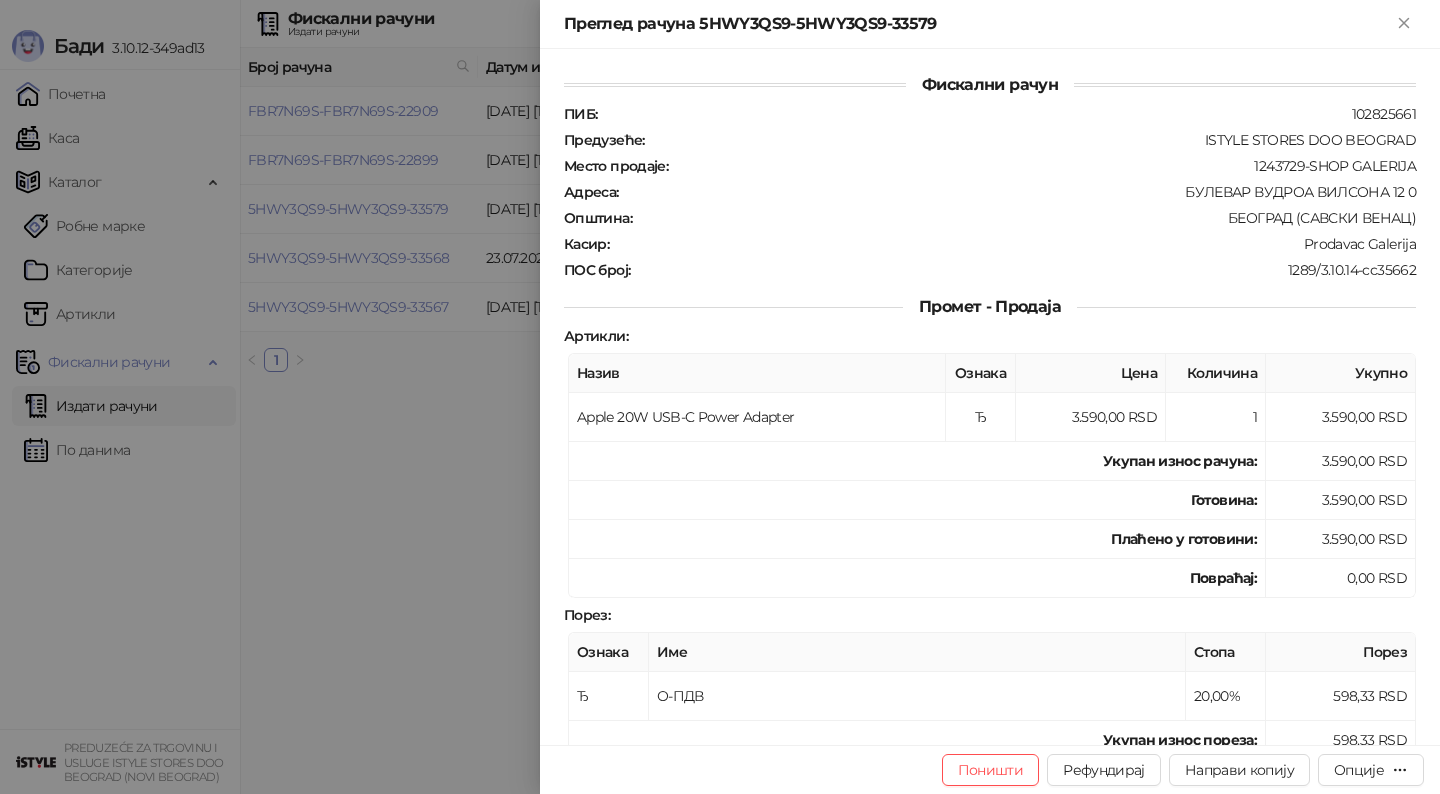 click at bounding box center (720, 397) 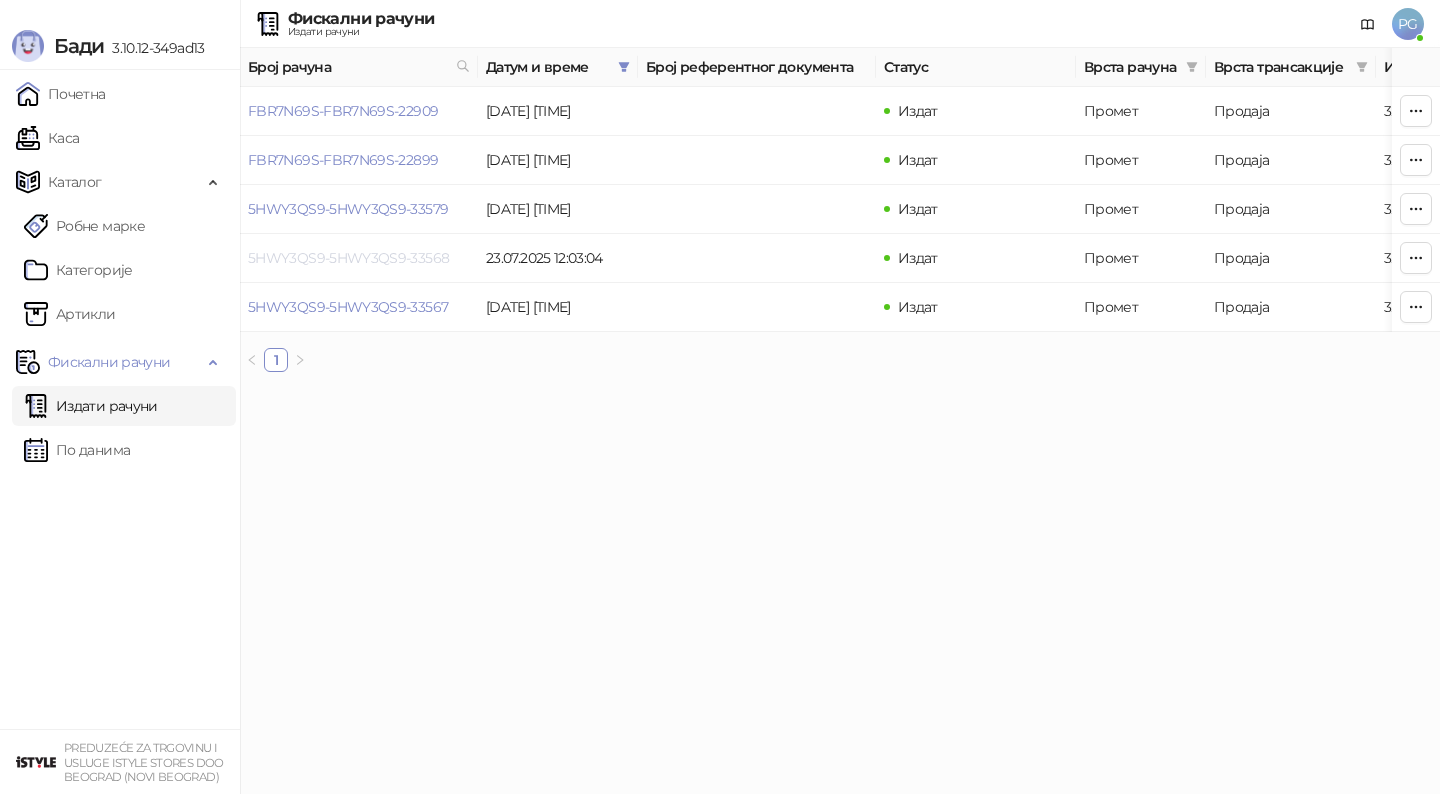 click on "5HWY3QS9-5HWY3QS9-33568" at bounding box center (348, 258) 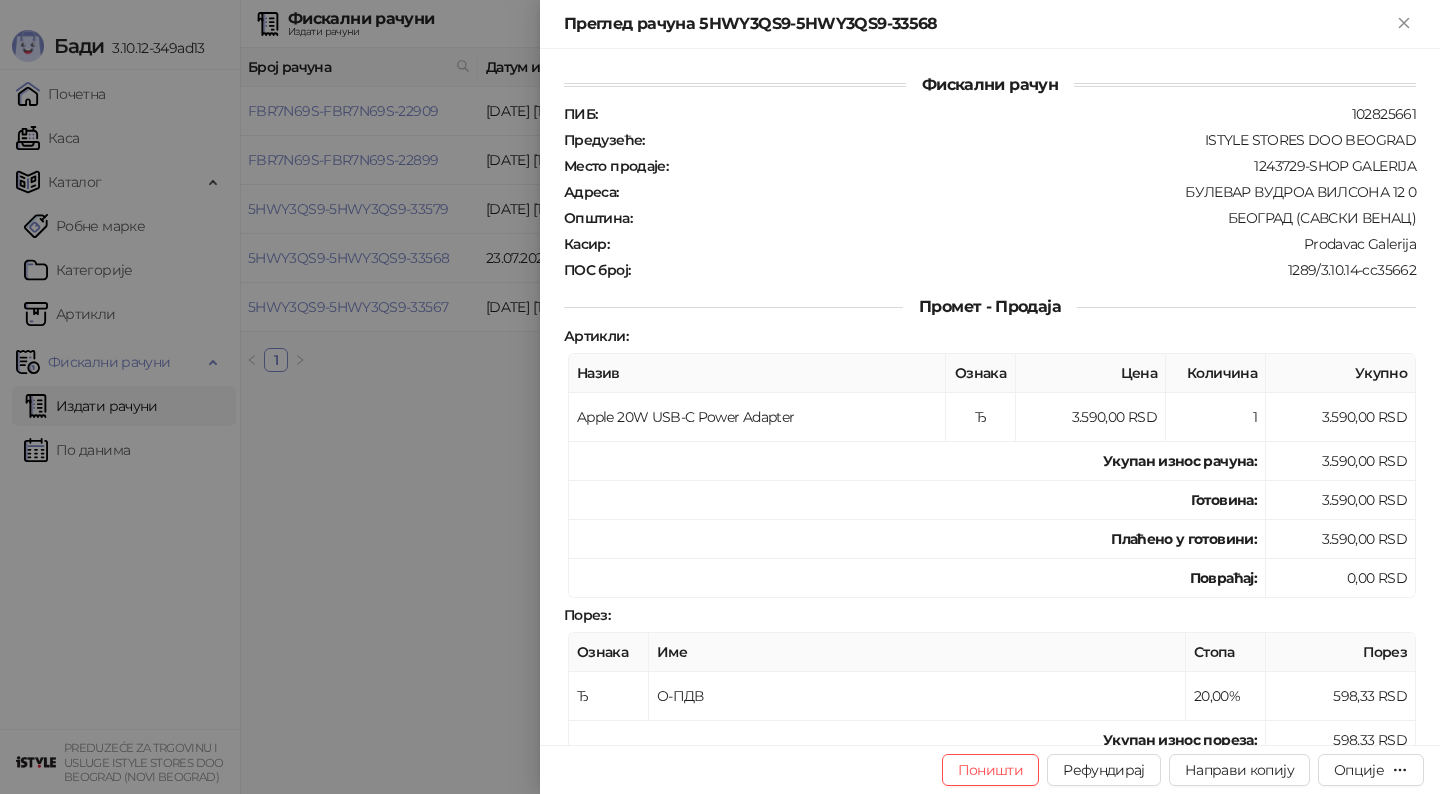 click at bounding box center [720, 397] 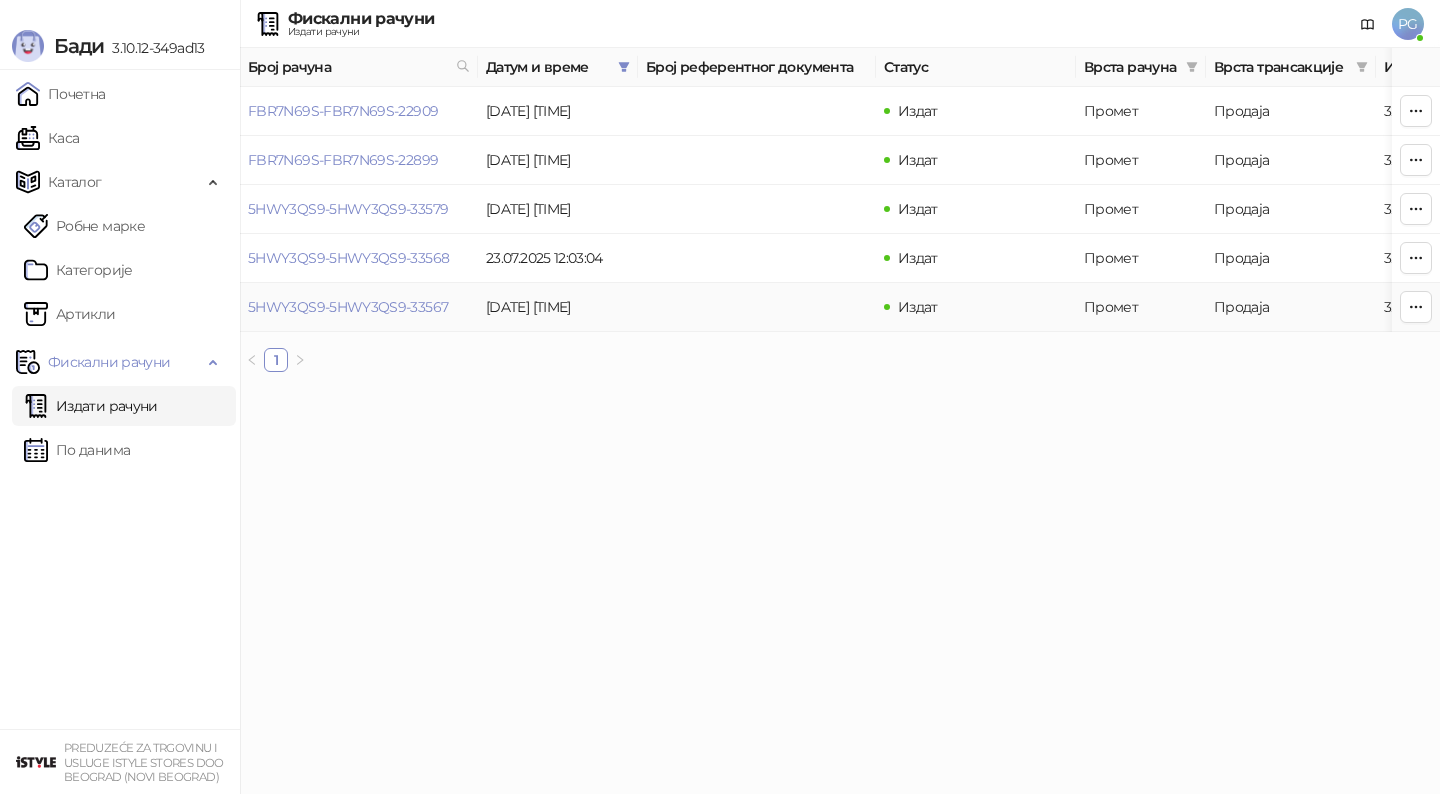 click on "5HWY3QS9-5HWY3QS9-33567" at bounding box center (359, 307) 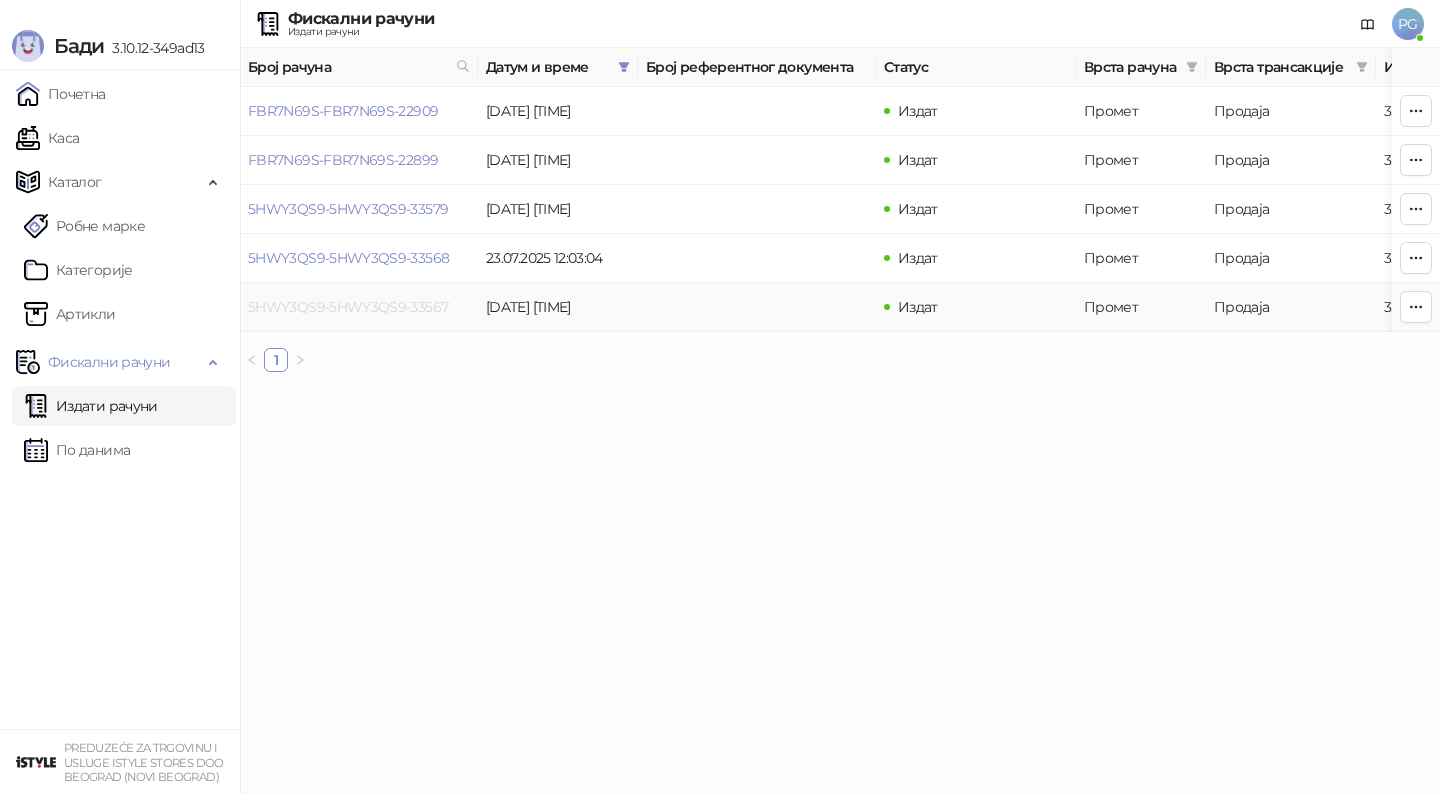 click on "5HWY3QS9-5HWY3QS9-33567" at bounding box center [348, 307] 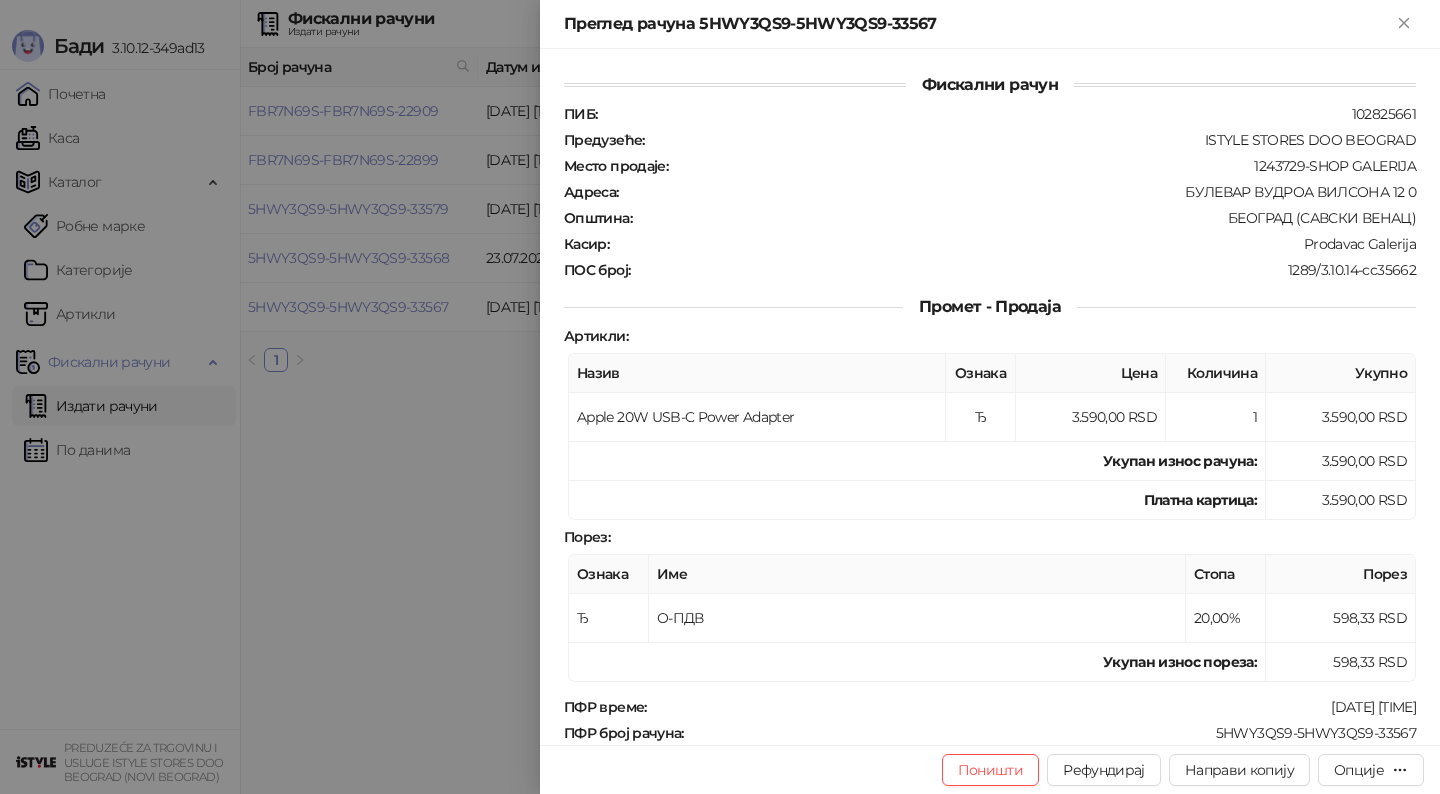 click at bounding box center (720, 397) 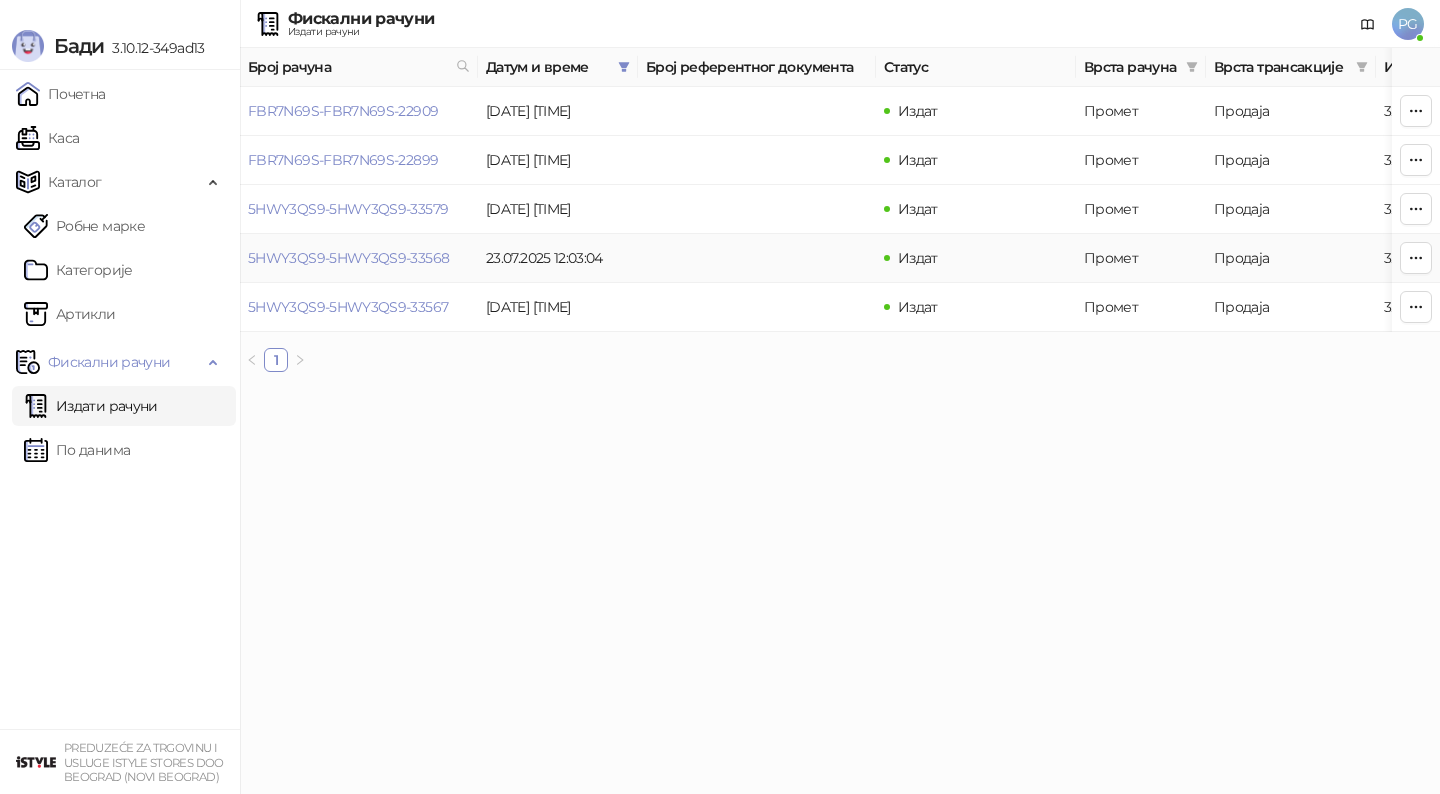 click on "5HWY3QS9-5HWY3QS9-33568" at bounding box center (359, 258) 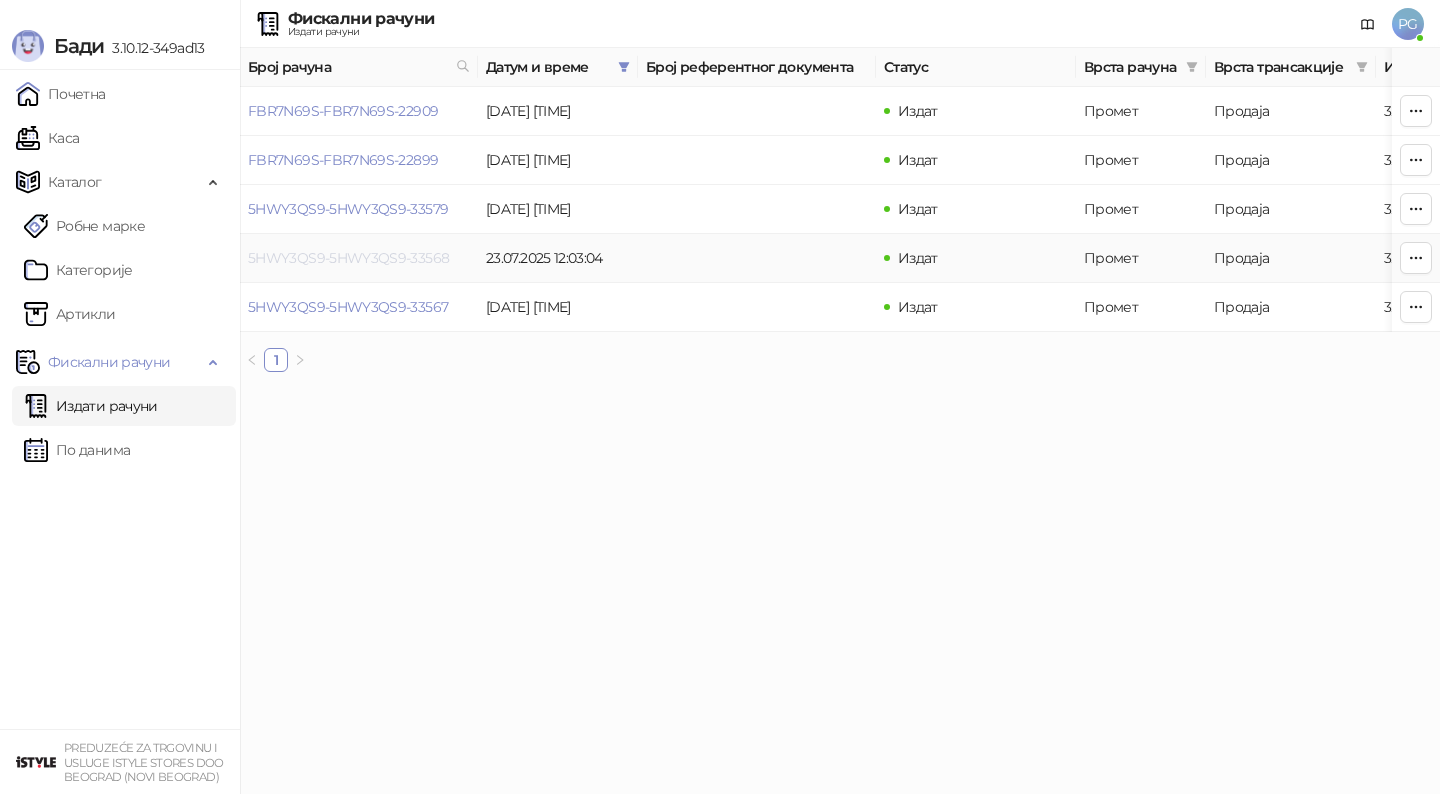 click on "5HWY3QS9-5HWY3QS9-33568" at bounding box center [348, 258] 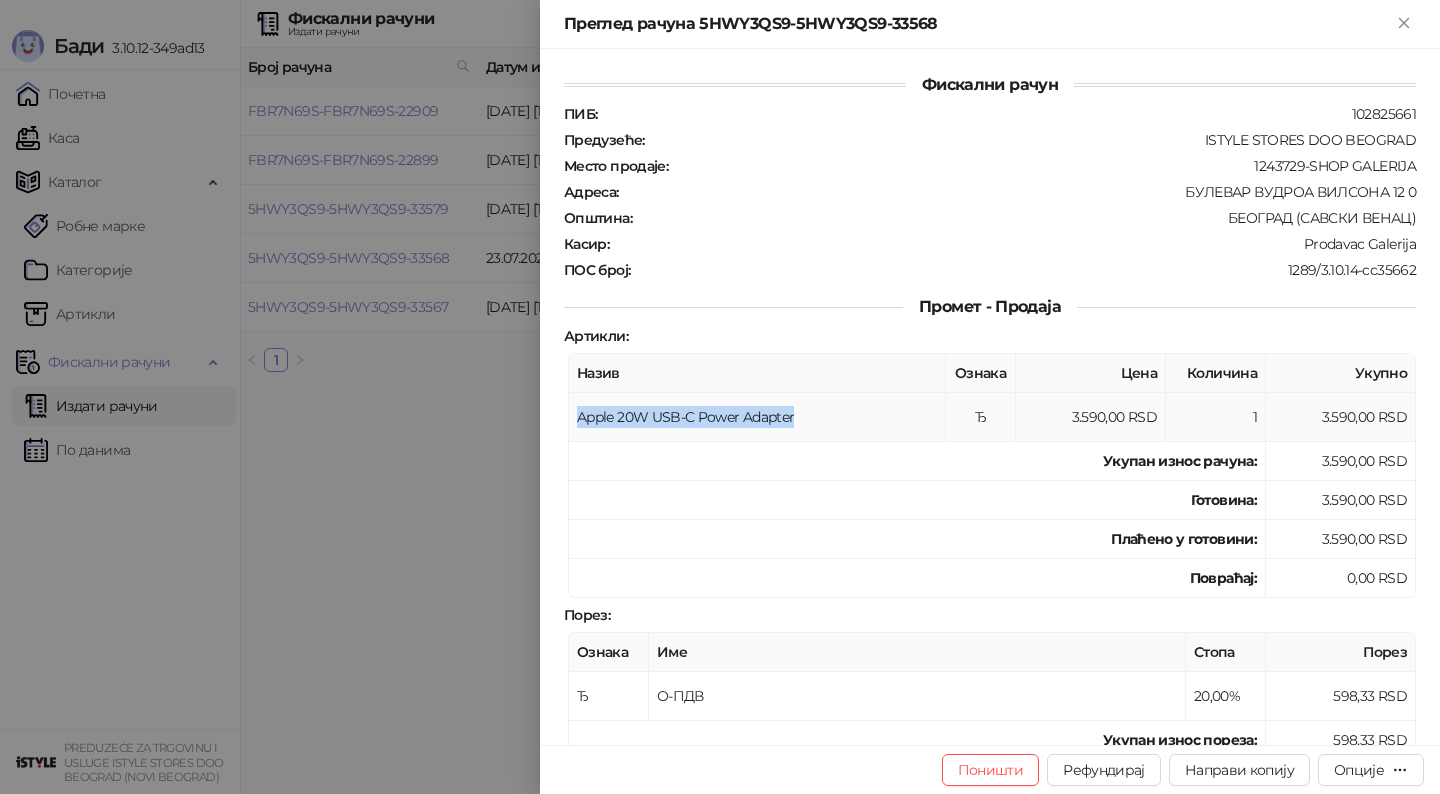 drag, startPoint x: 802, startPoint y: 406, endPoint x: 577, endPoint y: 393, distance: 225.37524 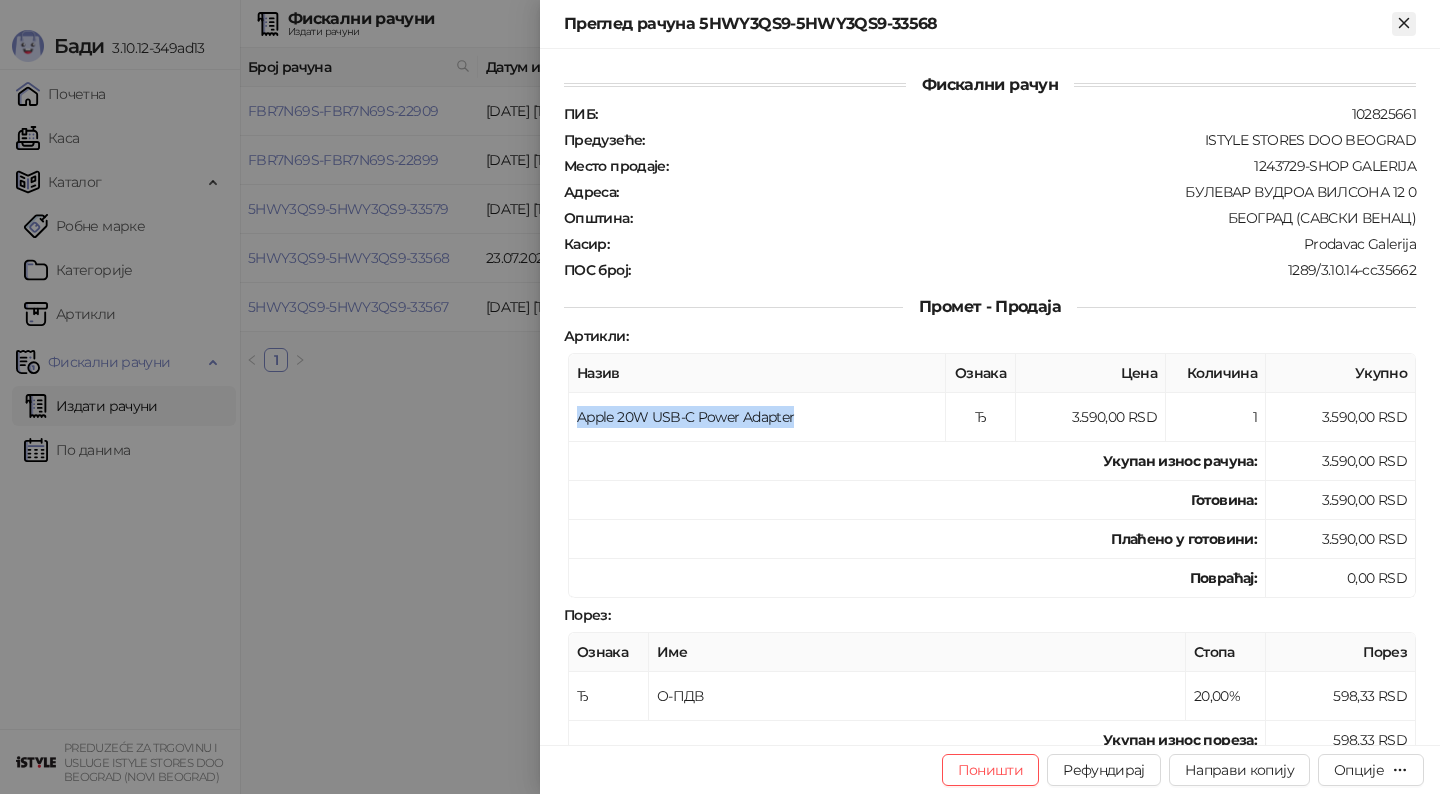 click at bounding box center (1404, 24) 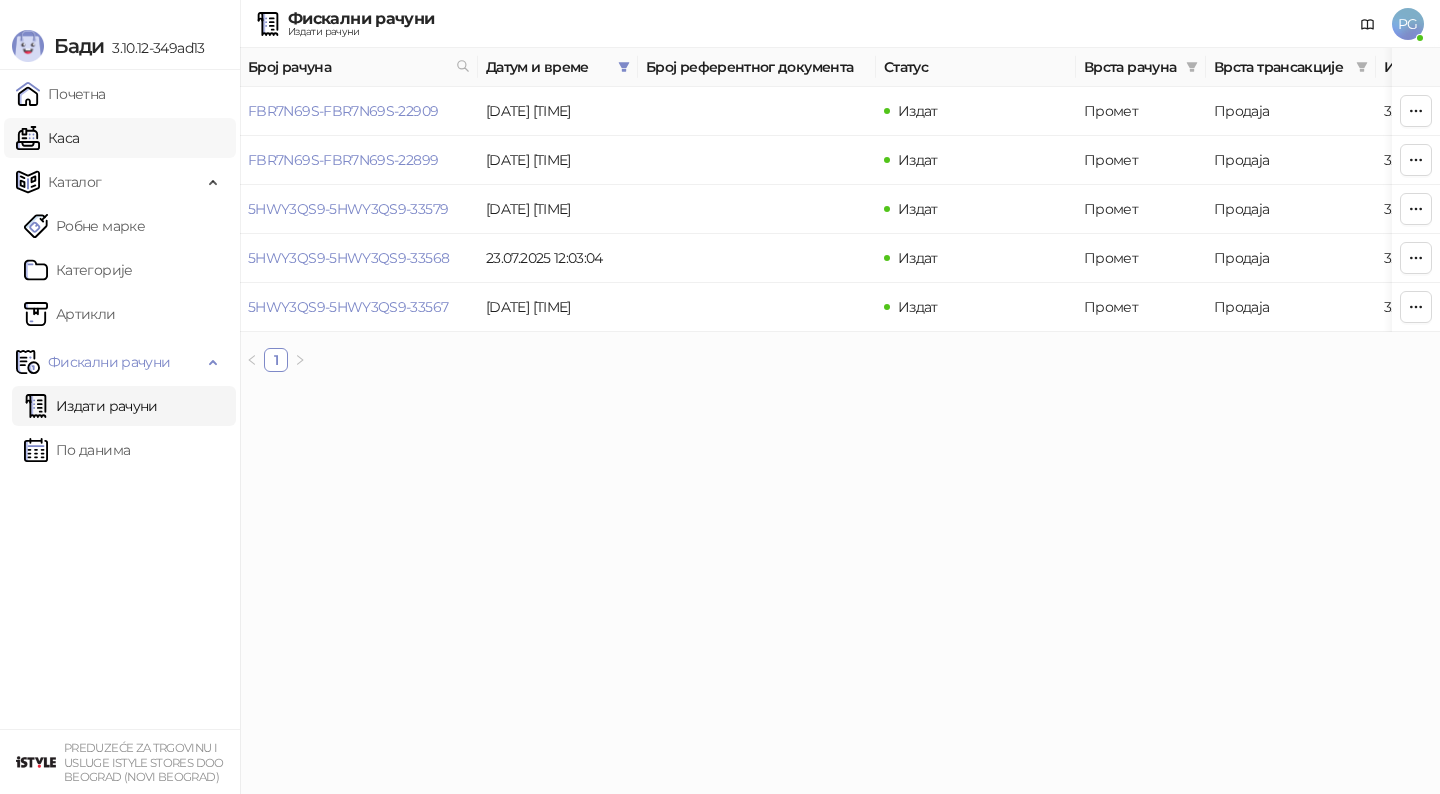 click on "Каса" at bounding box center [47, 138] 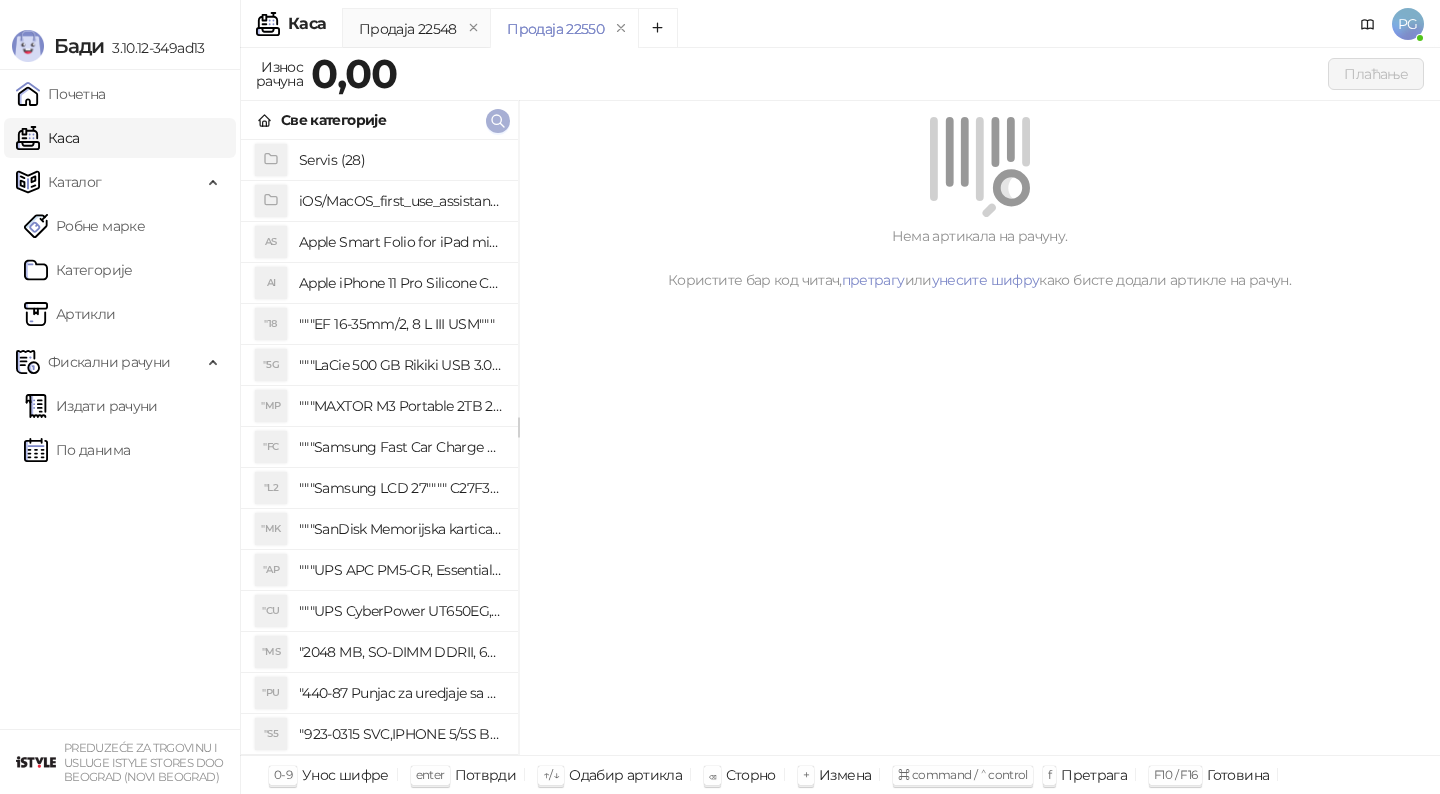 click 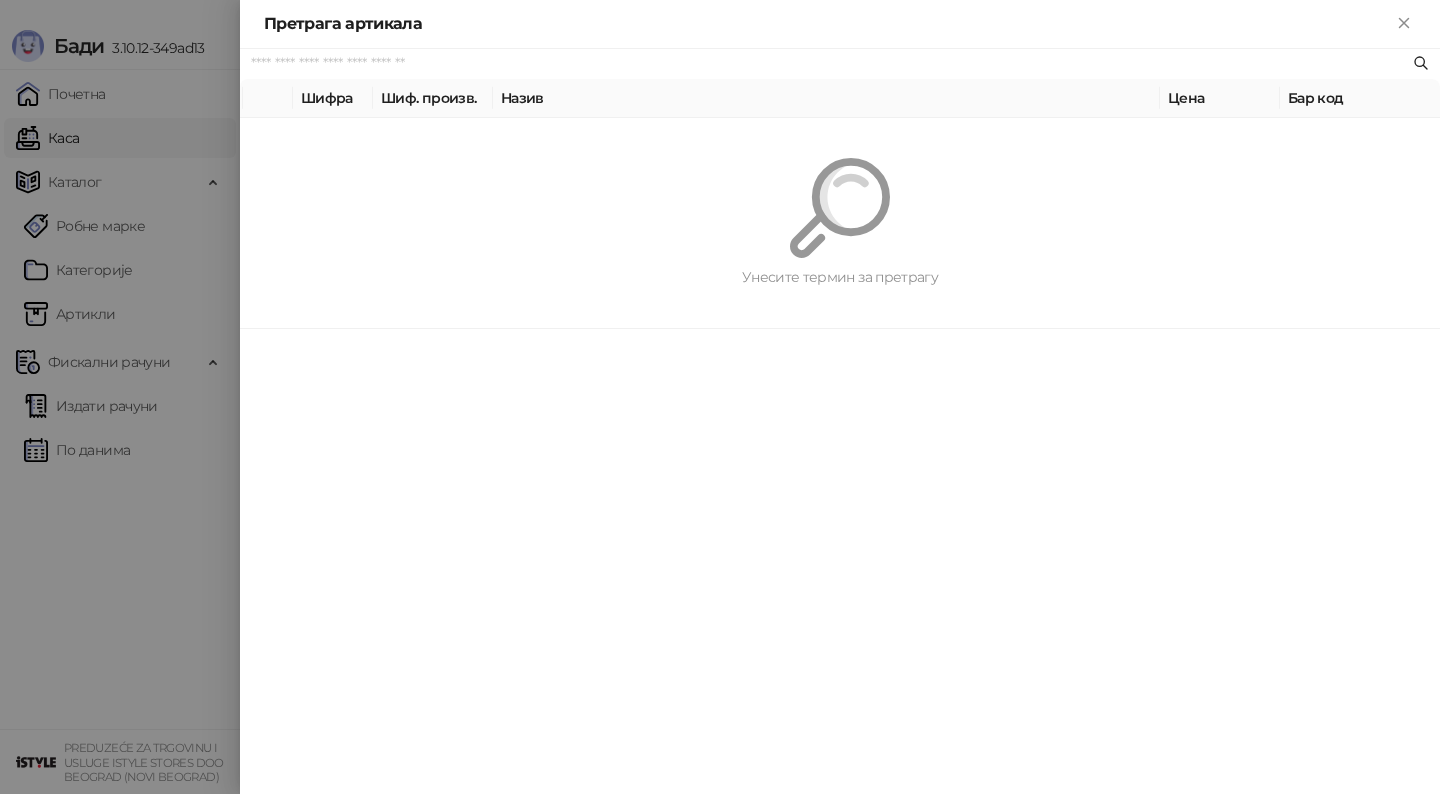 paste on "*********" 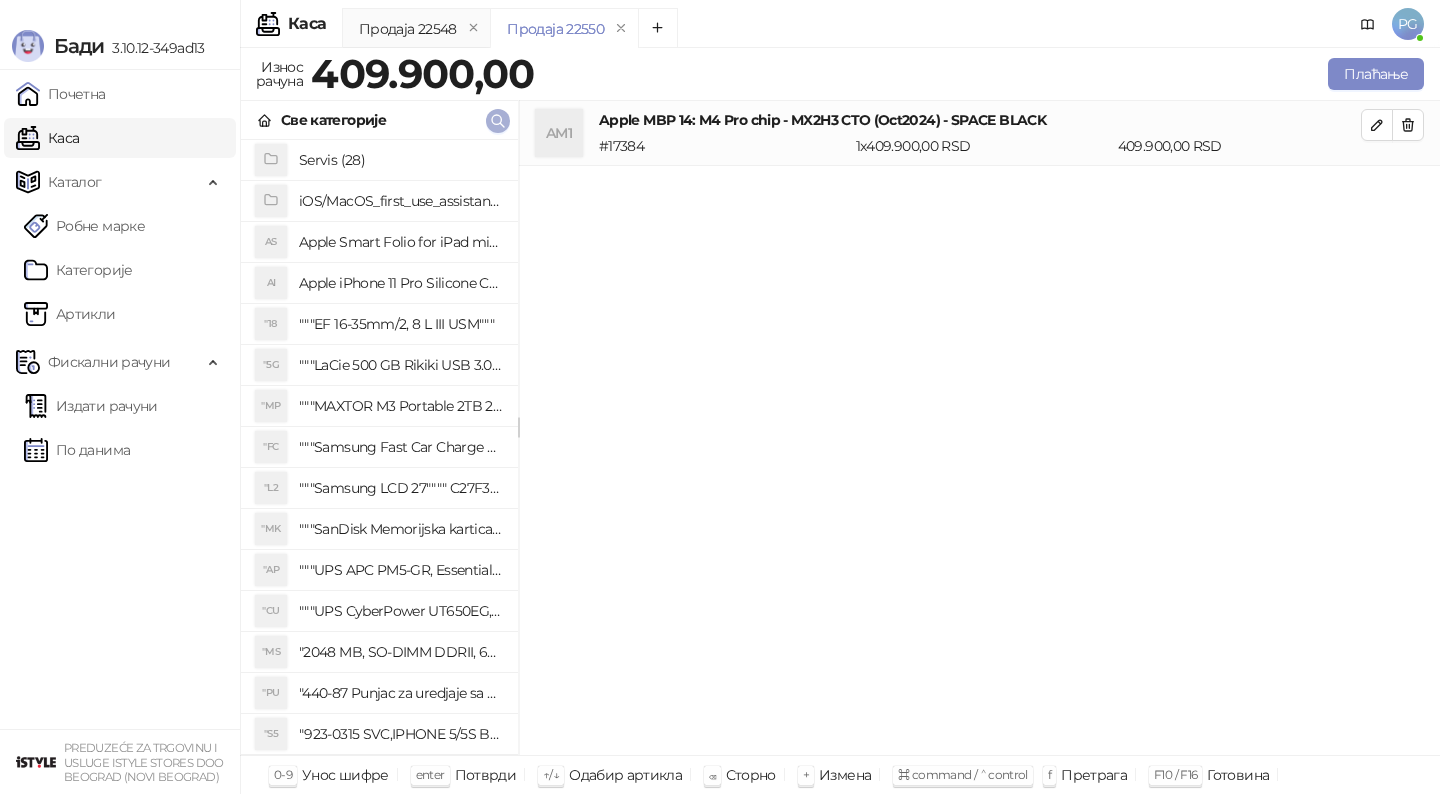 click 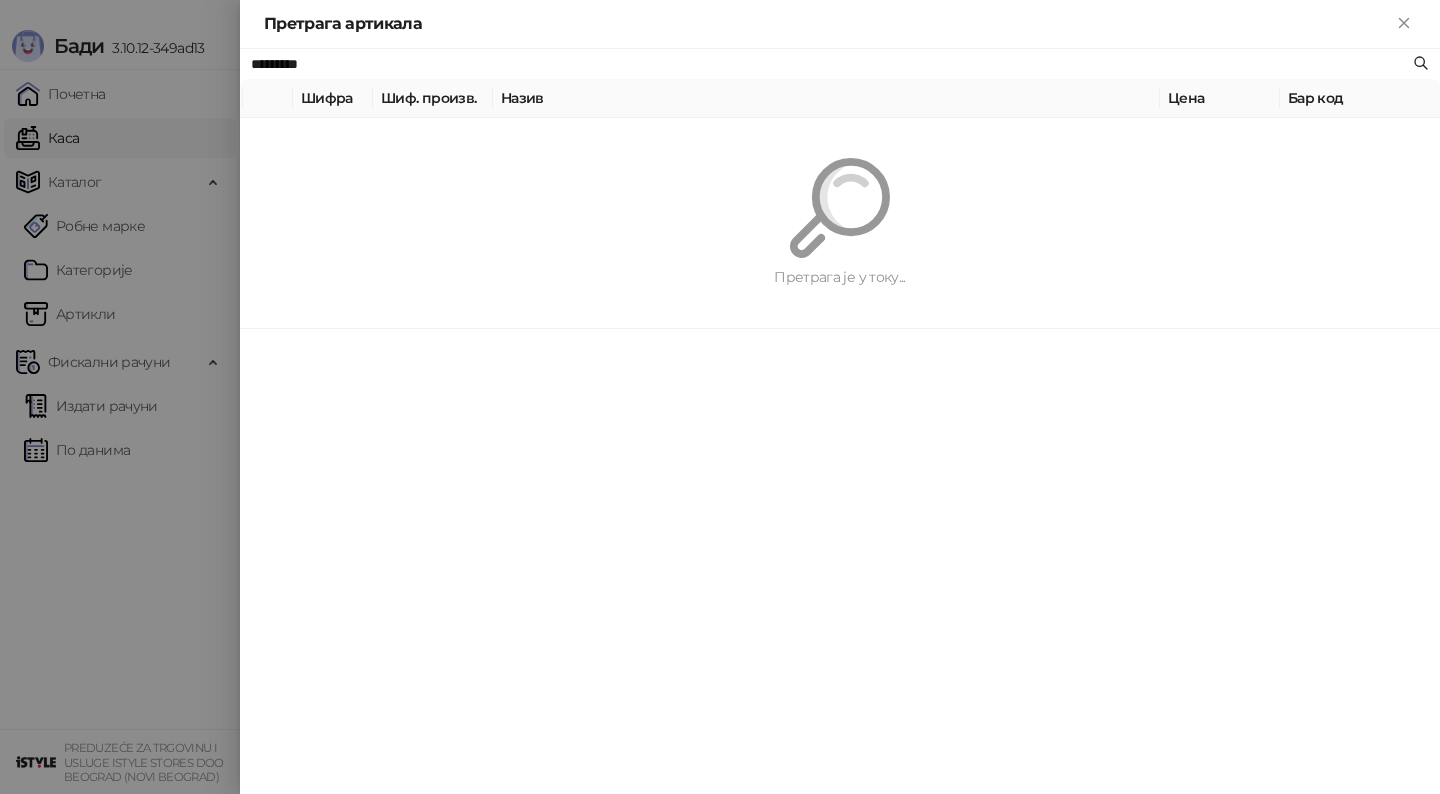 paste on "**********" 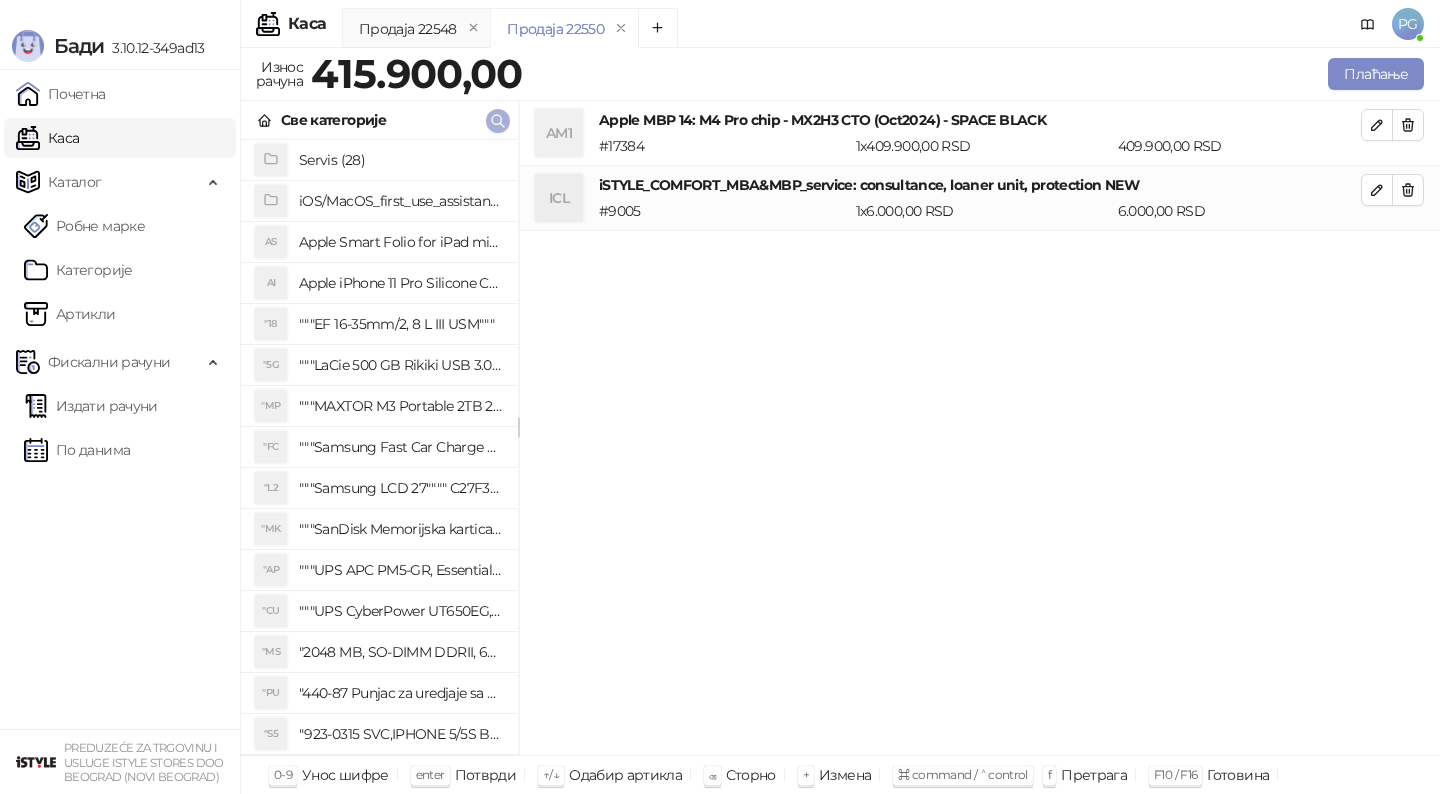 click 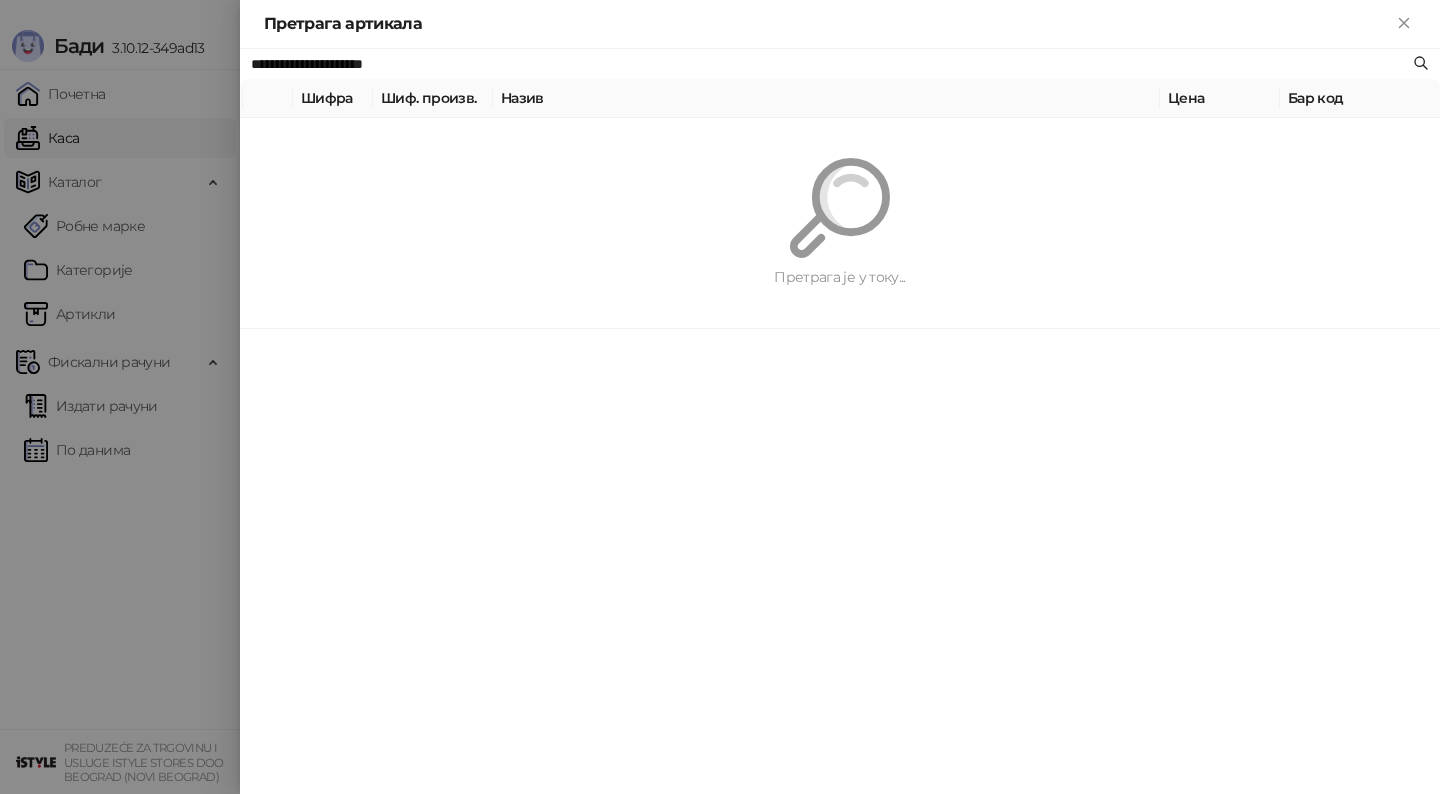 paste 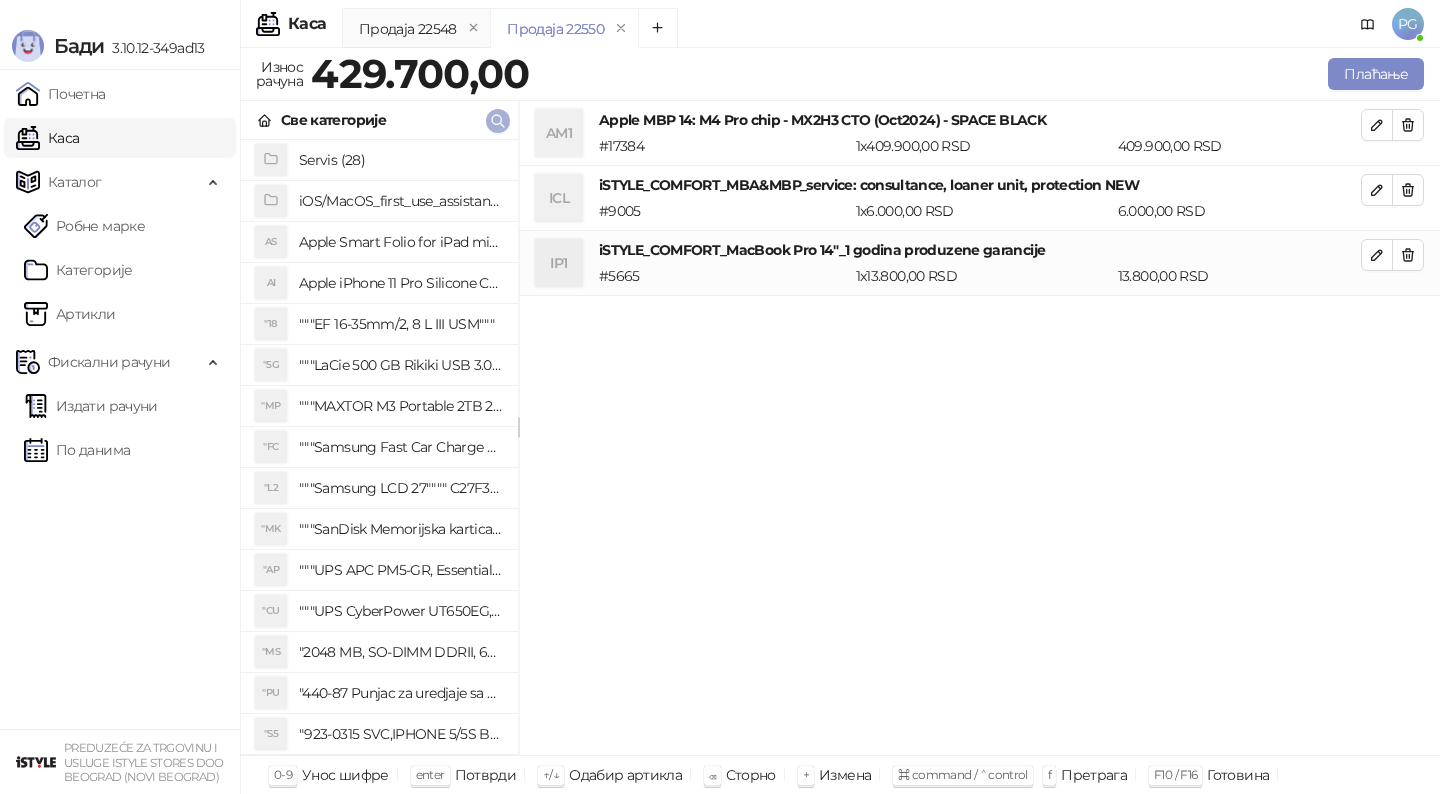 click 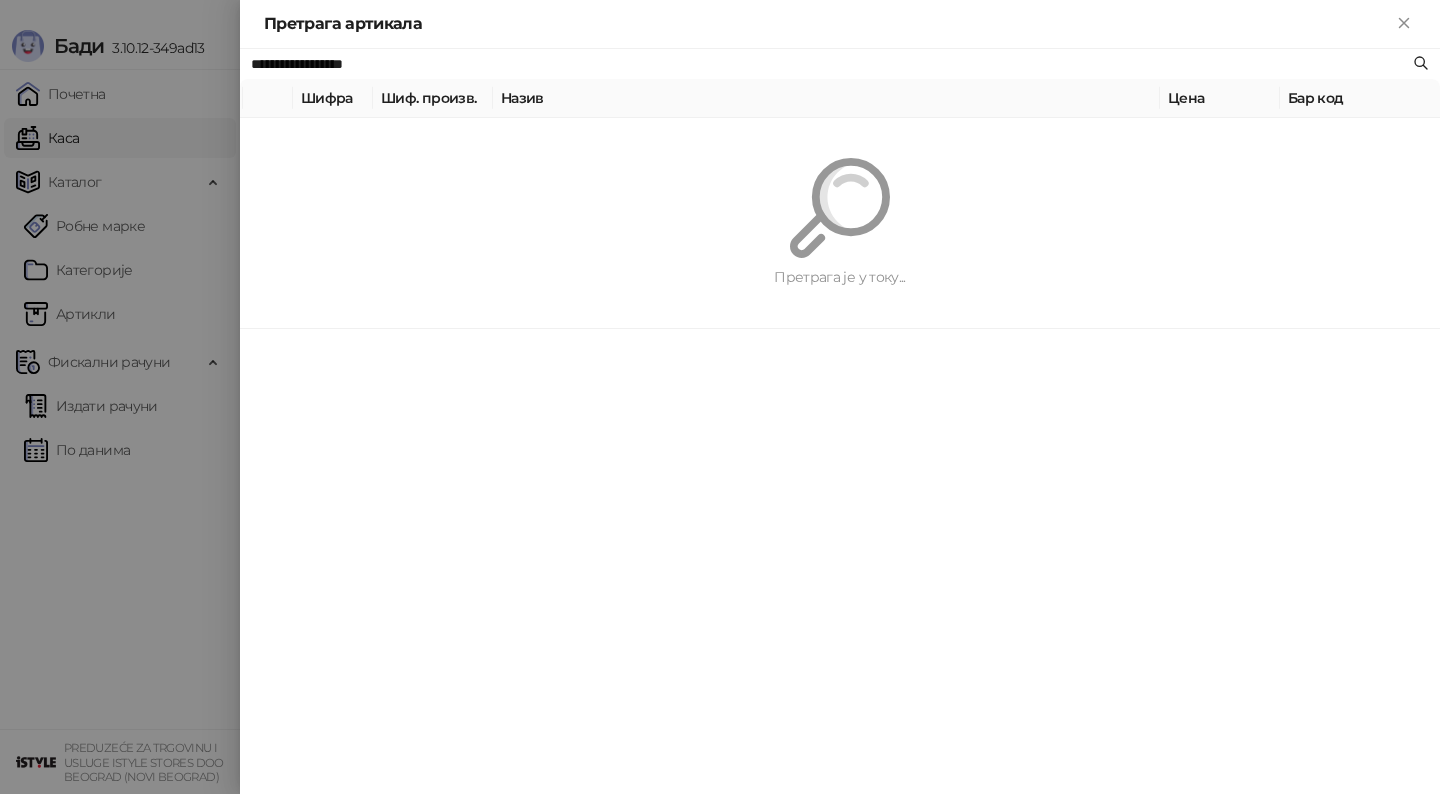 paste 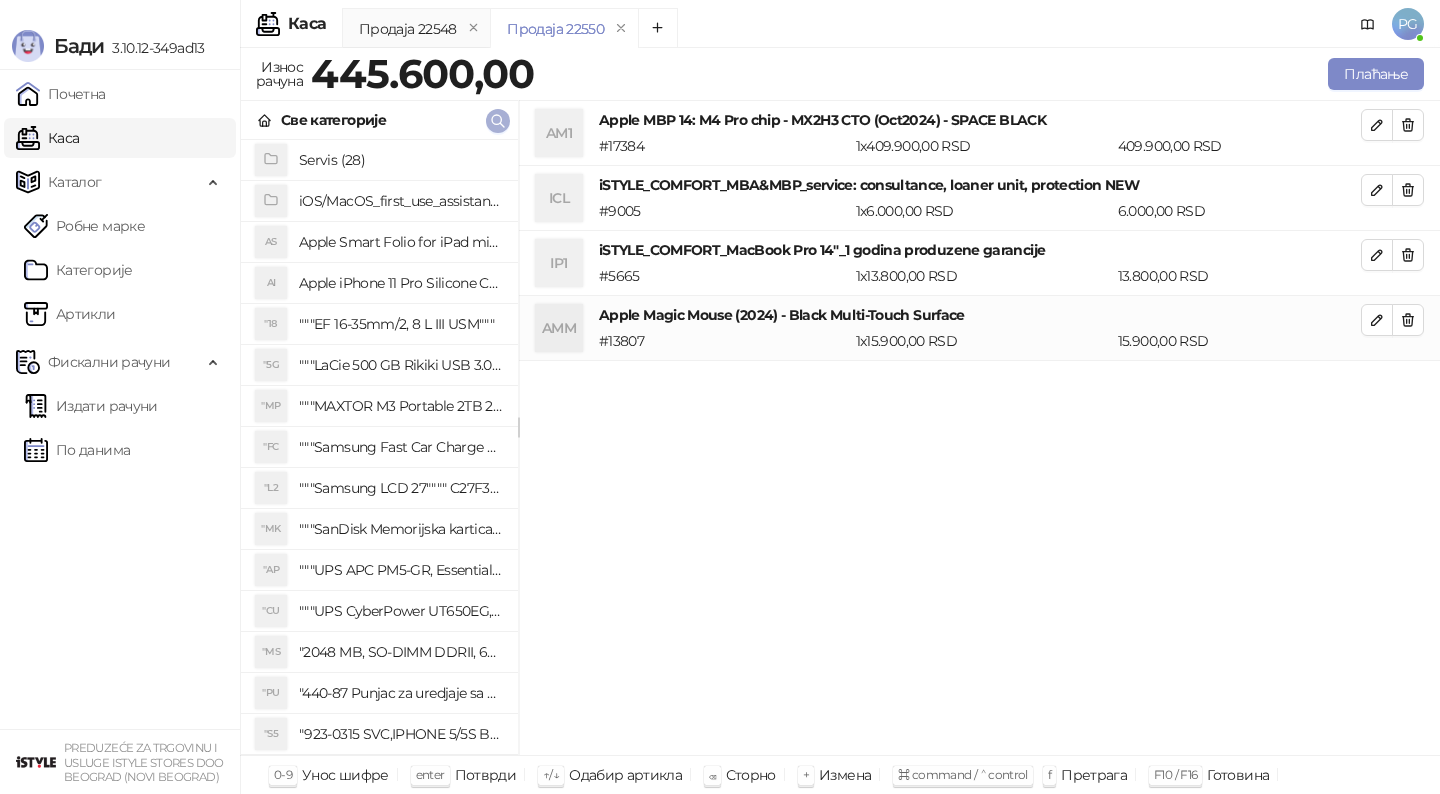 click 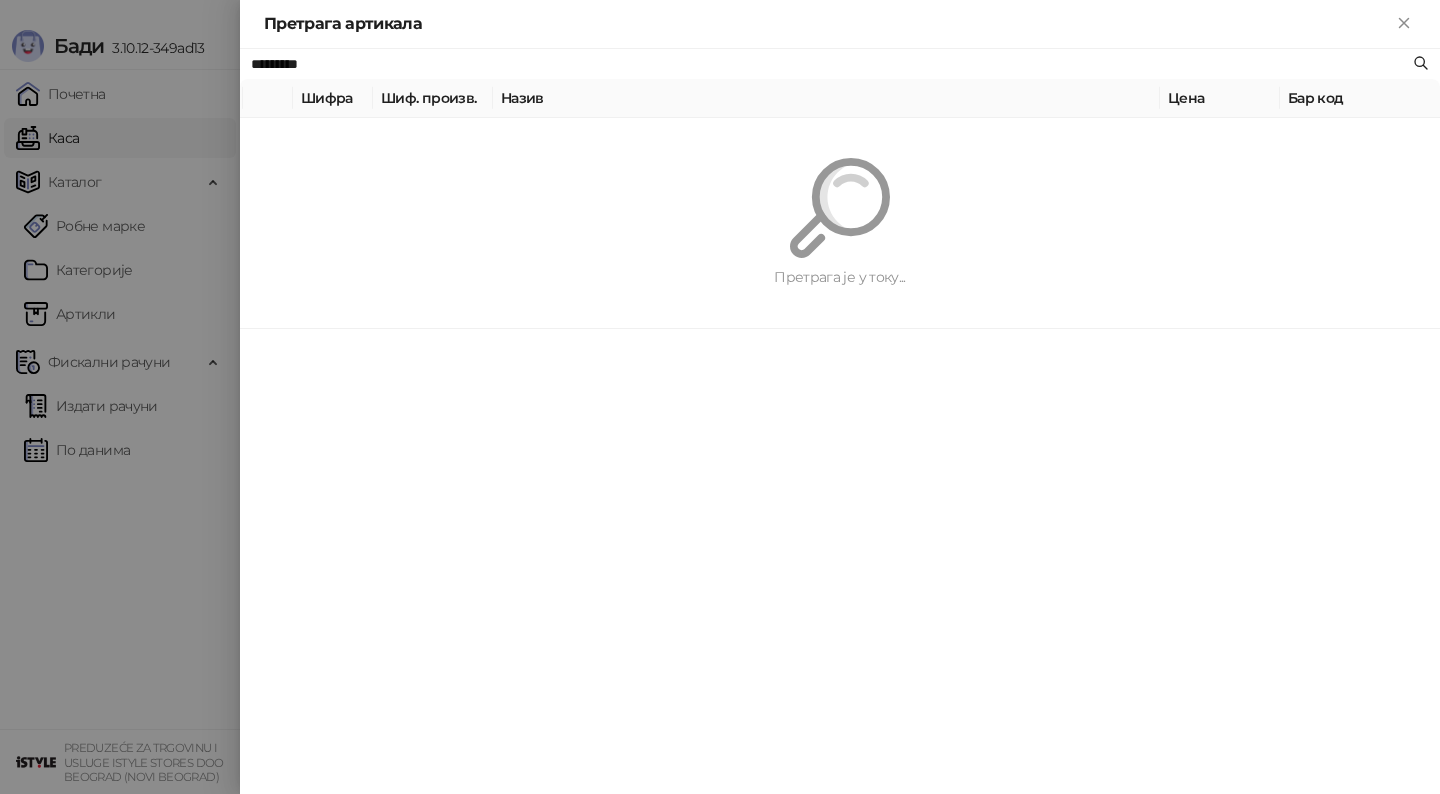 paste 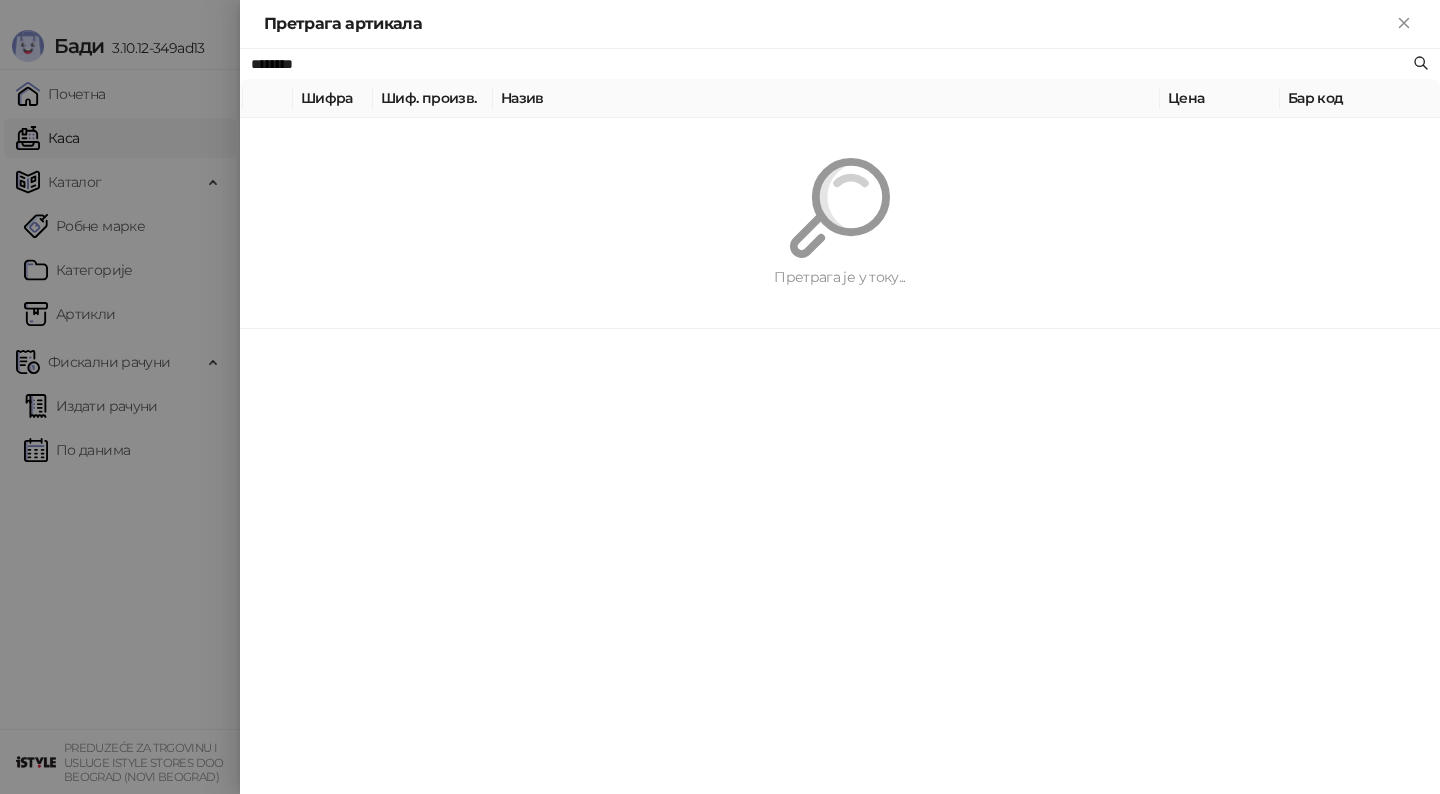type on "********" 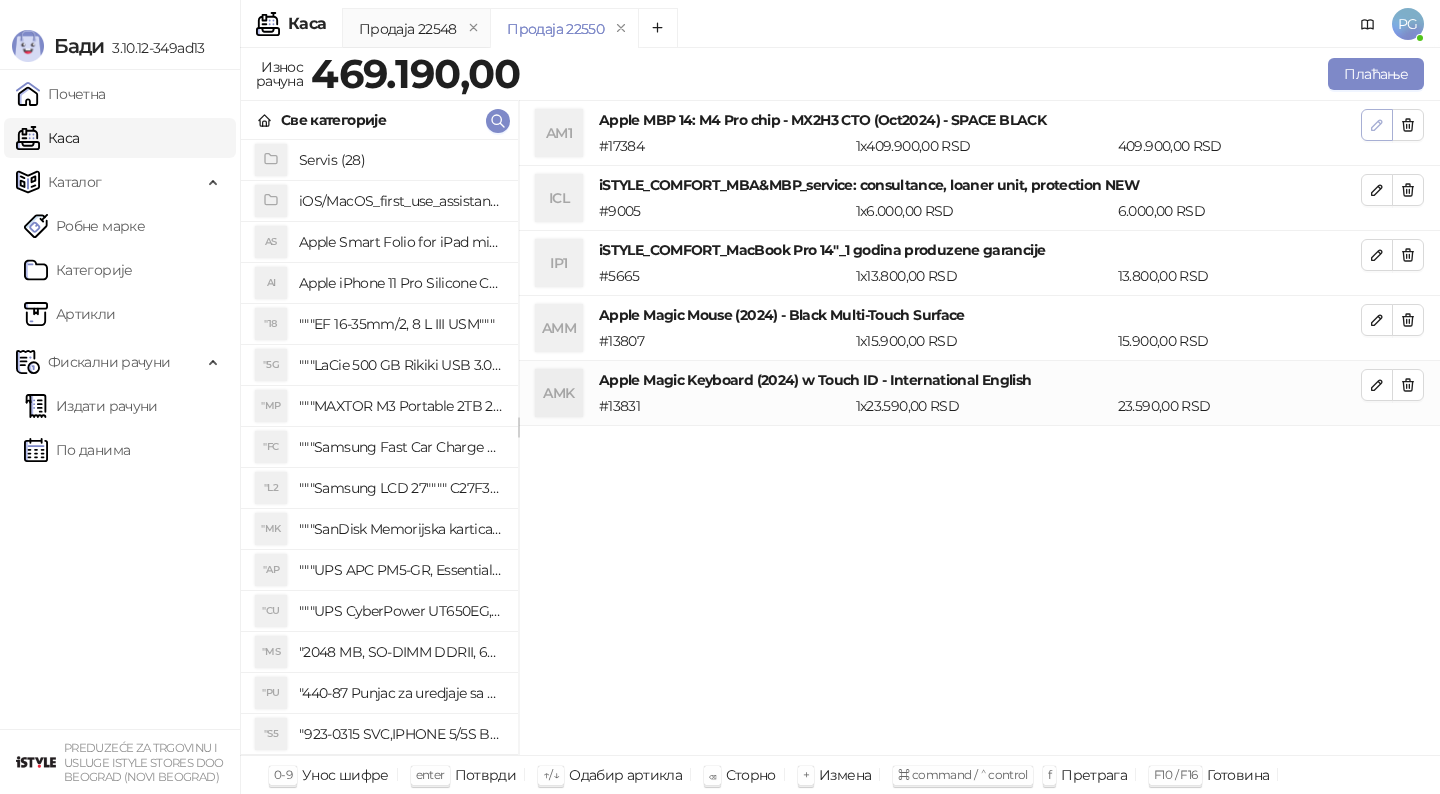click 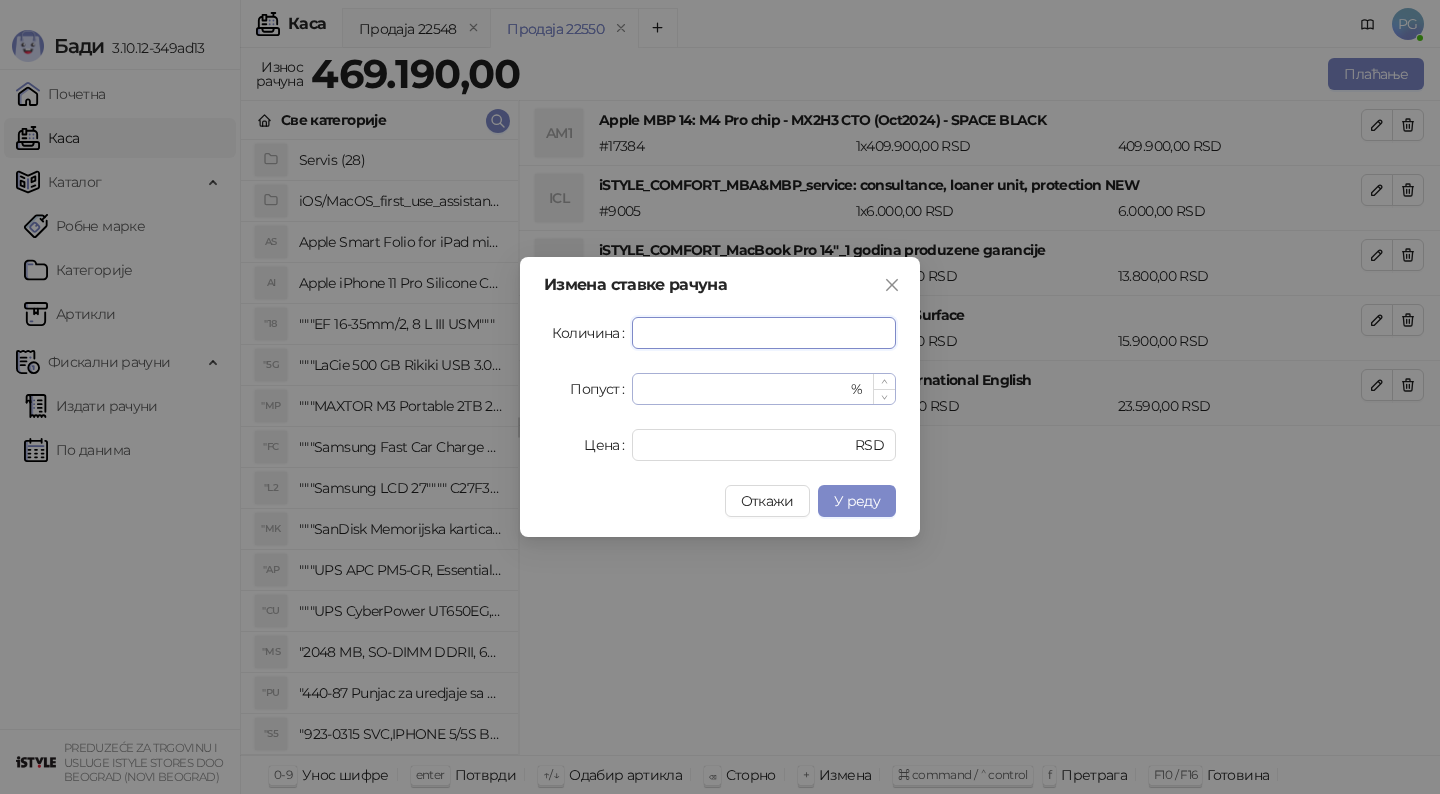 type on "*" 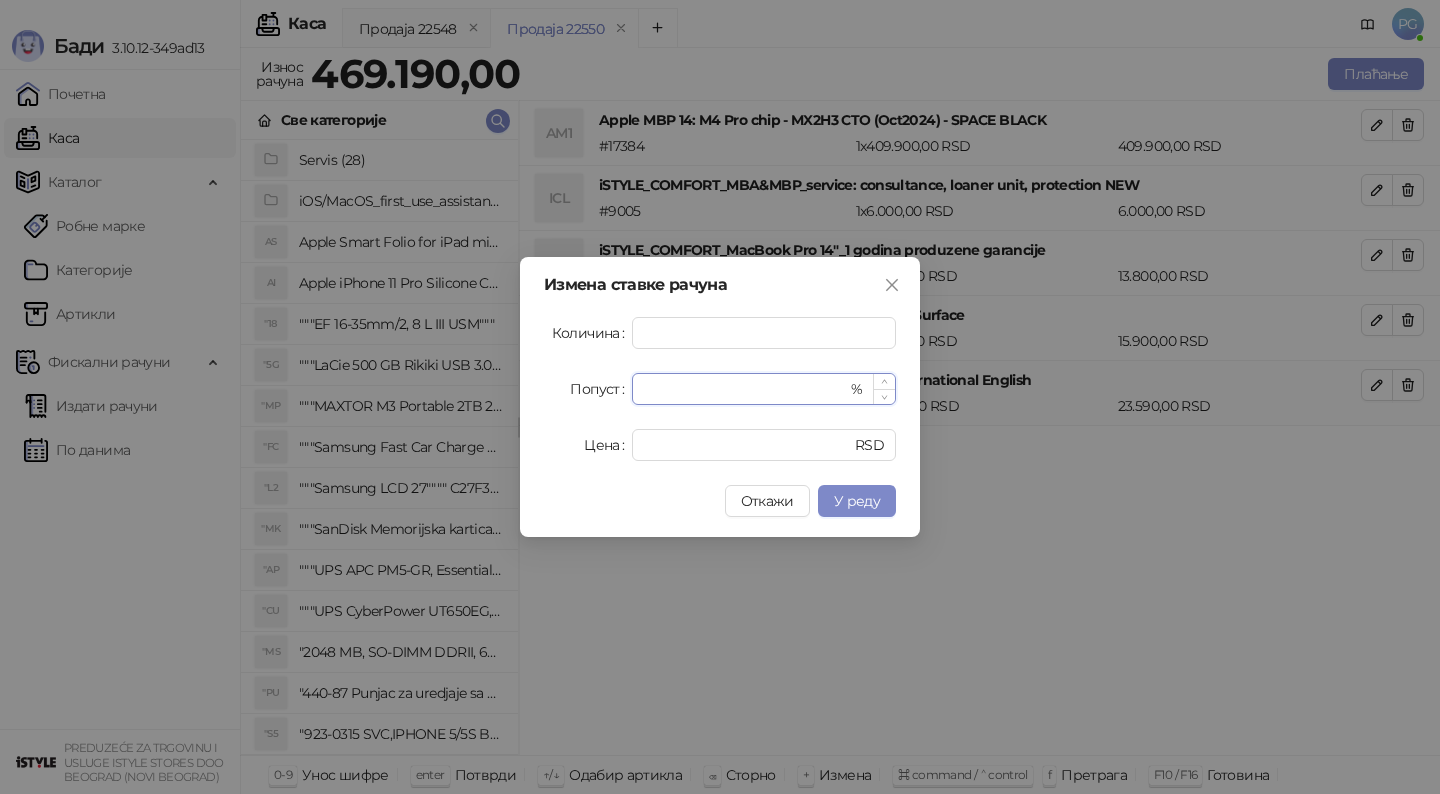 drag, startPoint x: 647, startPoint y: 390, endPoint x: 675, endPoint y: 384, distance: 28.635643 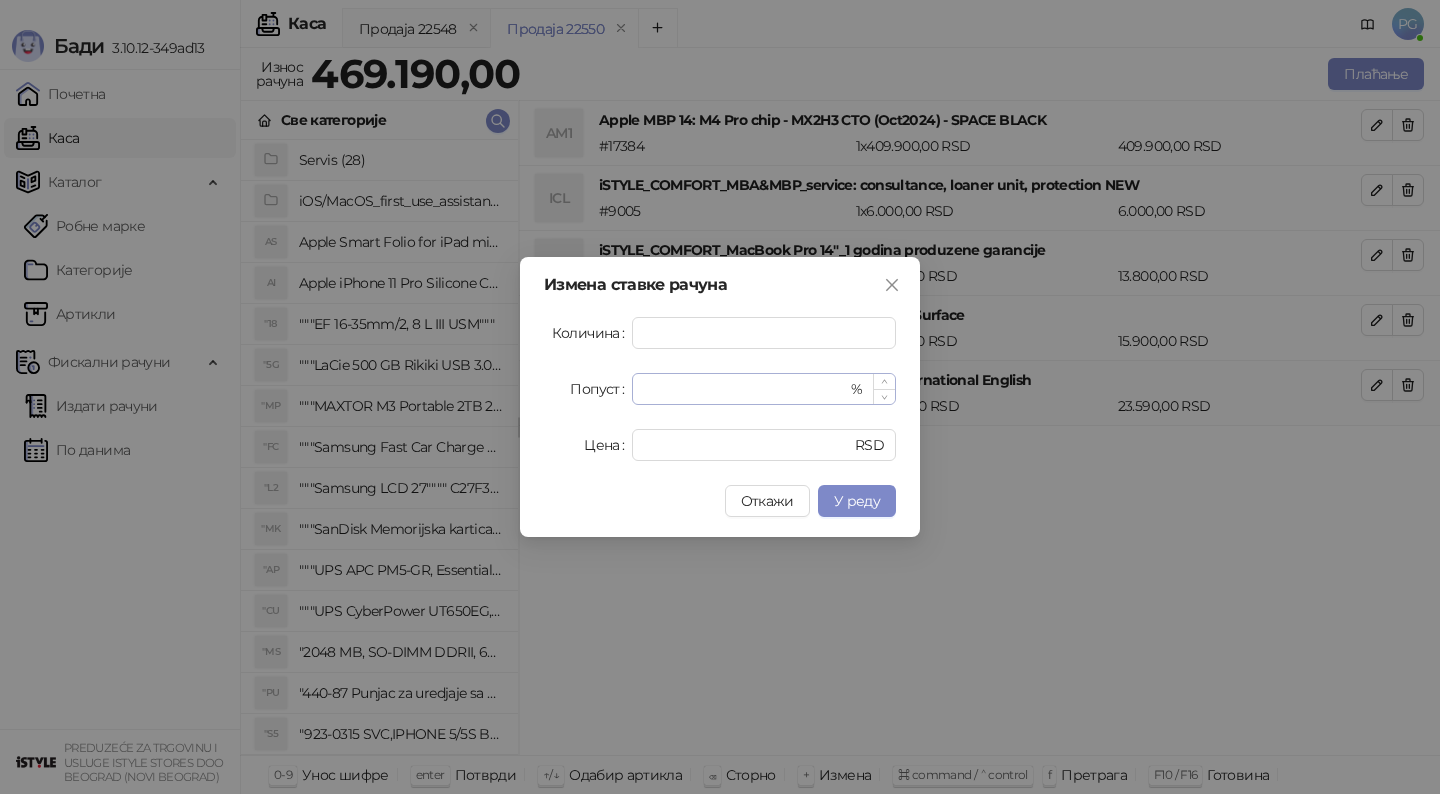 click on "* %" at bounding box center [764, 389] 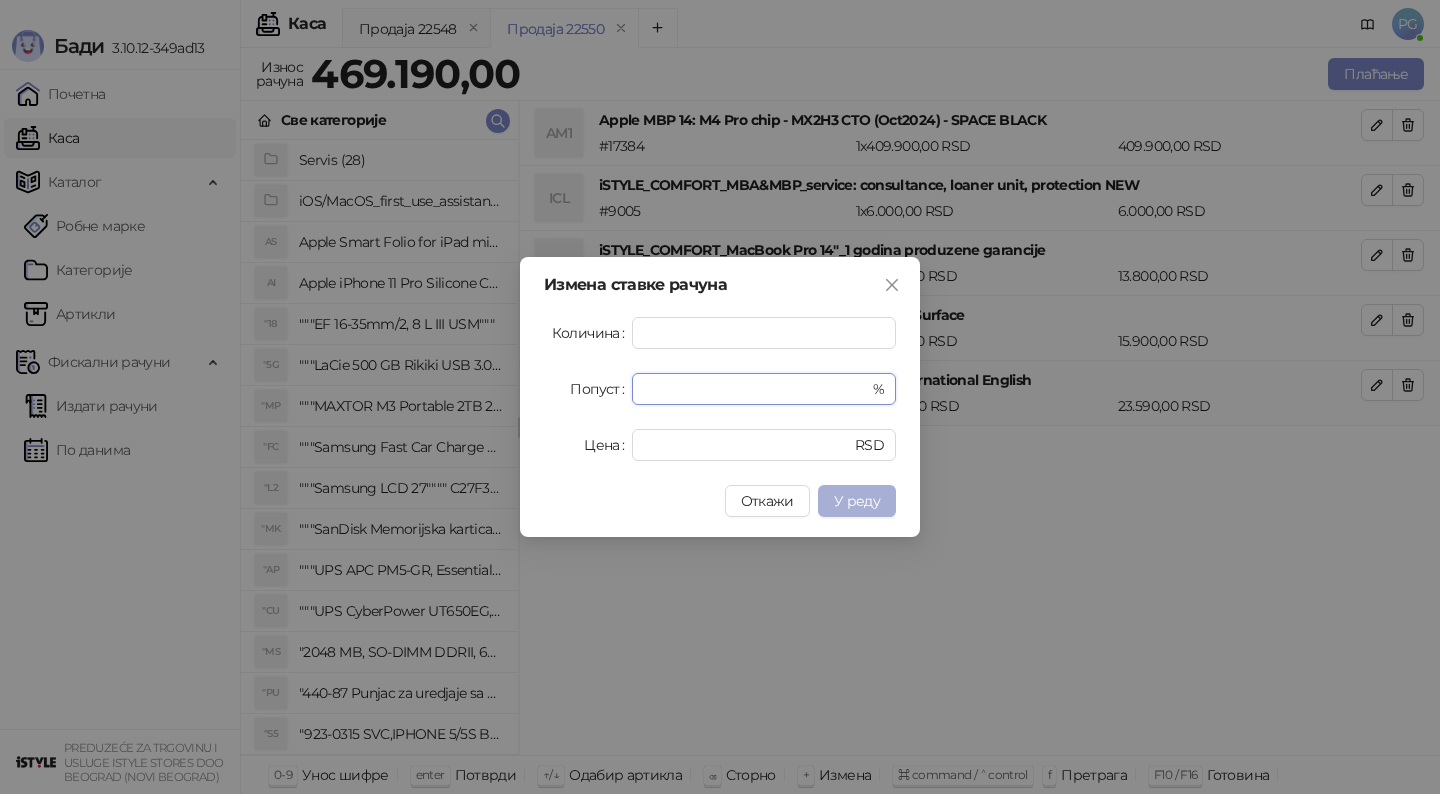 type on "**" 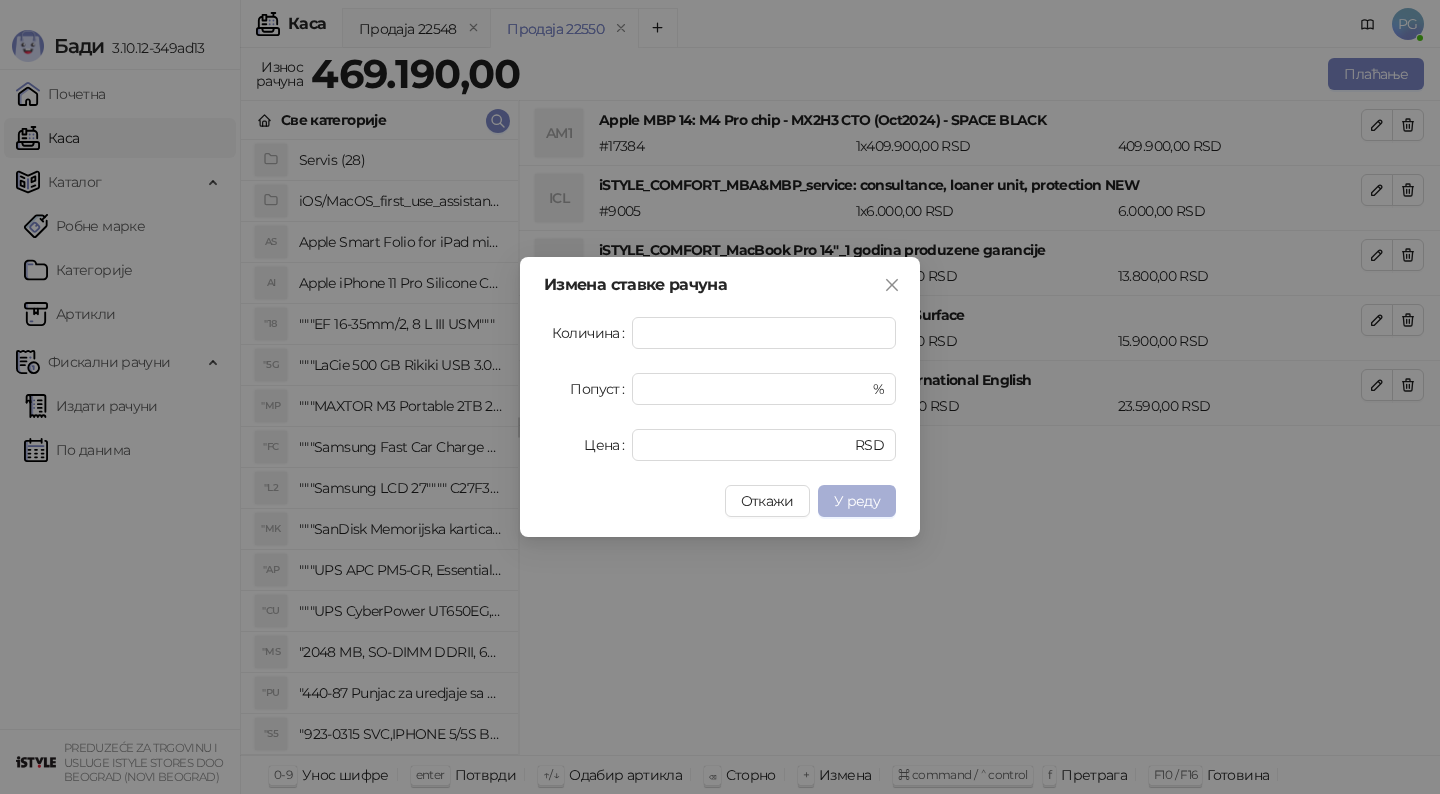 click on "У реду" at bounding box center (857, 501) 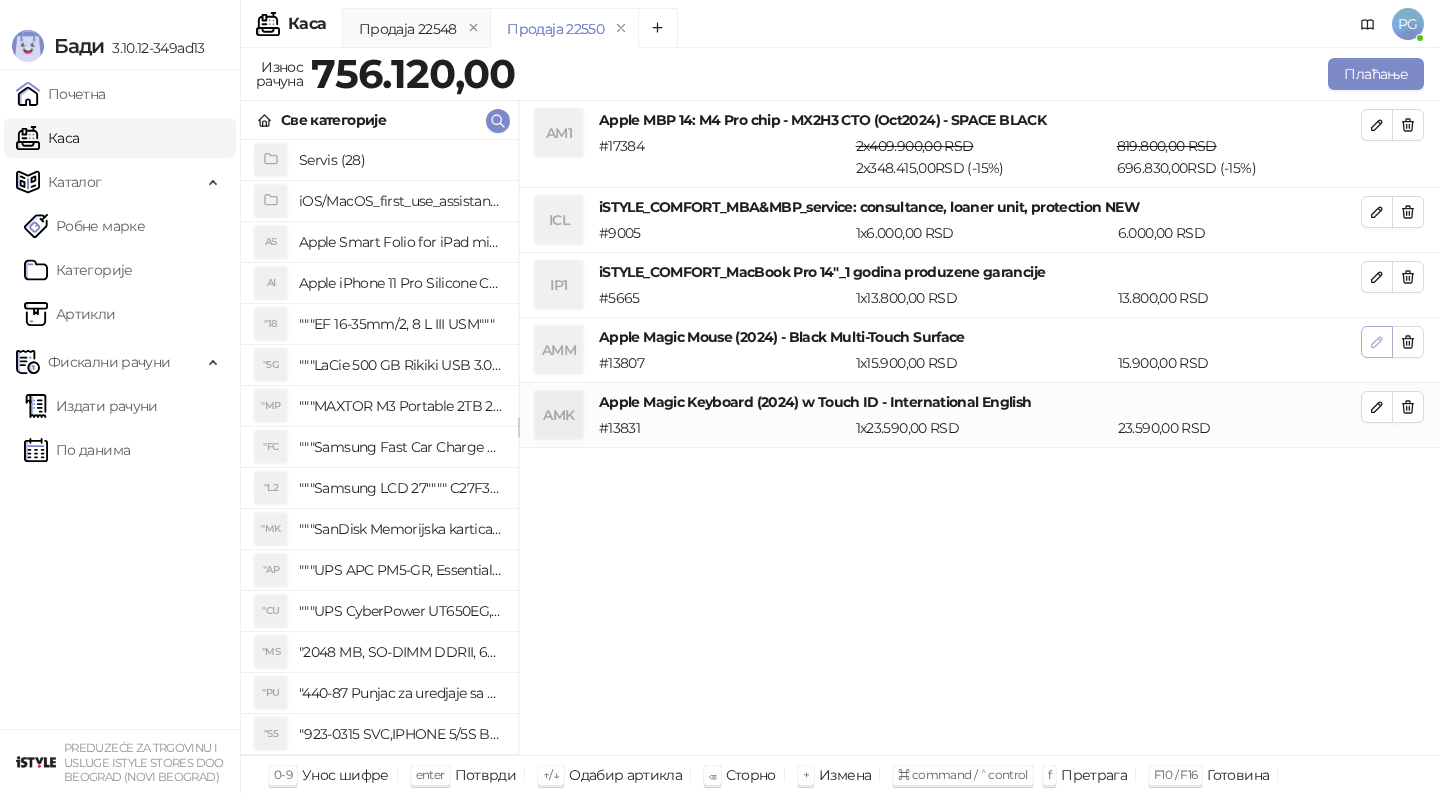click 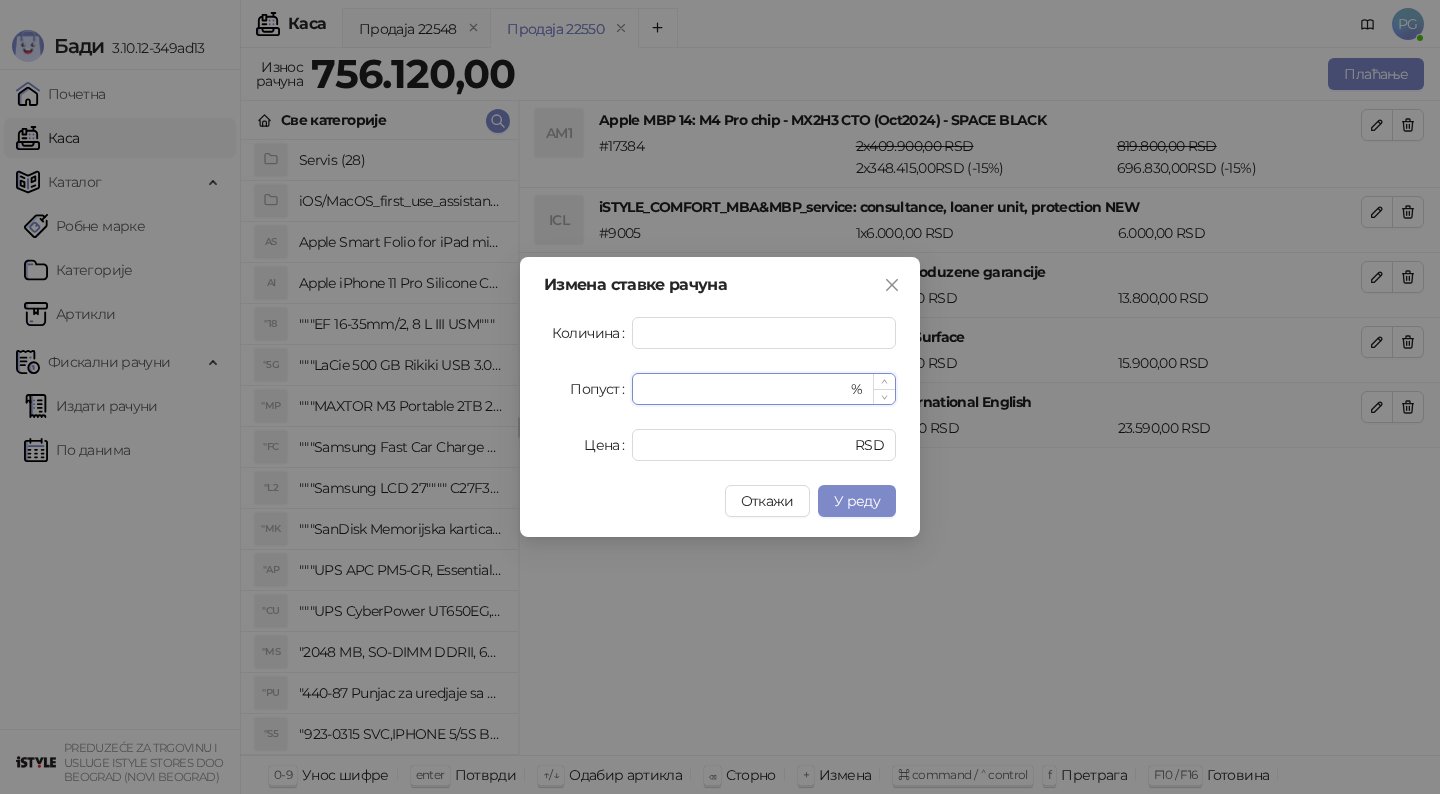 click on "*" at bounding box center [745, 389] 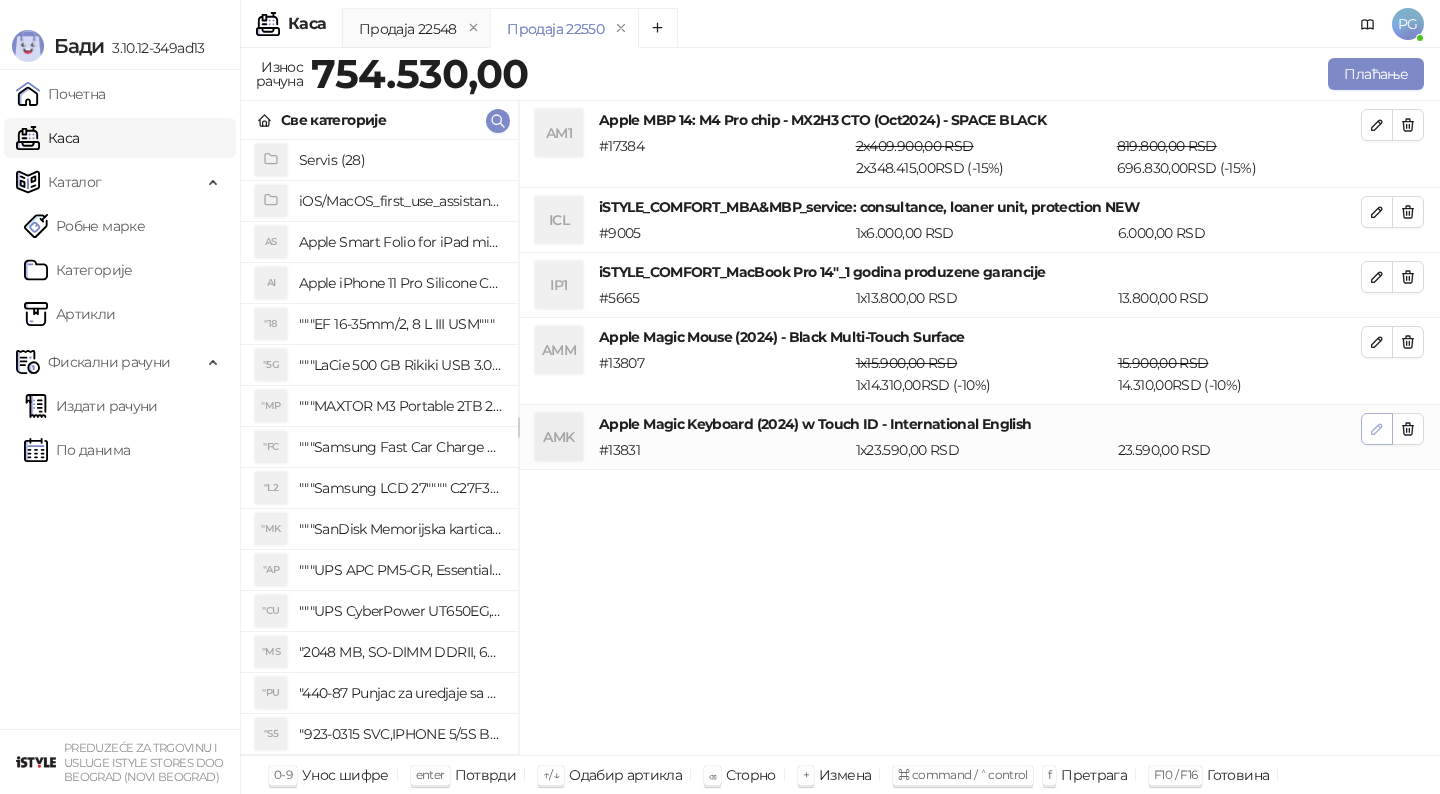 click 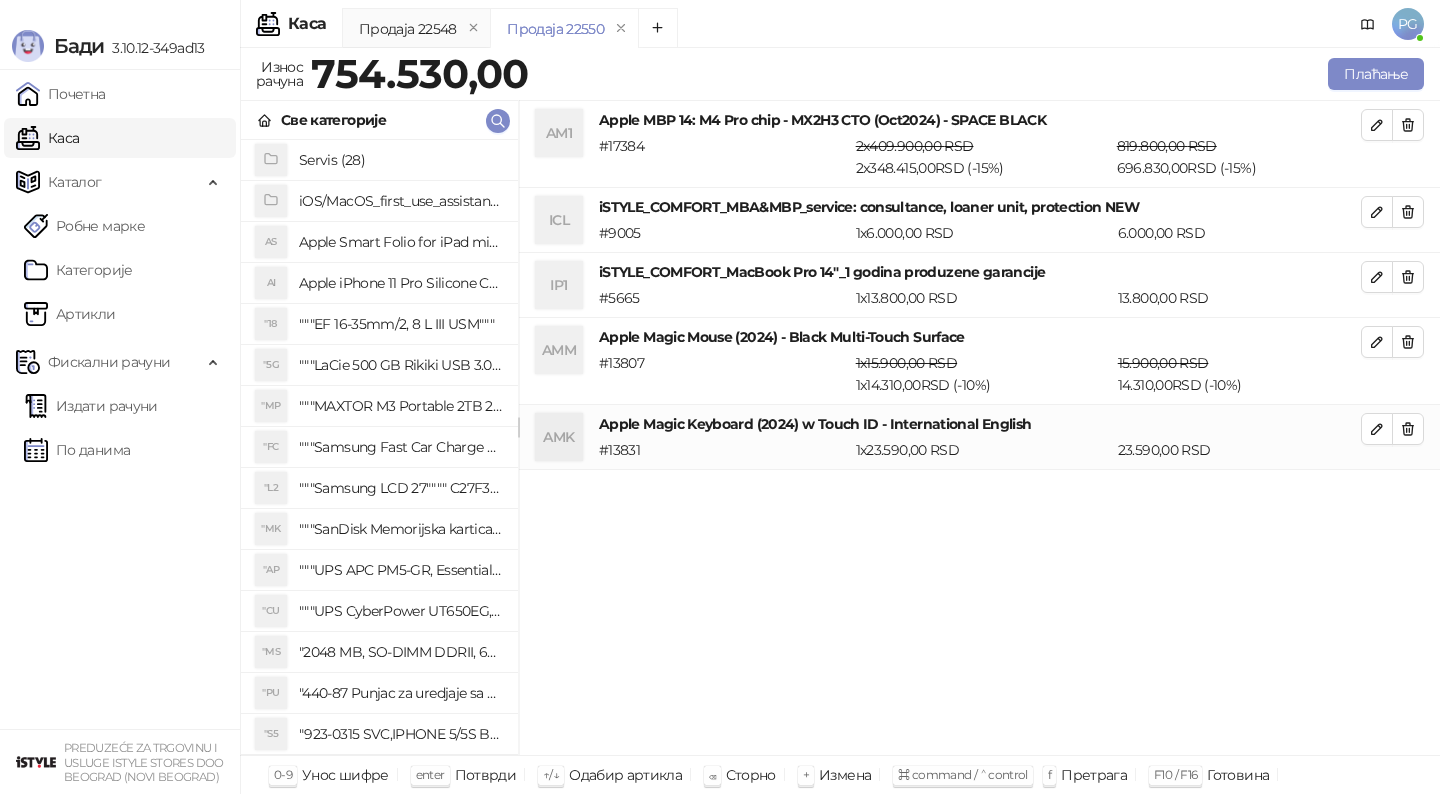 type on "*" 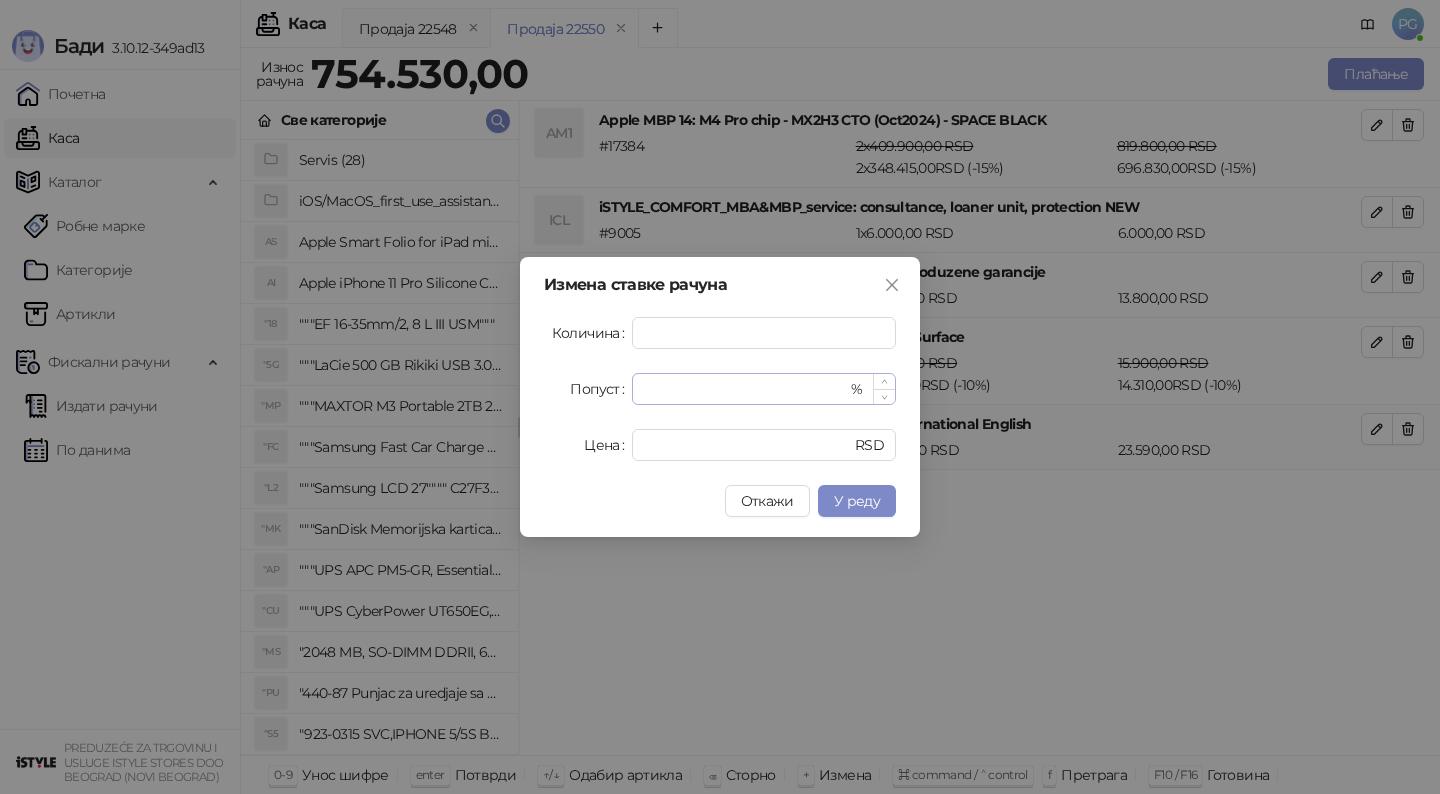 click on "* %" at bounding box center [764, 389] 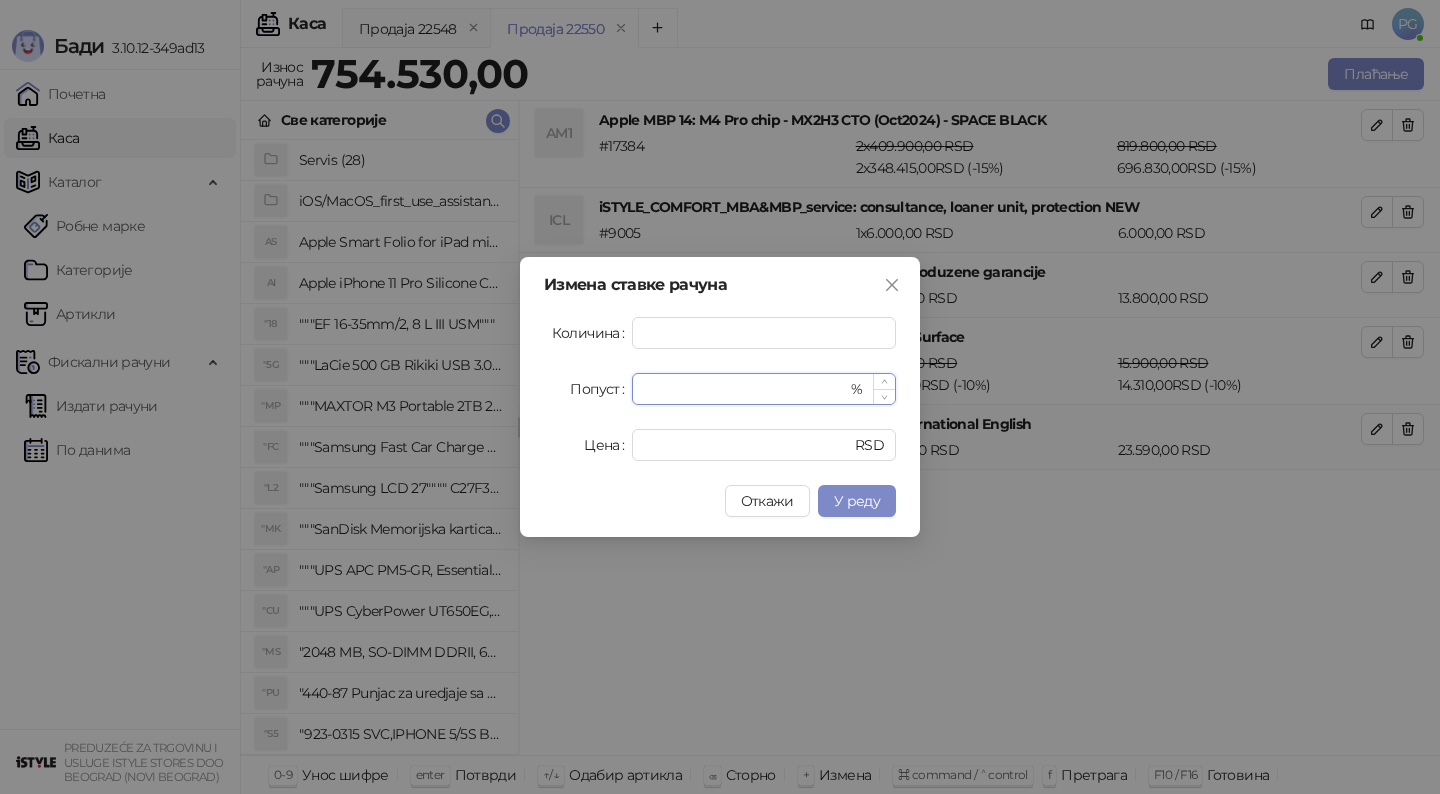 click on "*" at bounding box center [745, 389] 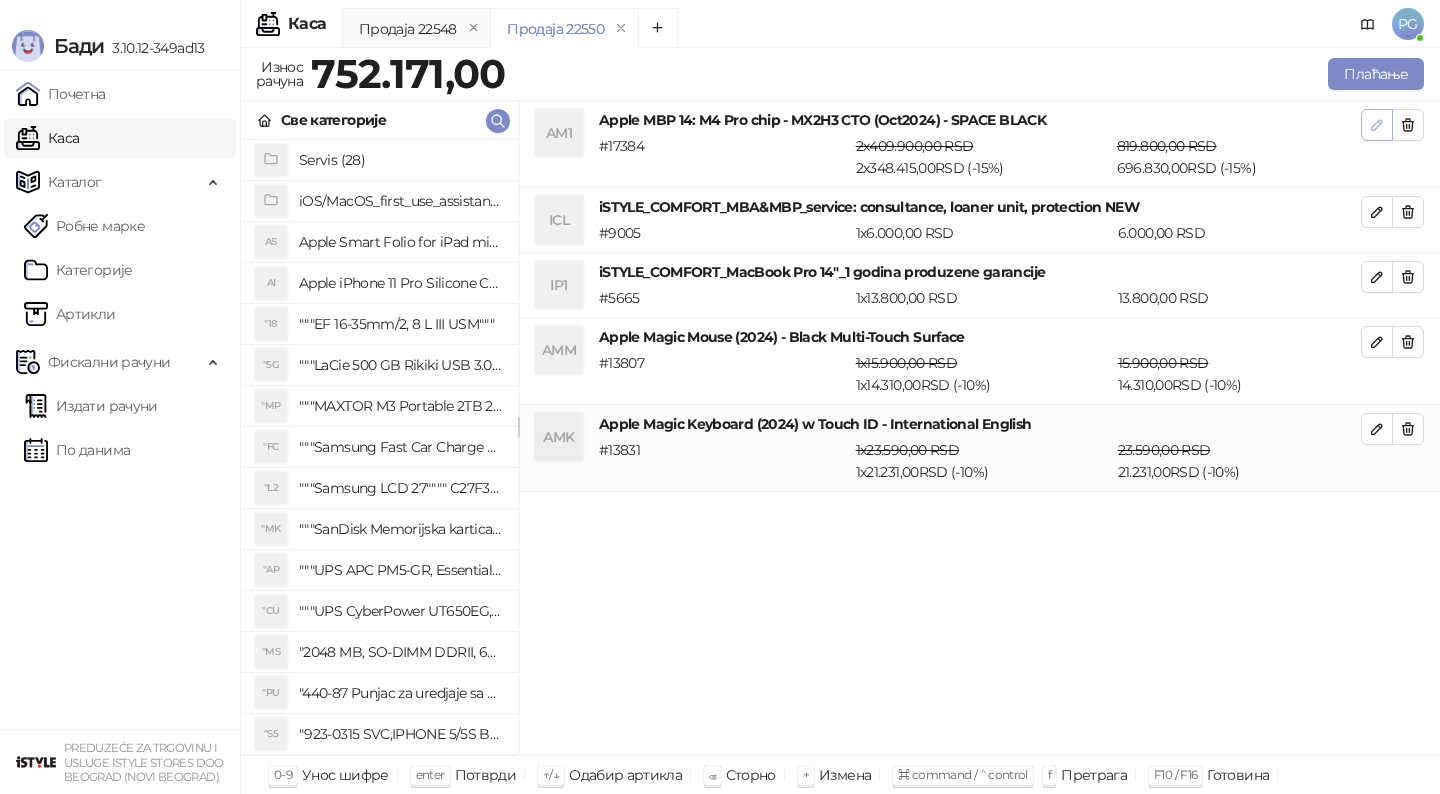 click 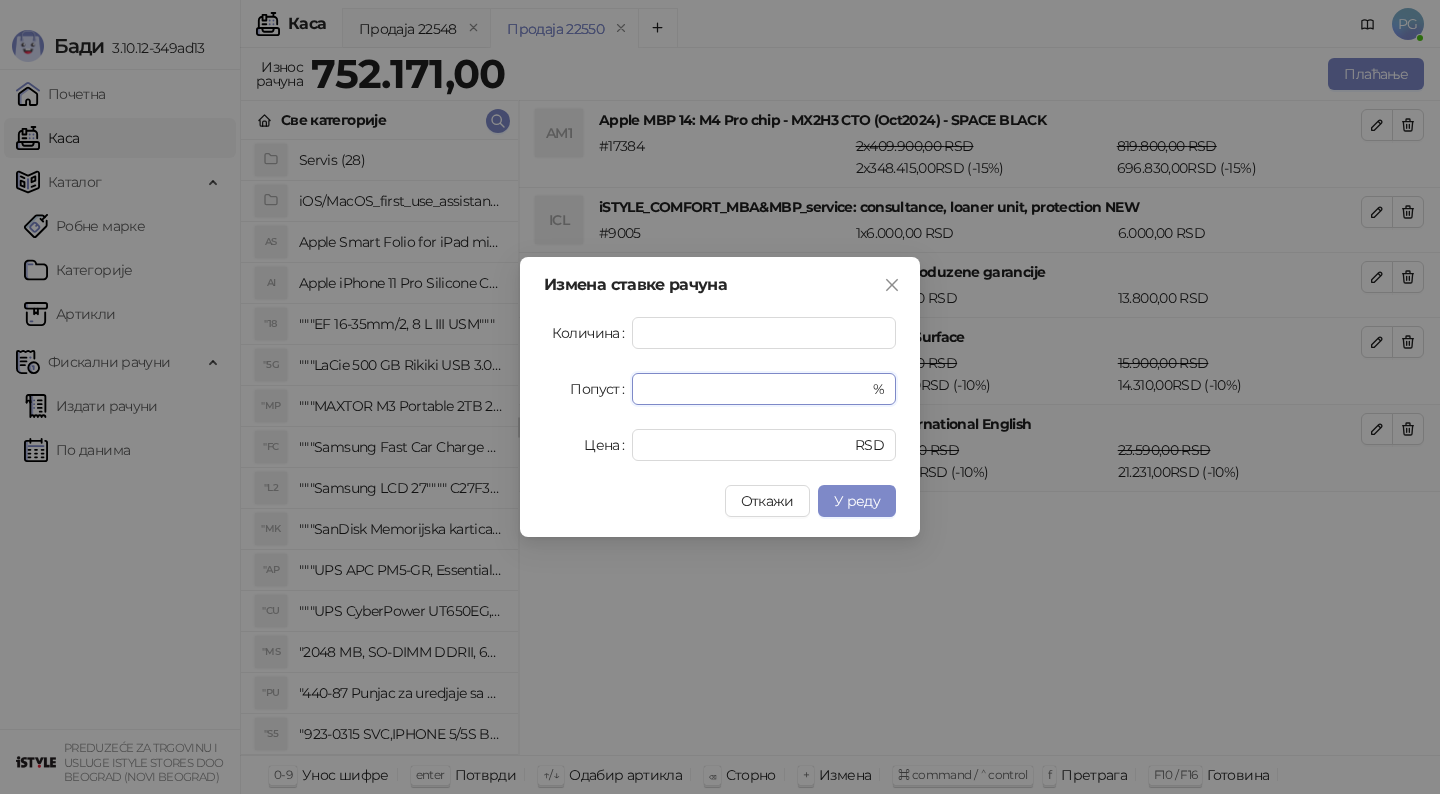 drag, startPoint x: 686, startPoint y: 400, endPoint x: 563, endPoint y: 396, distance: 123.065025 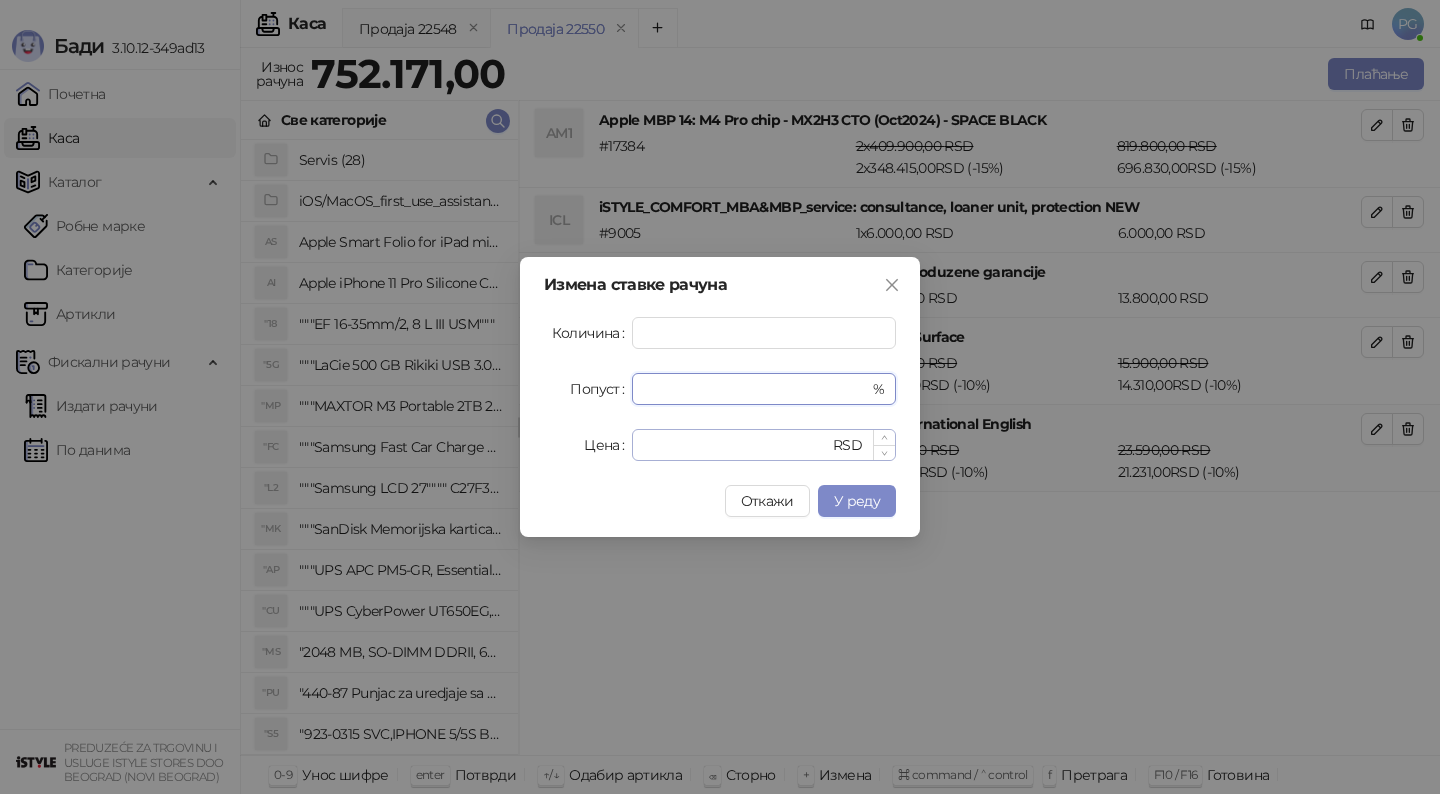 type 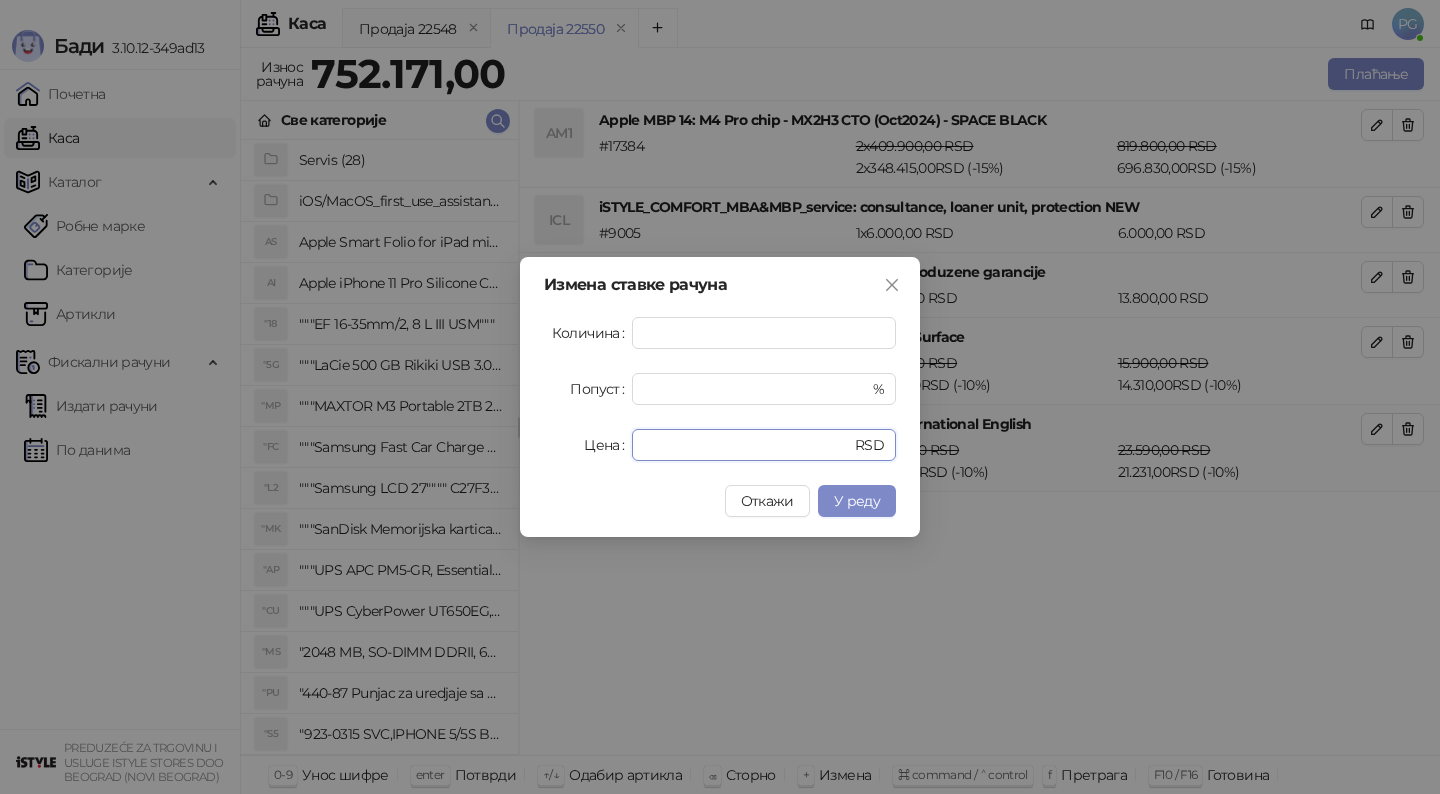 drag, startPoint x: 721, startPoint y: 441, endPoint x: 459, endPoint y: 444, distance: 262.01718 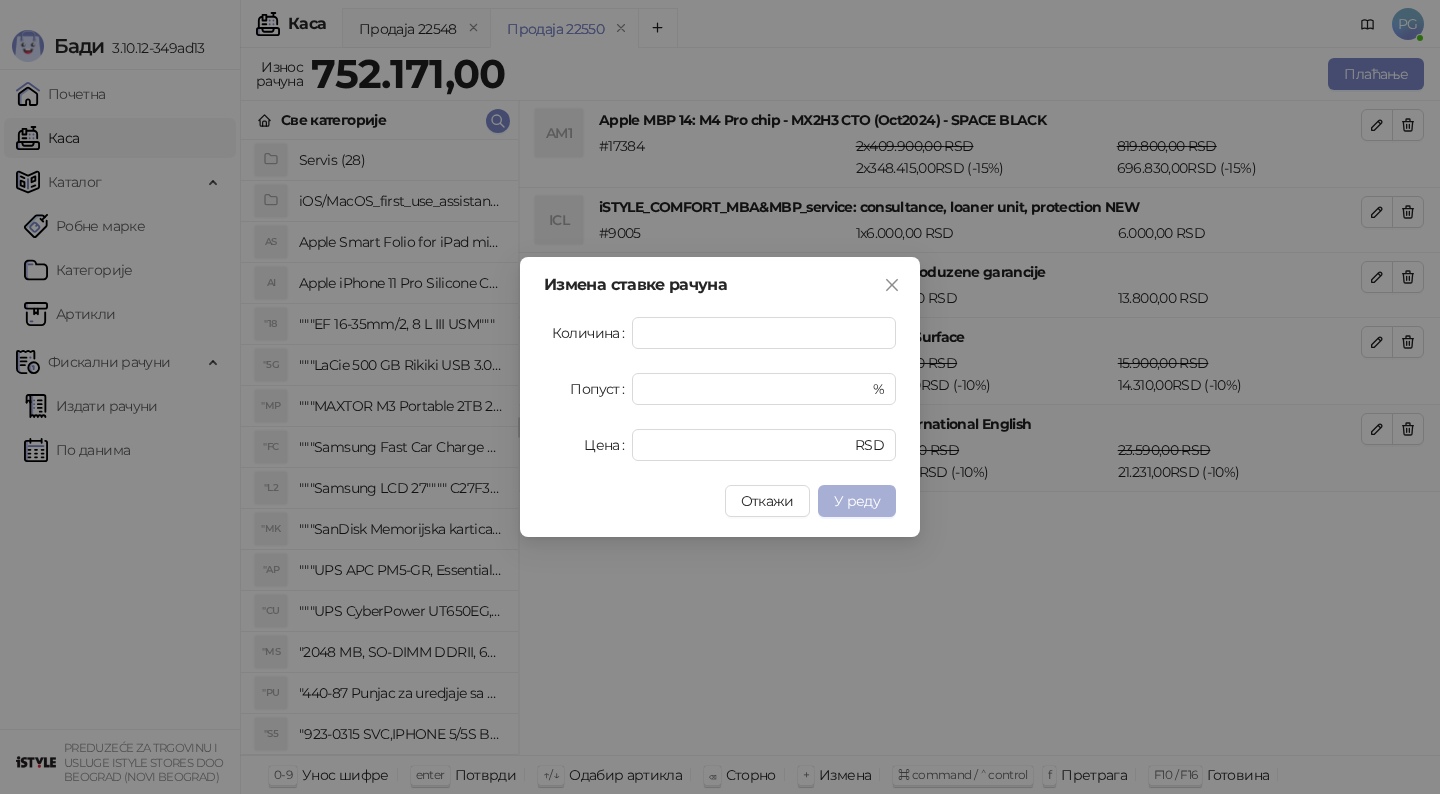 type on "******" 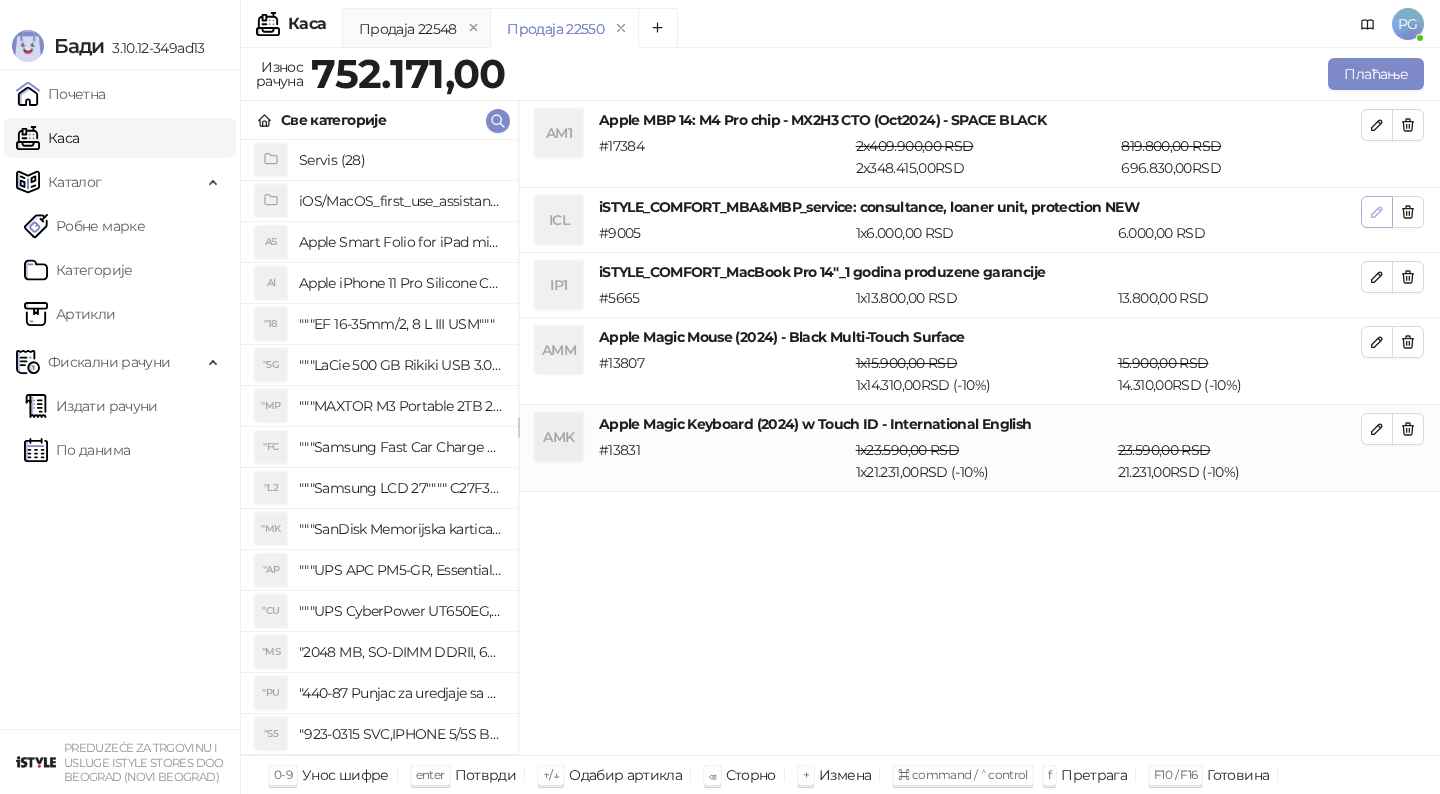 click 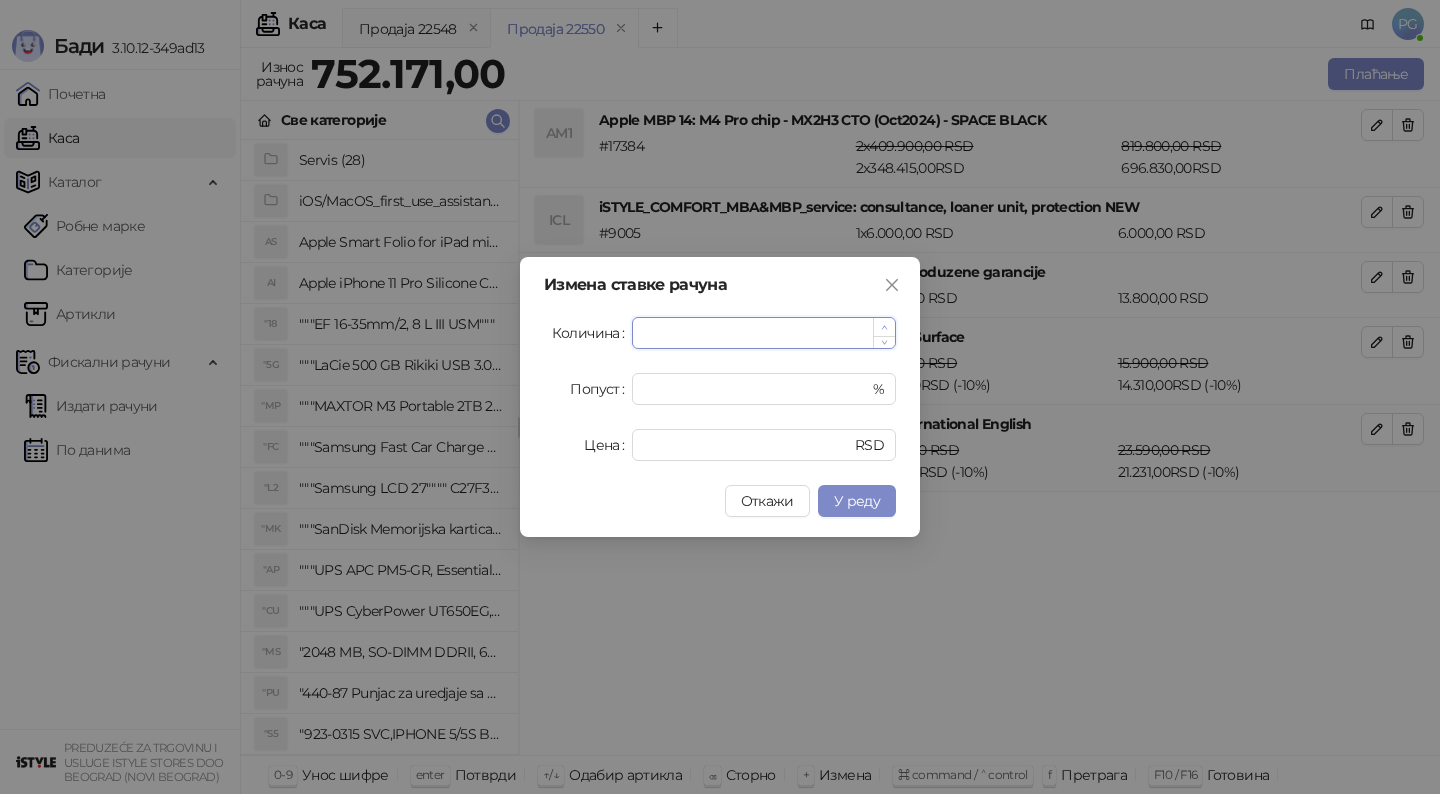 click at bounding box center (884, 327) 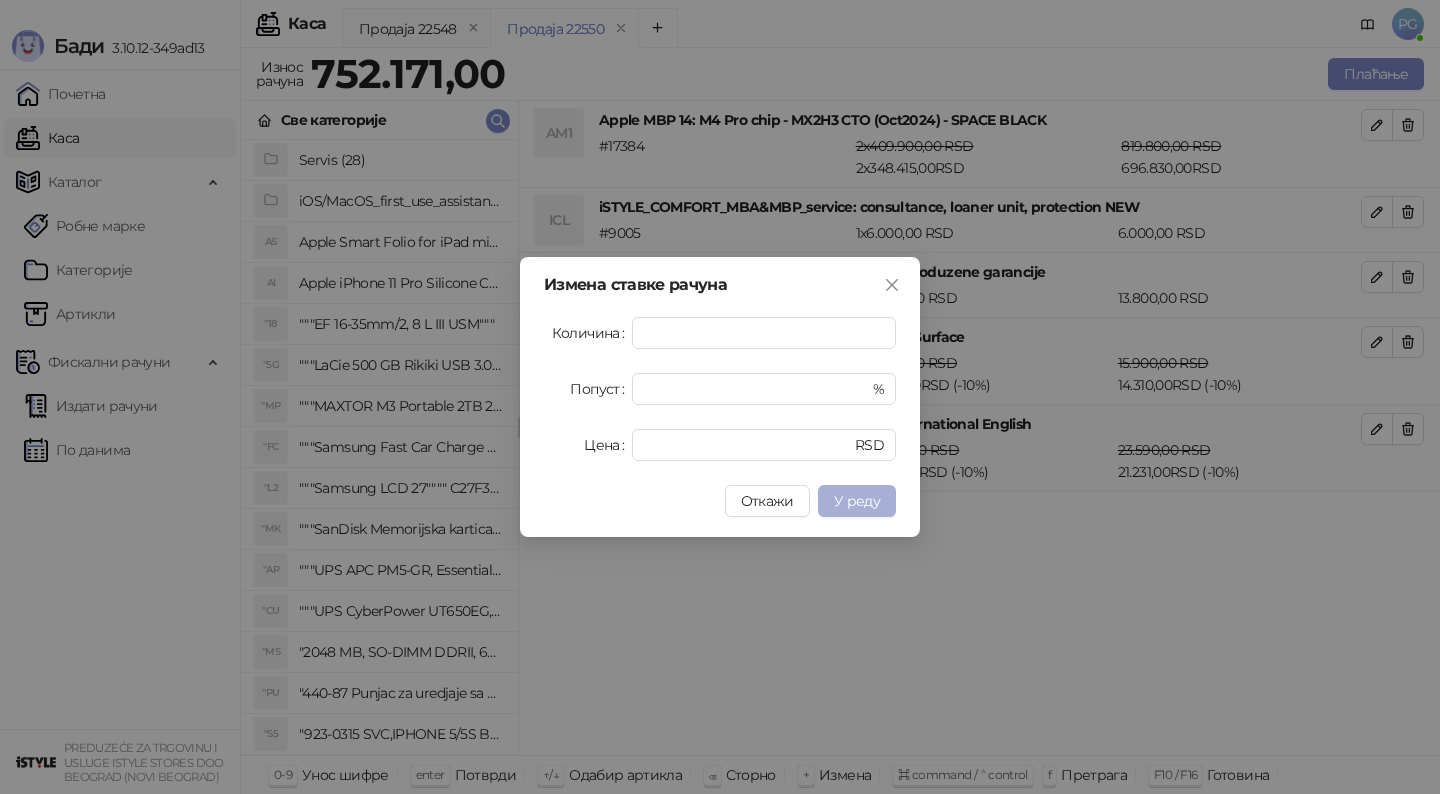 click on "У реду" at bounding box center [857, 501] 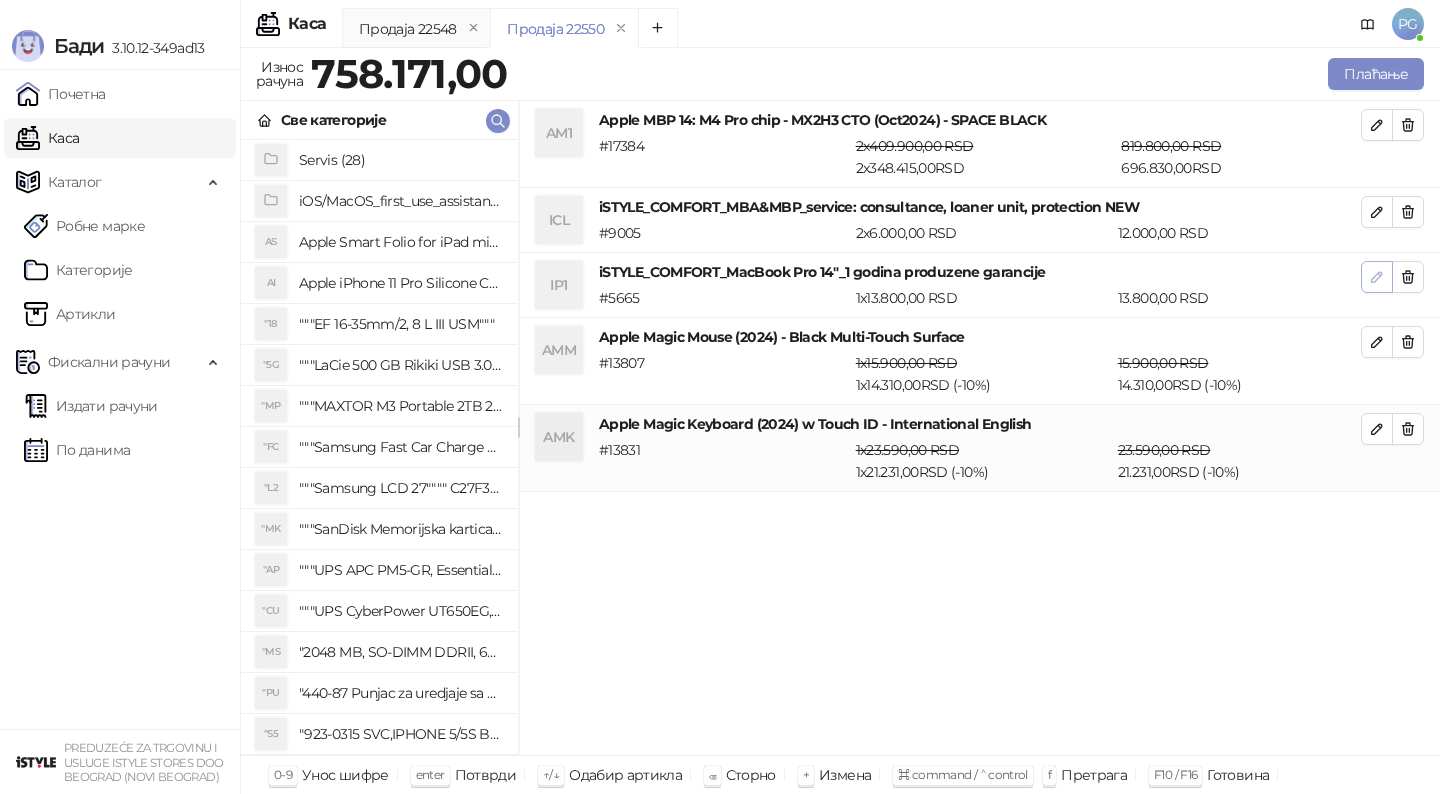 click 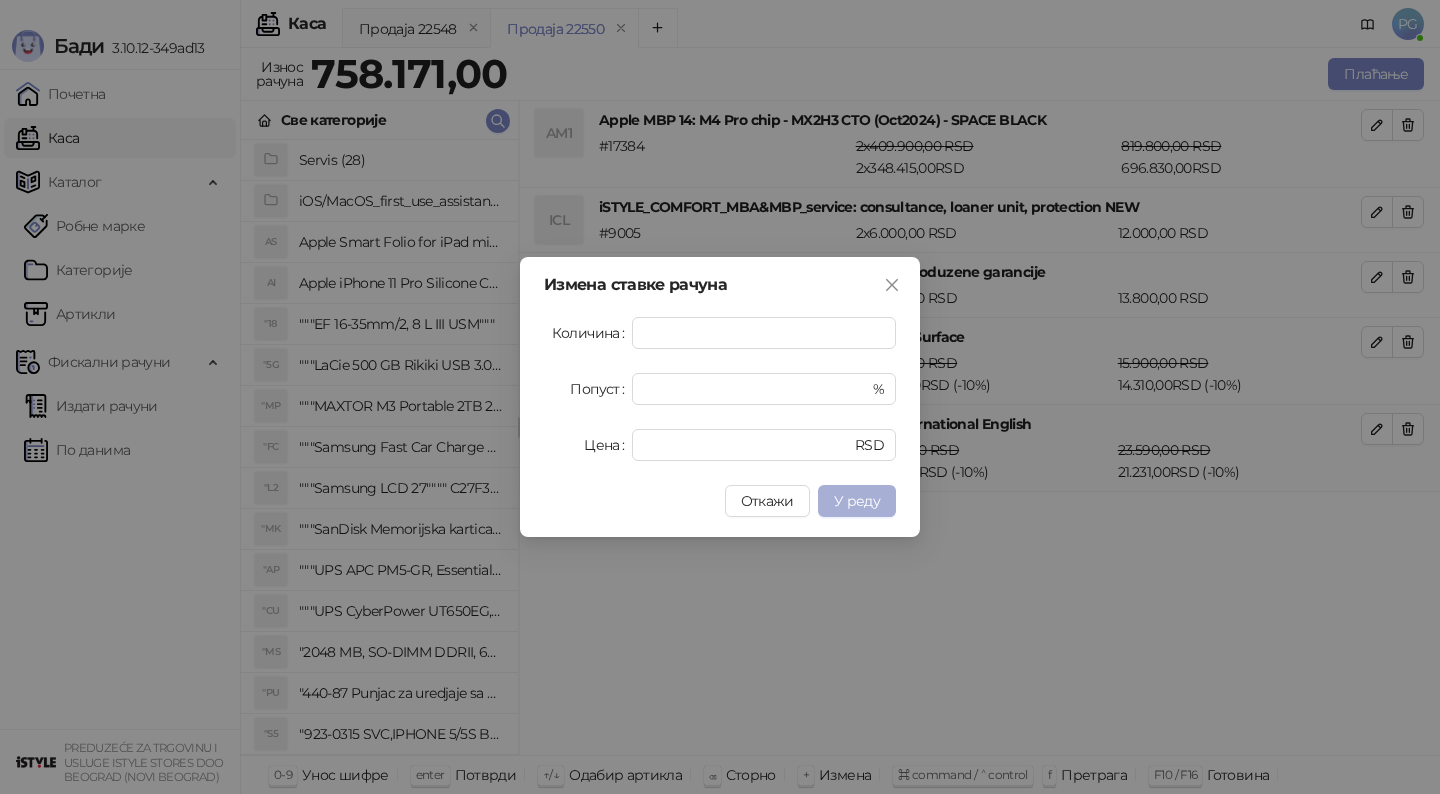 click on "У реду" at bounding box center [857, 501] 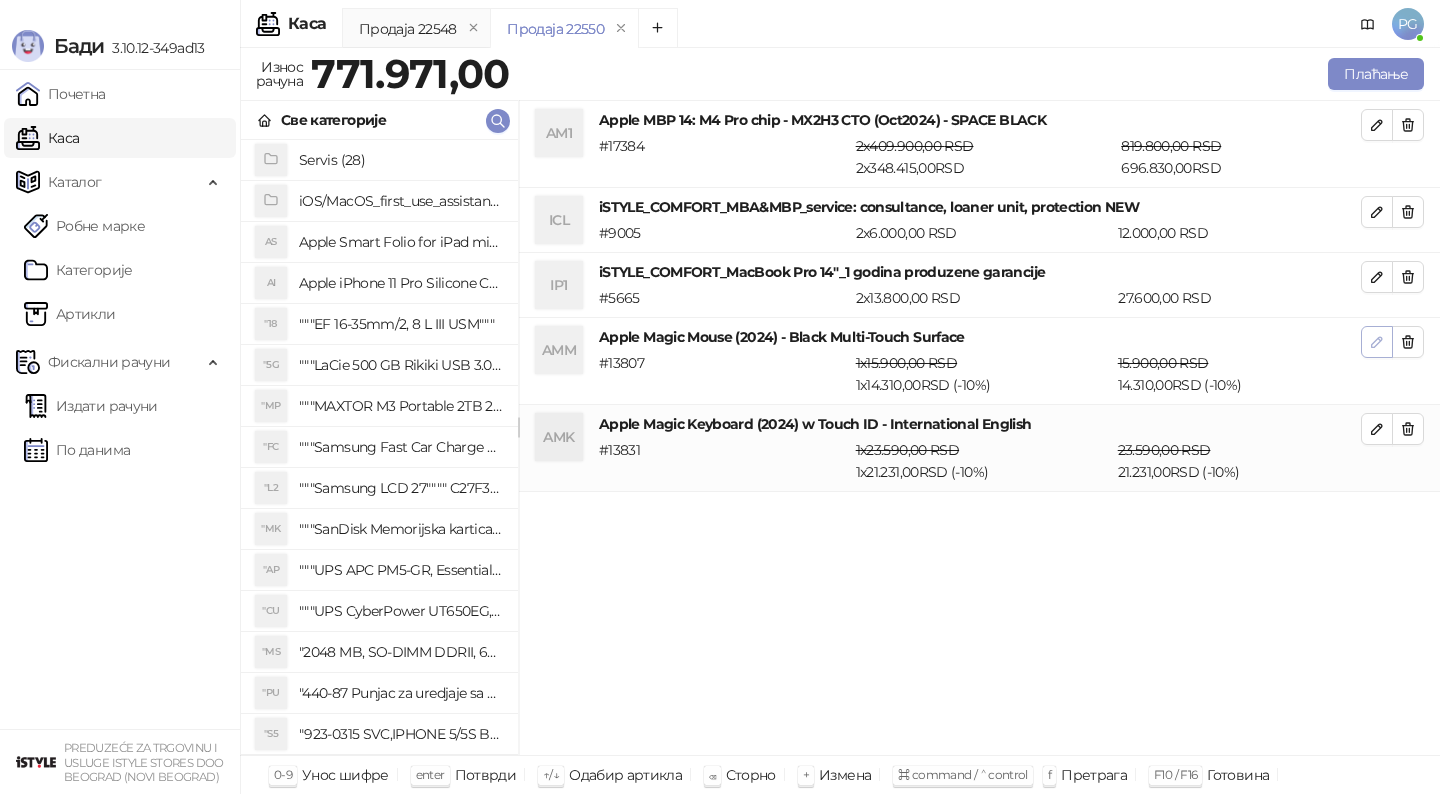 click 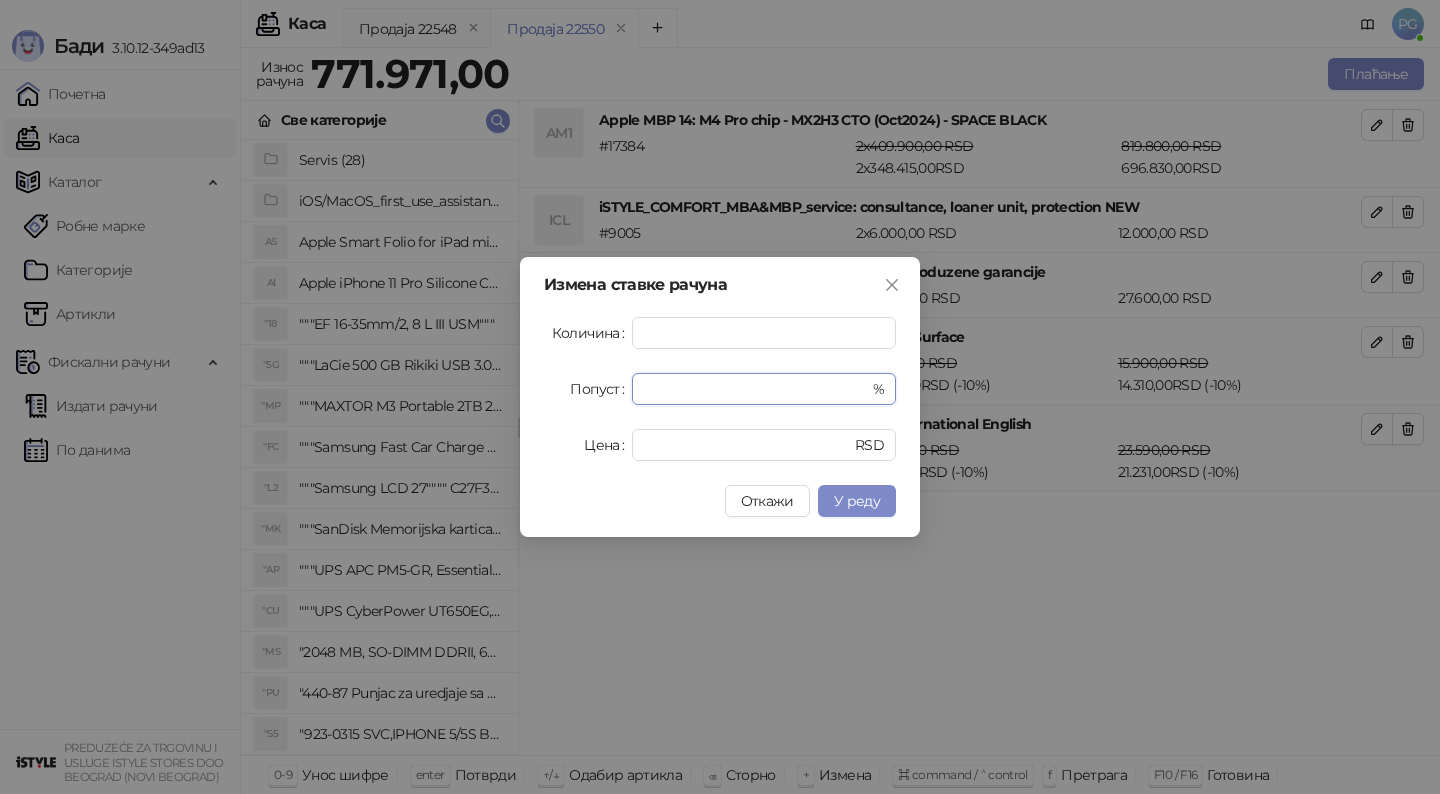 drag, startPoint x: 674, startPoint y: 386, endPoint x: 485, endPoint y: 377, distance: 189.21416 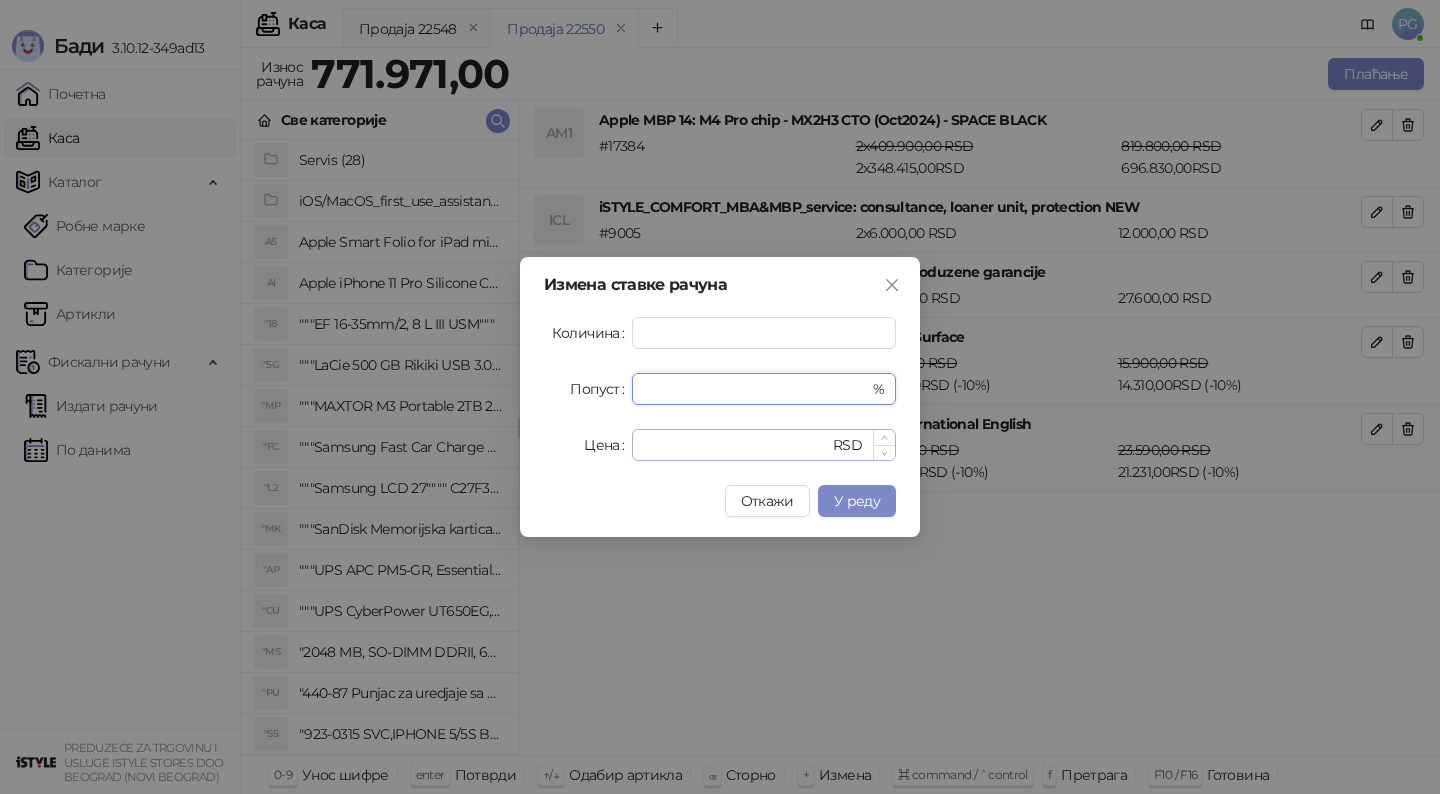 type 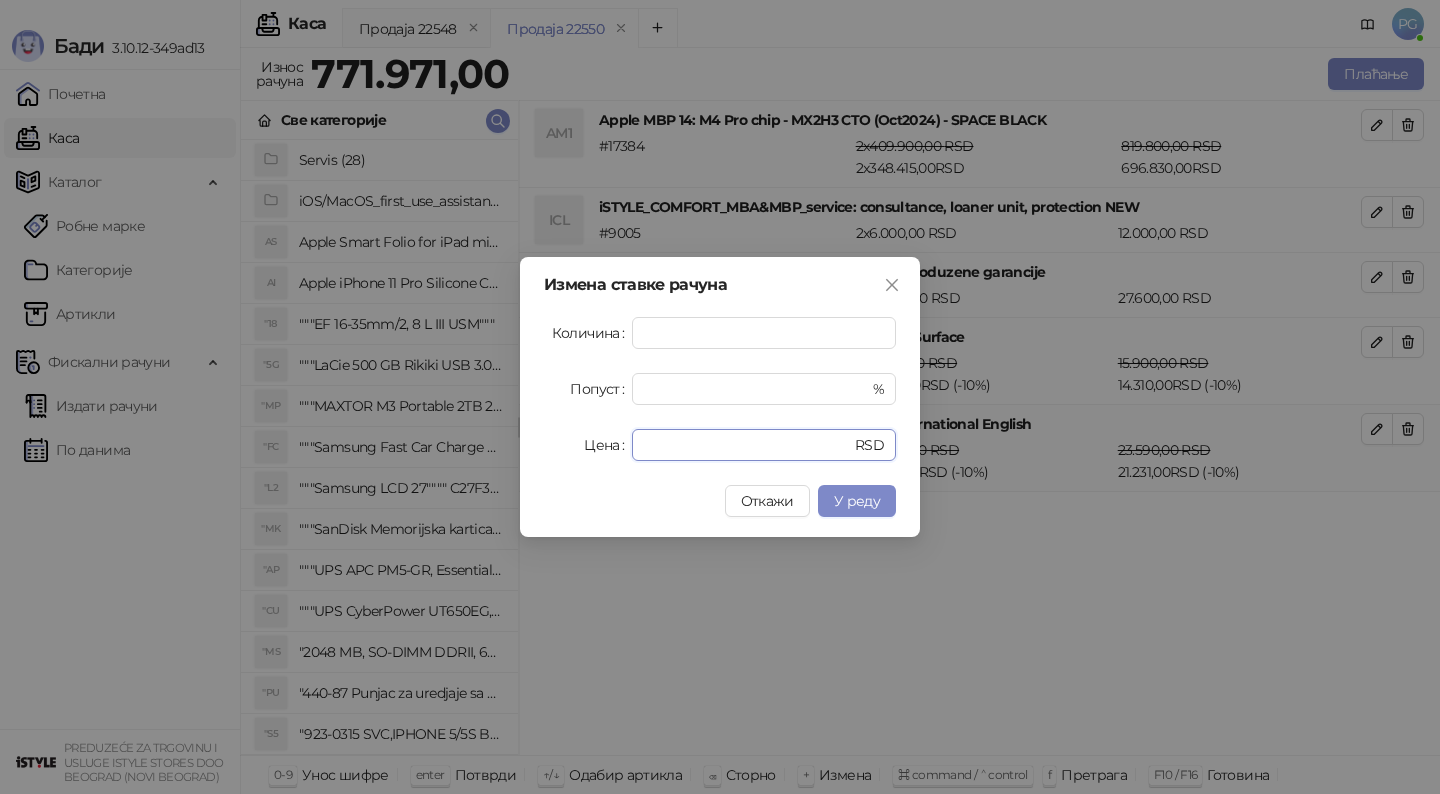 drag, startPoint x: 707, startPoint y: 447, endPoint x: 473, endPoint y: 447, distance: 234 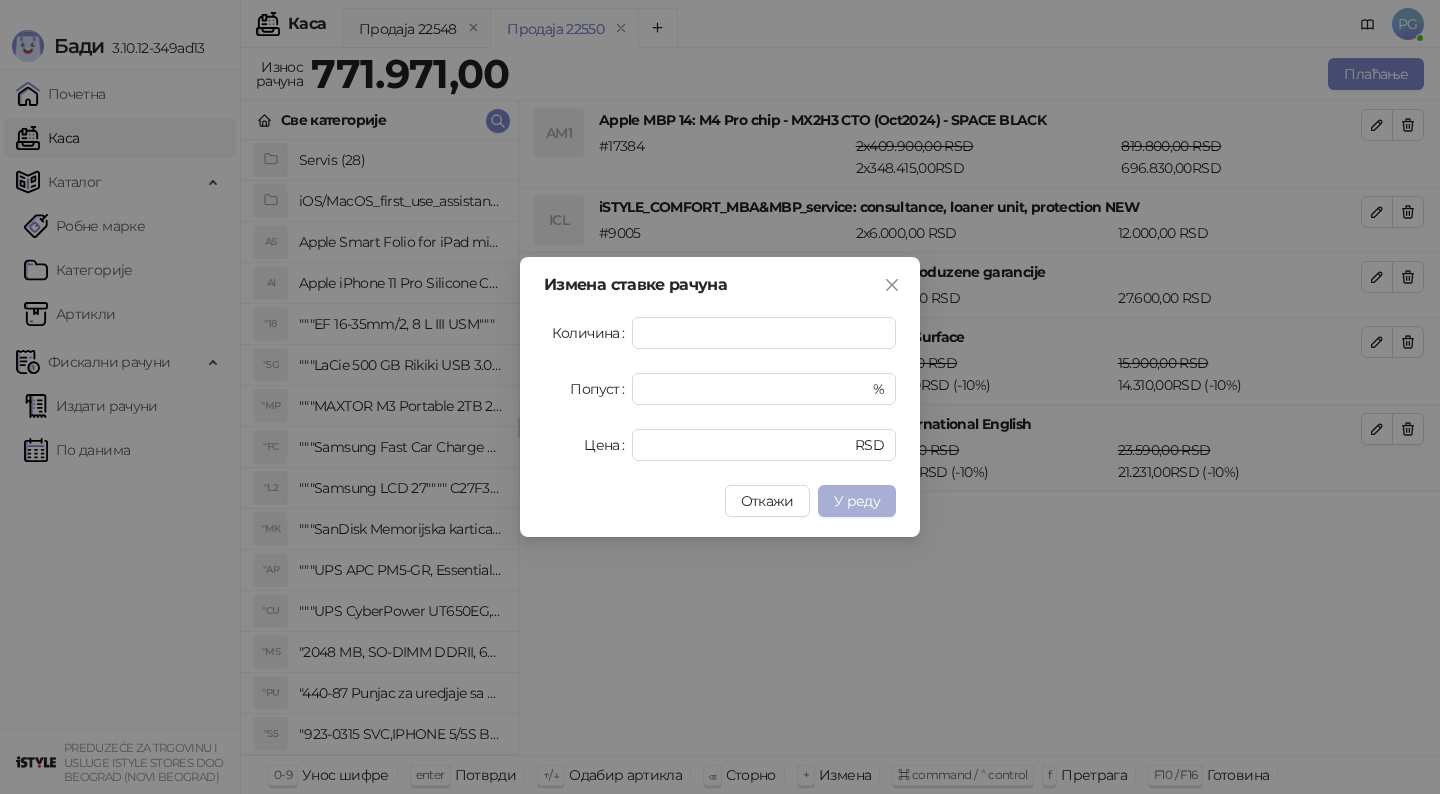 type on "*****" 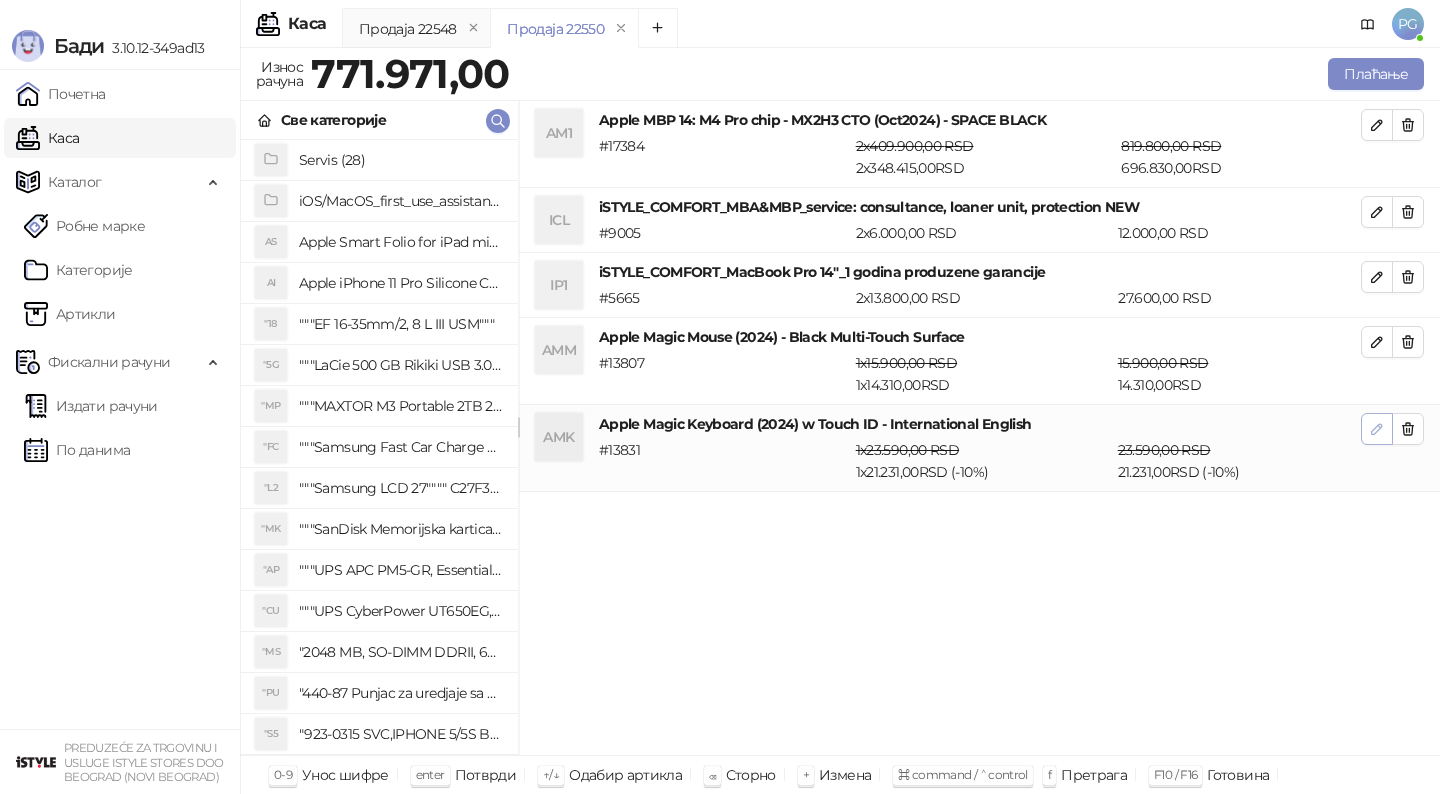 click 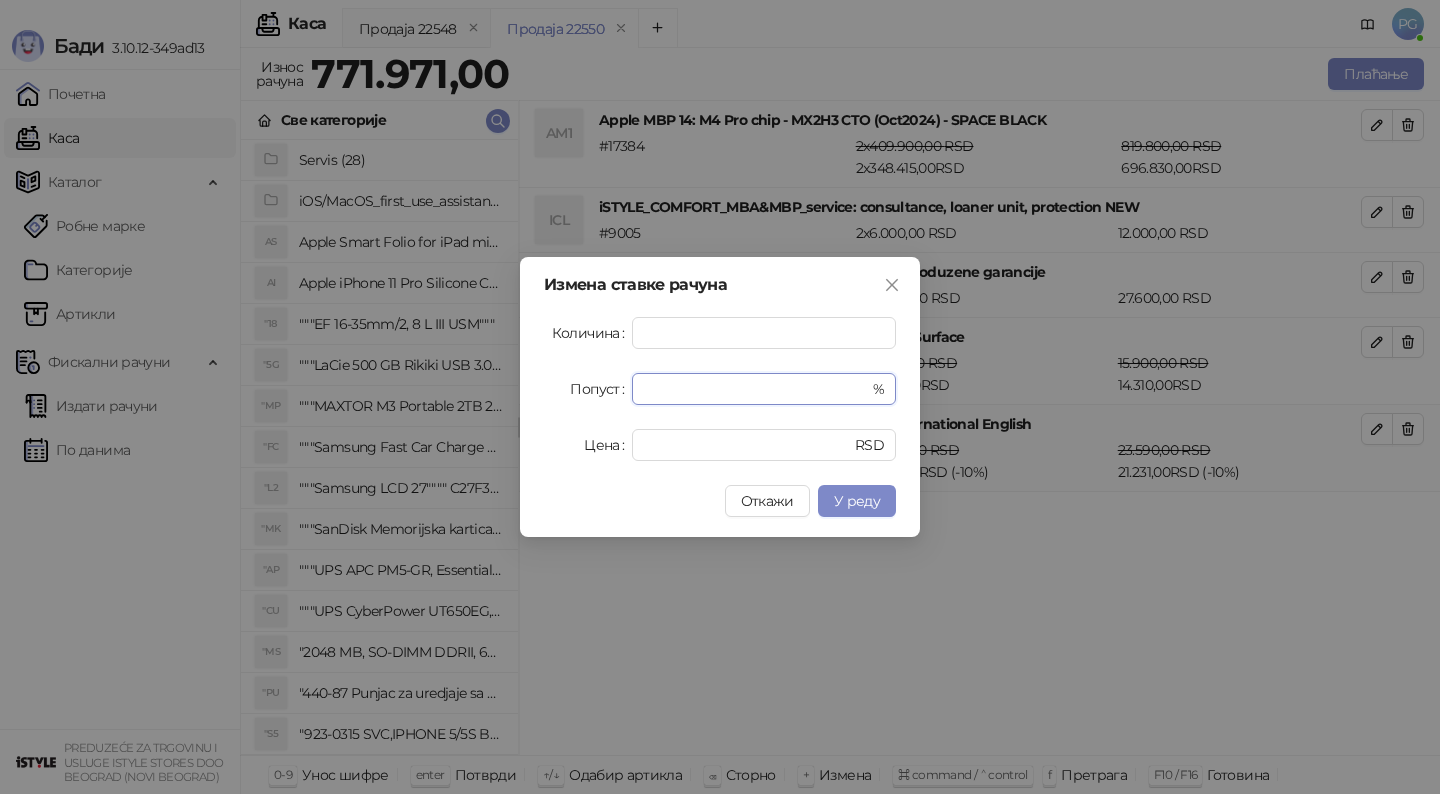 drag, startPoint x: 681, startPoint y: 393, endPoint x: 534, endPoint y: 388, distance: 147.085 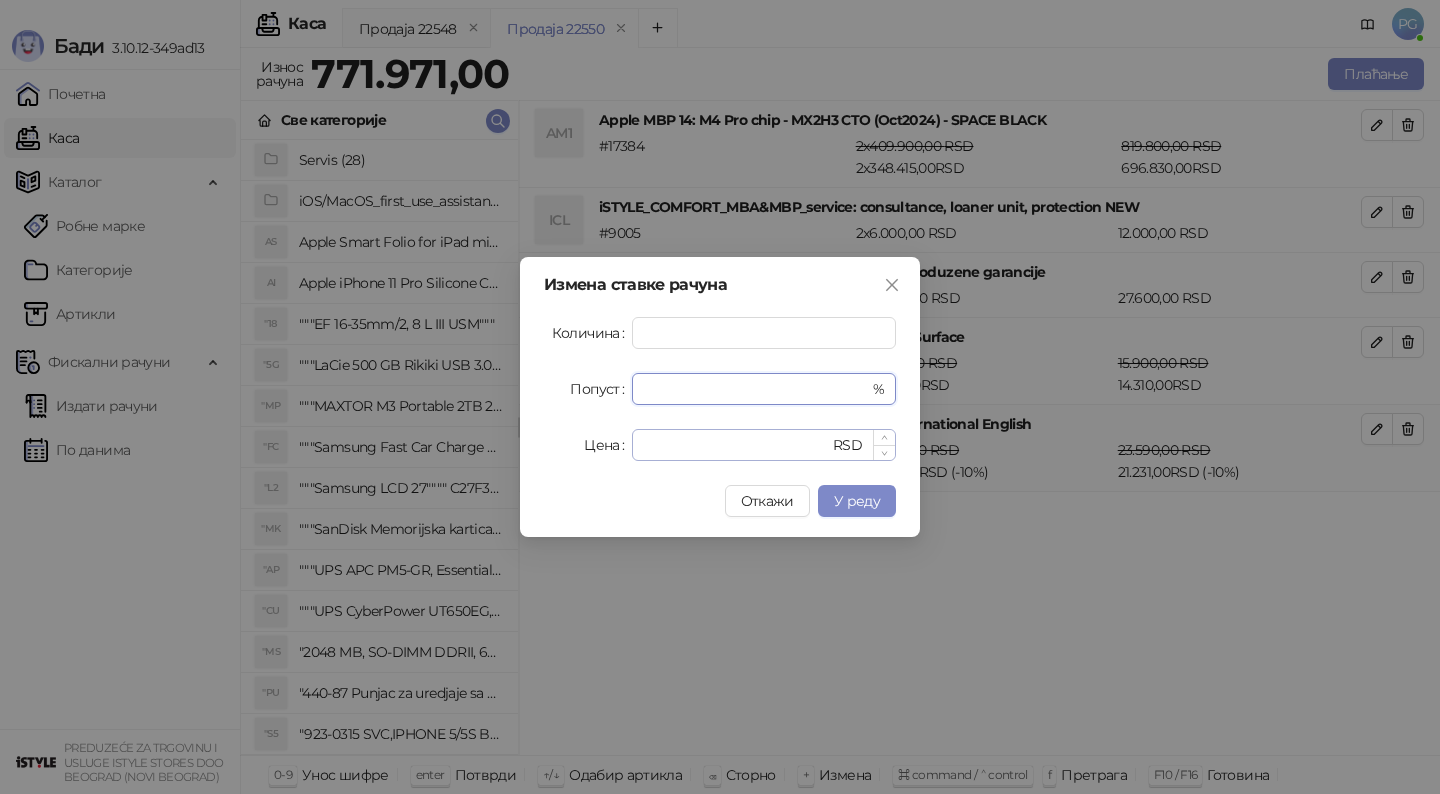 type on "*" 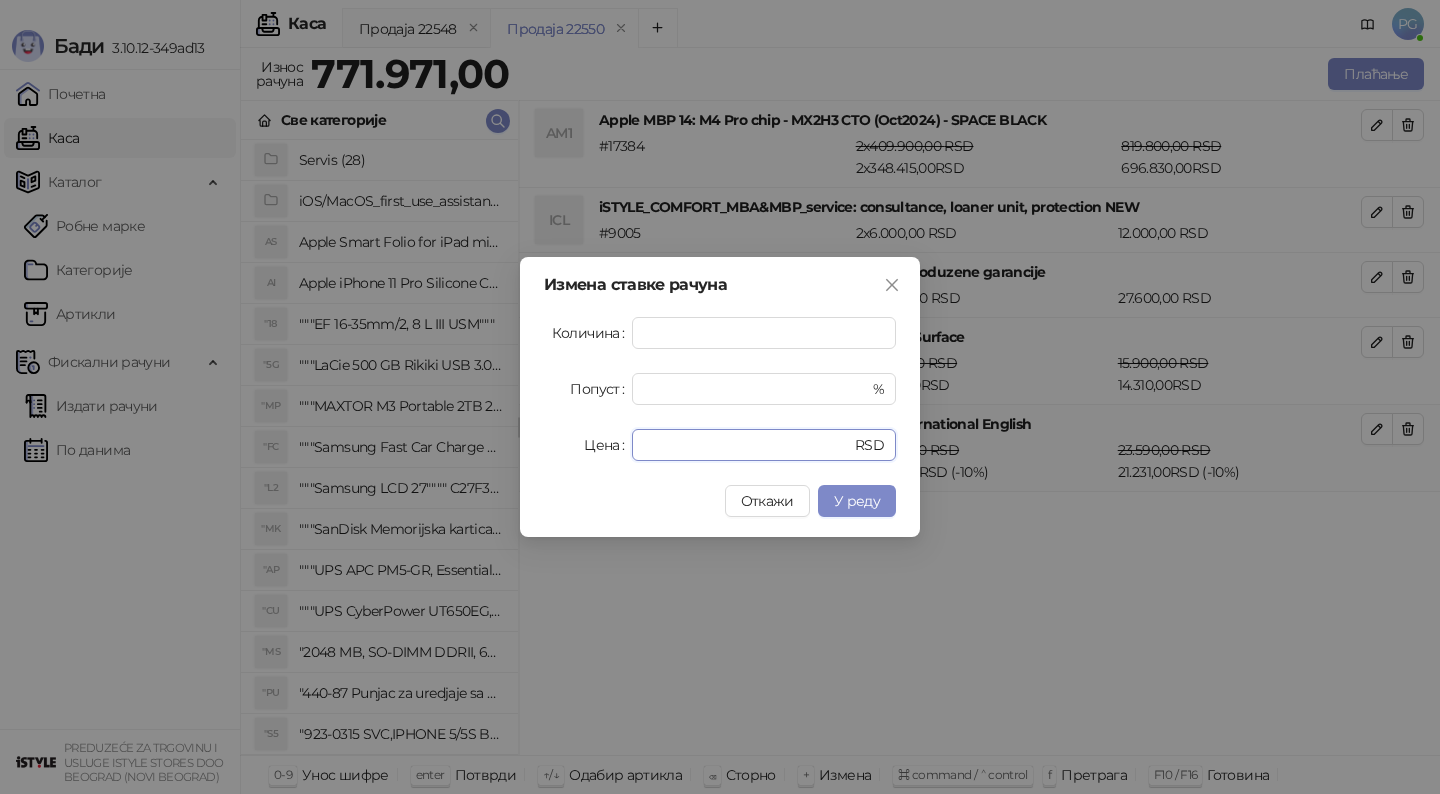 drag, startPoint x: 719, startPoint y: 440, endPoint x: 448, endPoint y: 443, distance: 271.0166 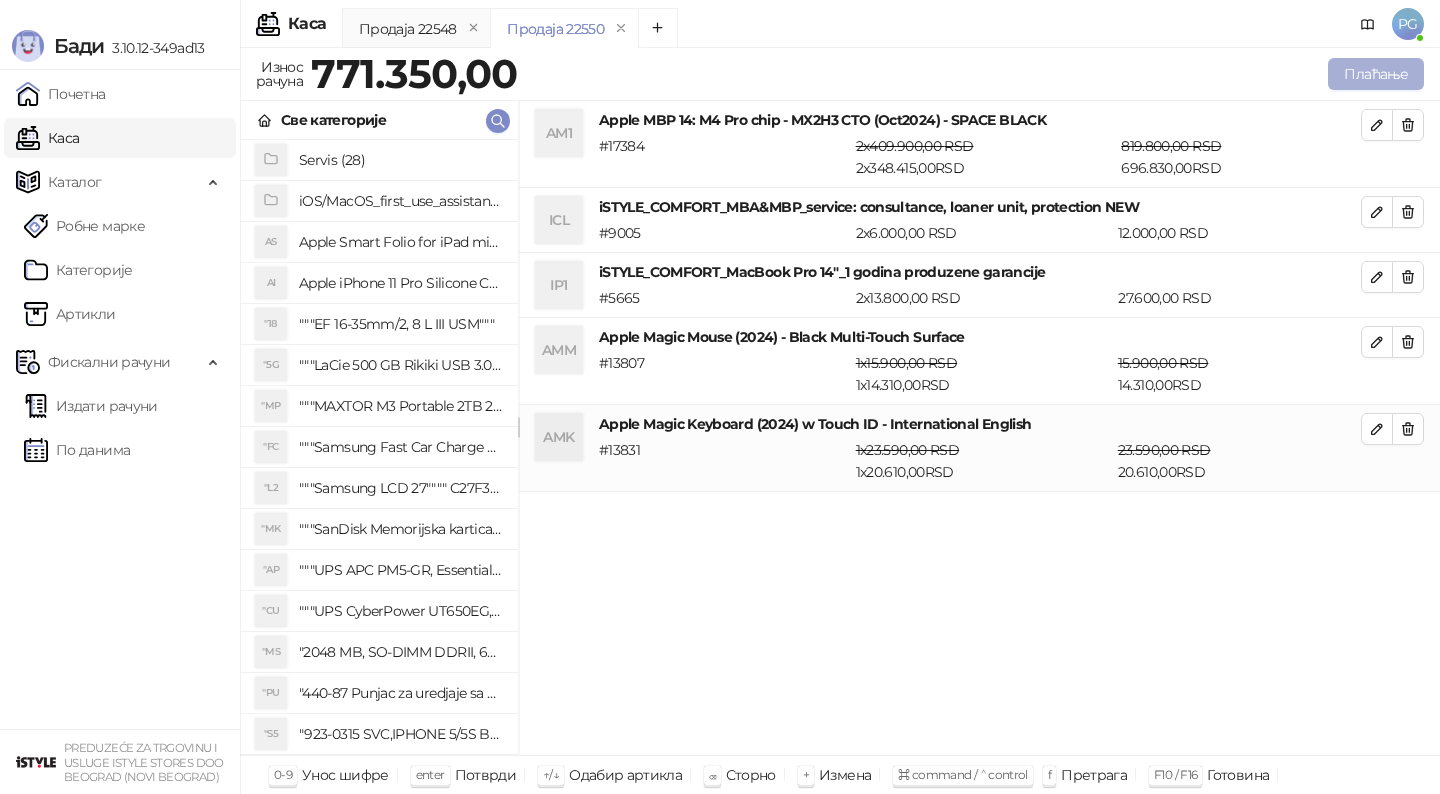 click on "Плаћање" at bounding box center (1376, 74) 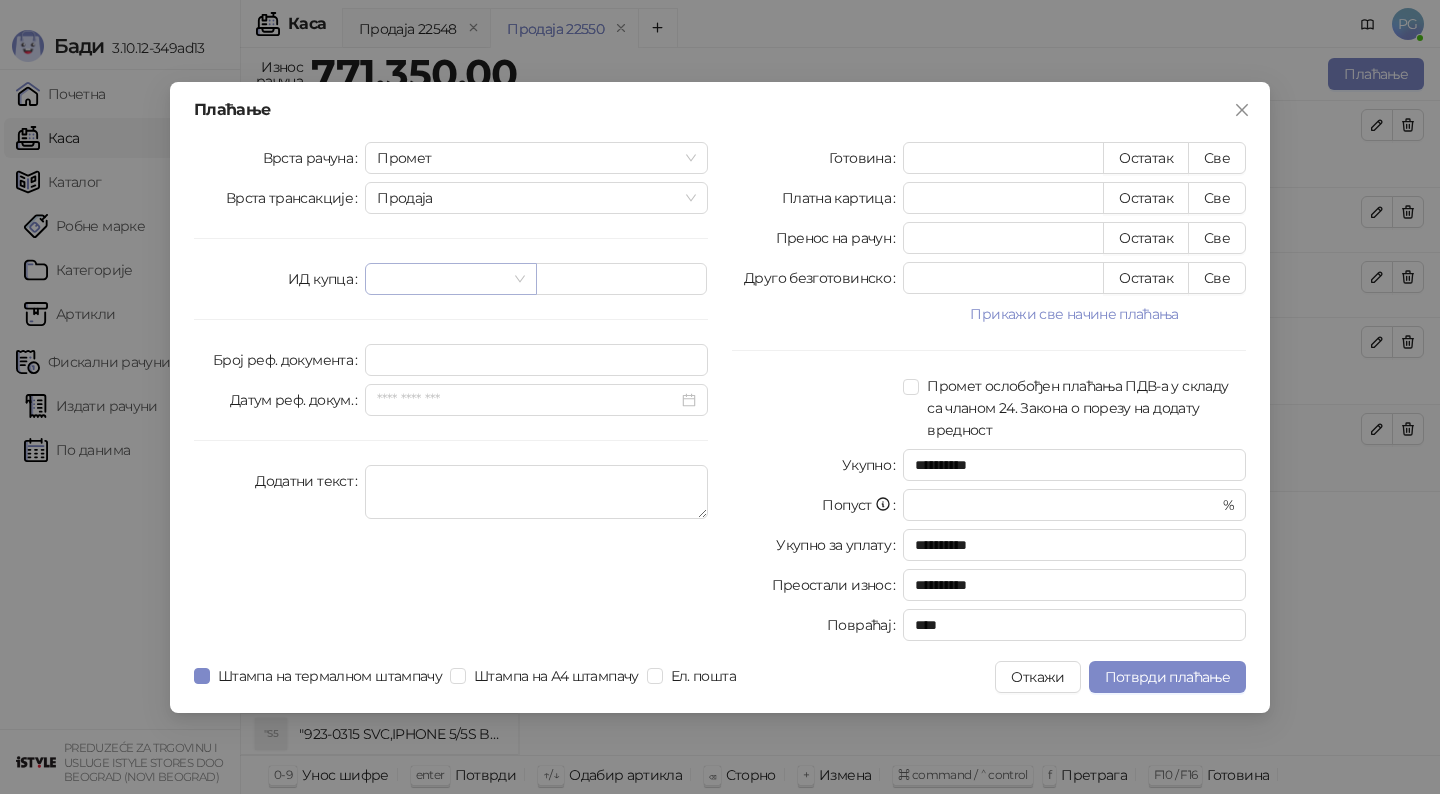 click at bounding box center (441, 279) 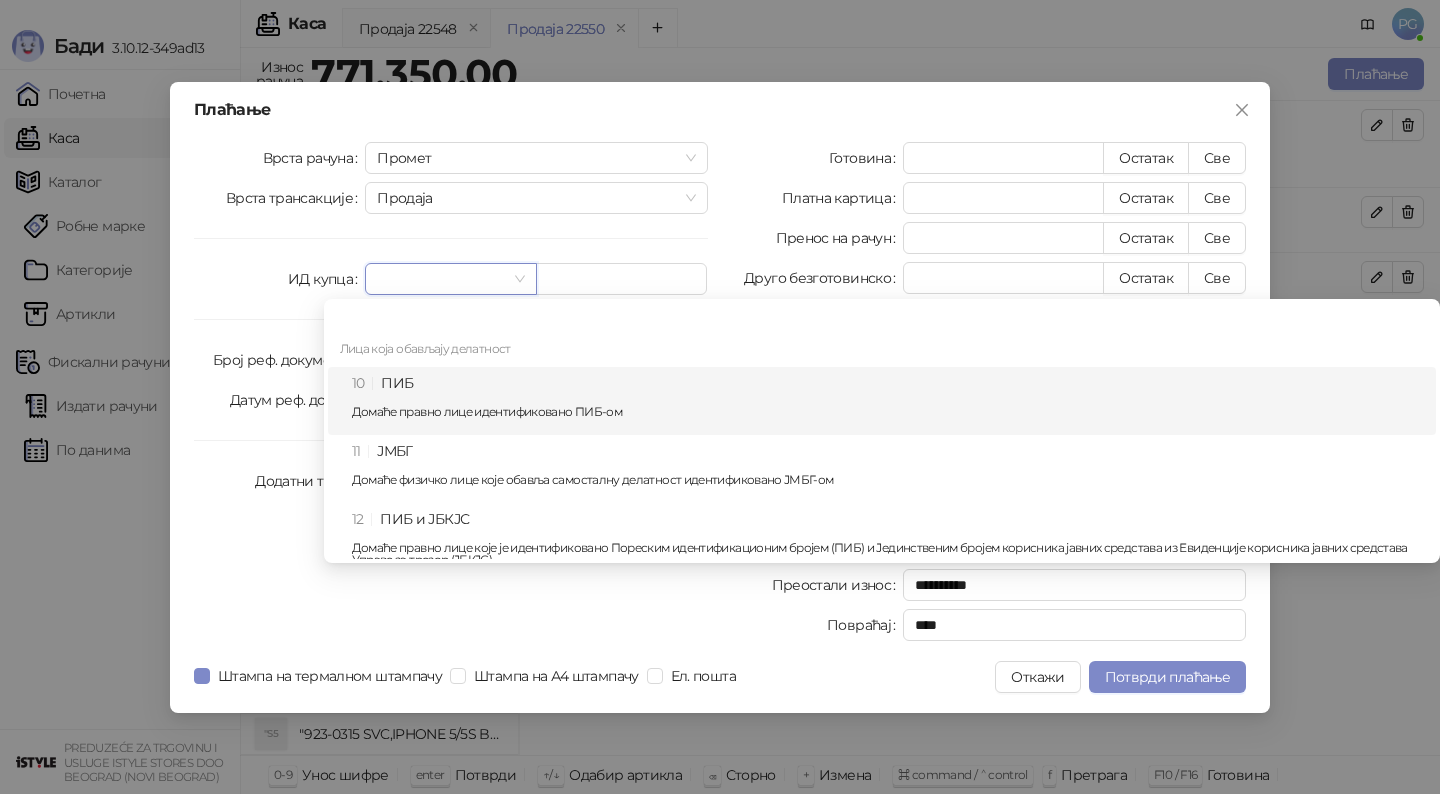 click on "10 ПИБ Домаће правно лице идентификовано ПИБ-ом" at bounding box center (888, 401) 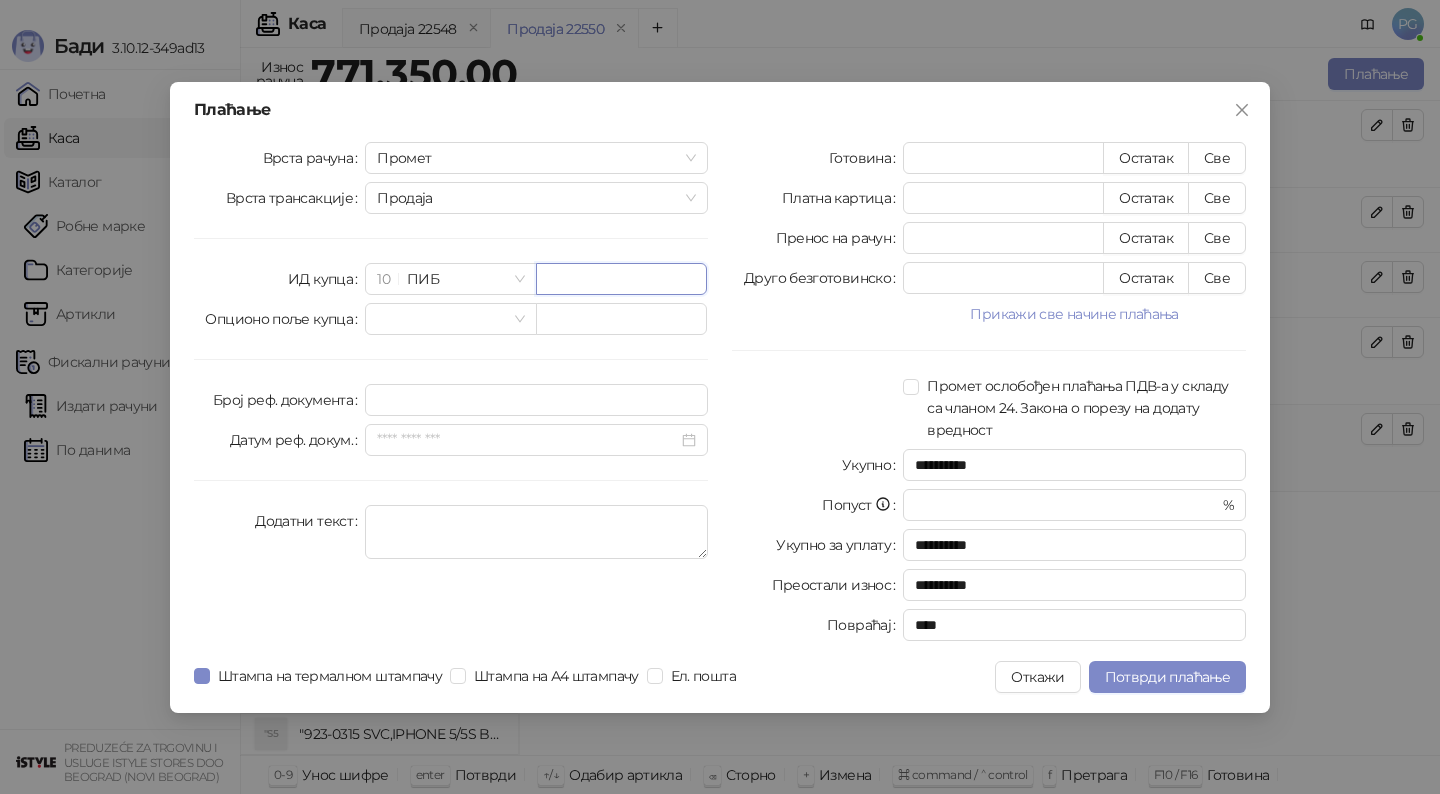 paste on "*********" 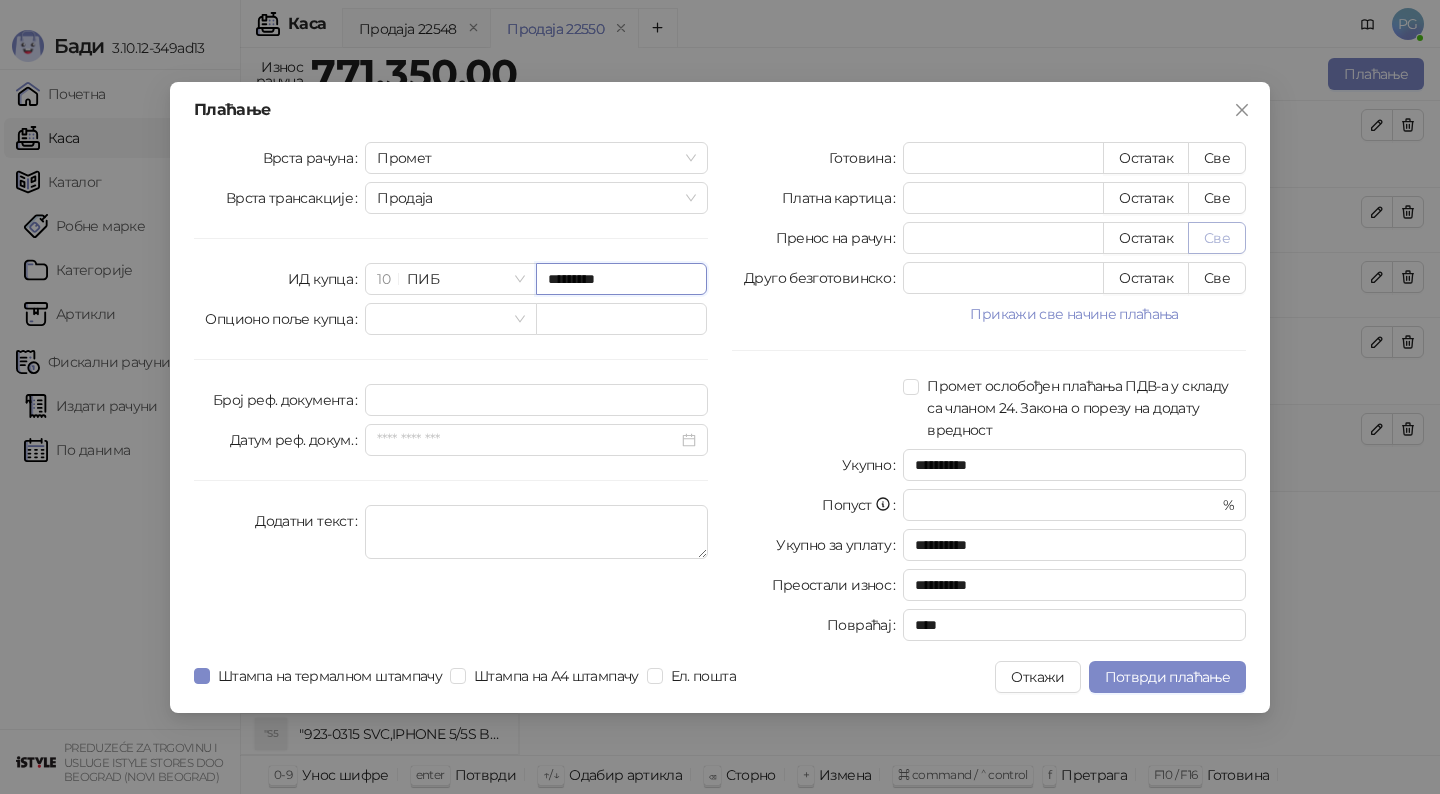 type on "*********" 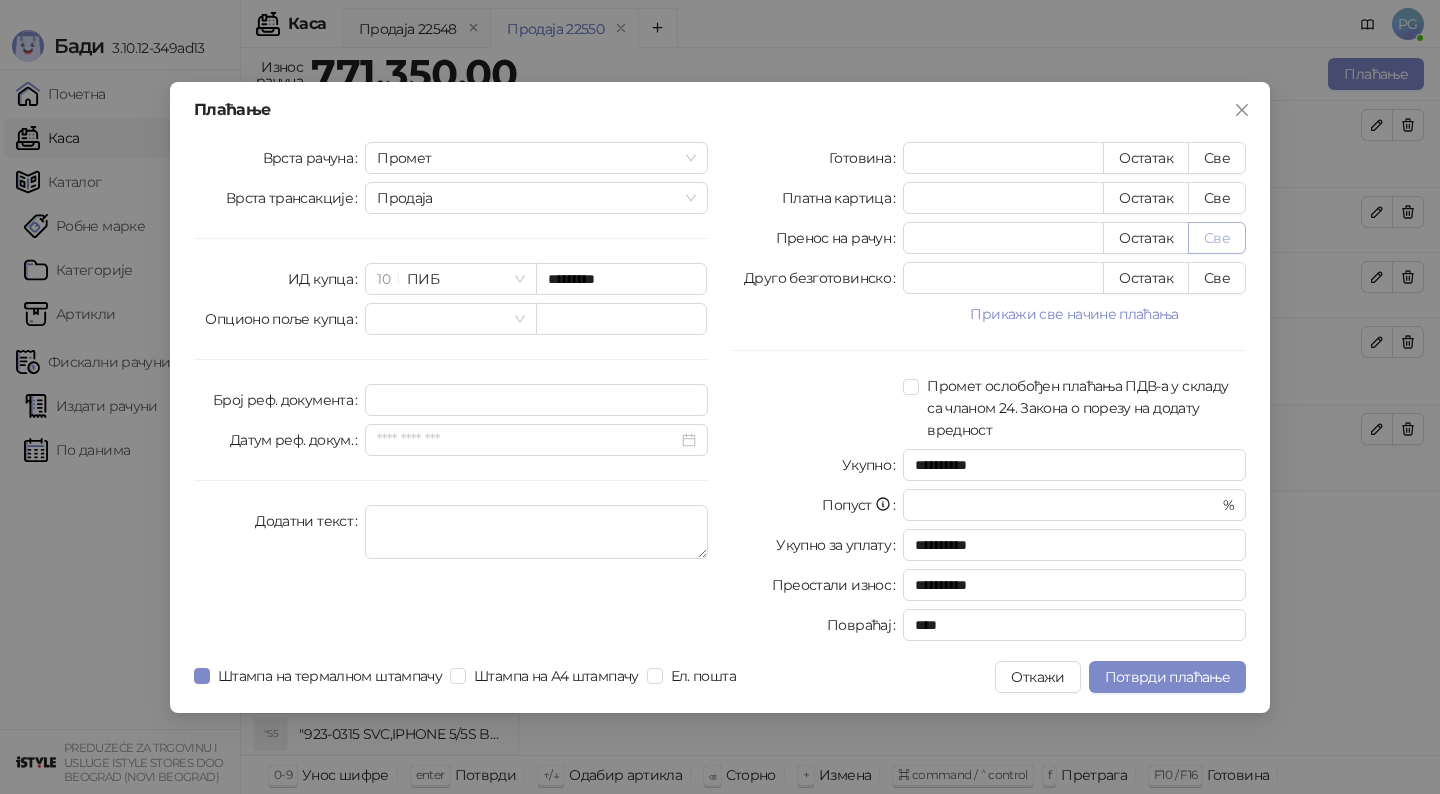 click on "Све" at bounding box center (1217, 238) 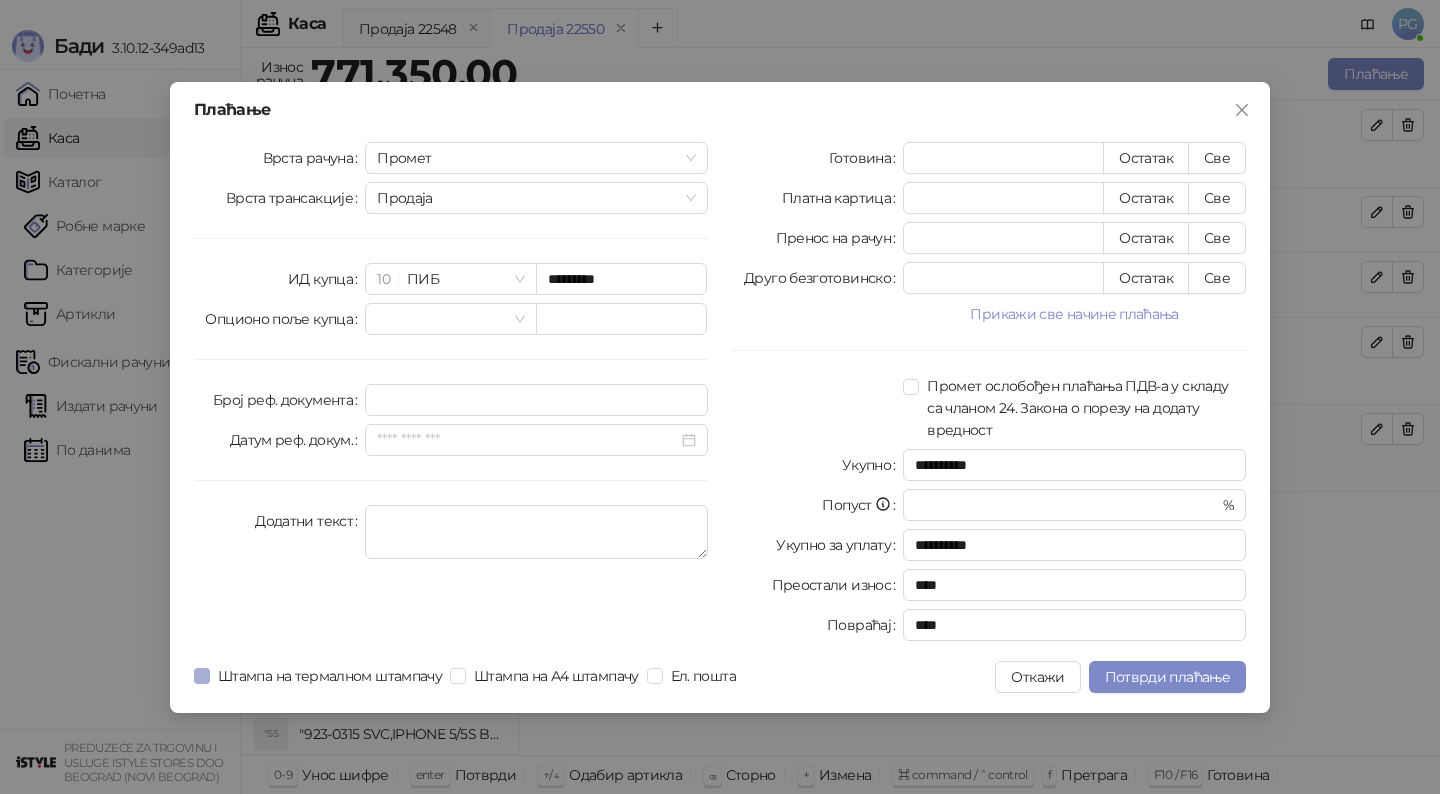 click on "Штампа на термалном штампачу" at bounding box center (330, 676) 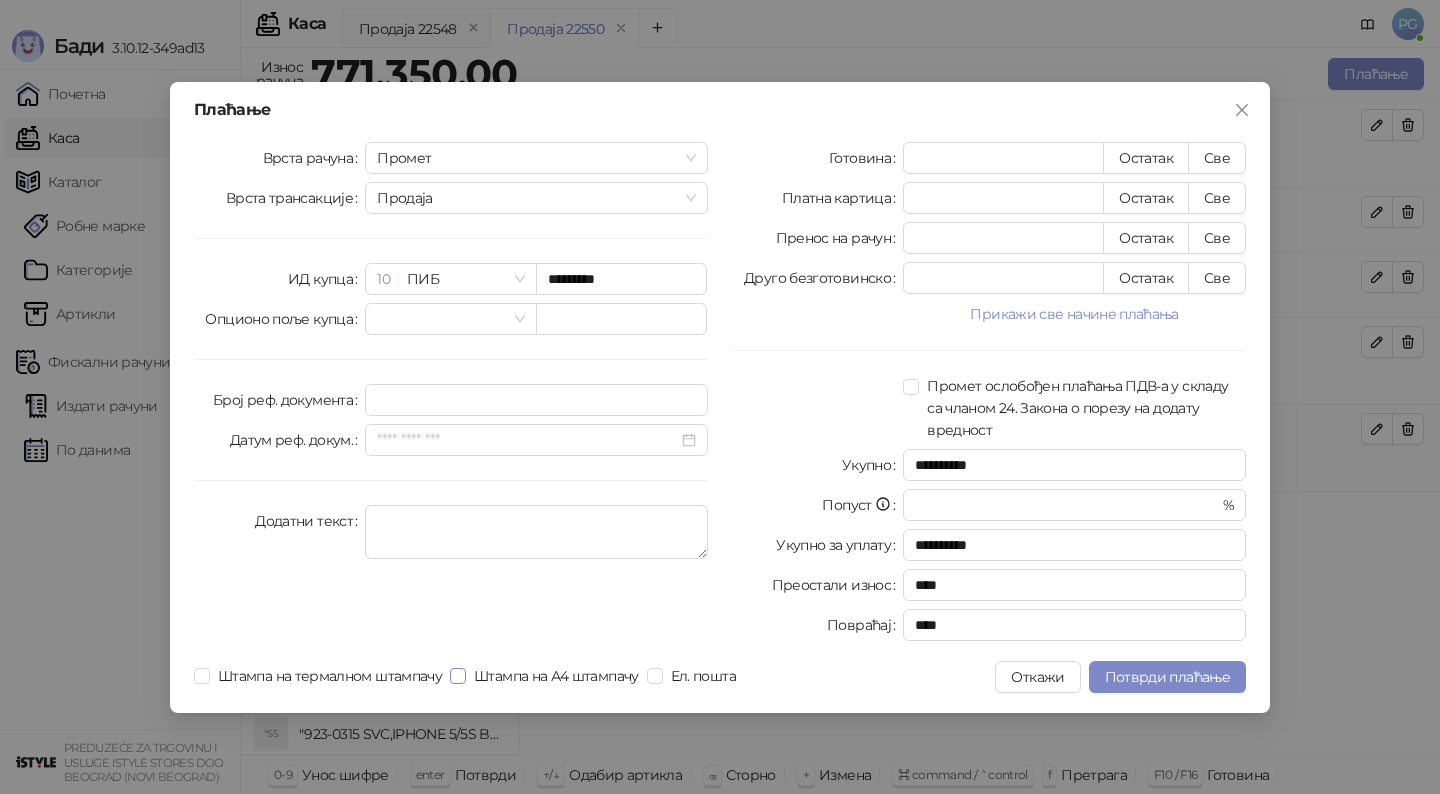 click on "Штампа на А4 штампачу" at bounding box center [556, 676] 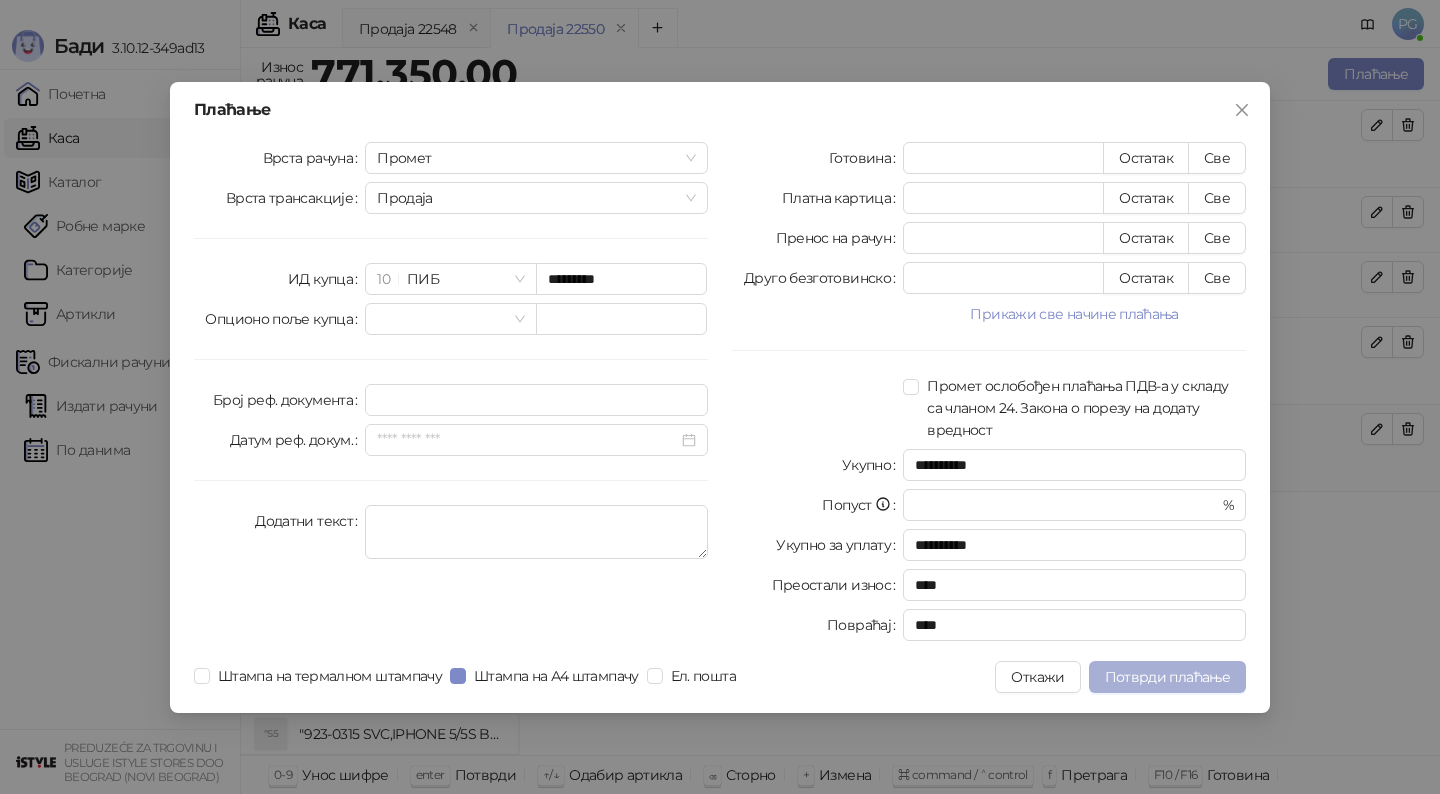click on "Потврди плаћање" at bounding box center [1167, 677] 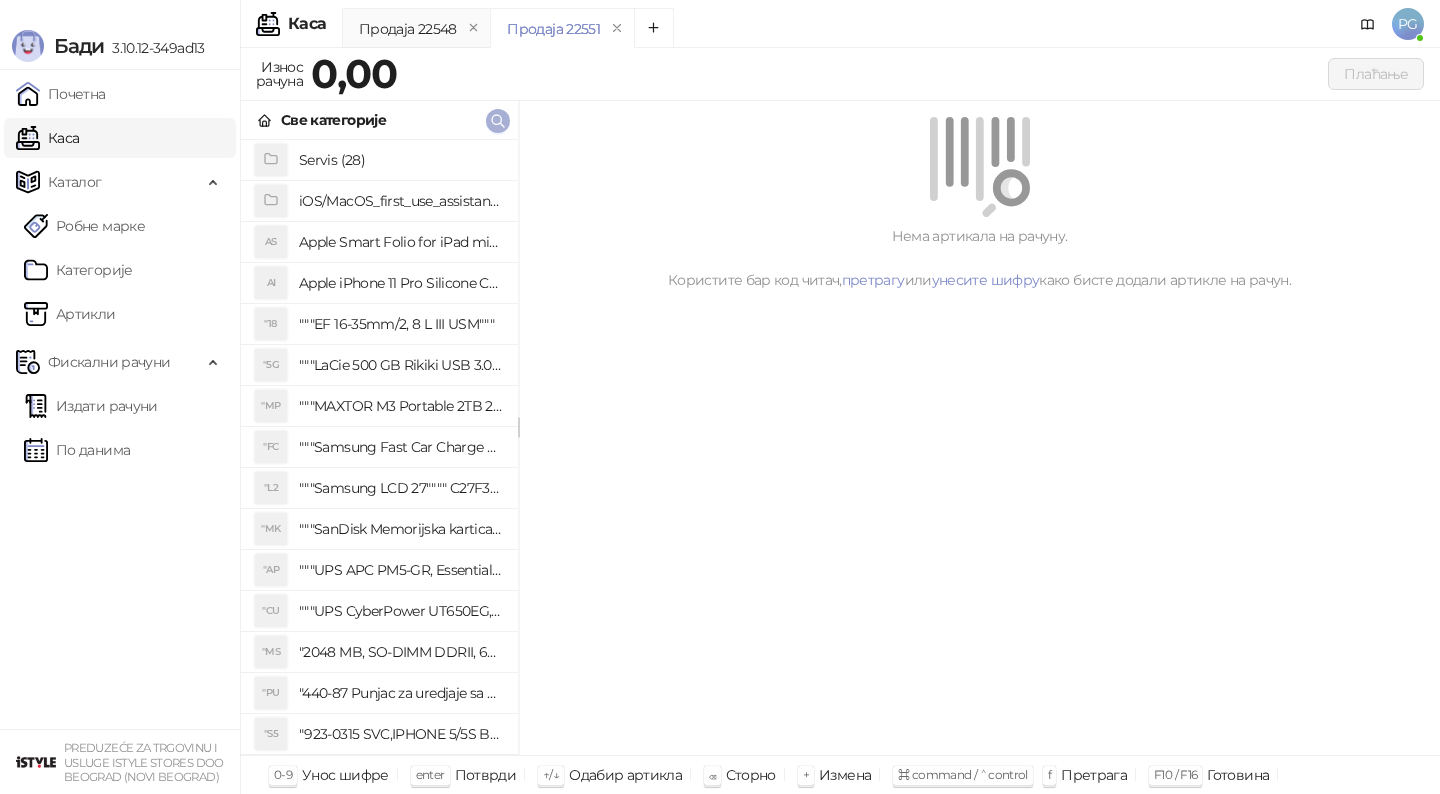 click 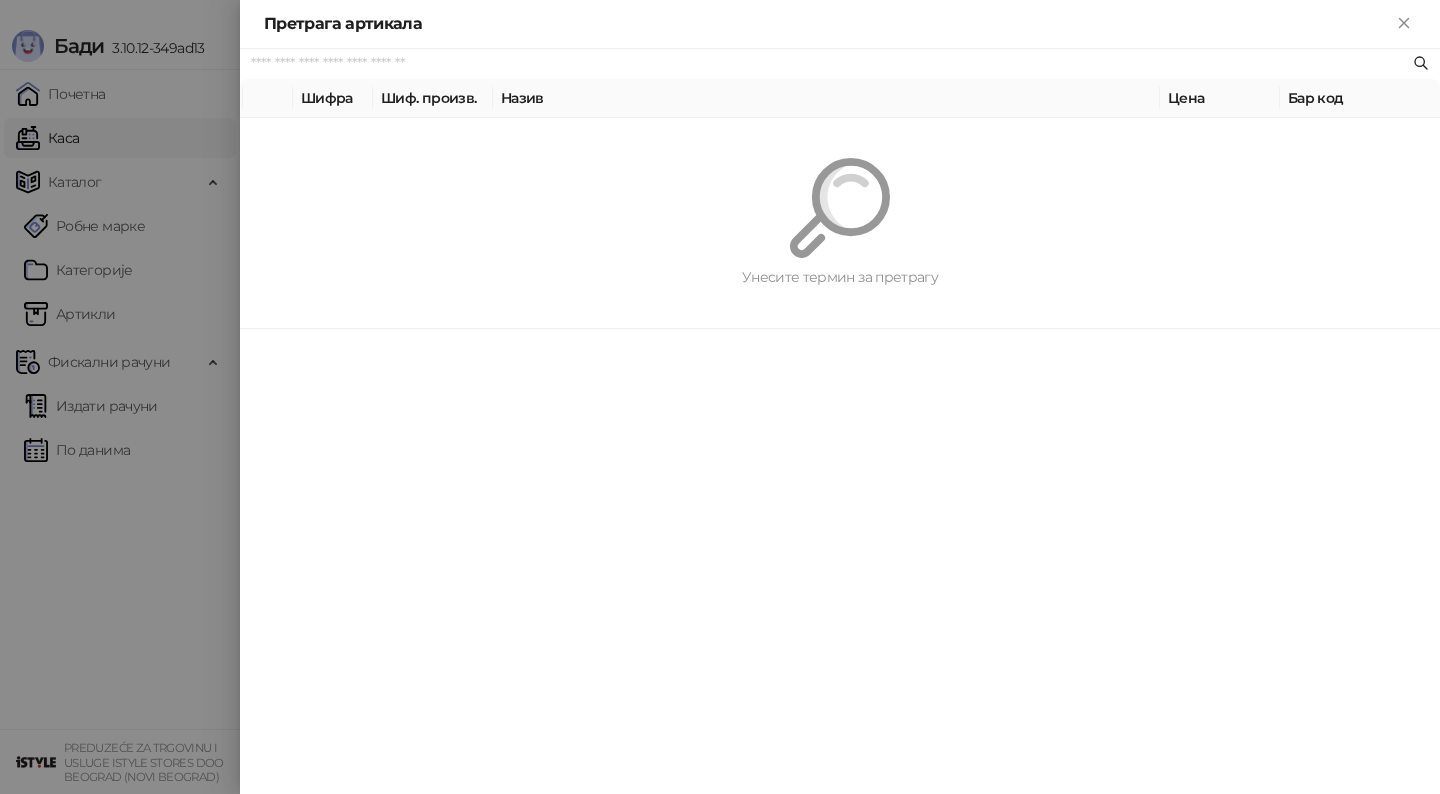 paste on "*********" 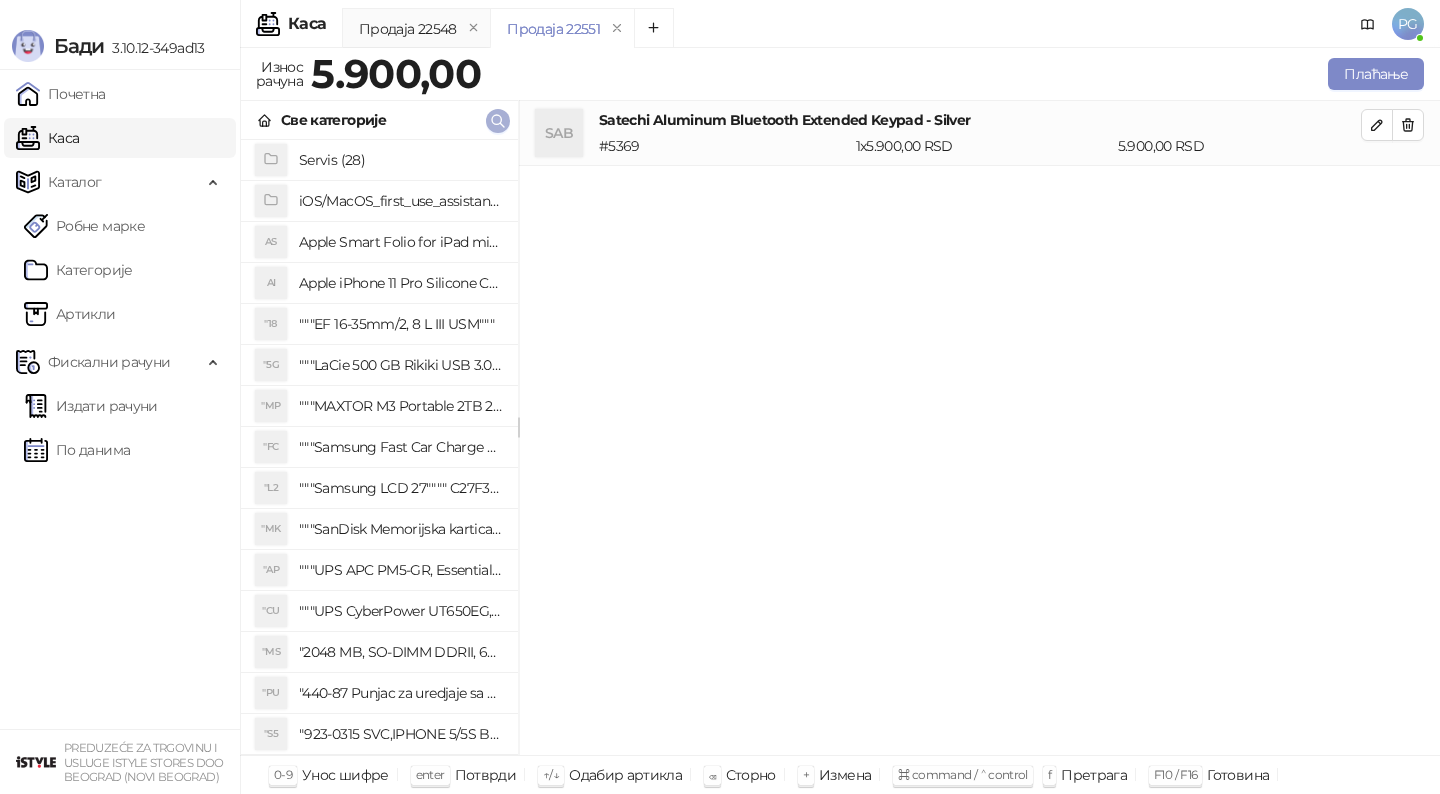 click at bounding box center (498, 121) 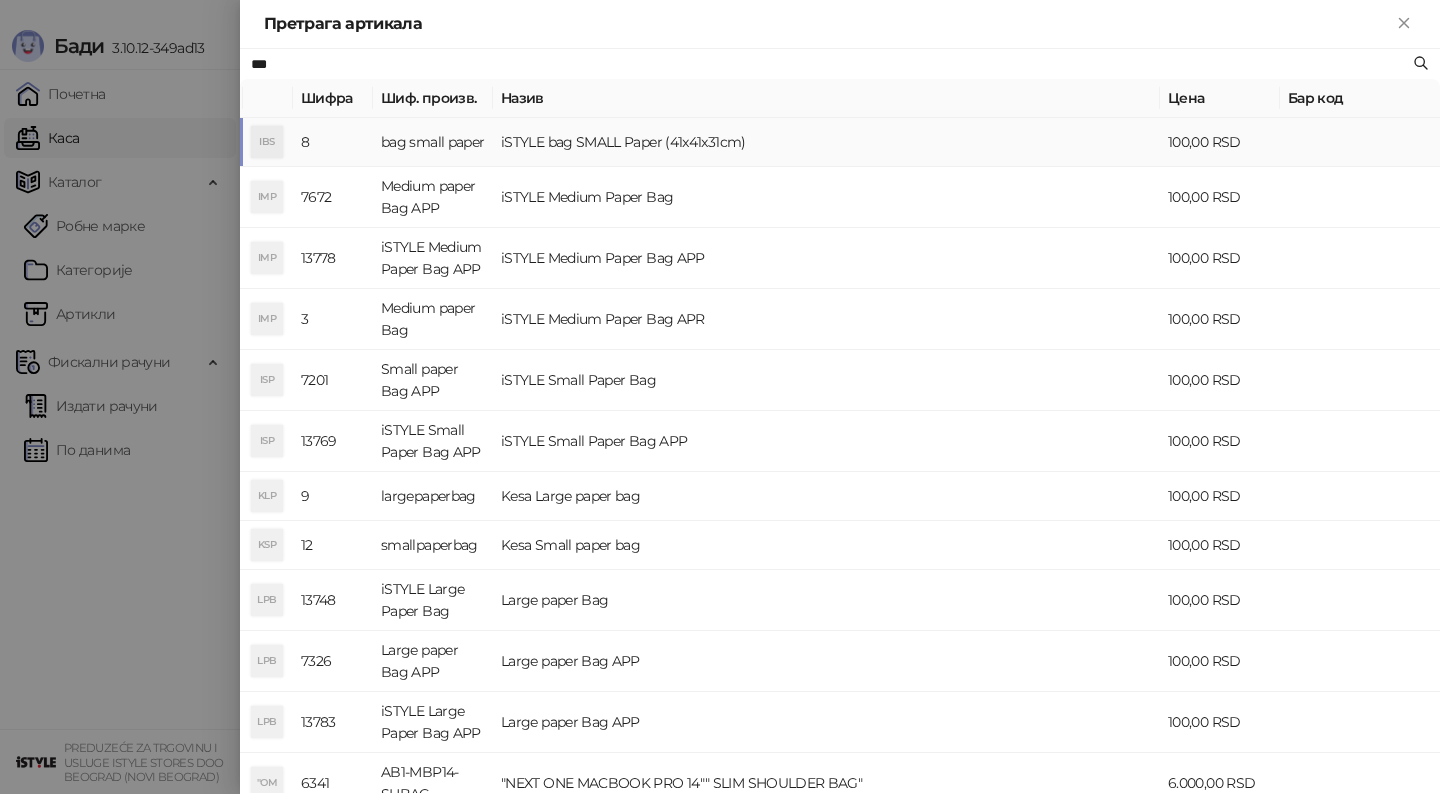 type on "***" 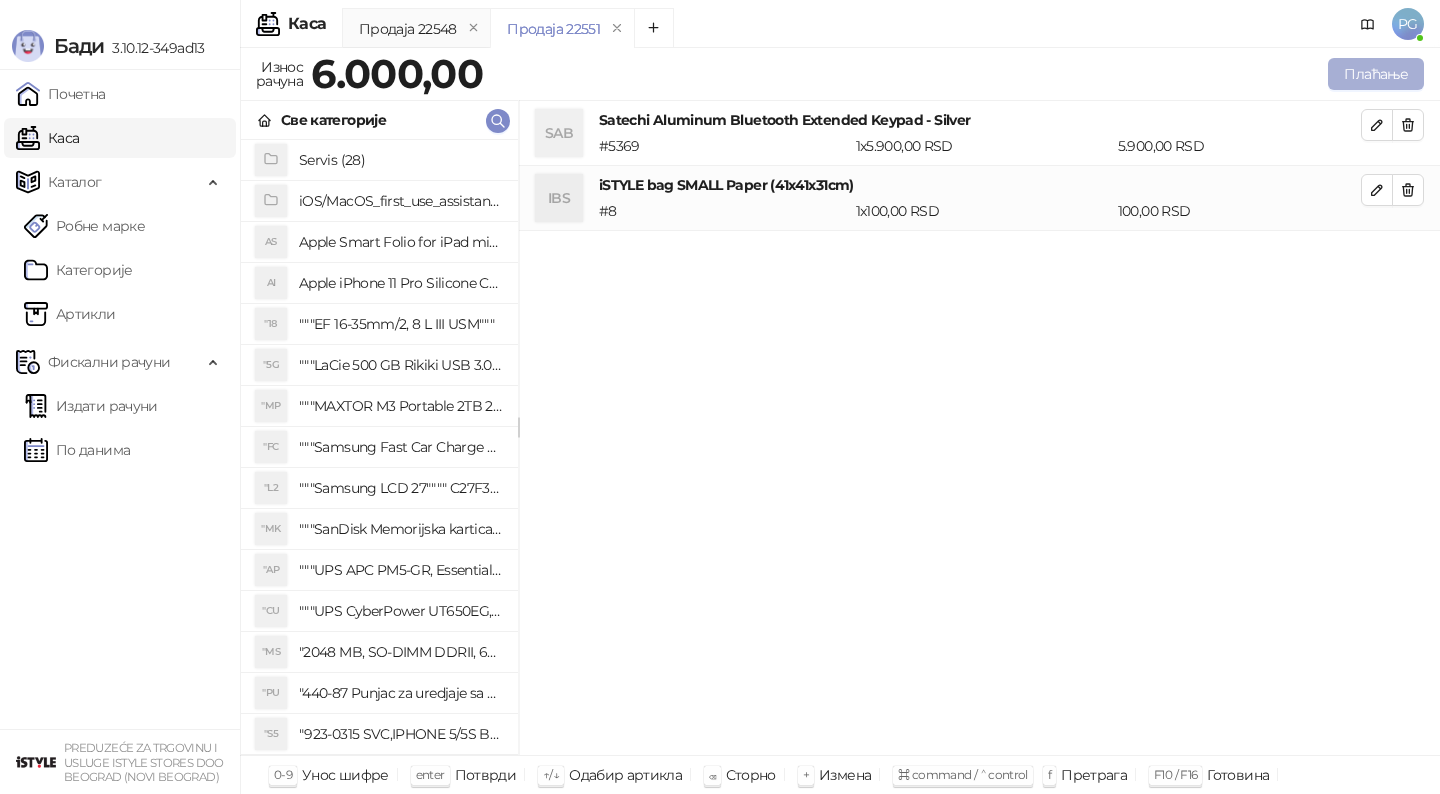 click on "Плаћање" at bounding box center [1376, 74] 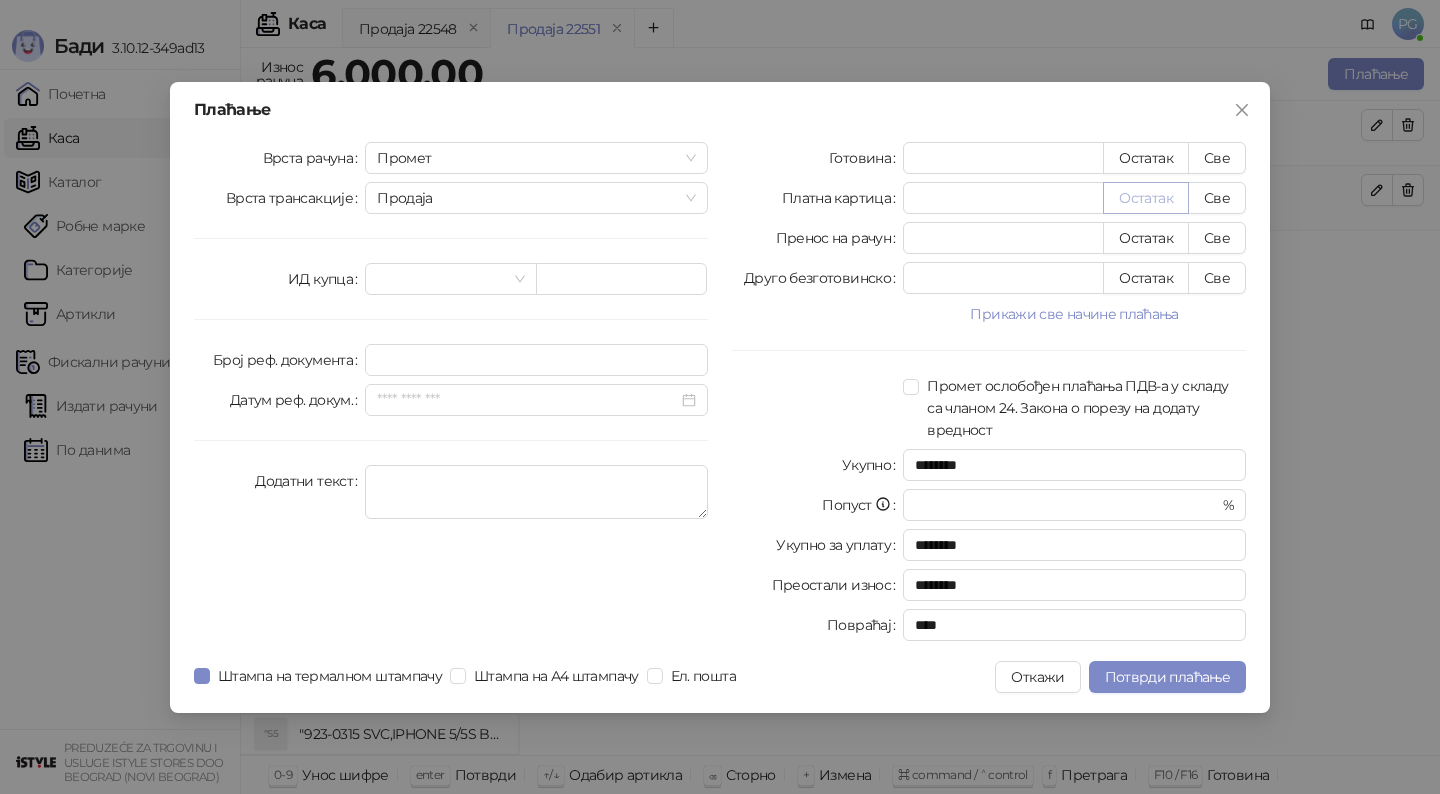 click on "Остатак" at bounding box center [1146, 198] 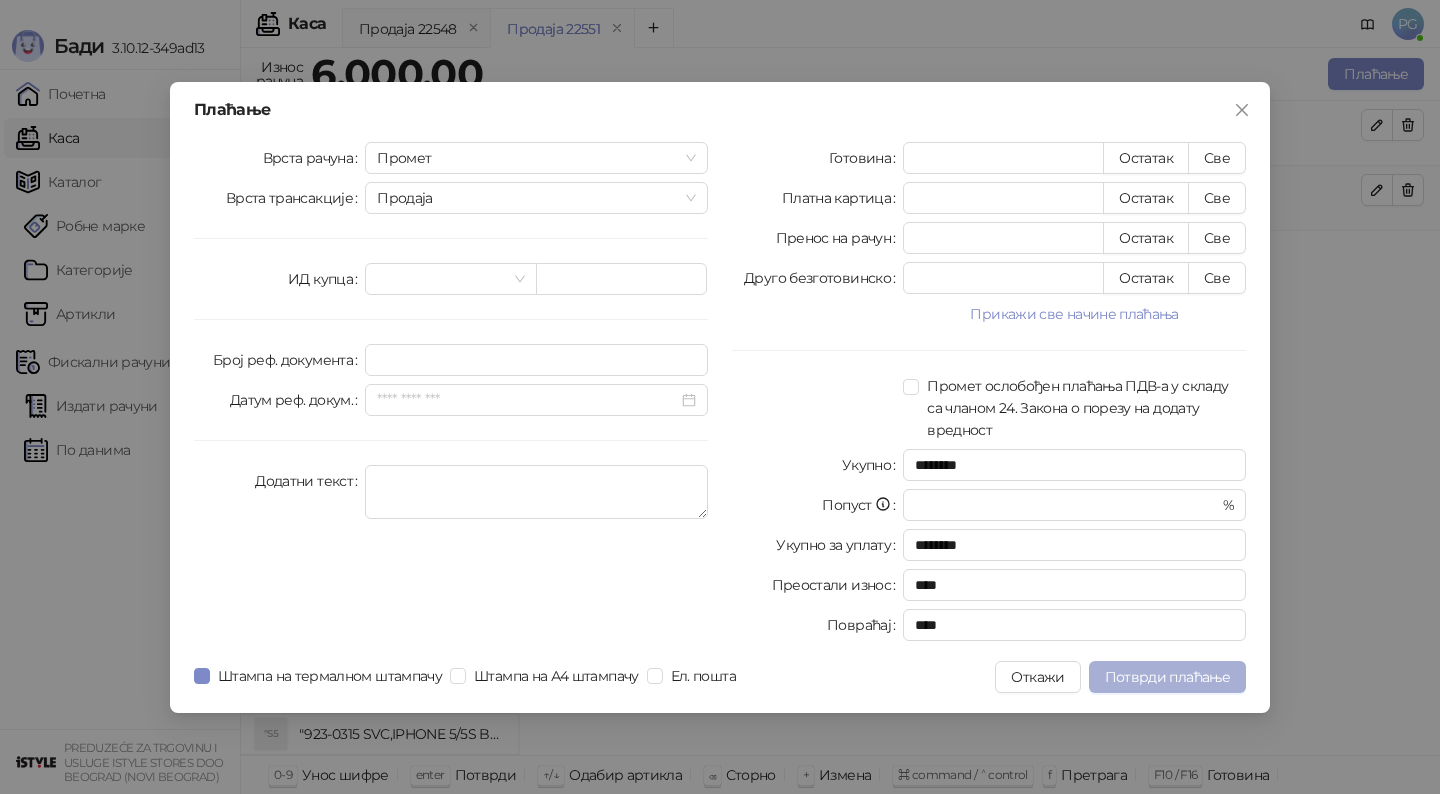 click on "Потврди плаћање" at bounding box center (1167, 677) 